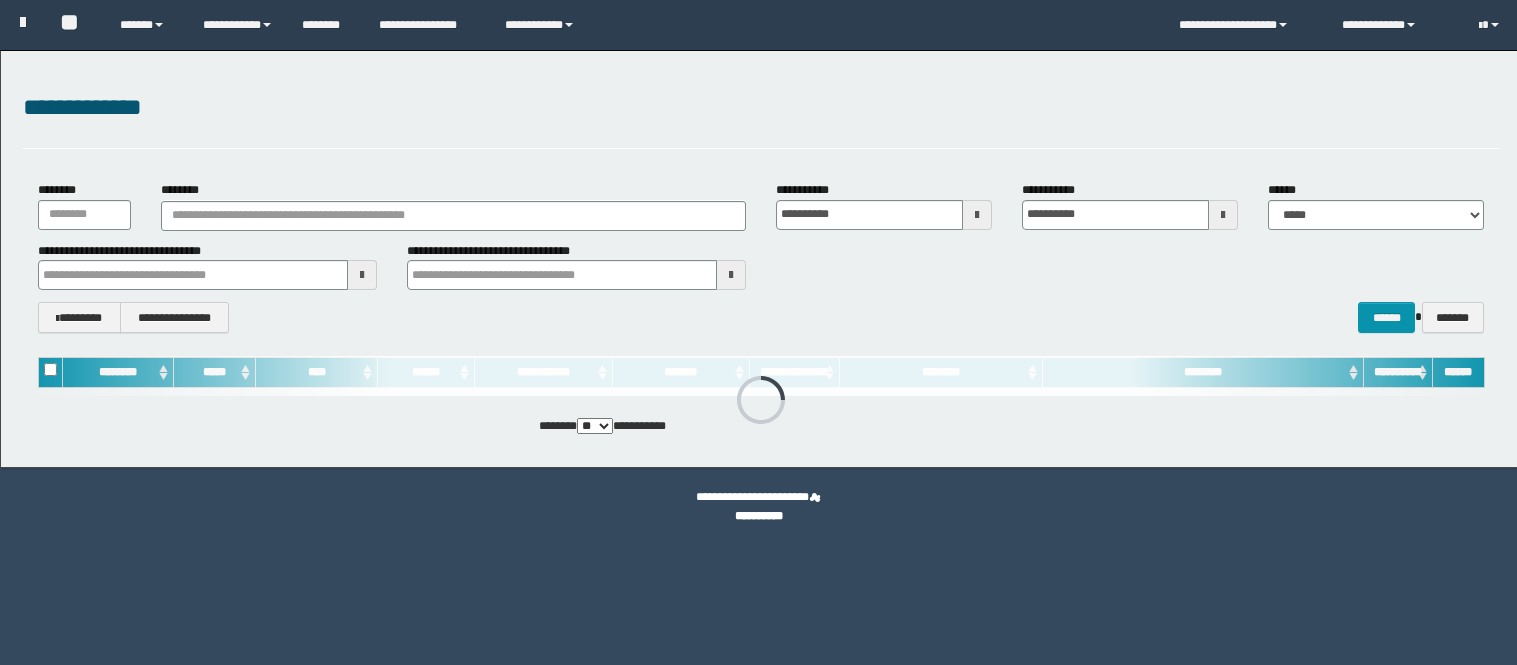 scroll, scrollTop: 0, scrollLeft: 0, axis: both 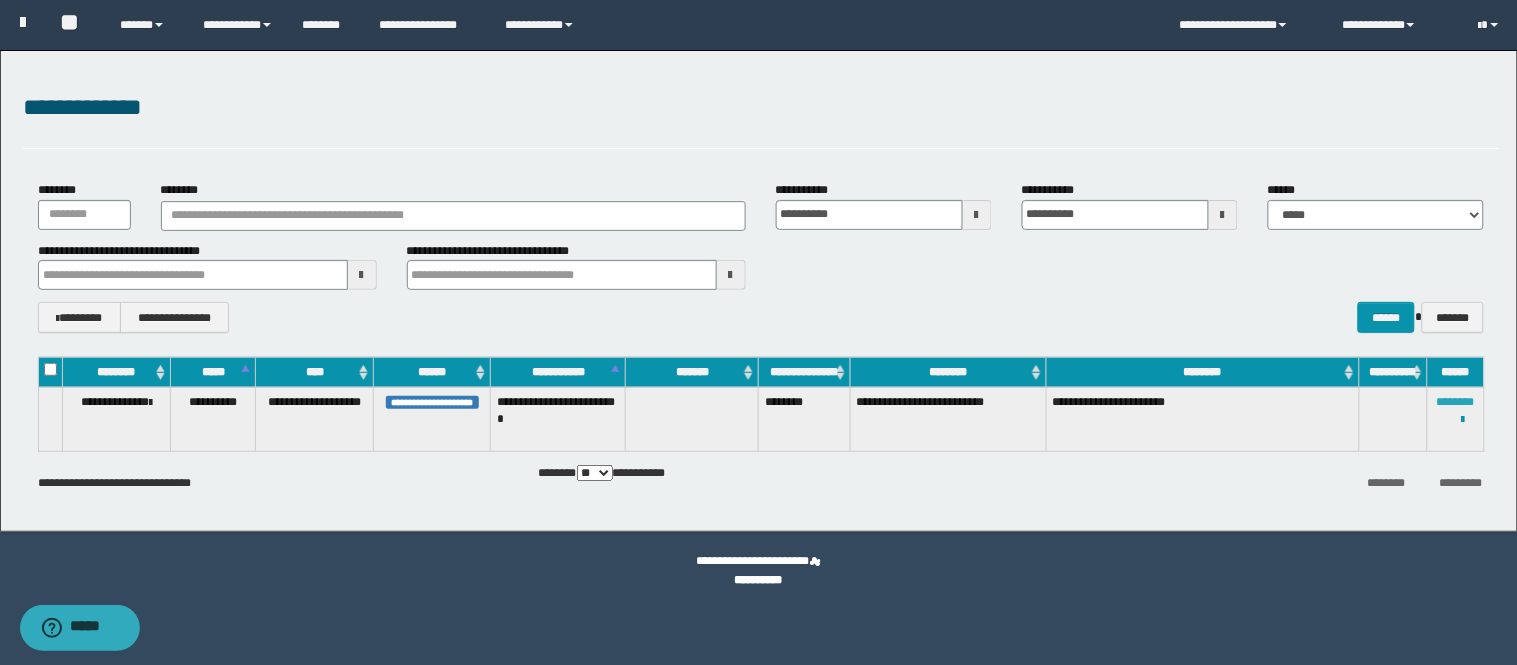click on "********" at bounding box center [1456, 402] 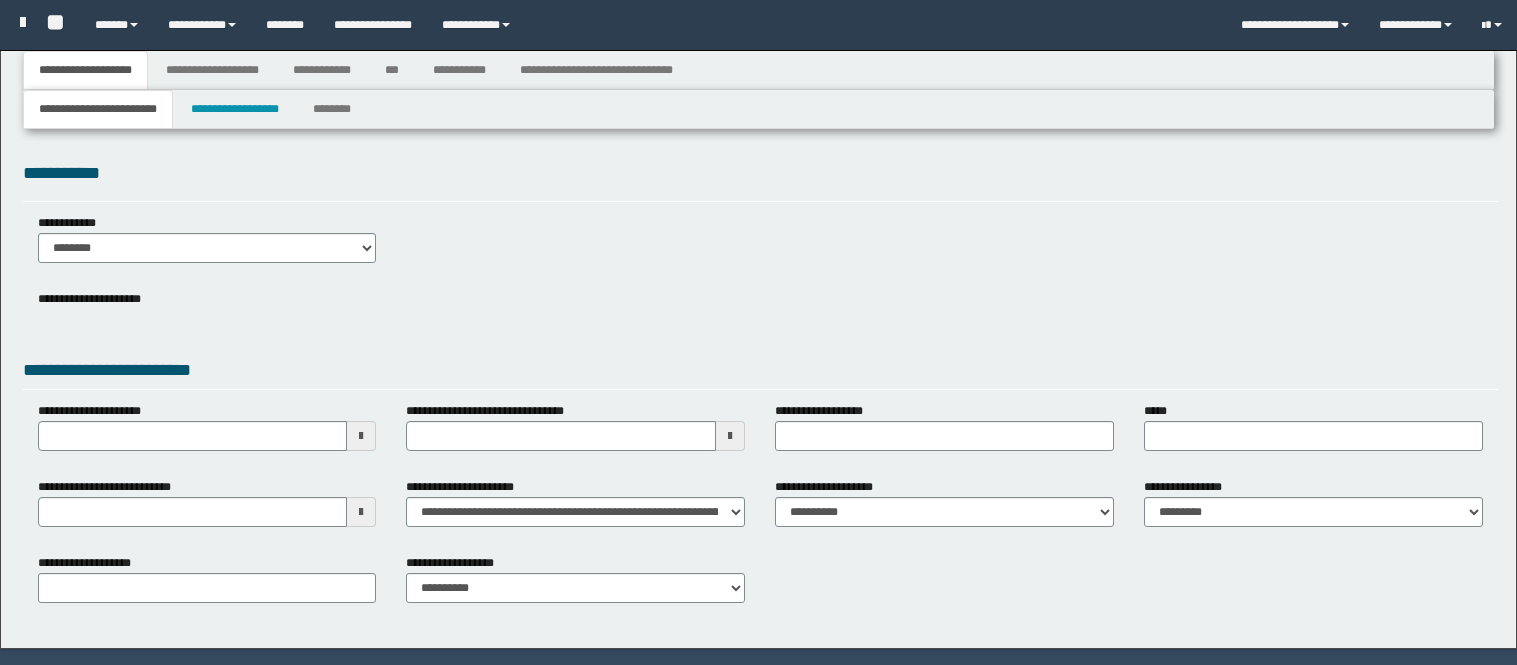type 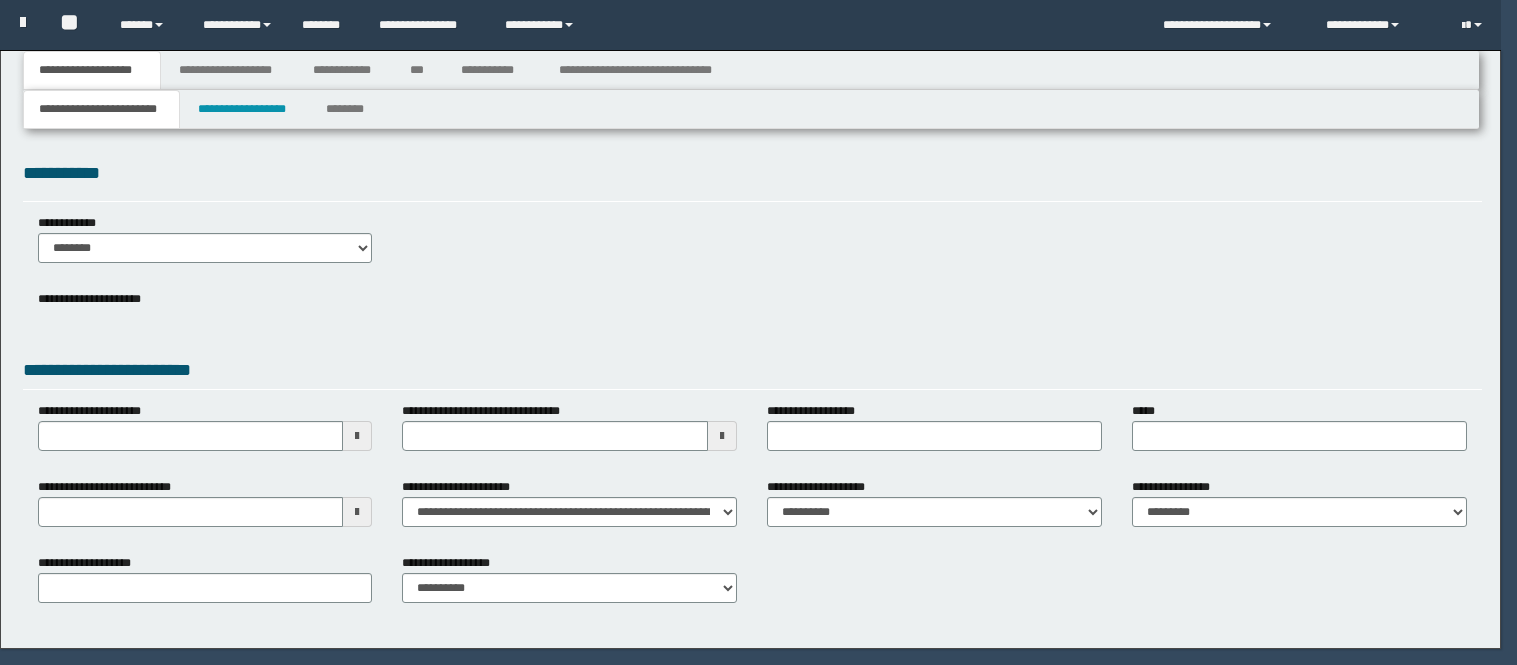 scroll, scrollTop: 0, scrollLeft: 0, axis: both 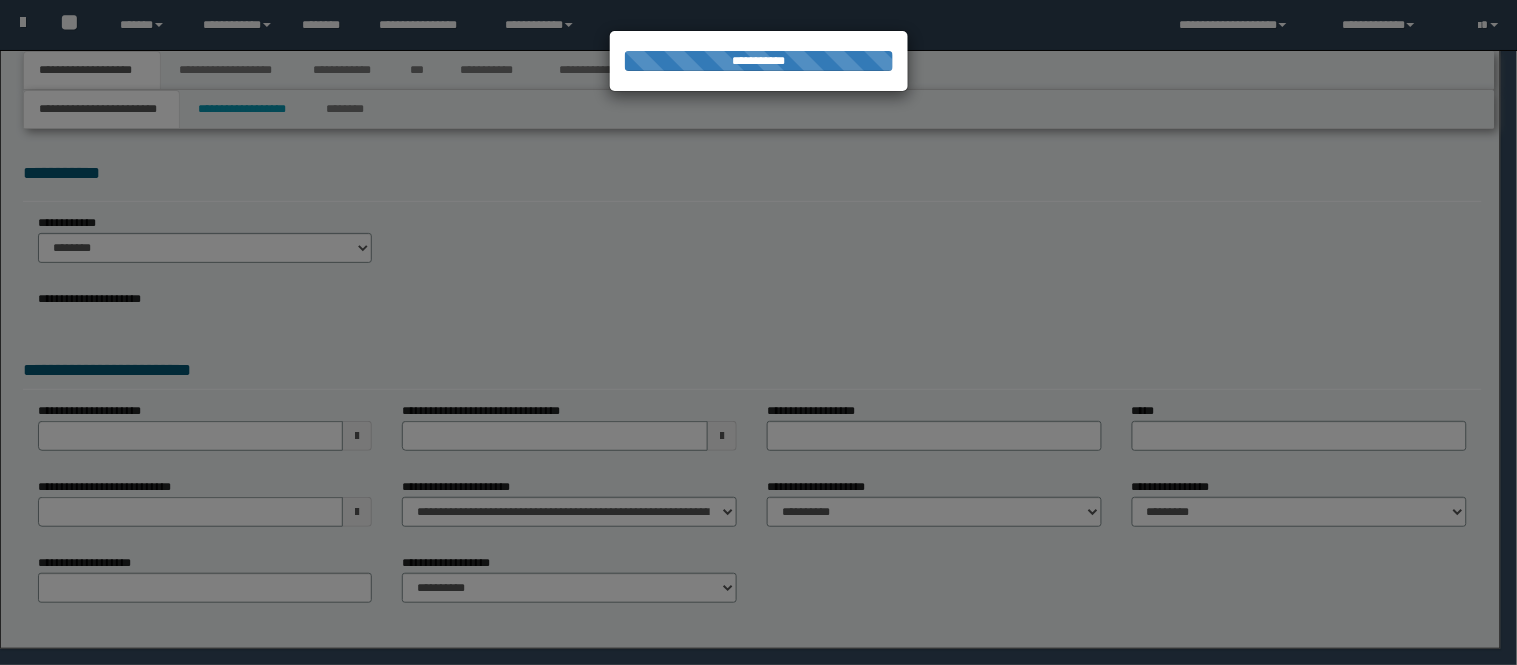 select on "*" 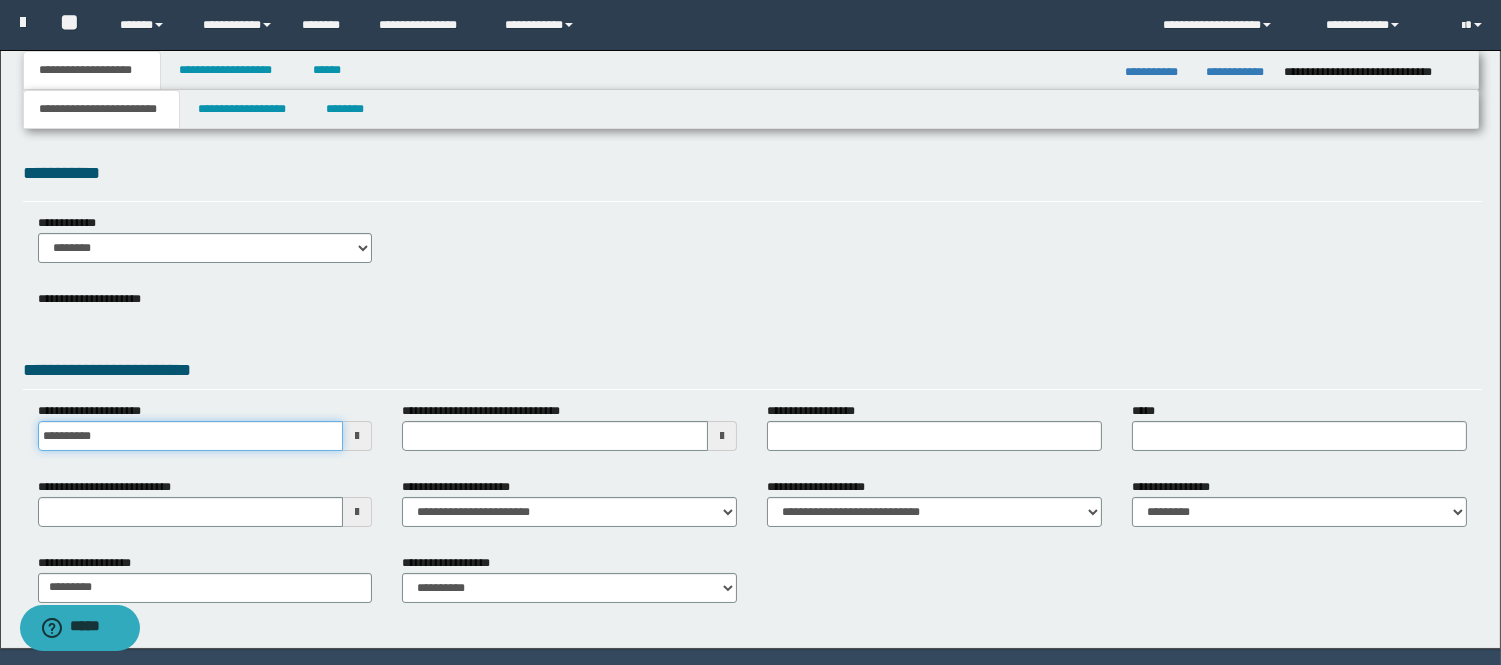 click on "**********" at bounding box center (191, 436) 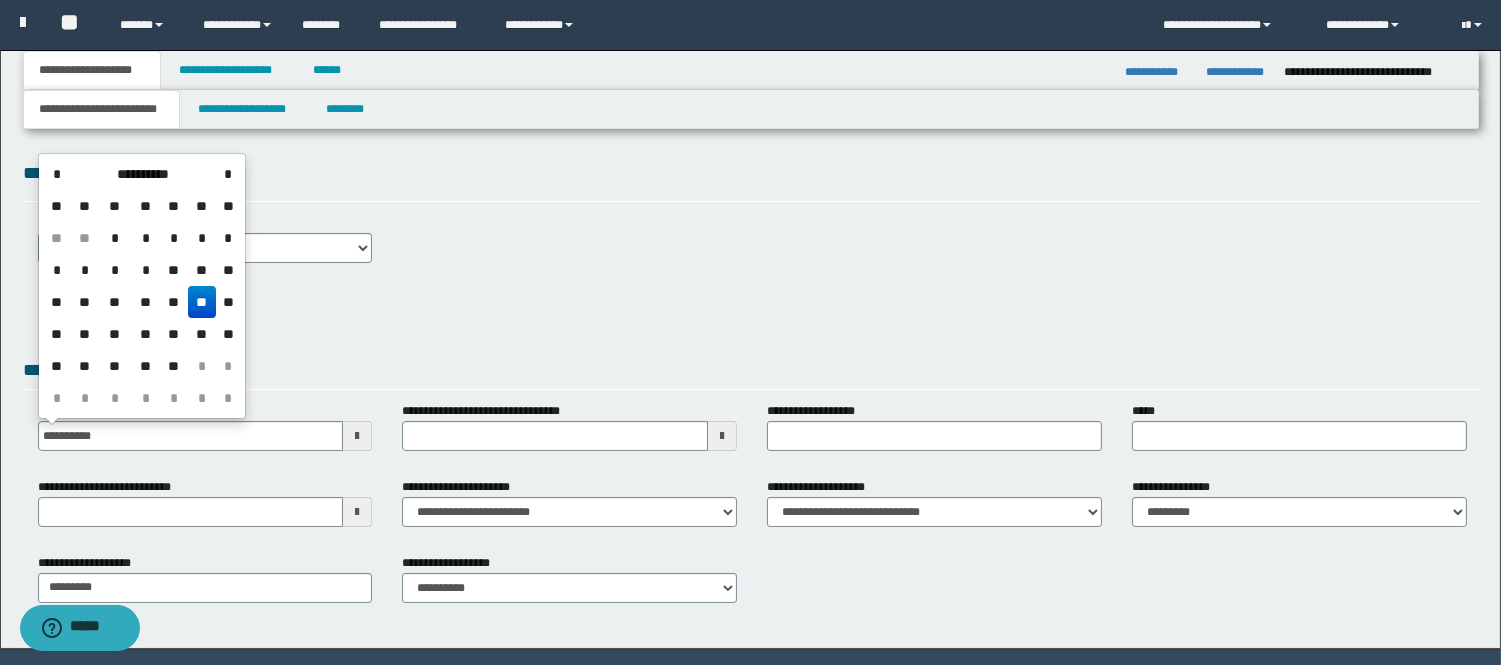click on "**" at bounding box center (202, 302) 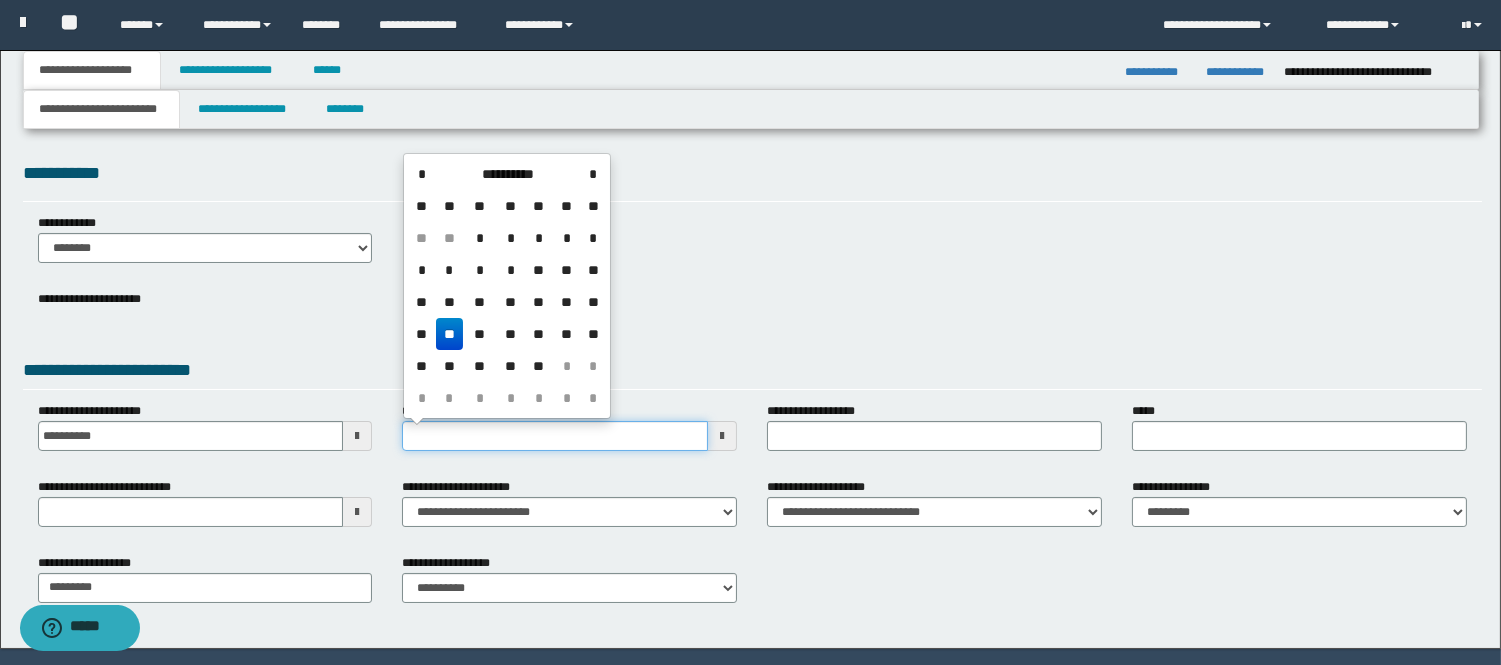 click on "**********" at bounding box center (555, 436) 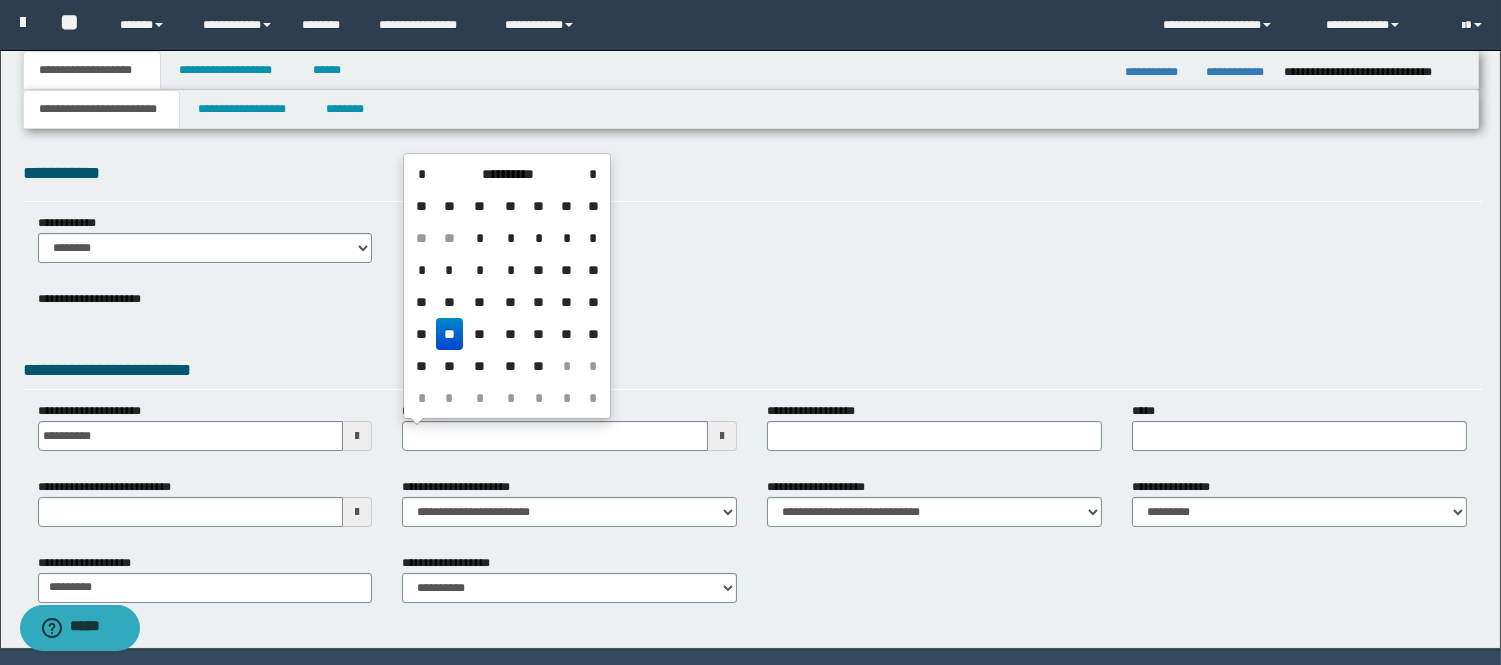 click on "**********" at bounding box center [752, 314] 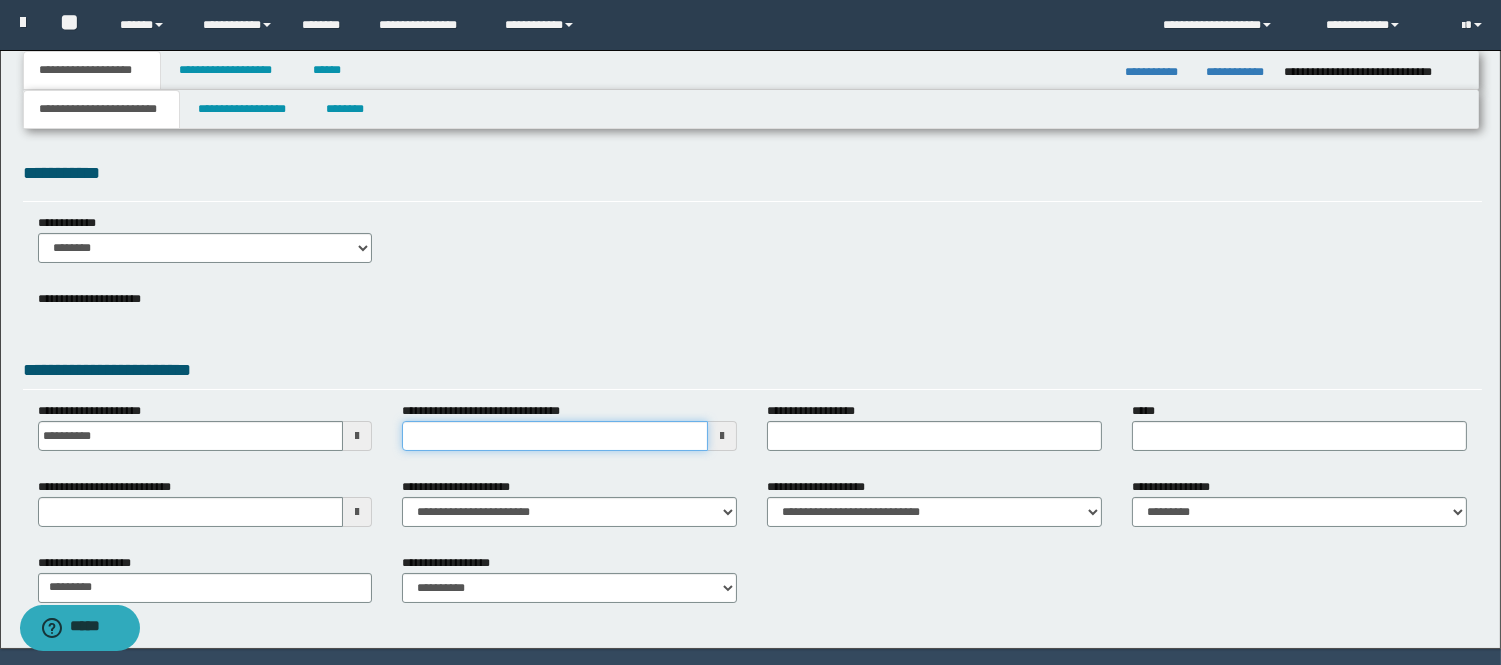 click on "**********" at bounding box center [555, 436] 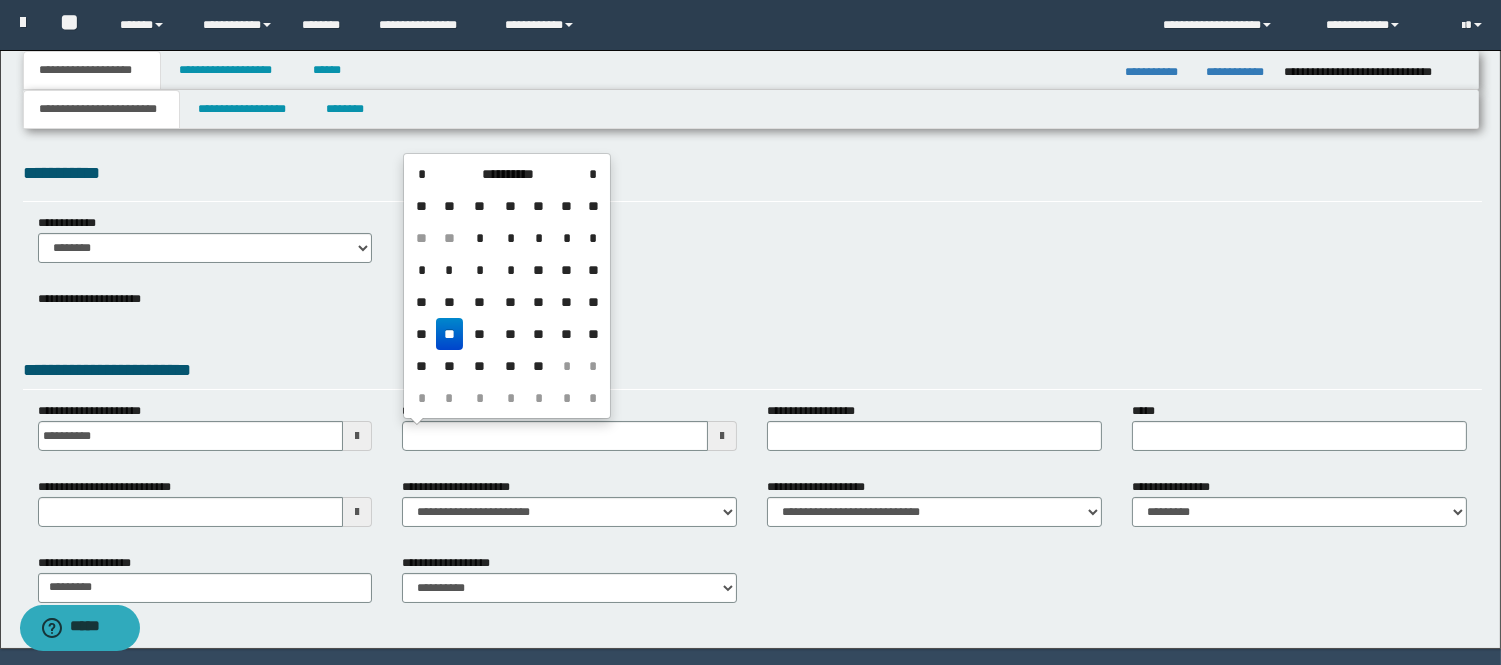 click on "**********" at bounding box center [752, 246] 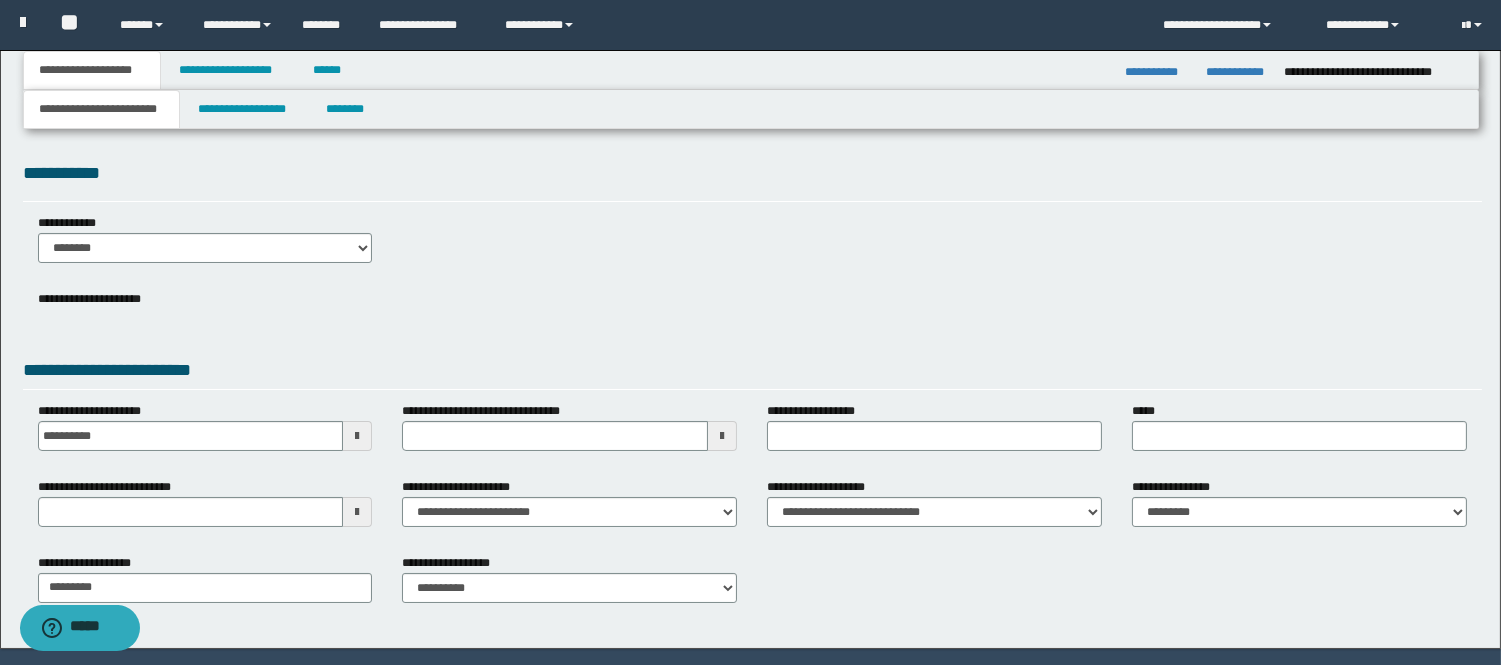 scroll, scrollTop: 61, scrollLeft: 0, axis: vertical 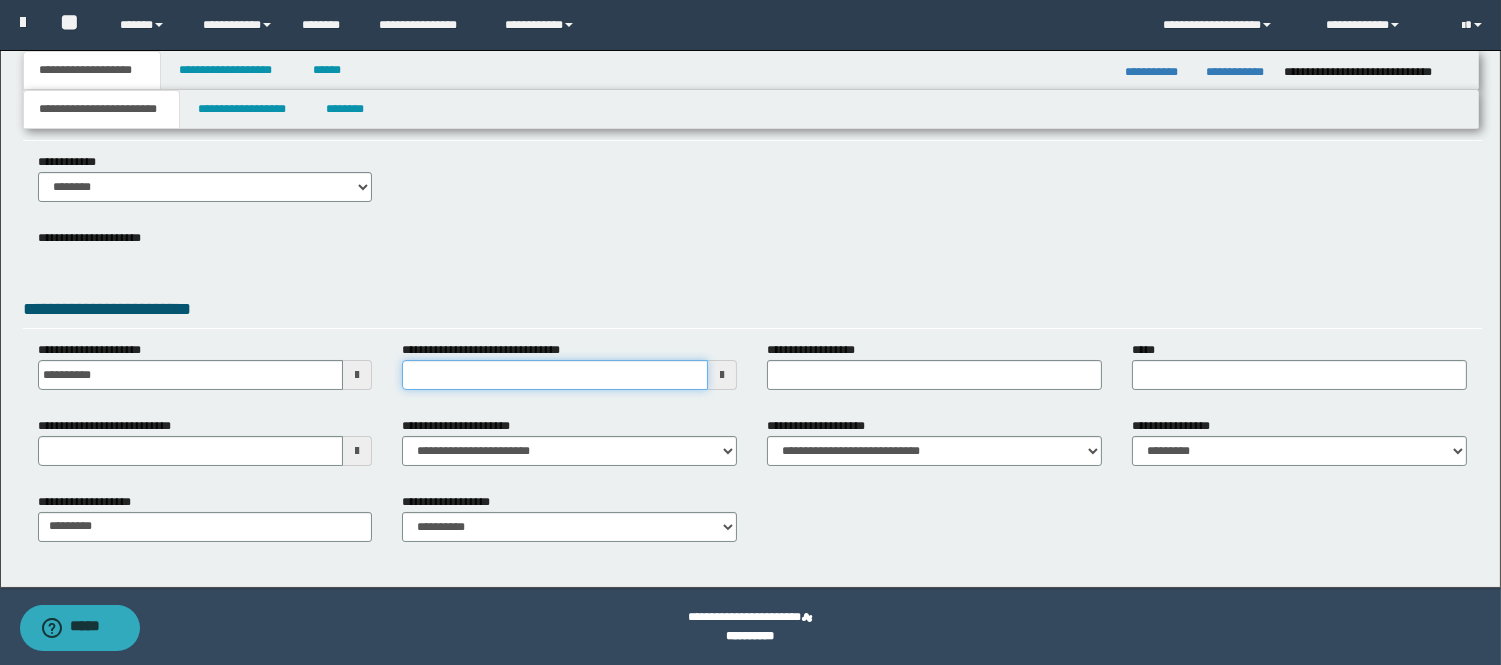 click on "**********" at bounding box center (555, 375) 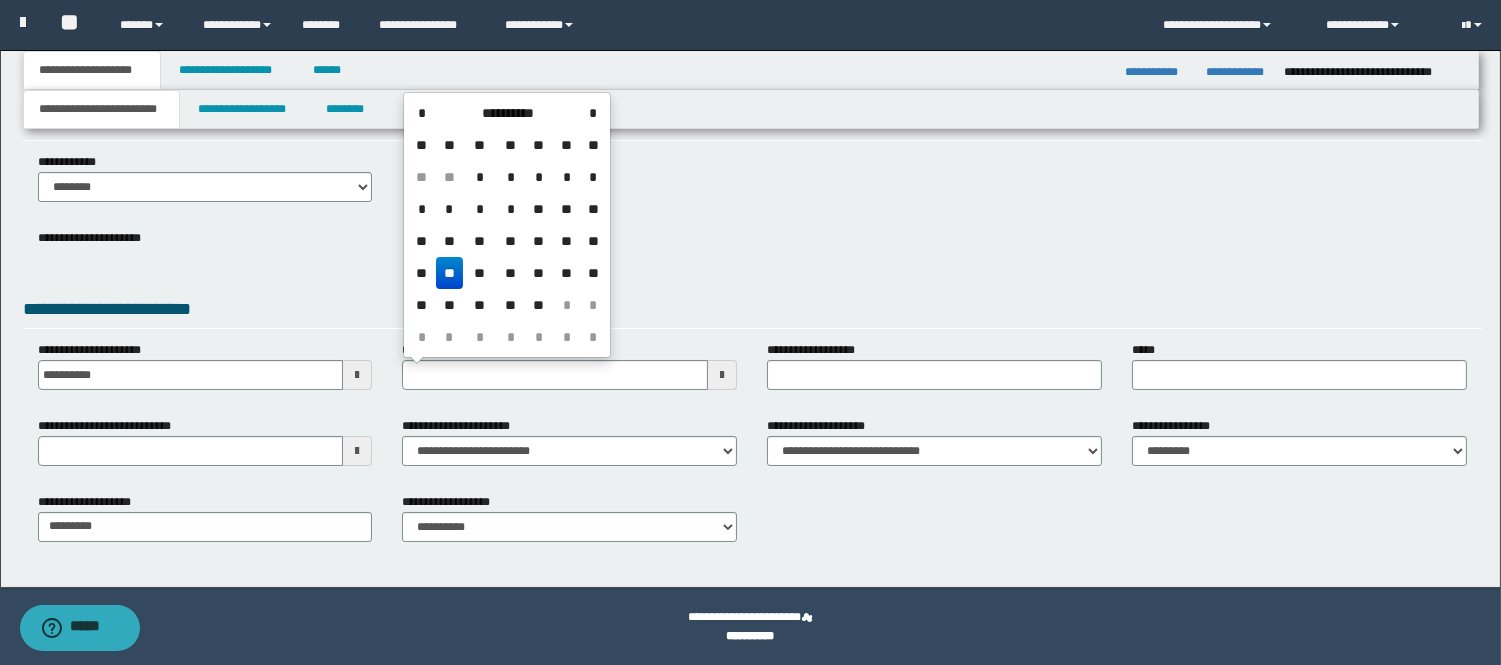 click on "**" at bounding box center (450, 273) 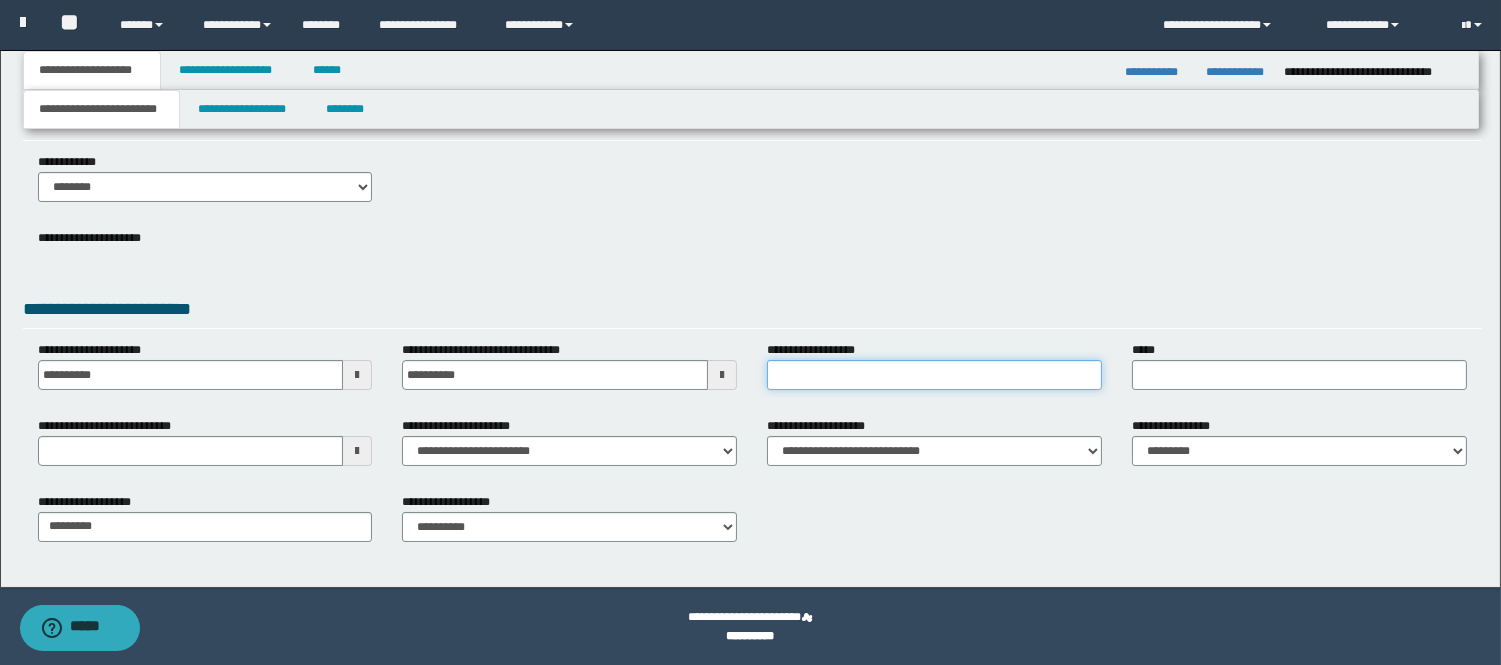 click on "**********" at bounding box center (934, 375) 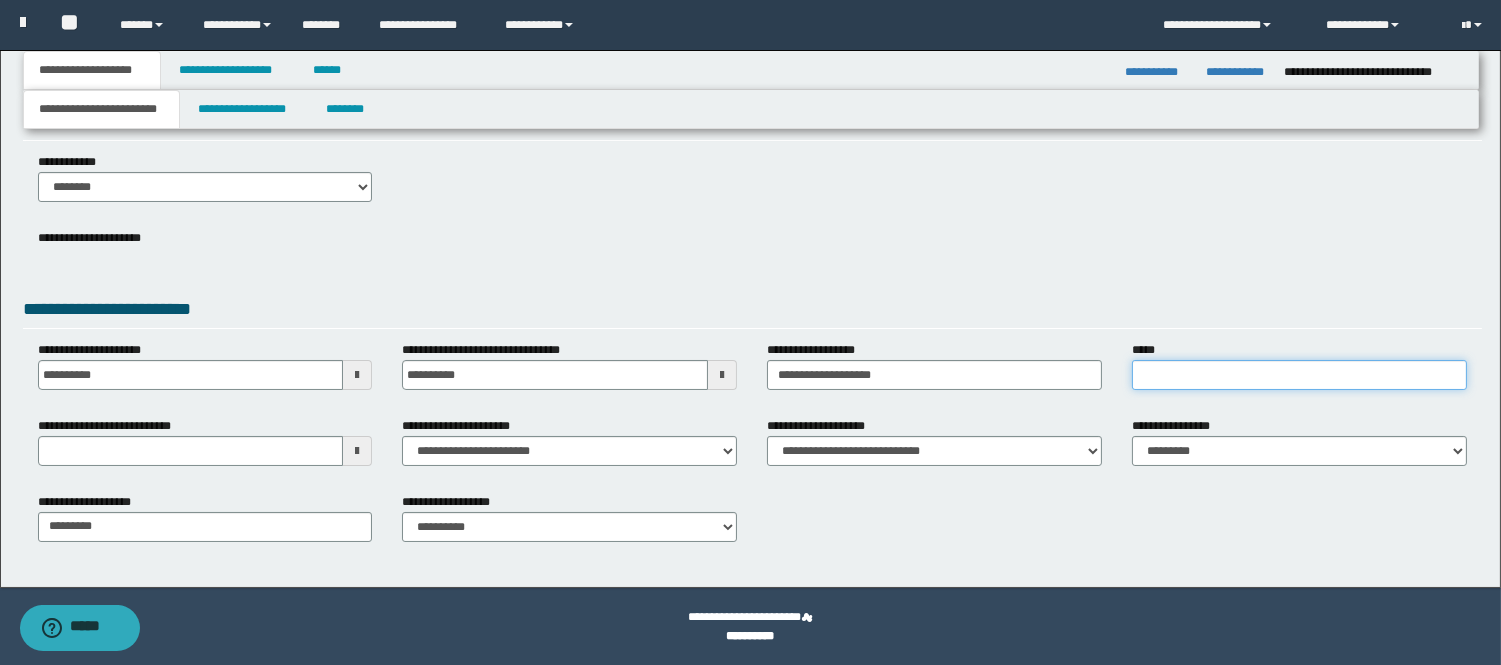 click on "*****" at bounding box center (1299, 375) 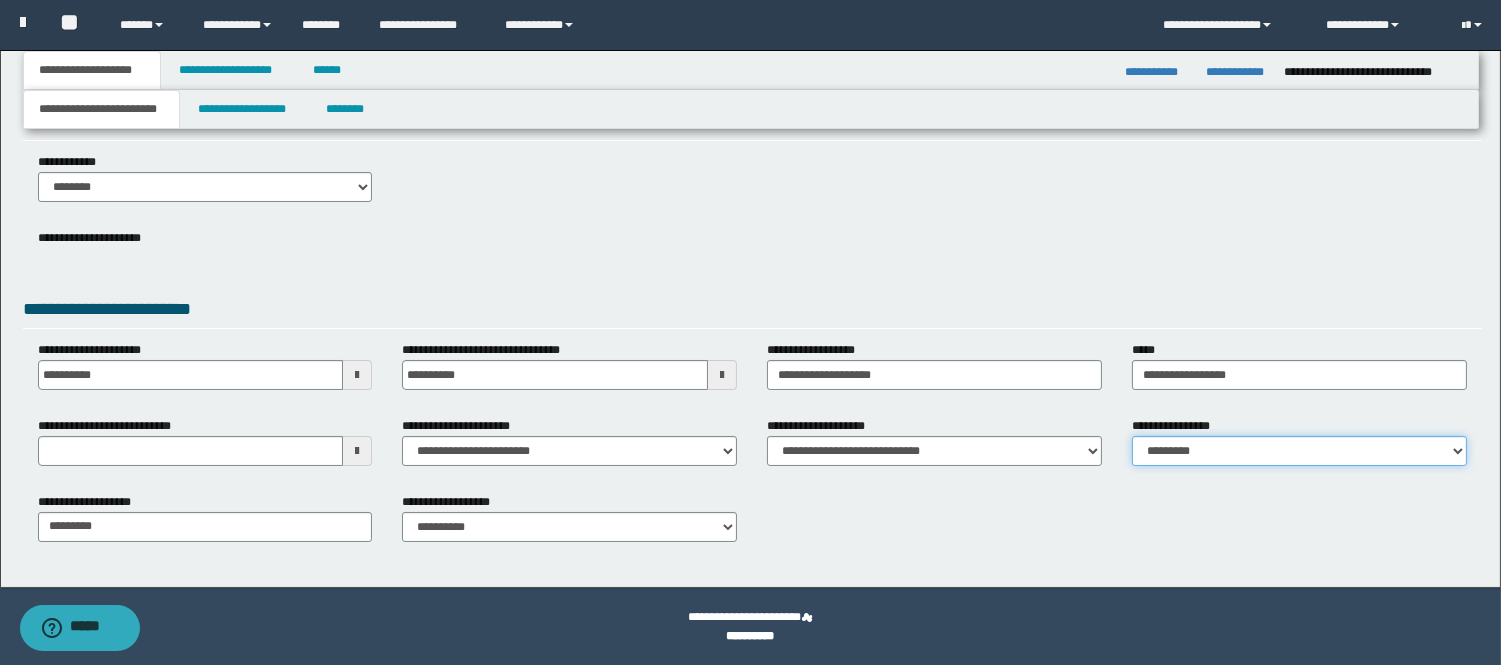 click on "**********" at bounding box center [1299, 451] 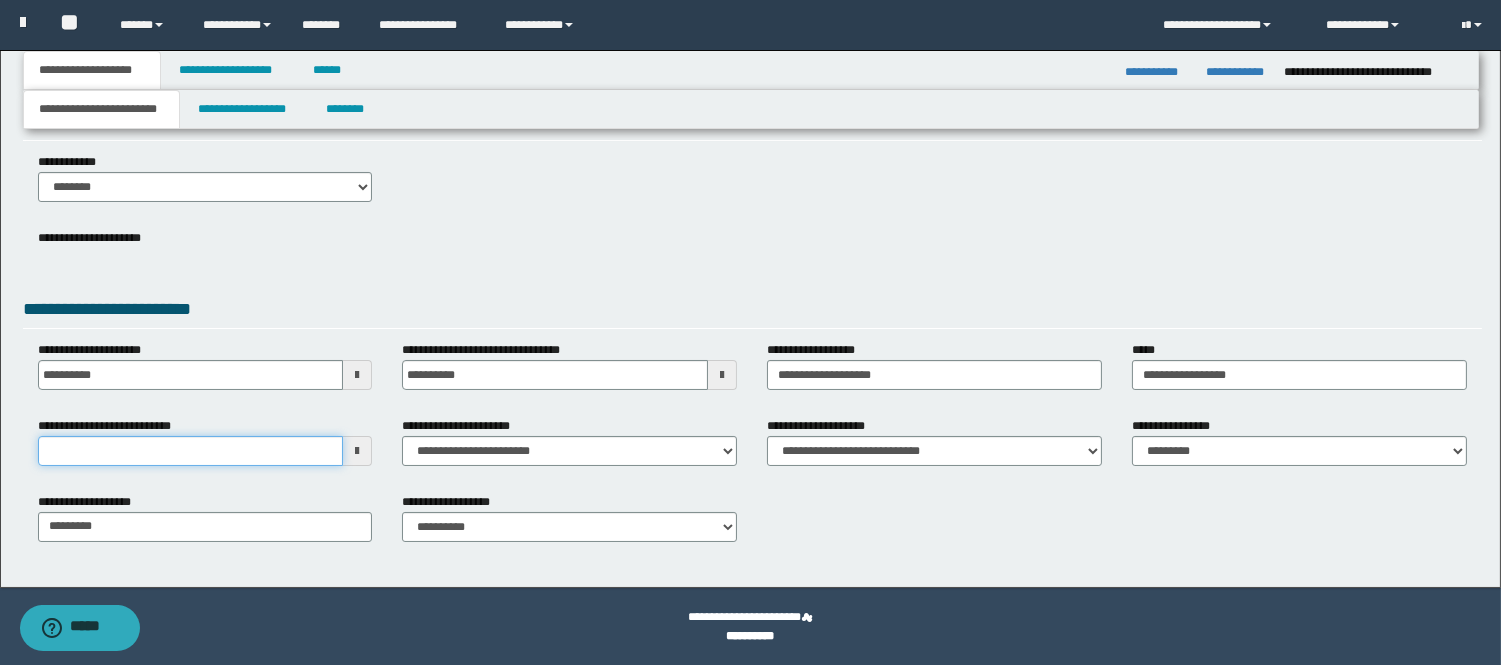 click on "**********" at bounding box center [191, 451] 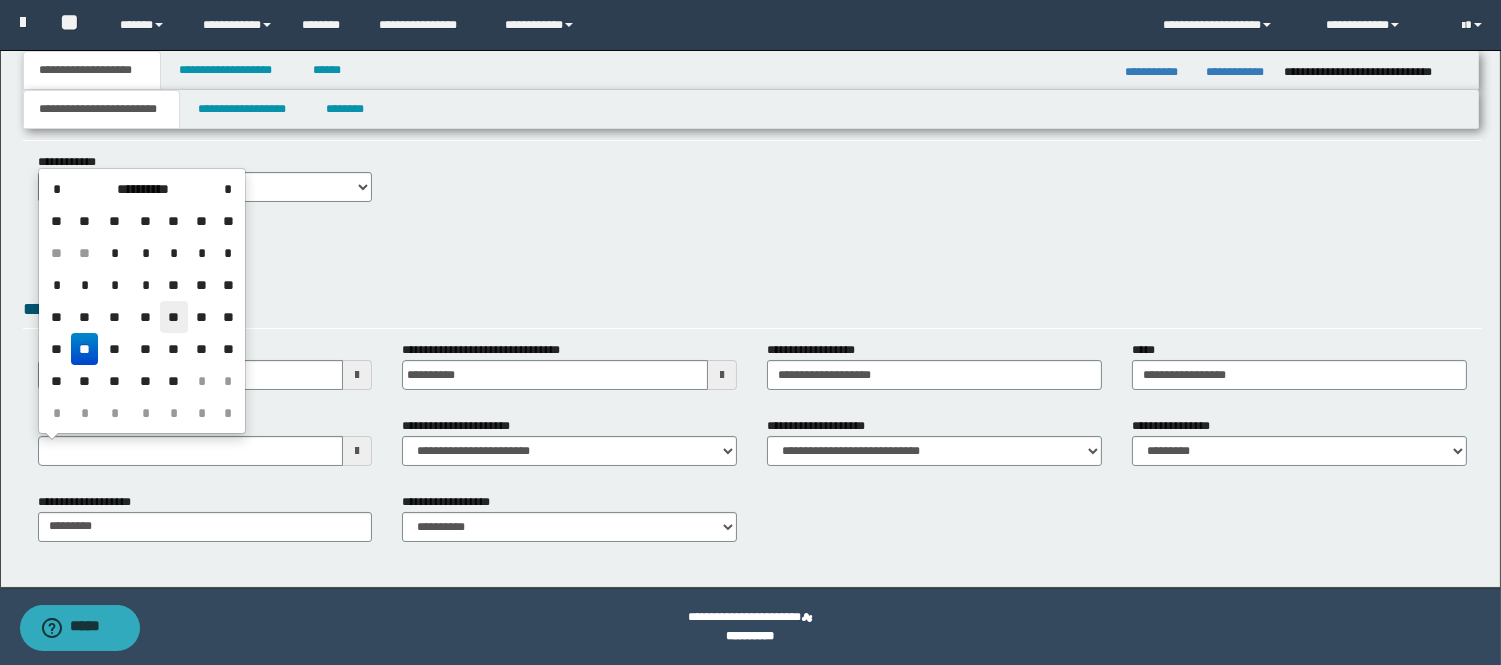 click on "**" at bounding box center [174, 317] 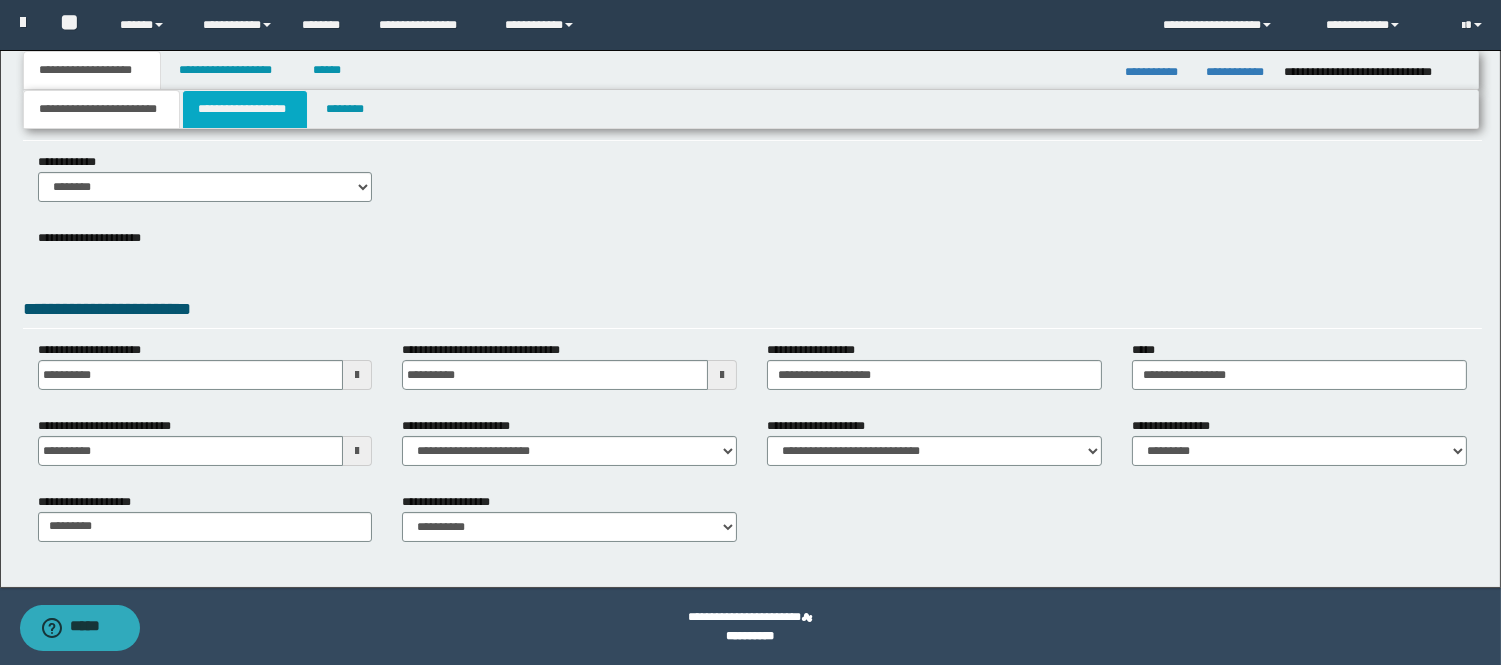 click on "**********" at bounding box center (245, 109) 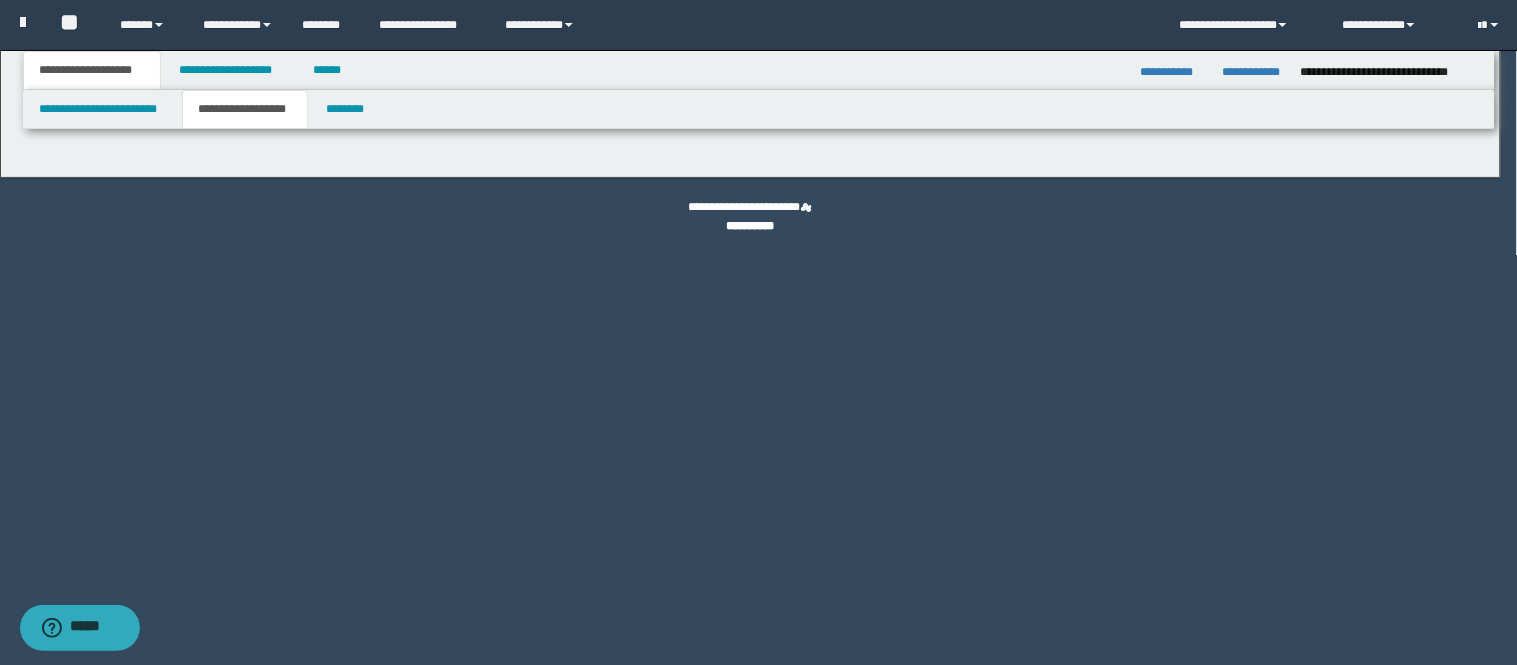 type on "********" 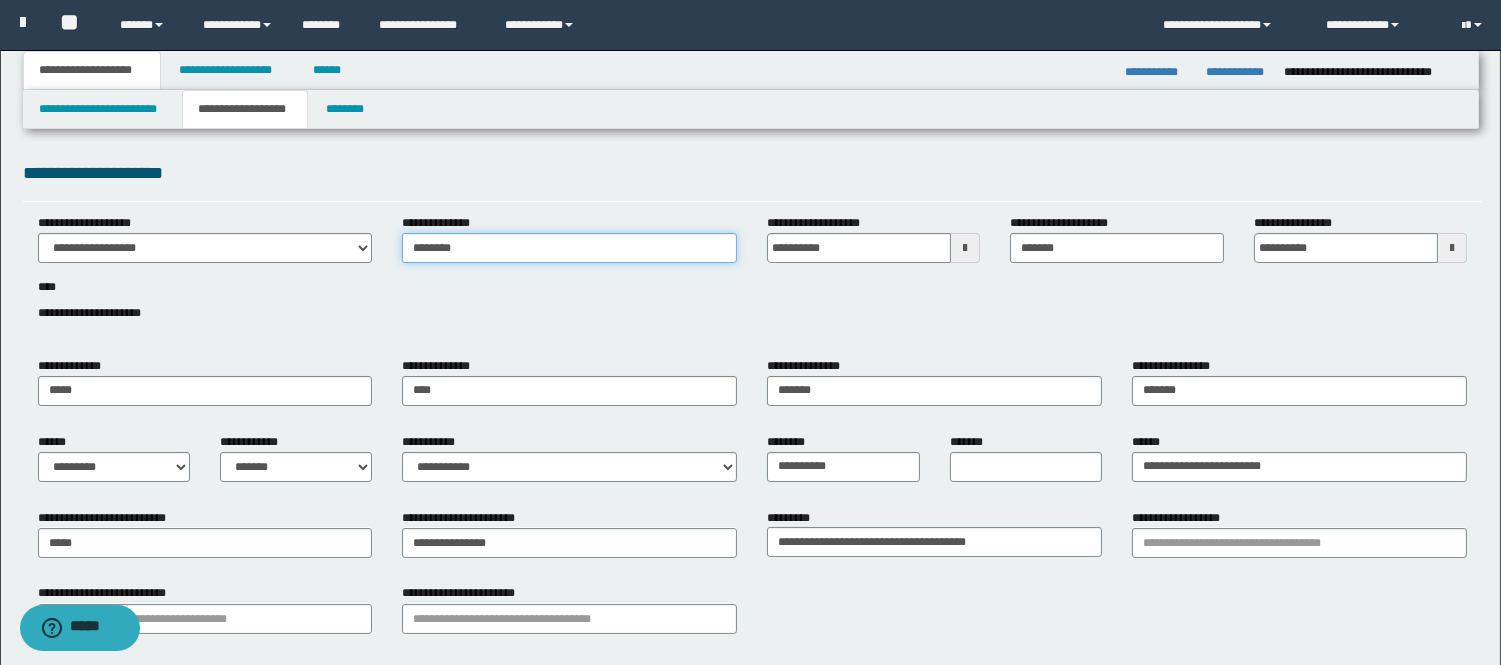 click on "********" at bounding box center (569, 248) 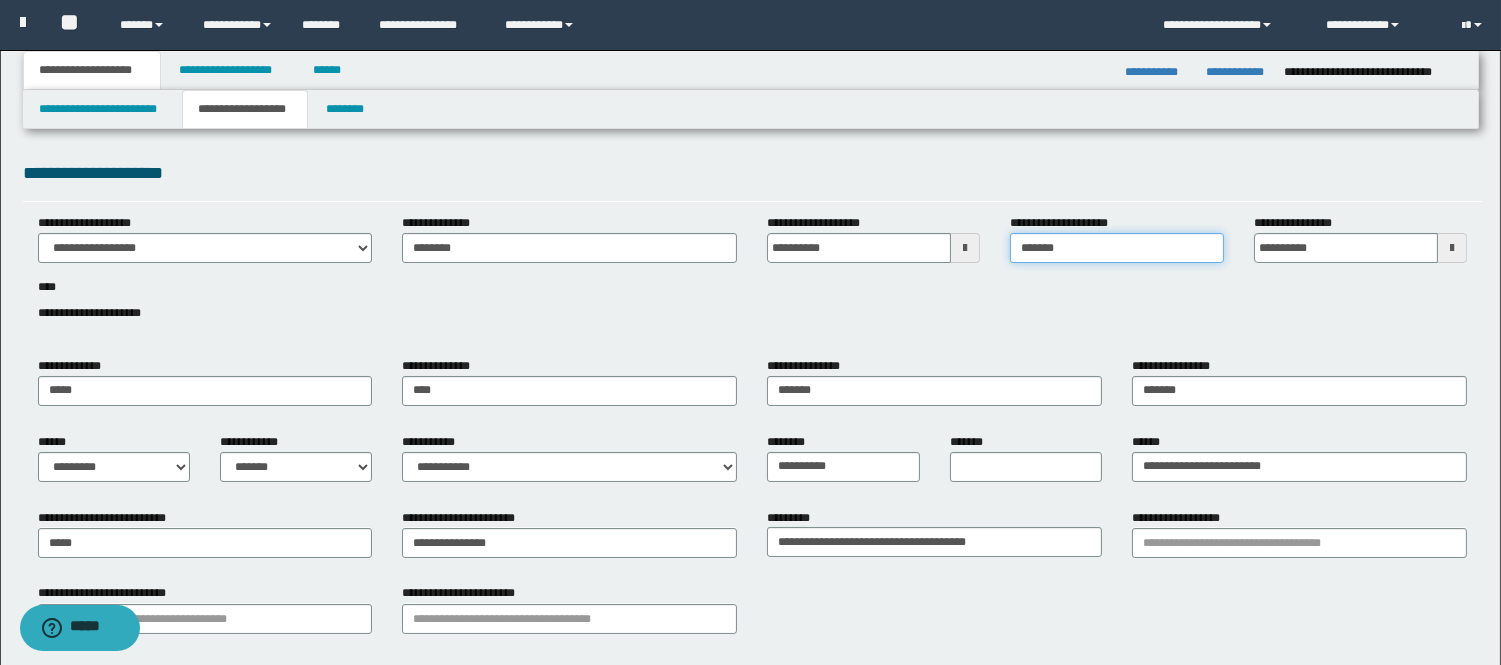 click on "*******" at bounding box center (1116, 248) 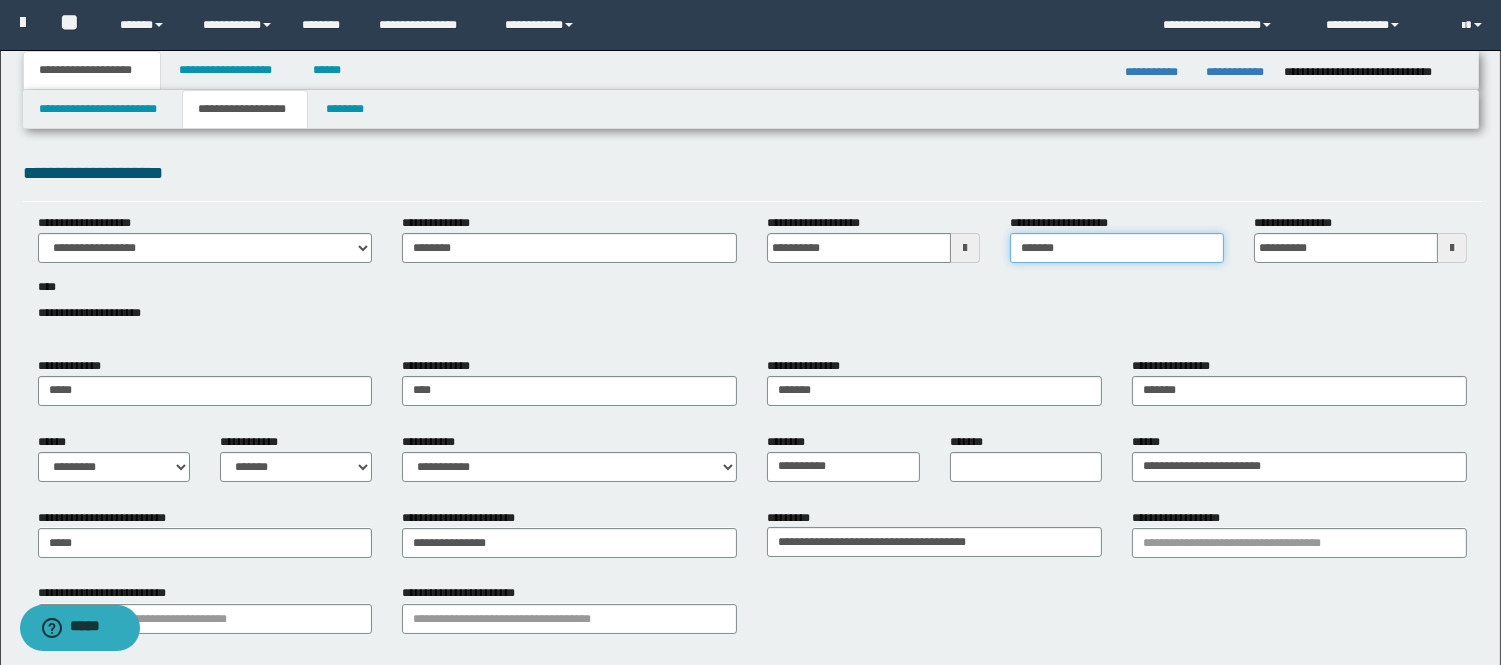 click on "*******" at bounding box center [1116, 248] 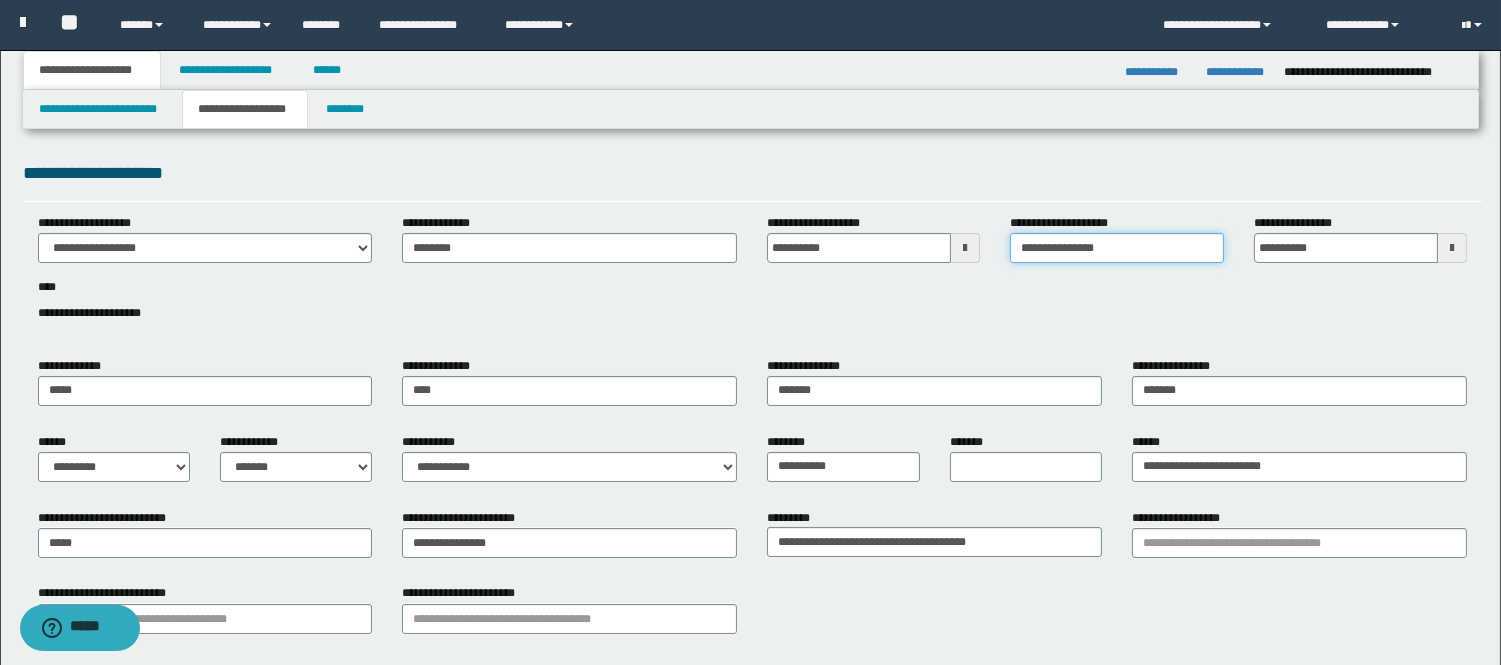 type on "**********" 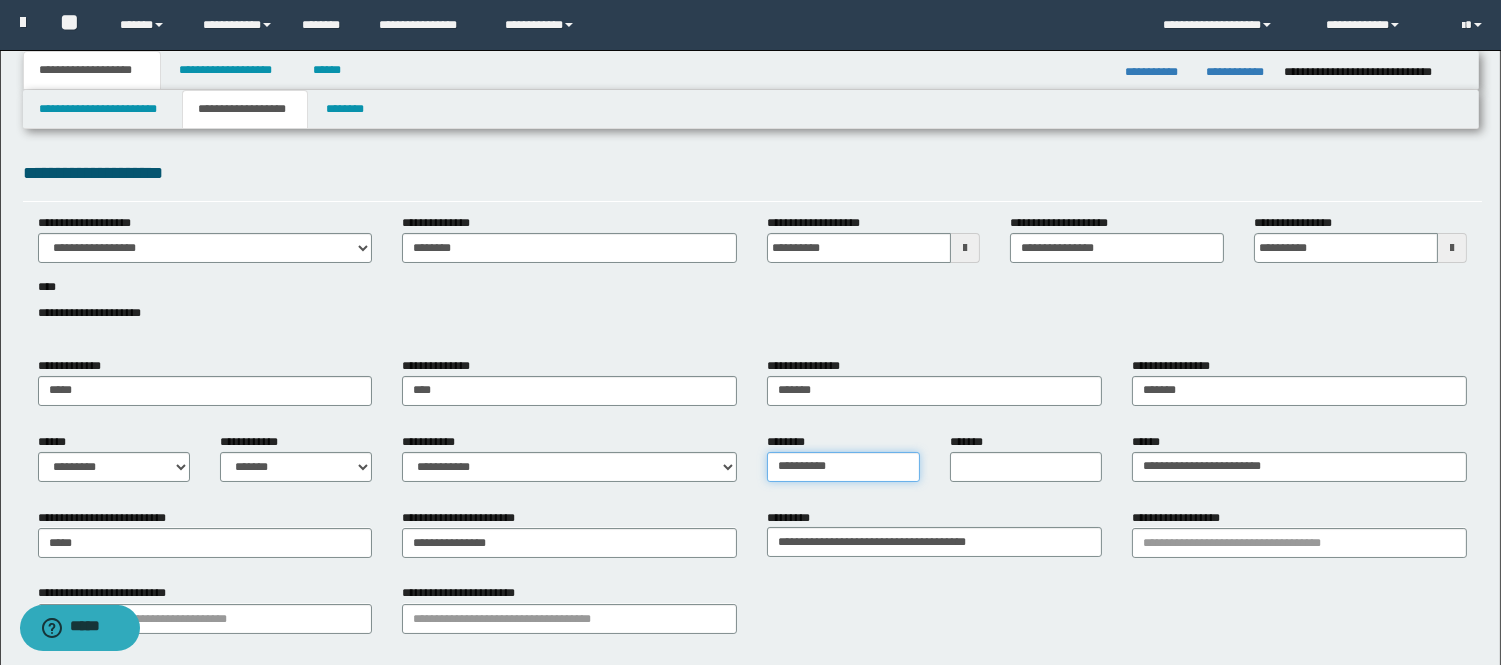 click on "**********" at bounding box center [843, 467] 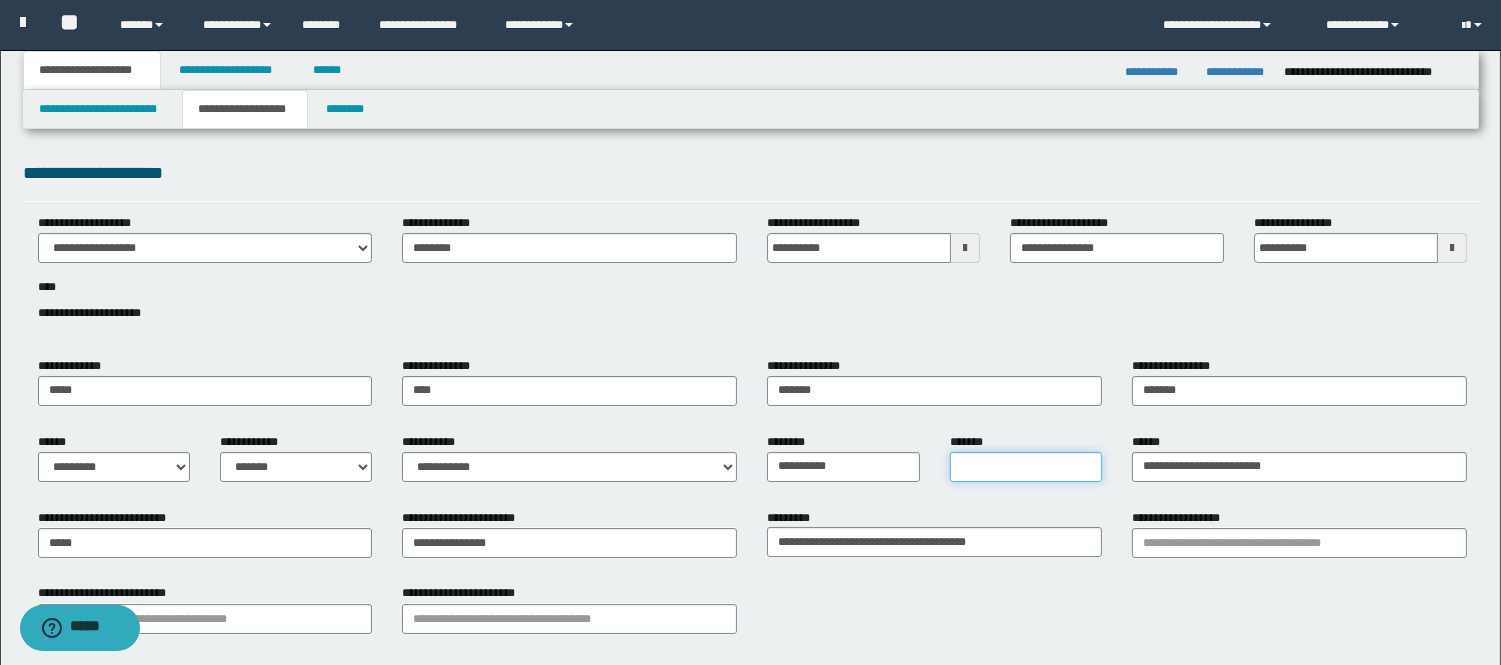 click on "*******" at bounding box center [1026, 467] 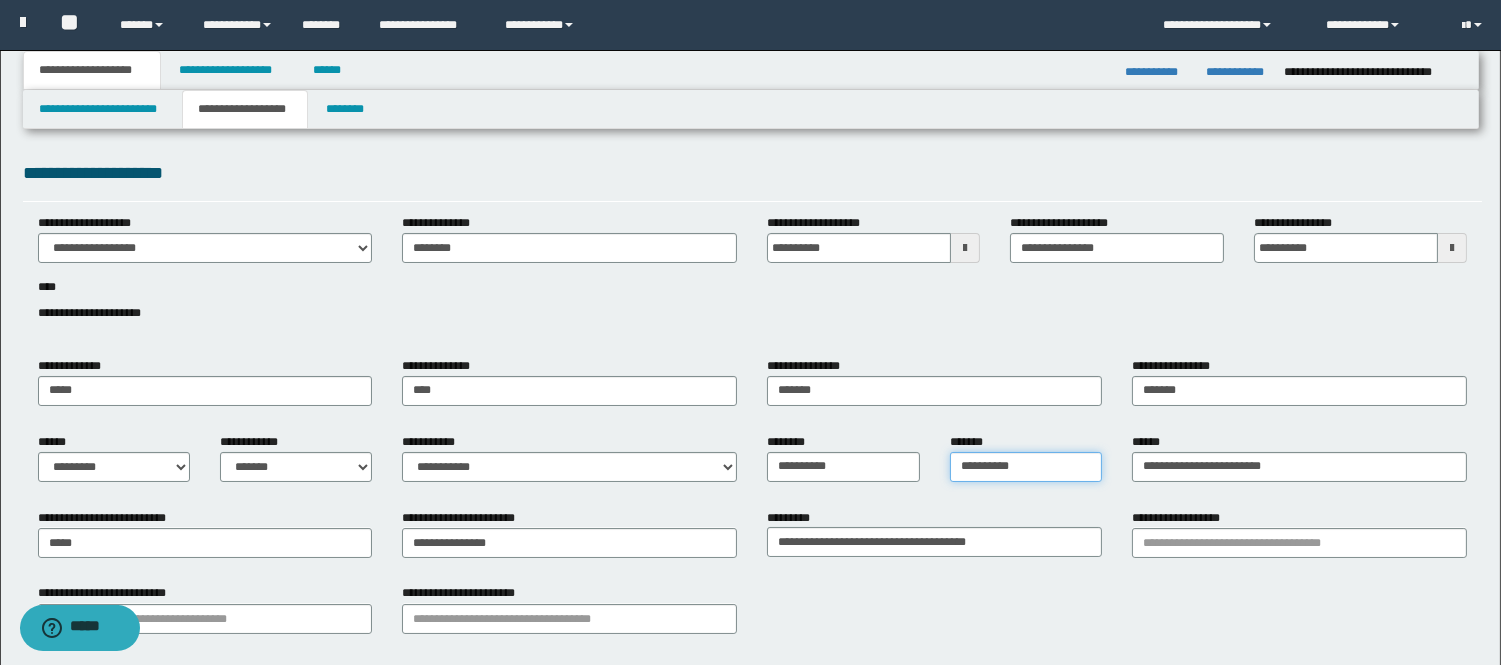 type on "**********" 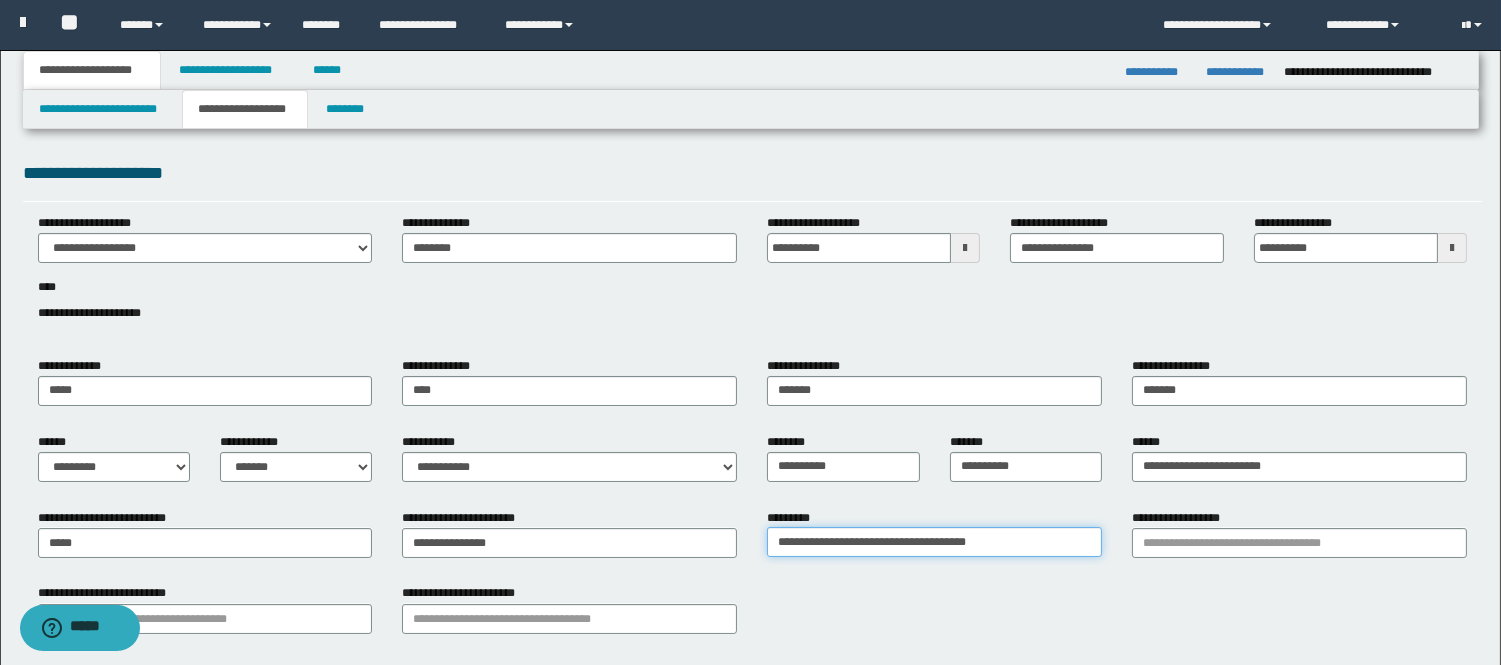 click on "**********" at bounding box center [934, 542] 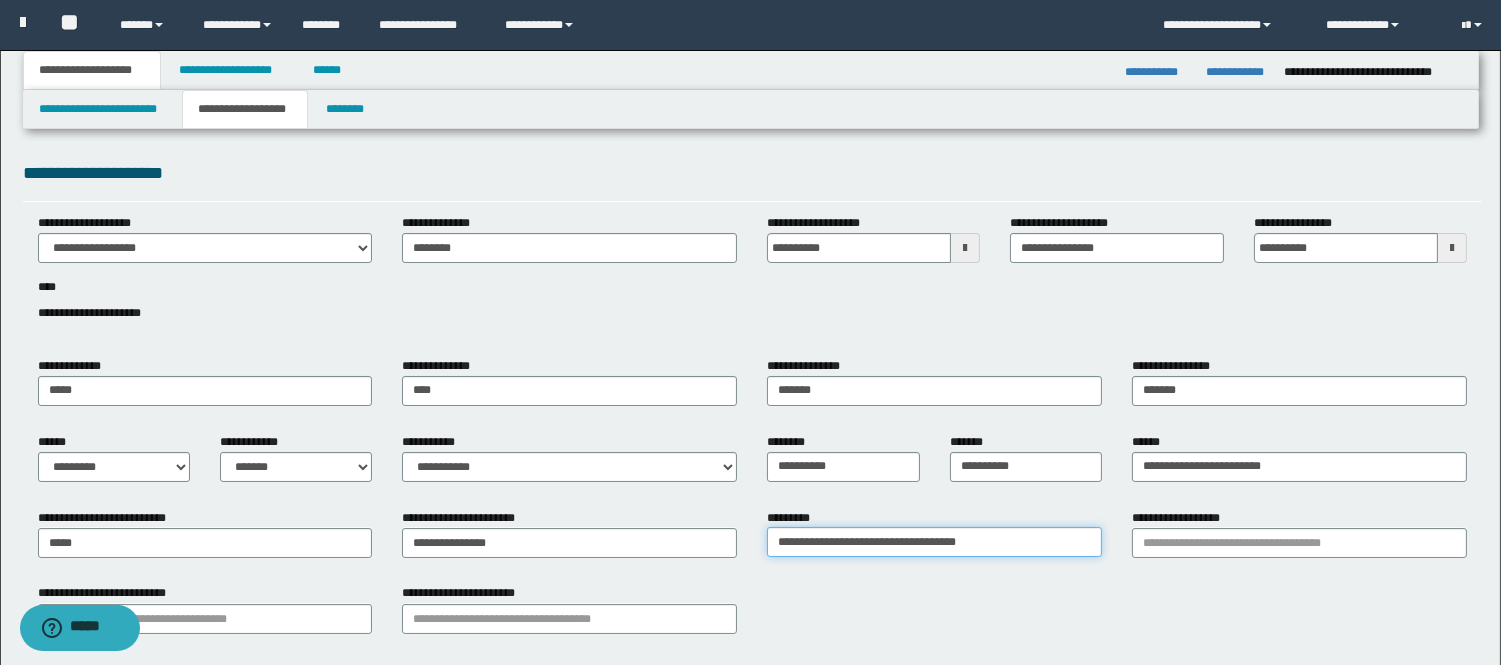 click on "**********" at bounding box center (934, 542) 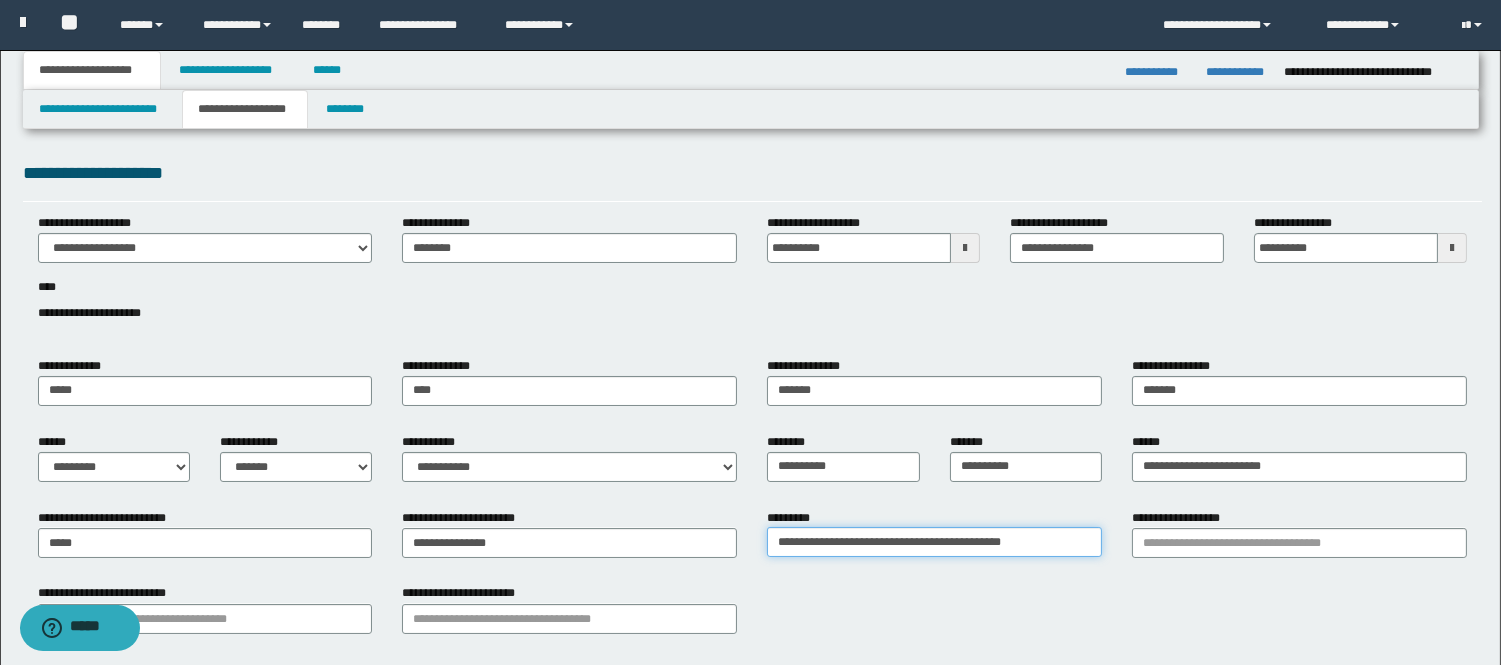 type on "**********" 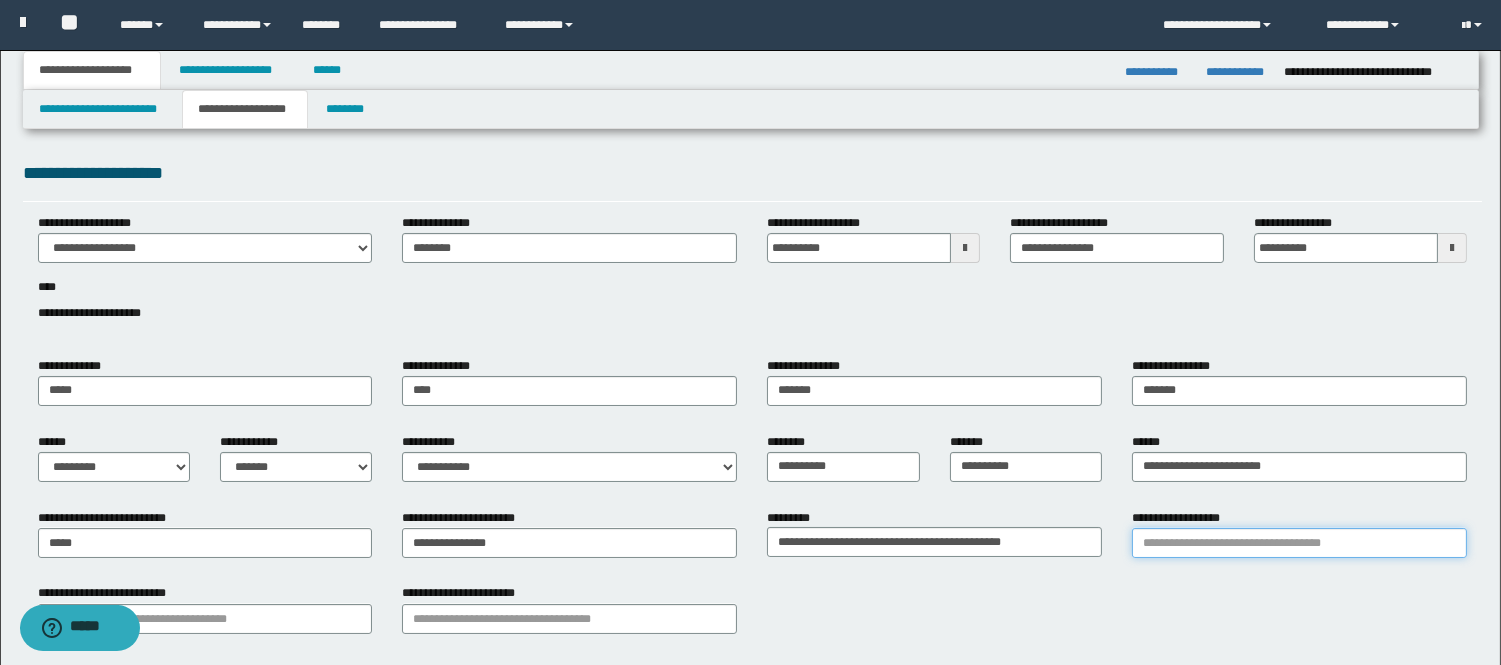 click on "**********" at bounding box center [1299, 543] 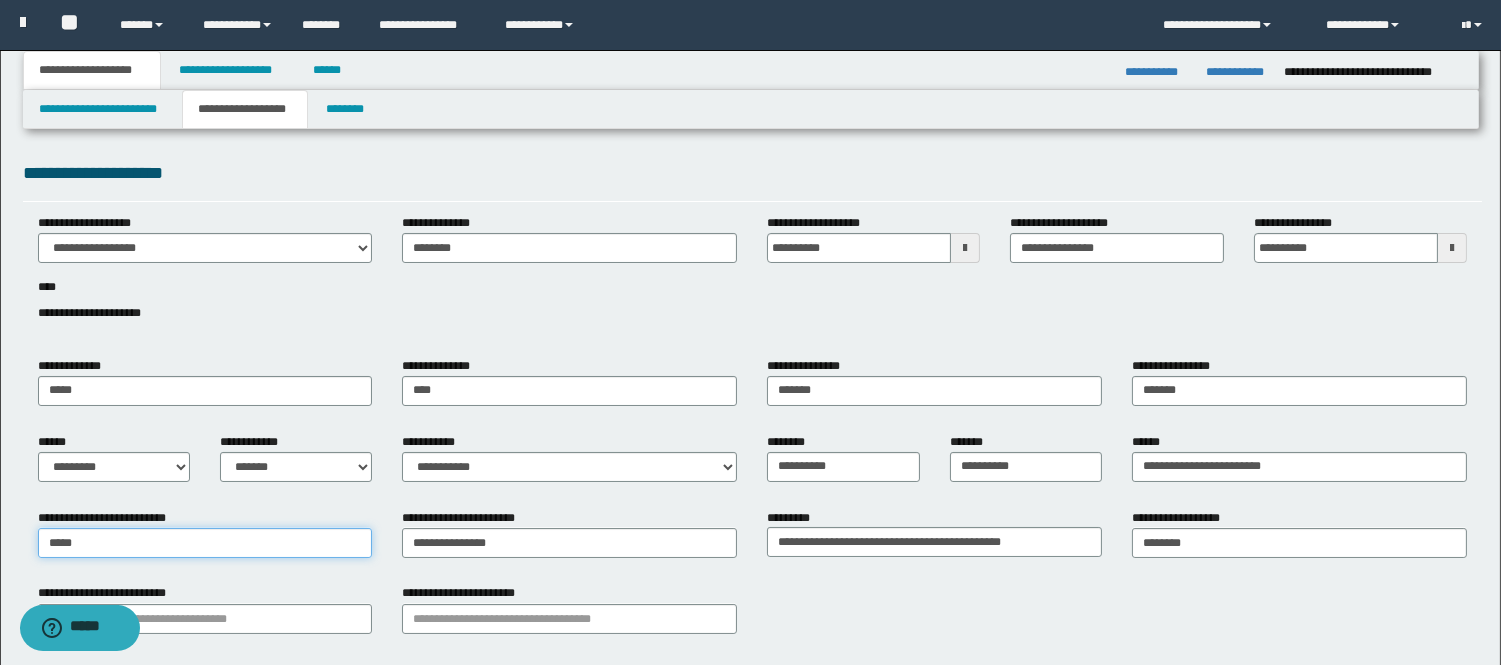 type 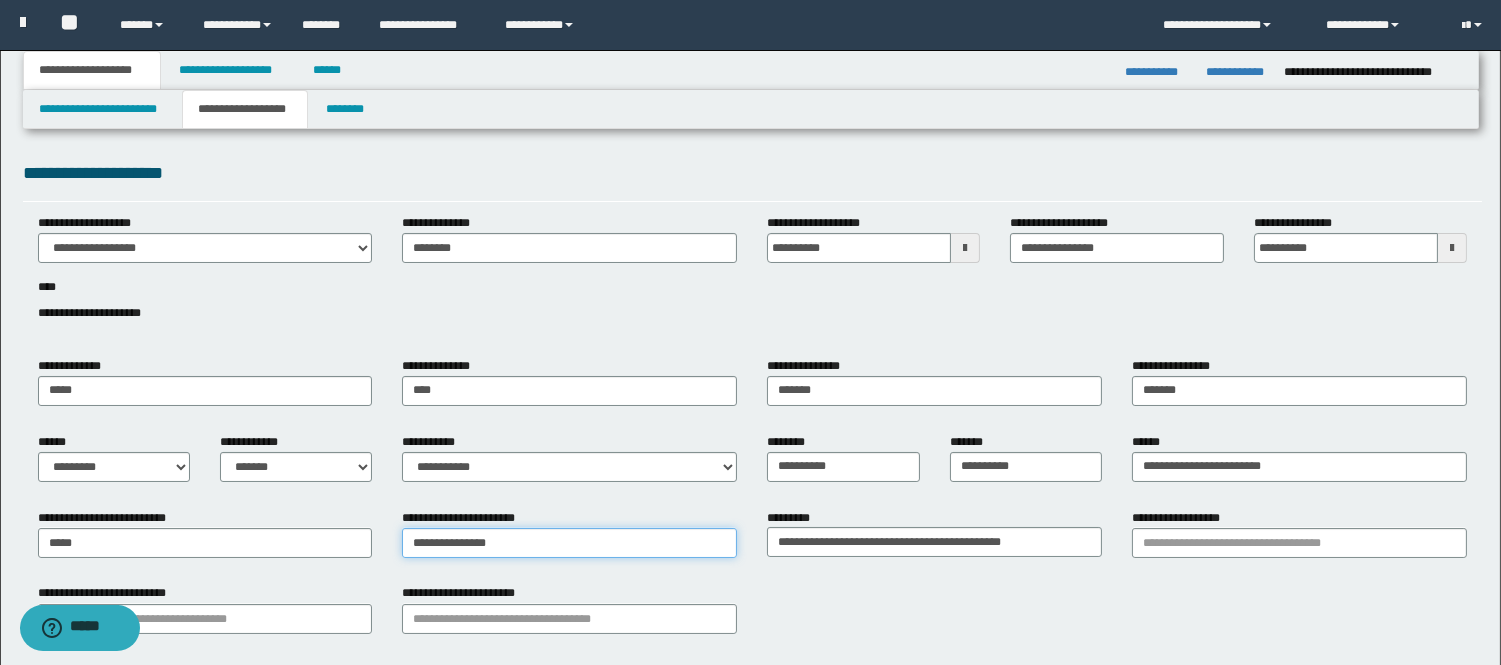 type on "*******" 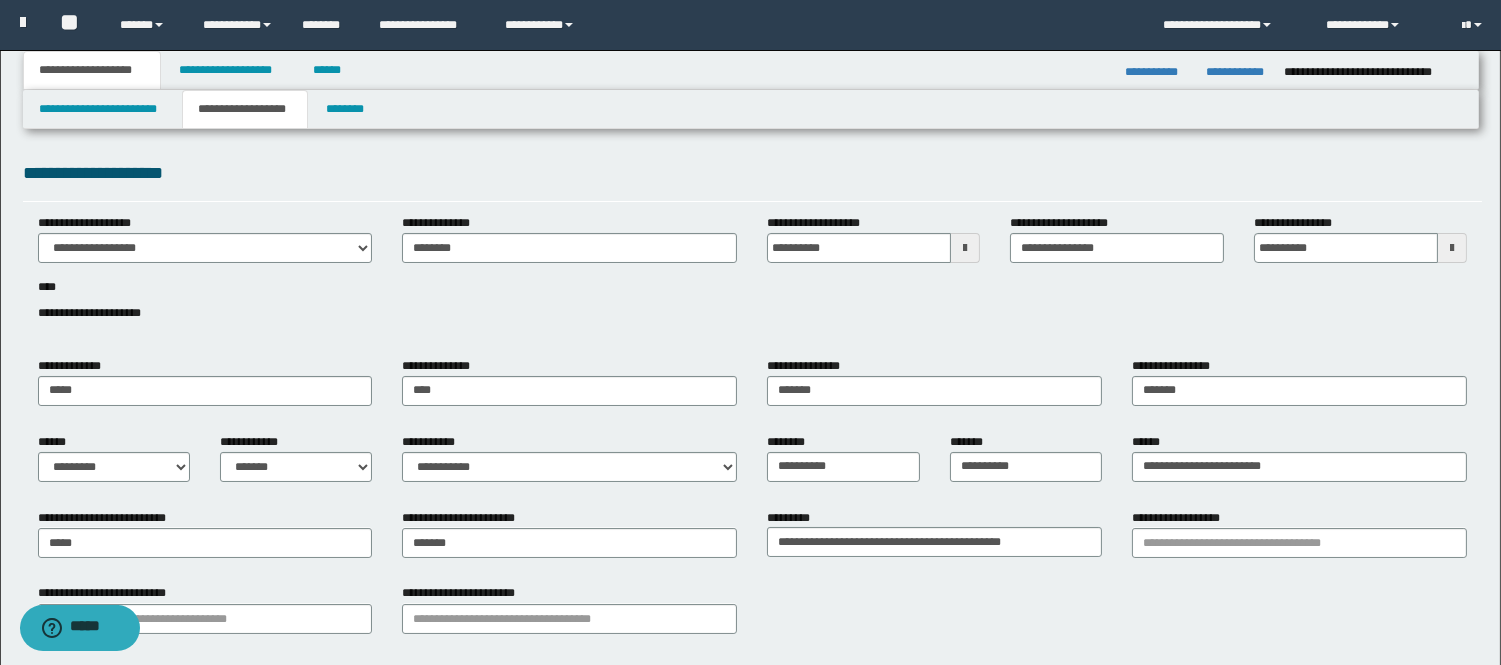 type on "*****" 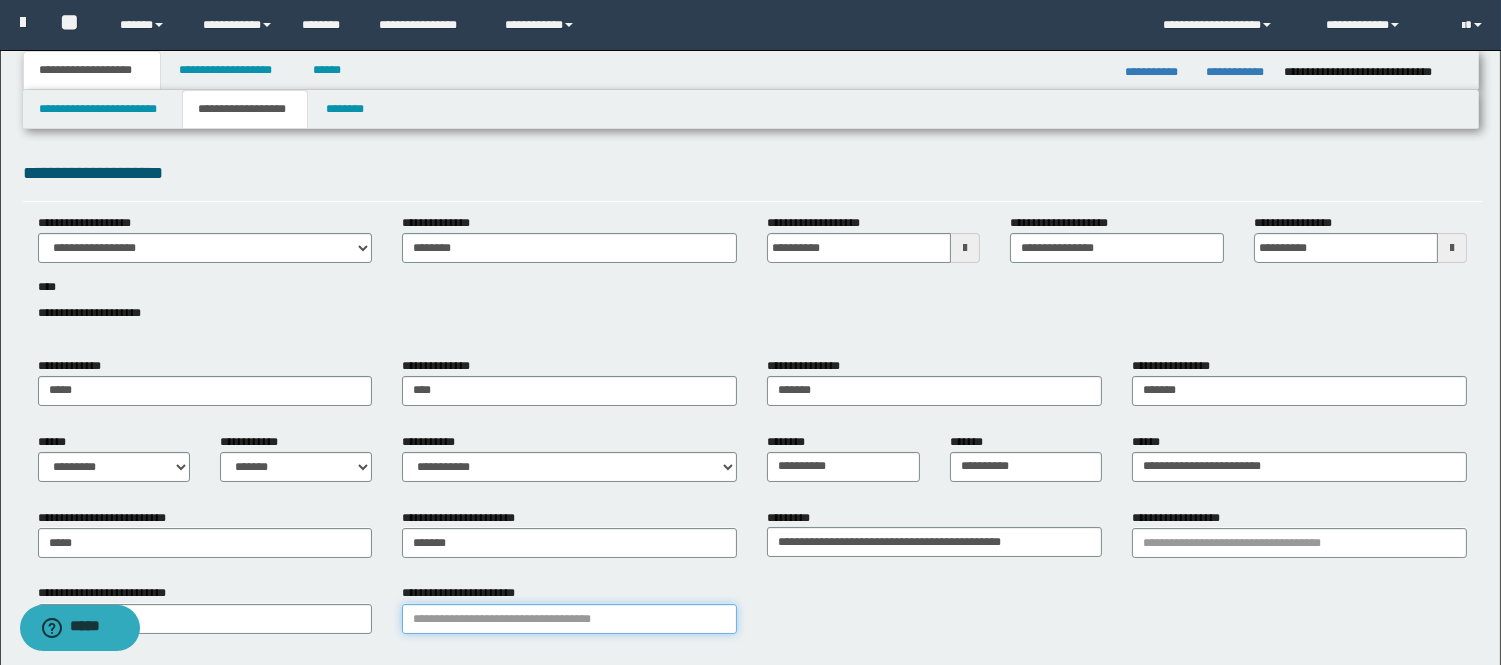 type on "*******" 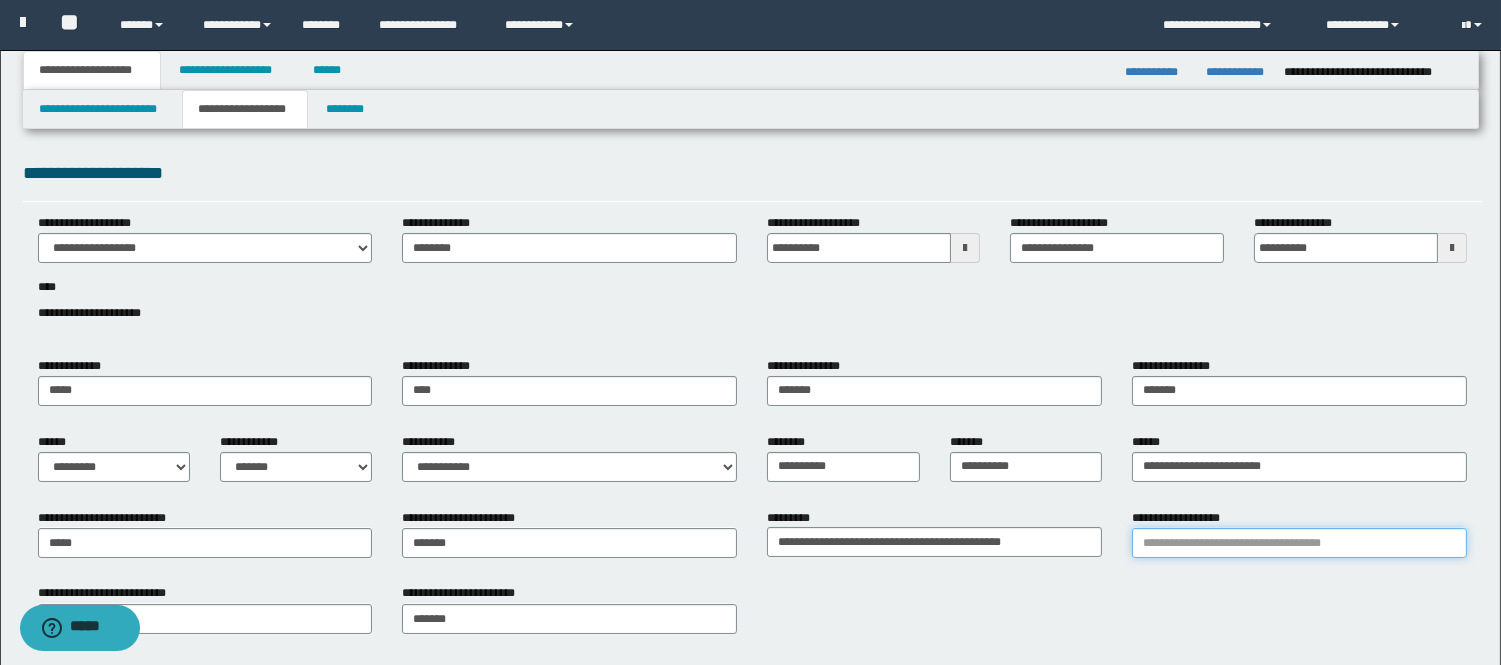 type 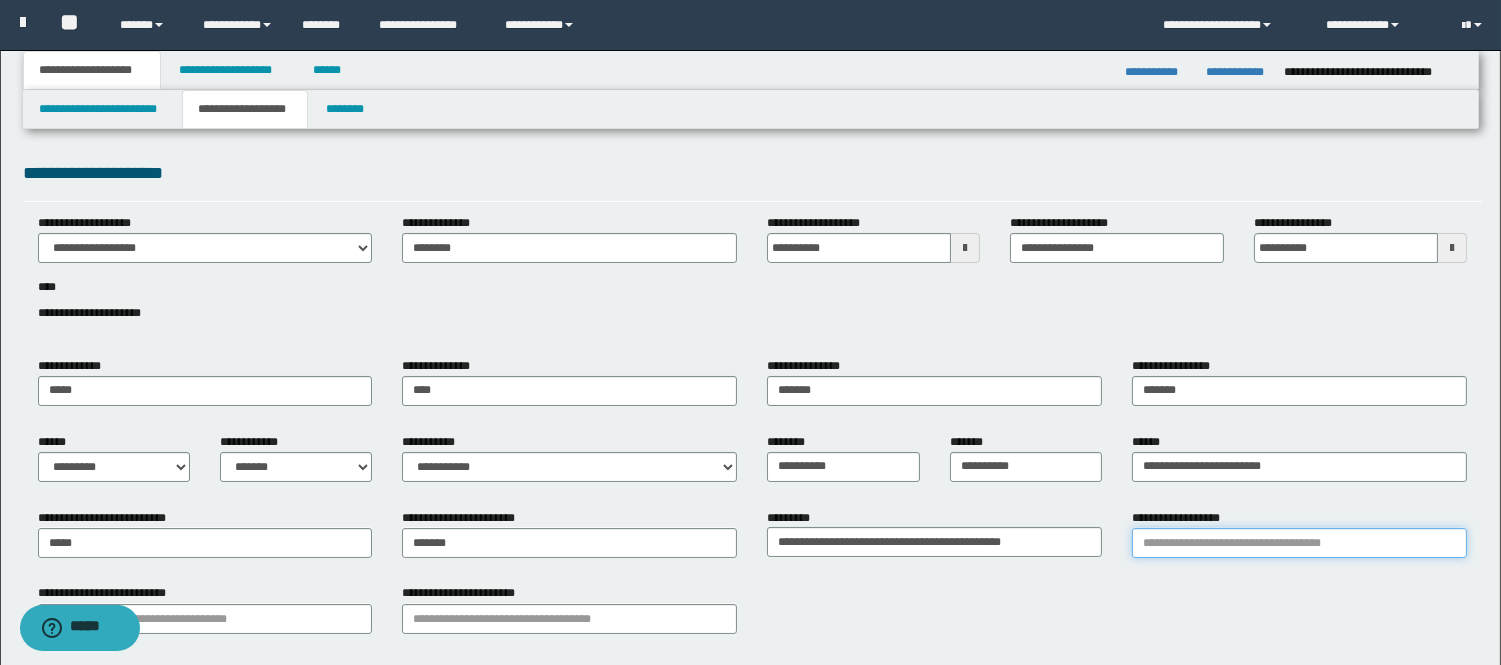 type on "********" 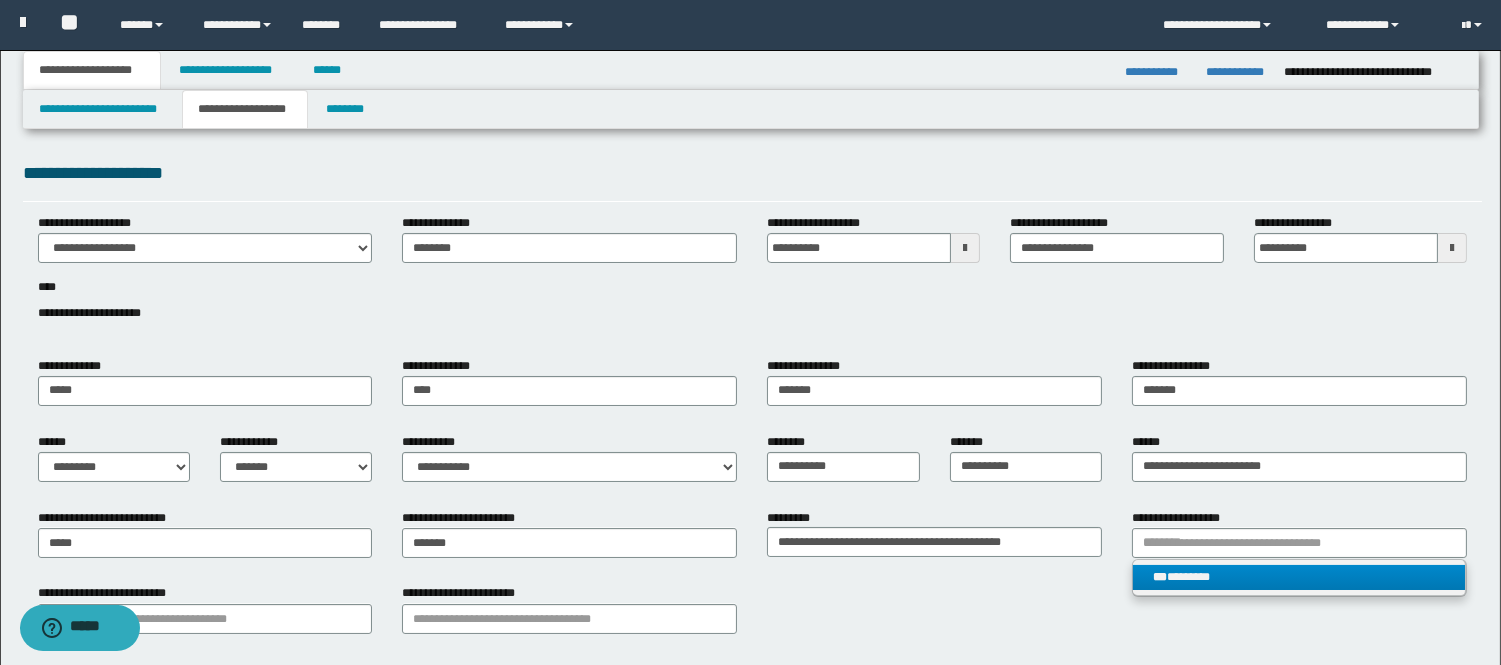 type 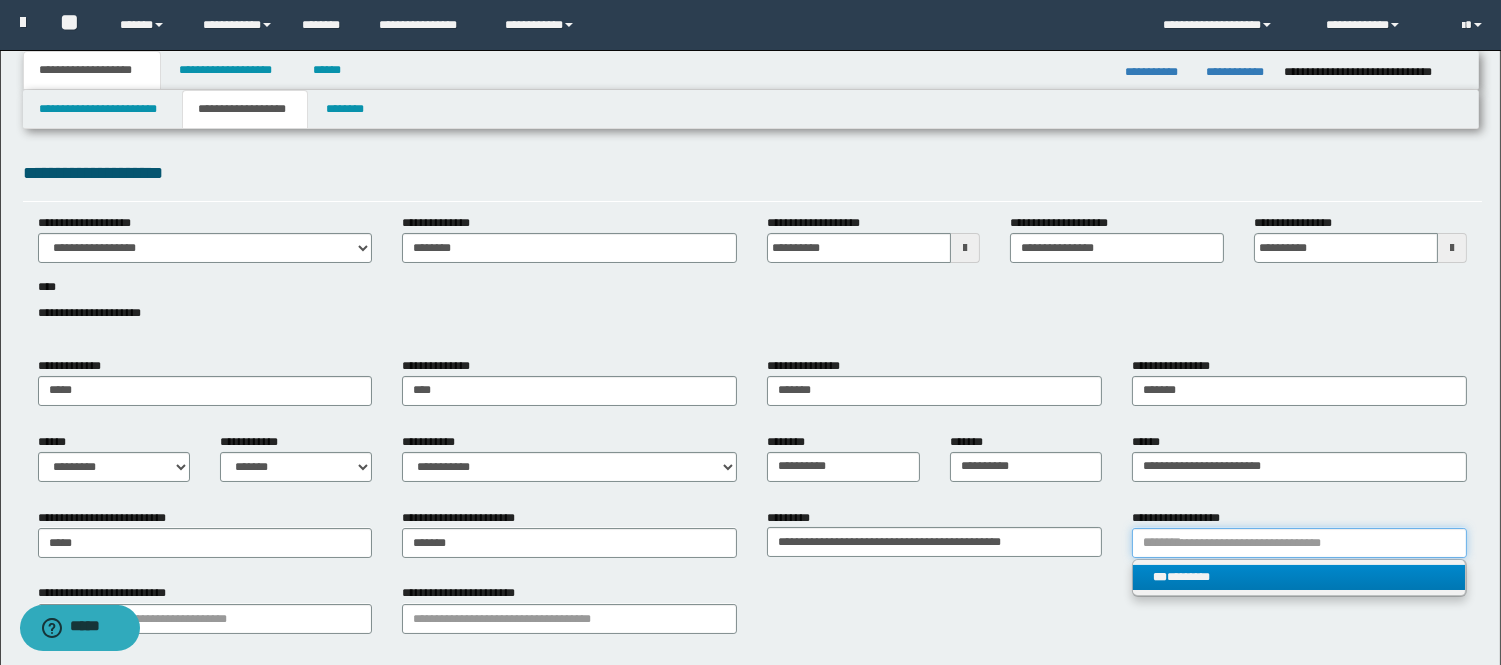 type 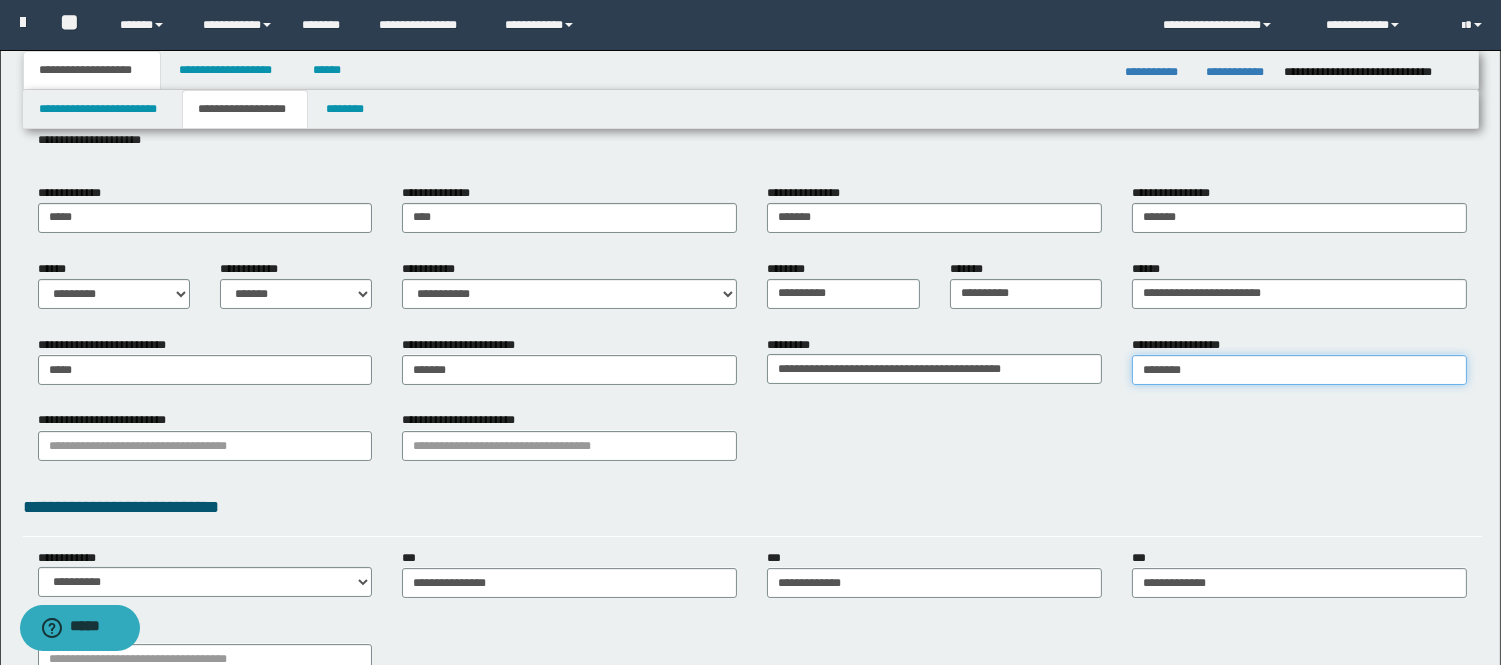 scroll, scrollTop: 222, scrollLeft: 0, axis: vertical 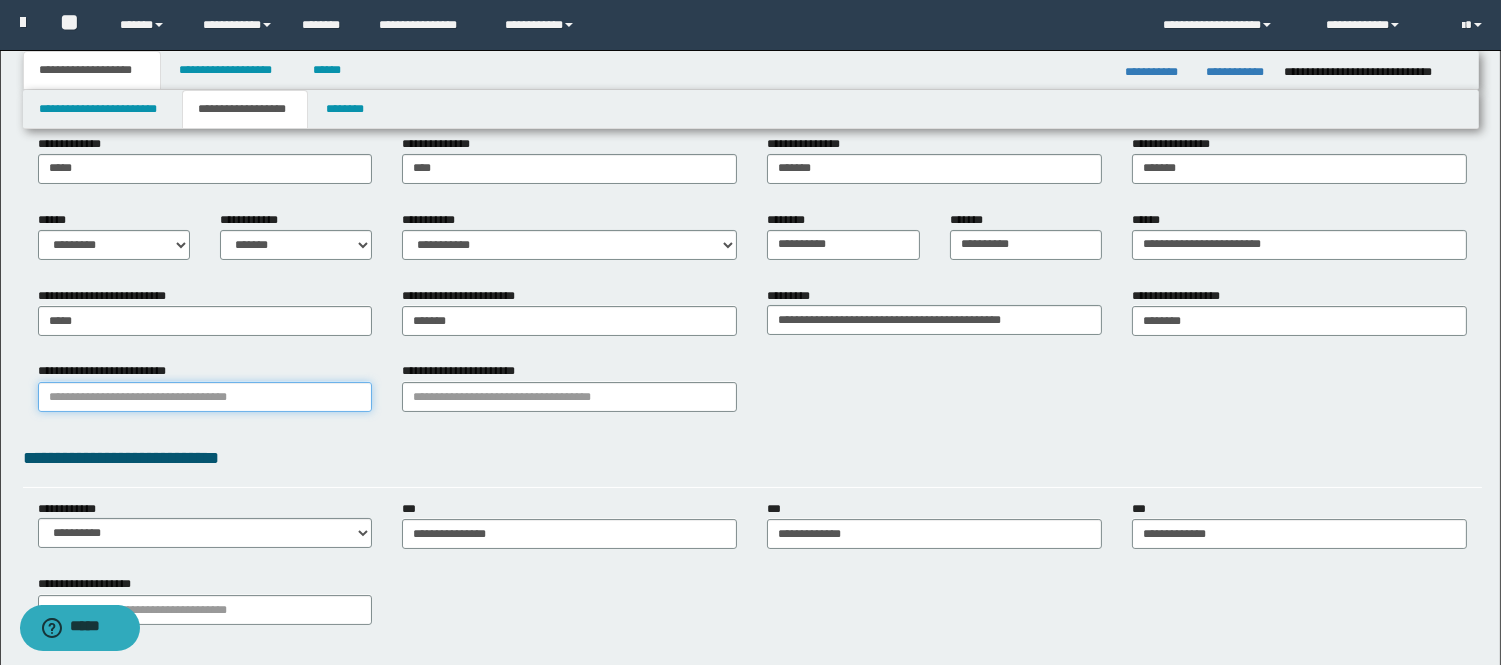 type on "*****" 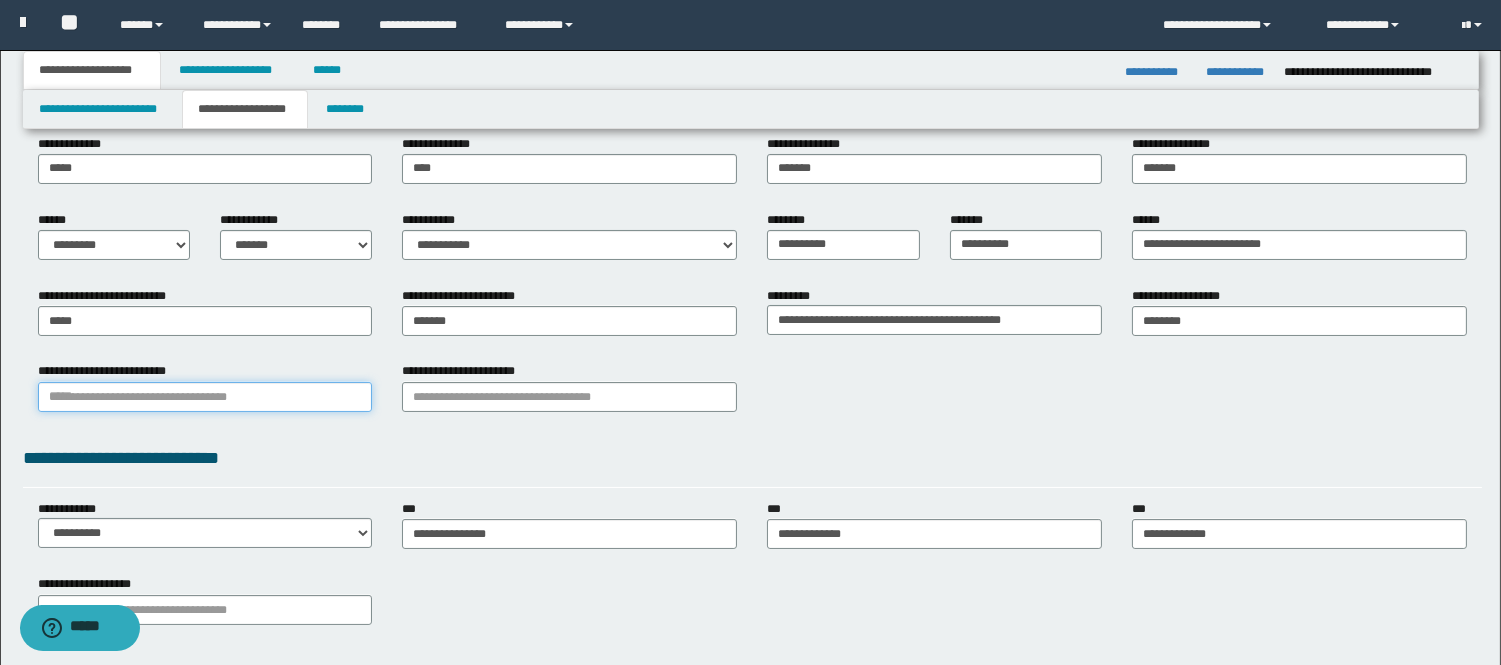 click on "**********" at bounding box center (205, 397) 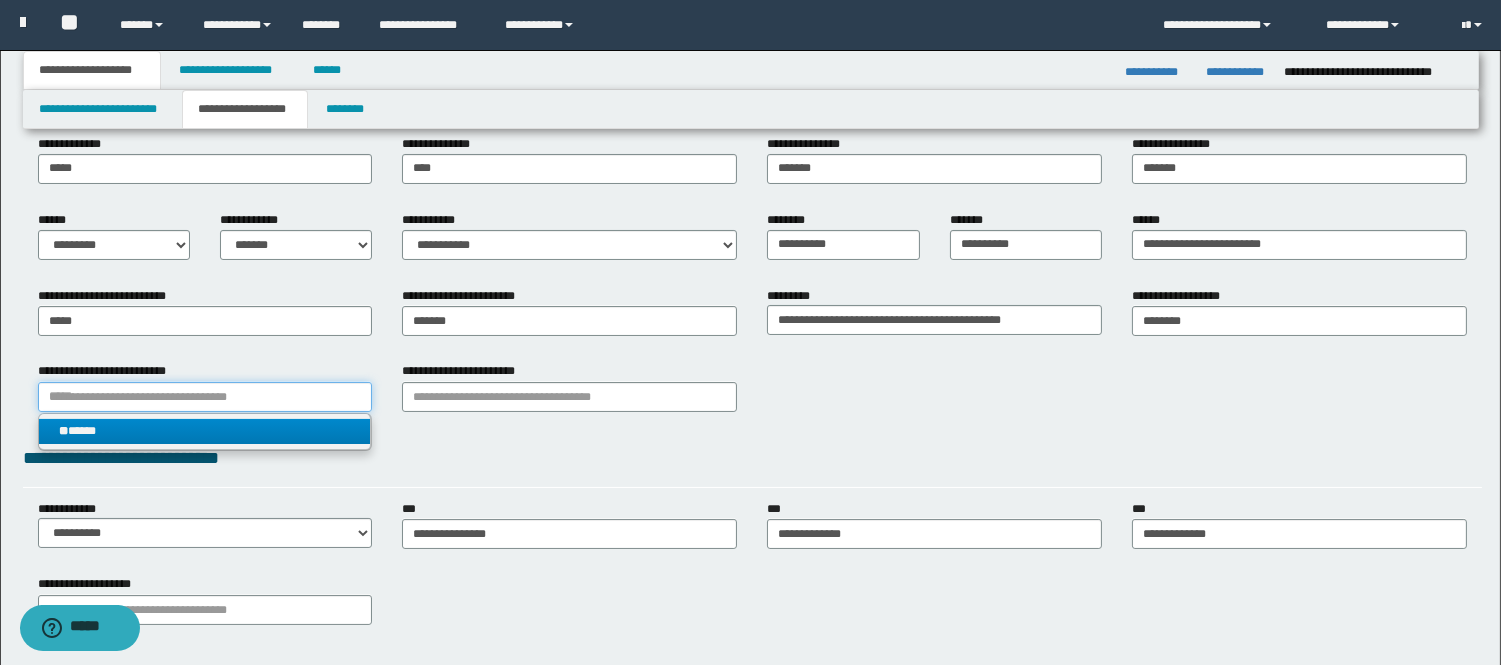 type on "*****" 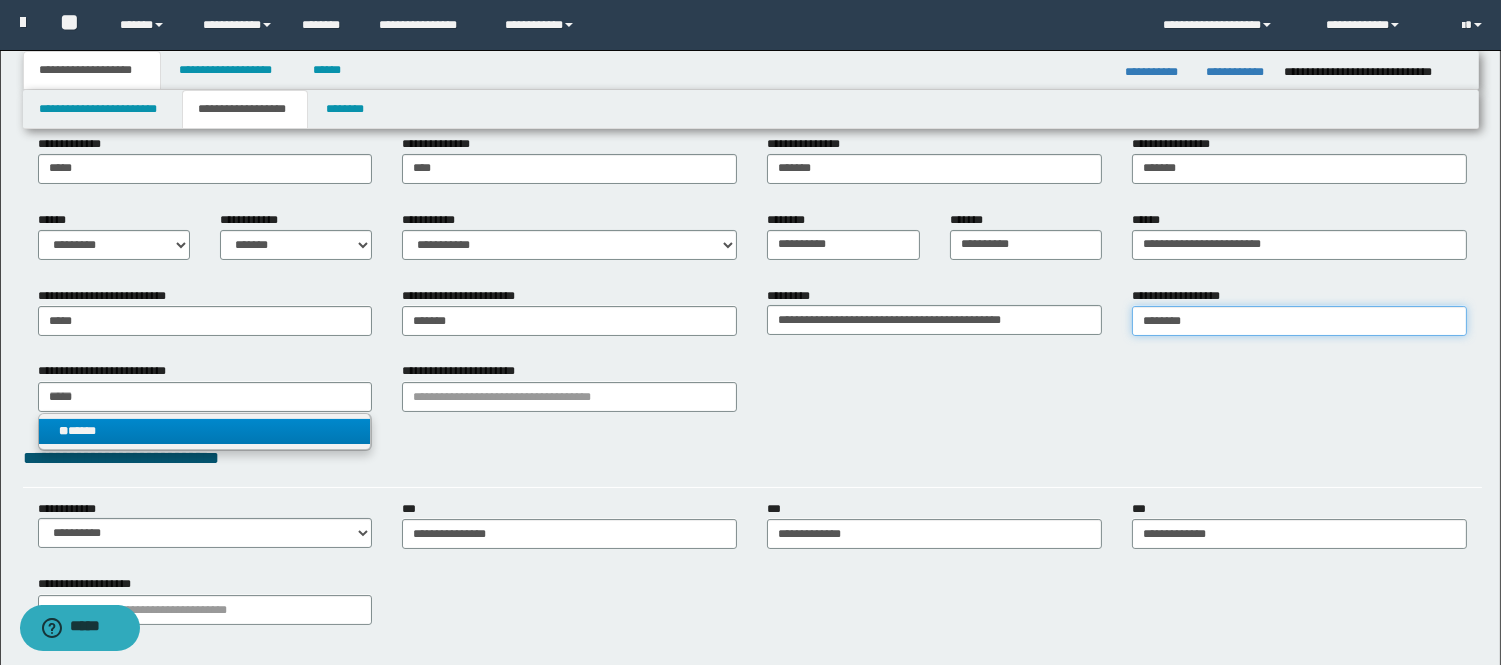 type 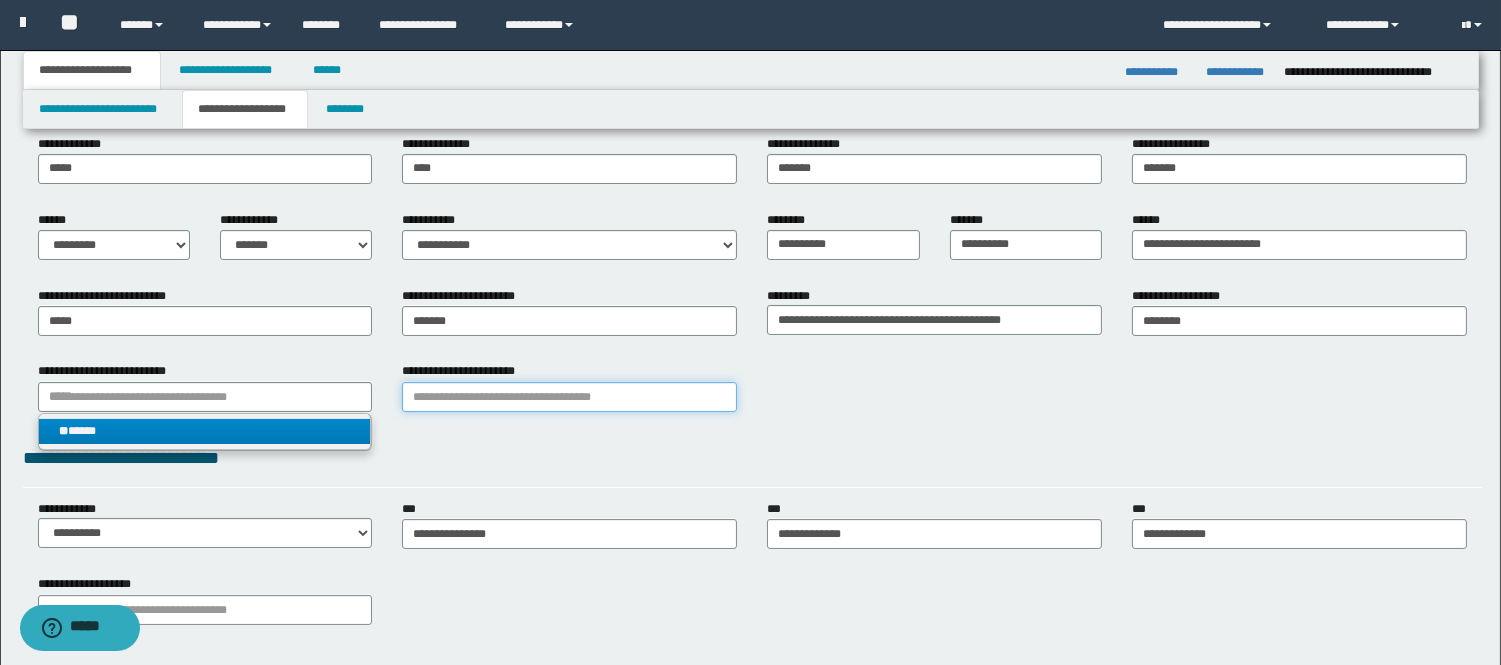 type on "*******" 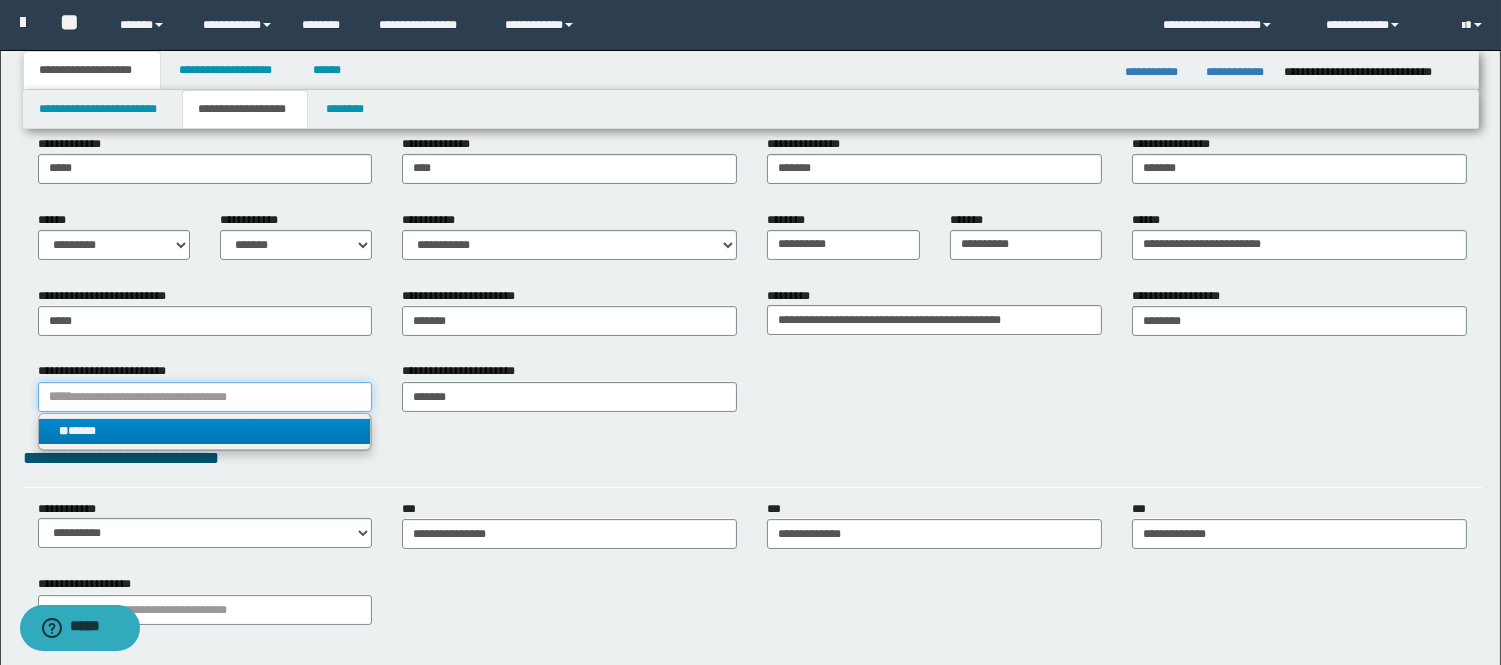 type 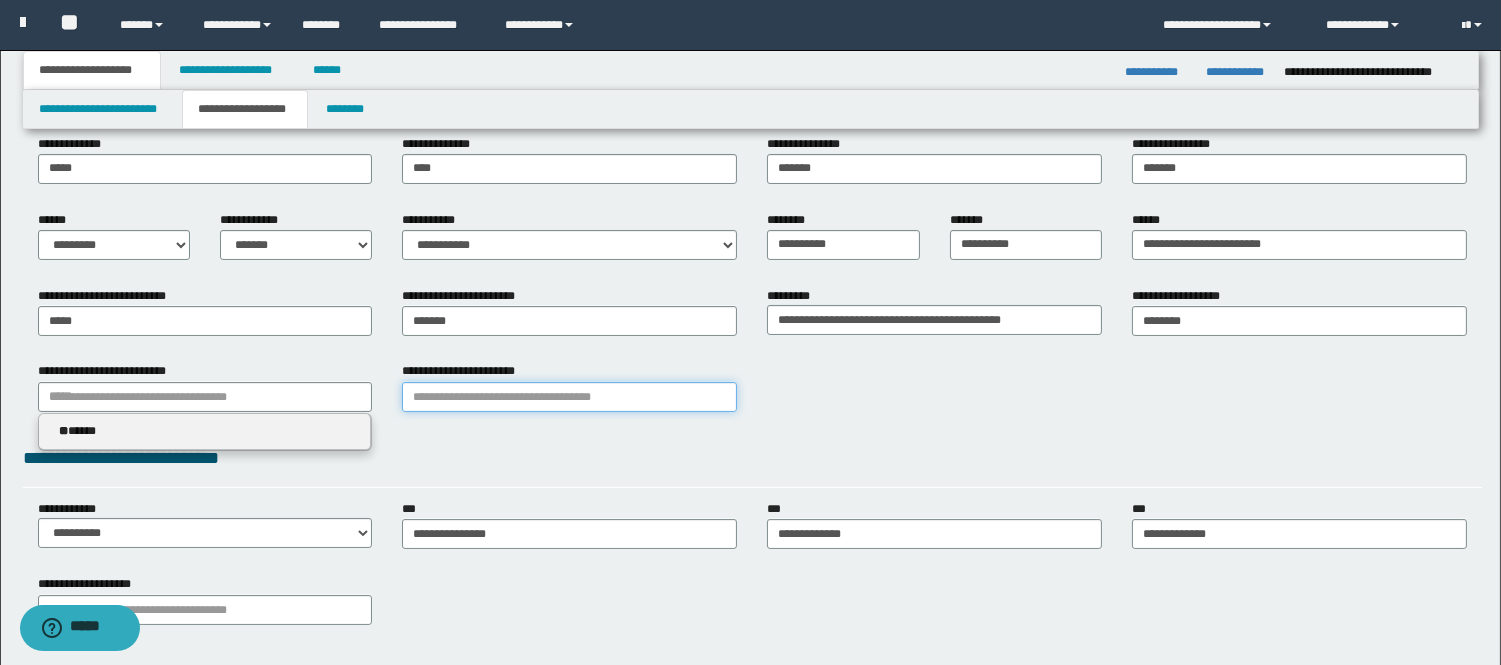 type 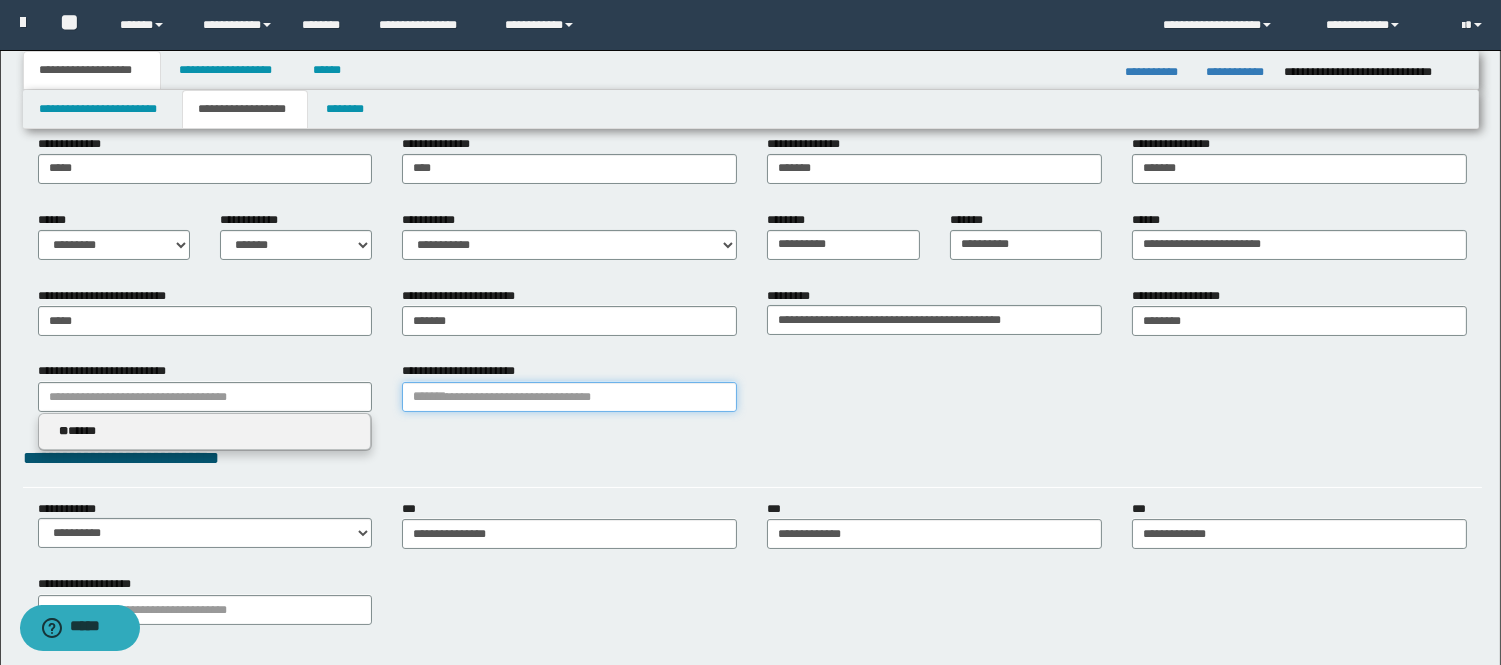 click on "**********" at bounding box center [569, 397] 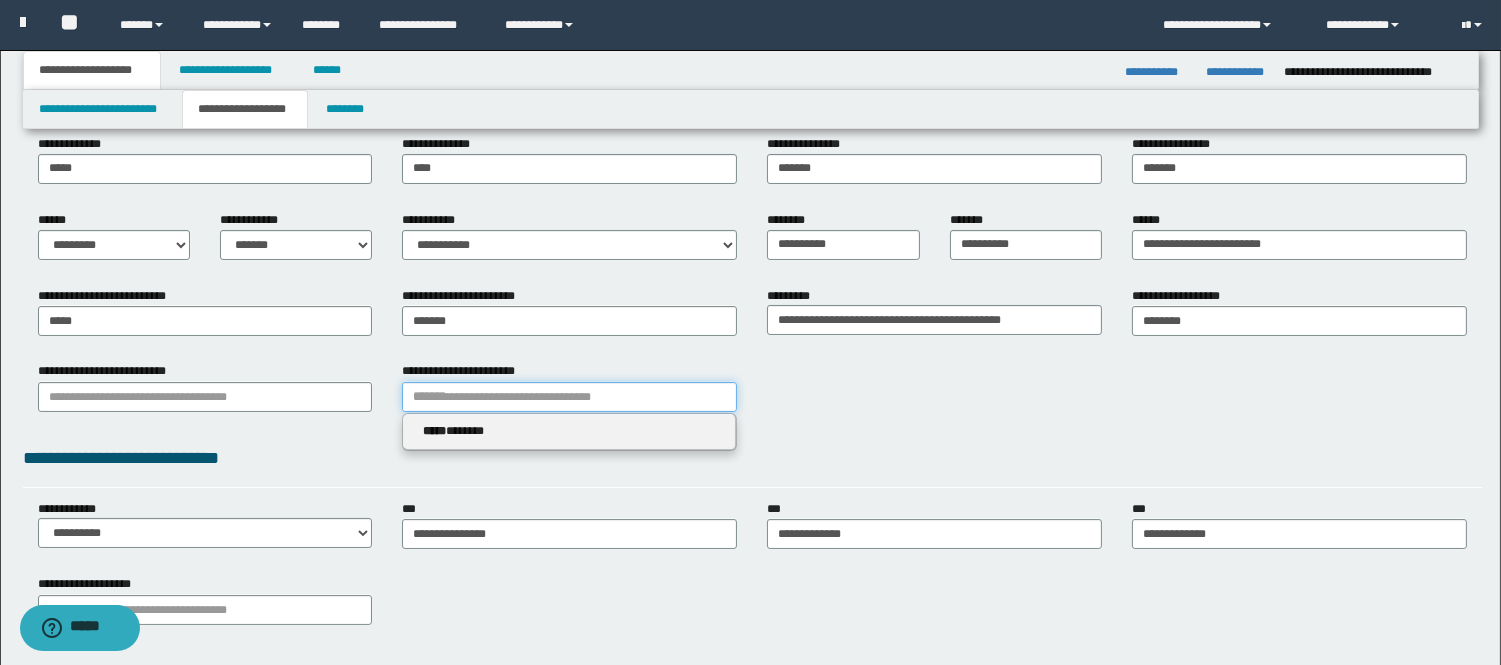 type 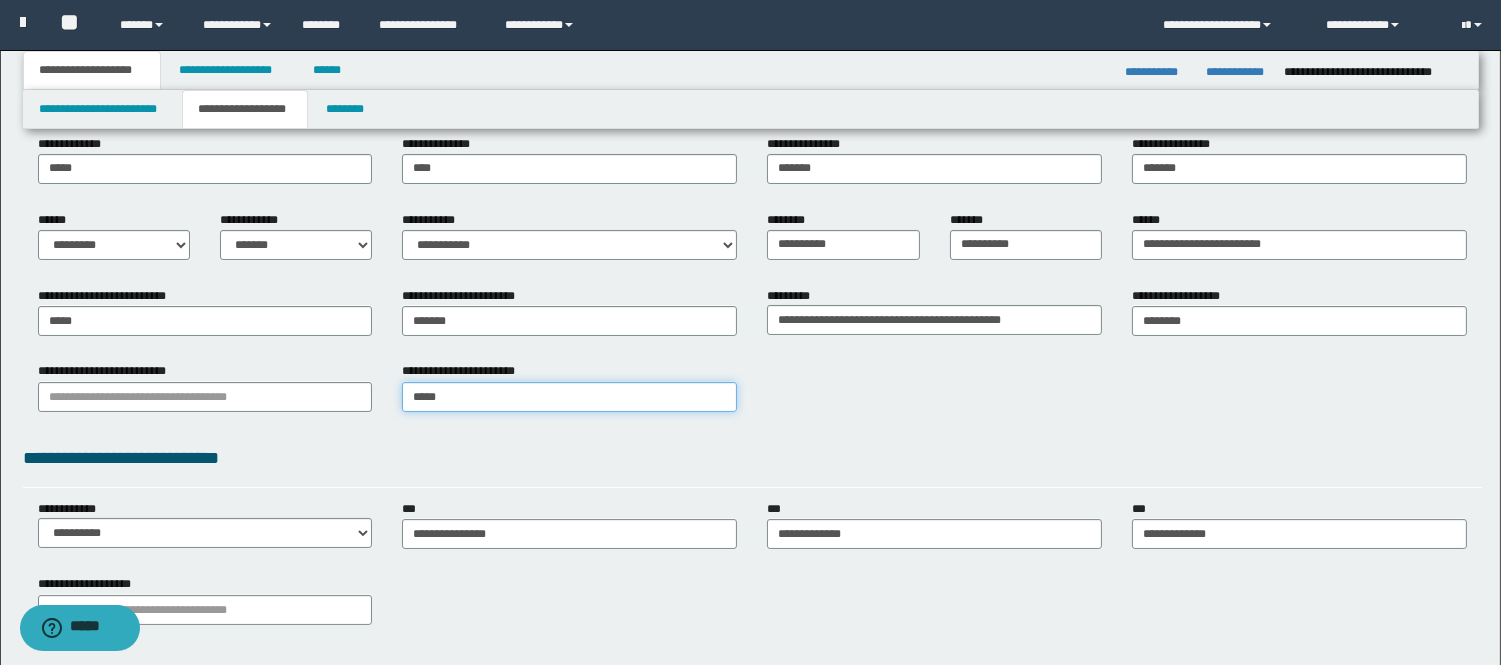 type on "****" 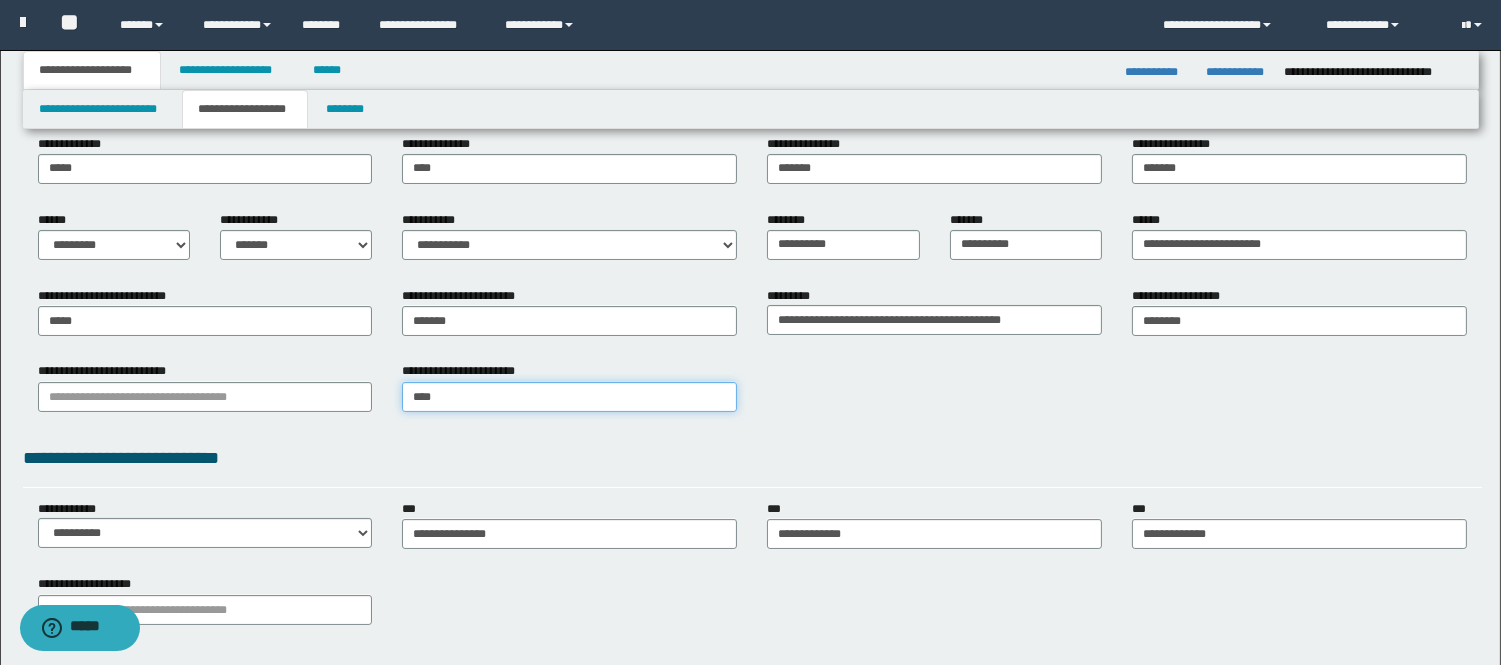 type on "**********" 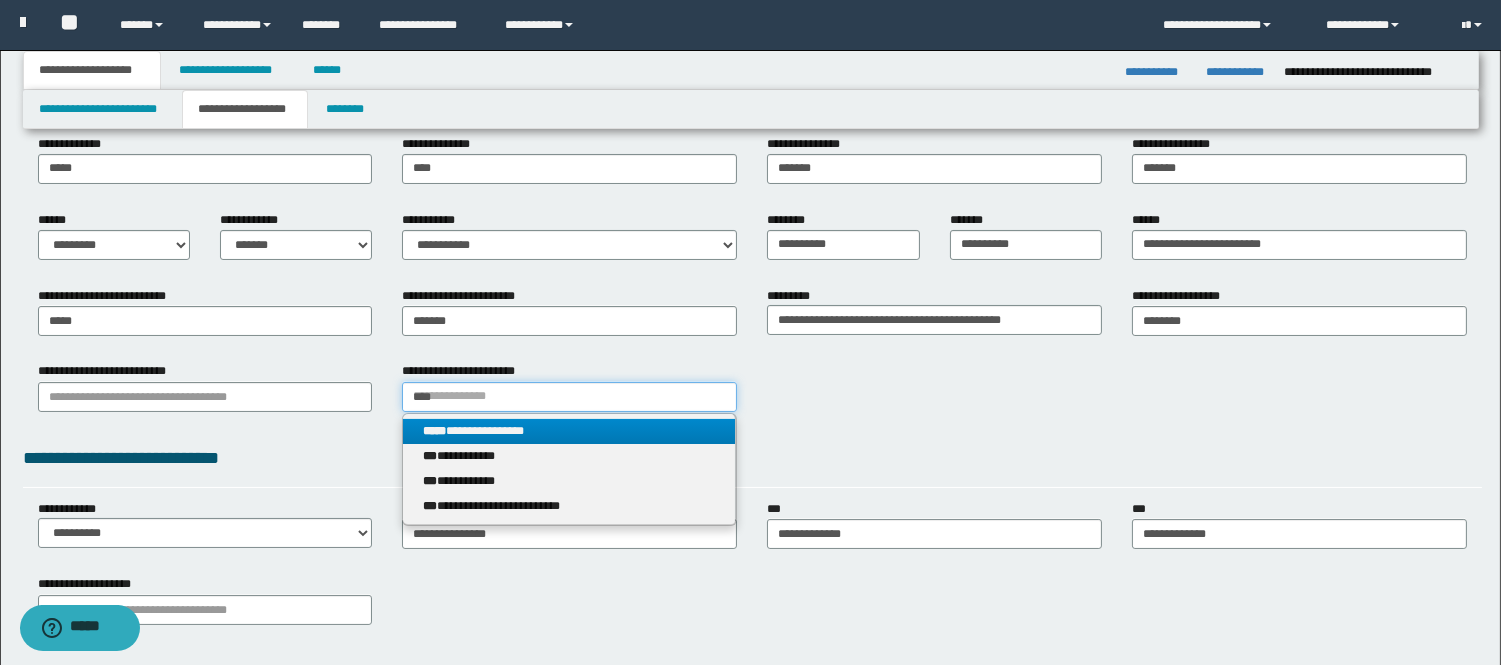 type on "****" 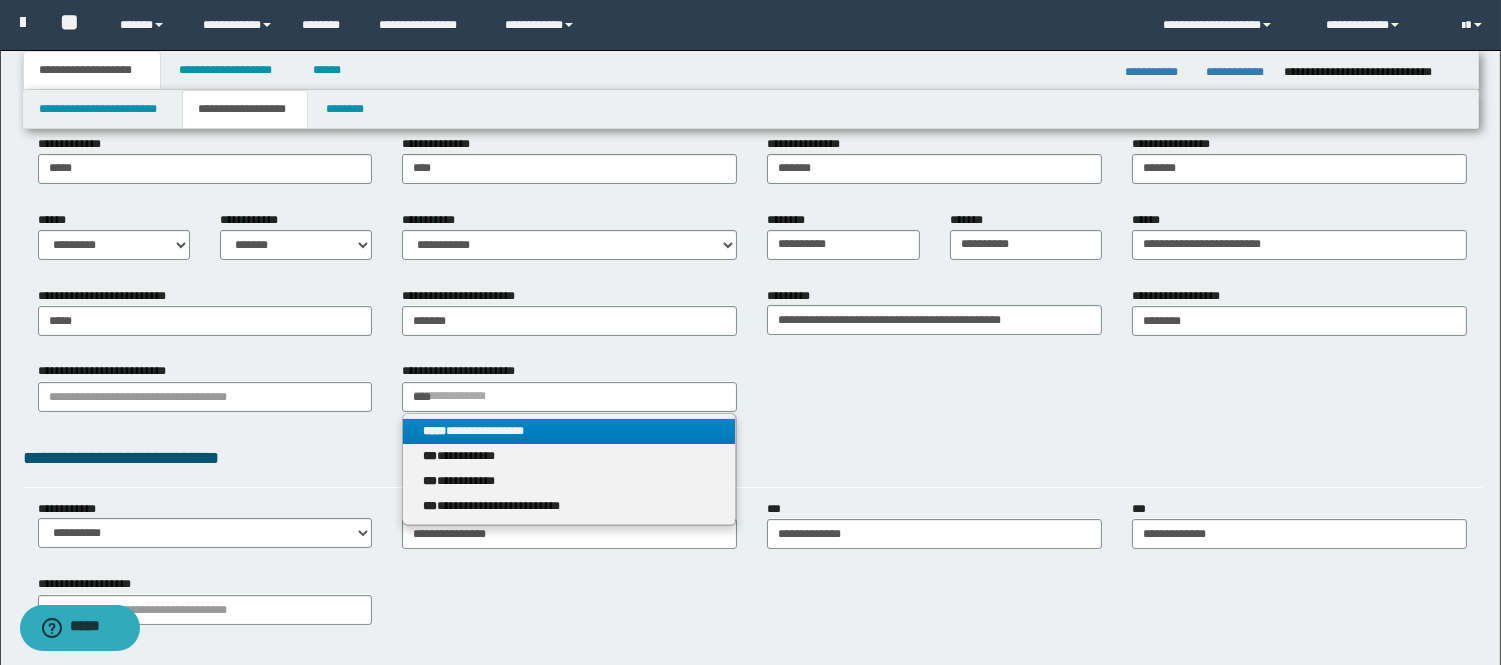 type 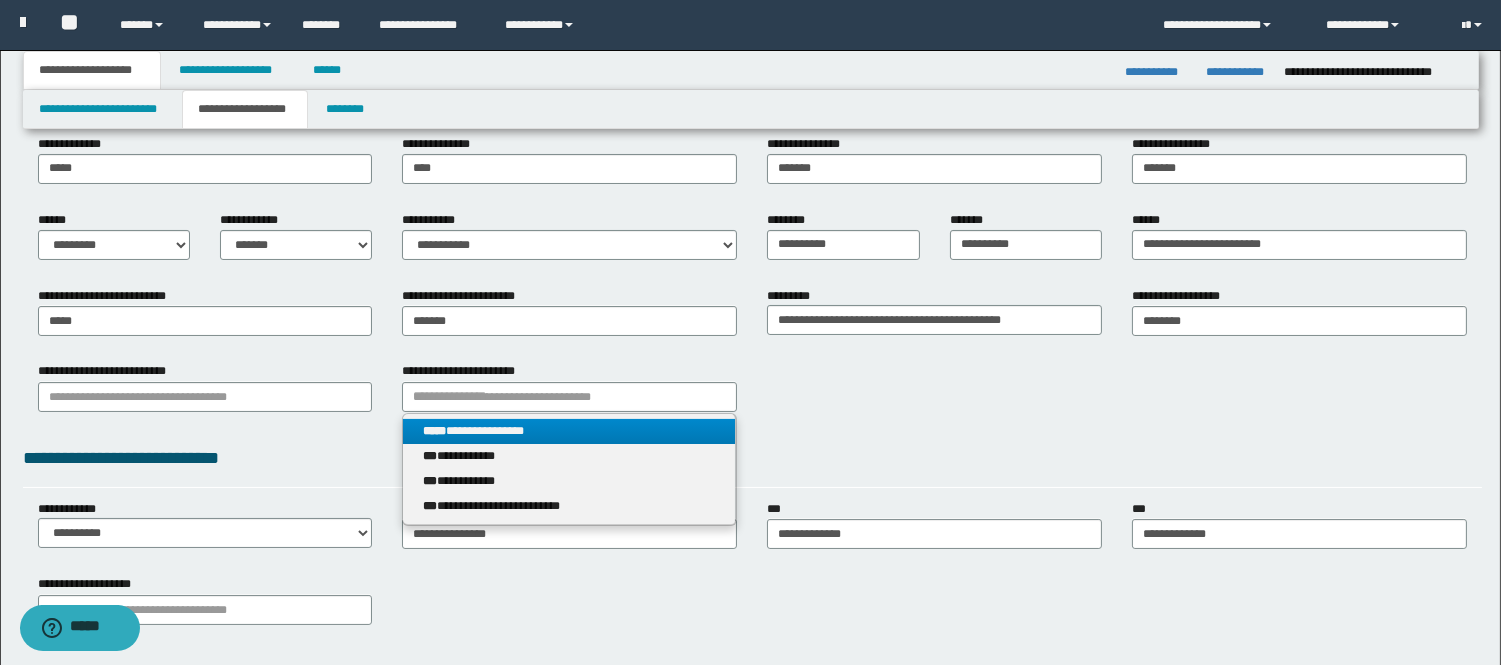 click on "**********" at bounding box center (569, 431) 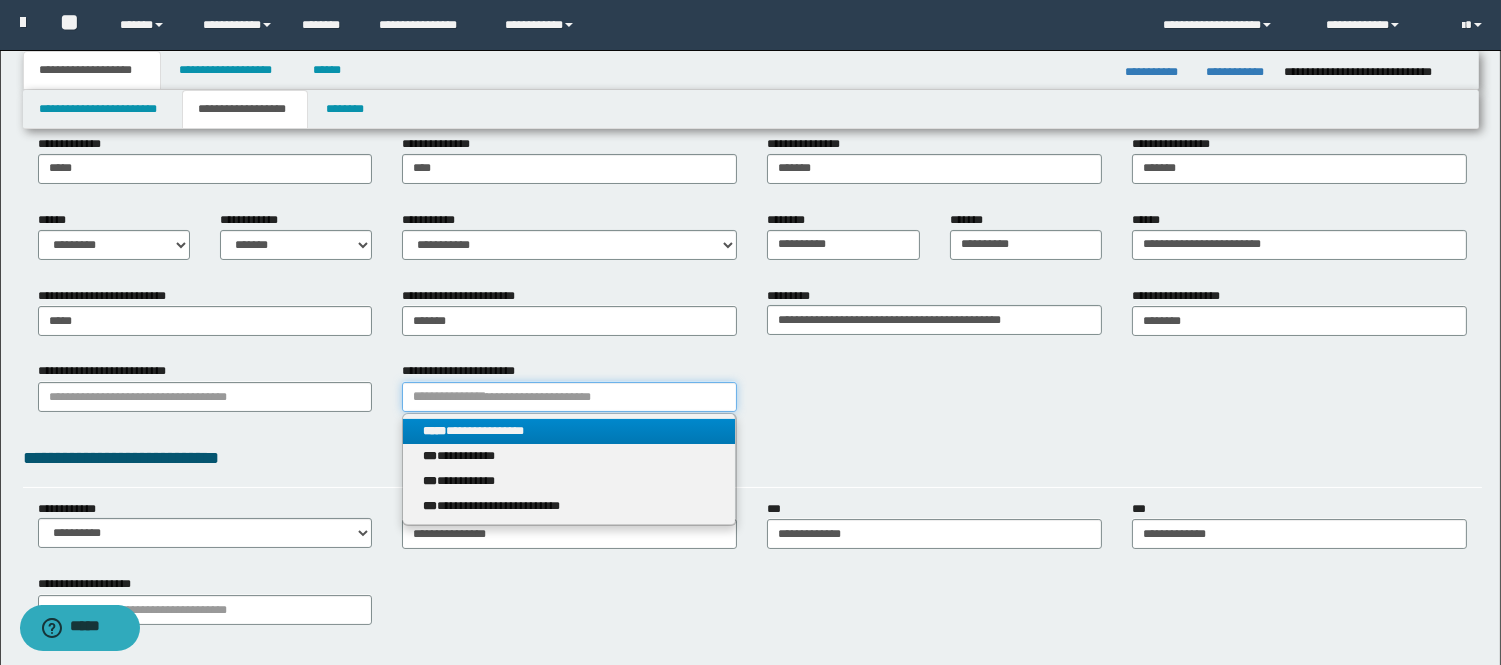 type 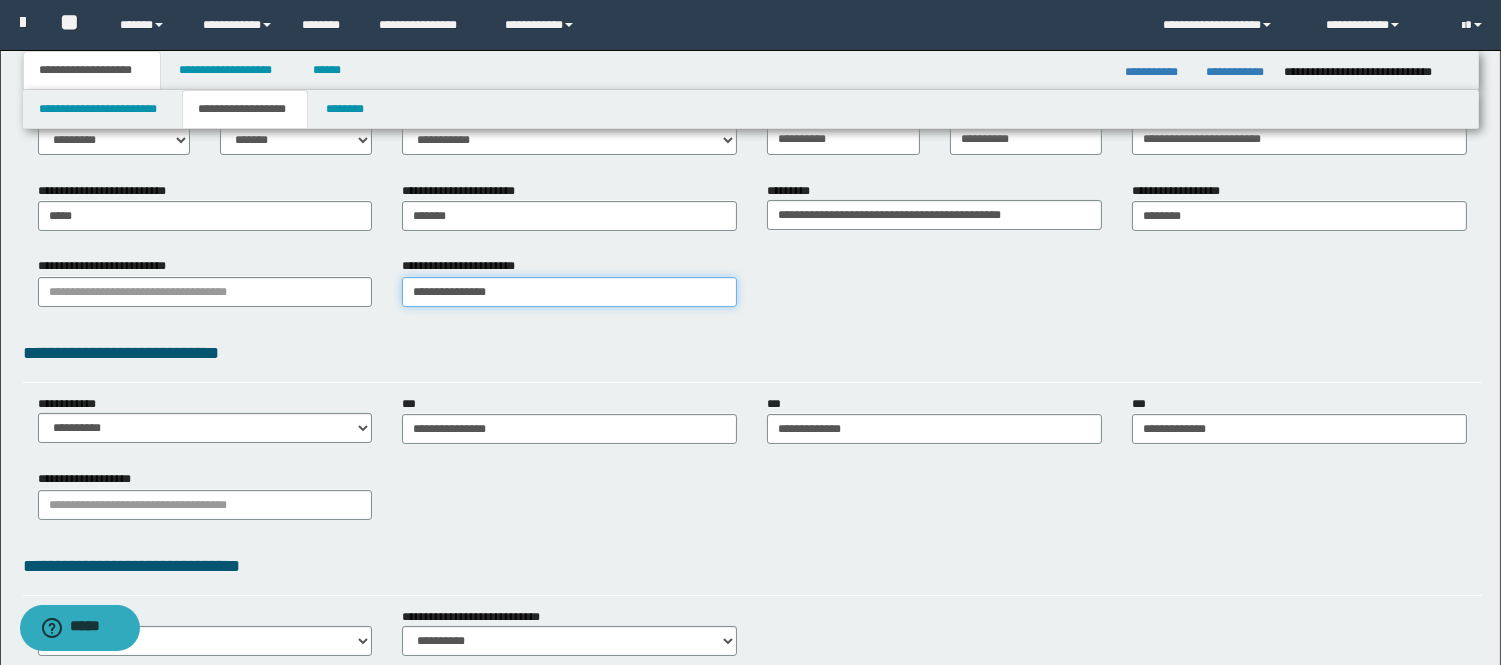 scroll, scrollTop: 333, scrollLeft: 0, axis: vertical 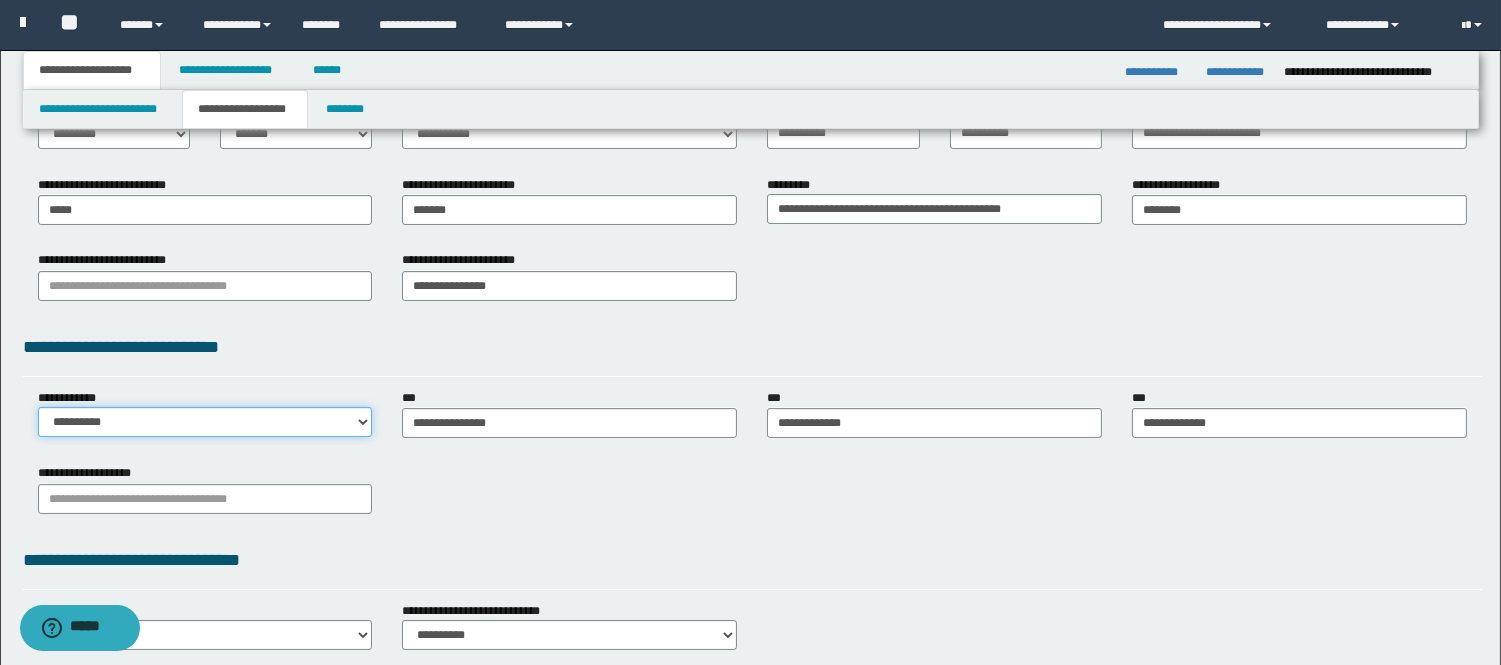 click on "**********" at bounding box center (205, 422) 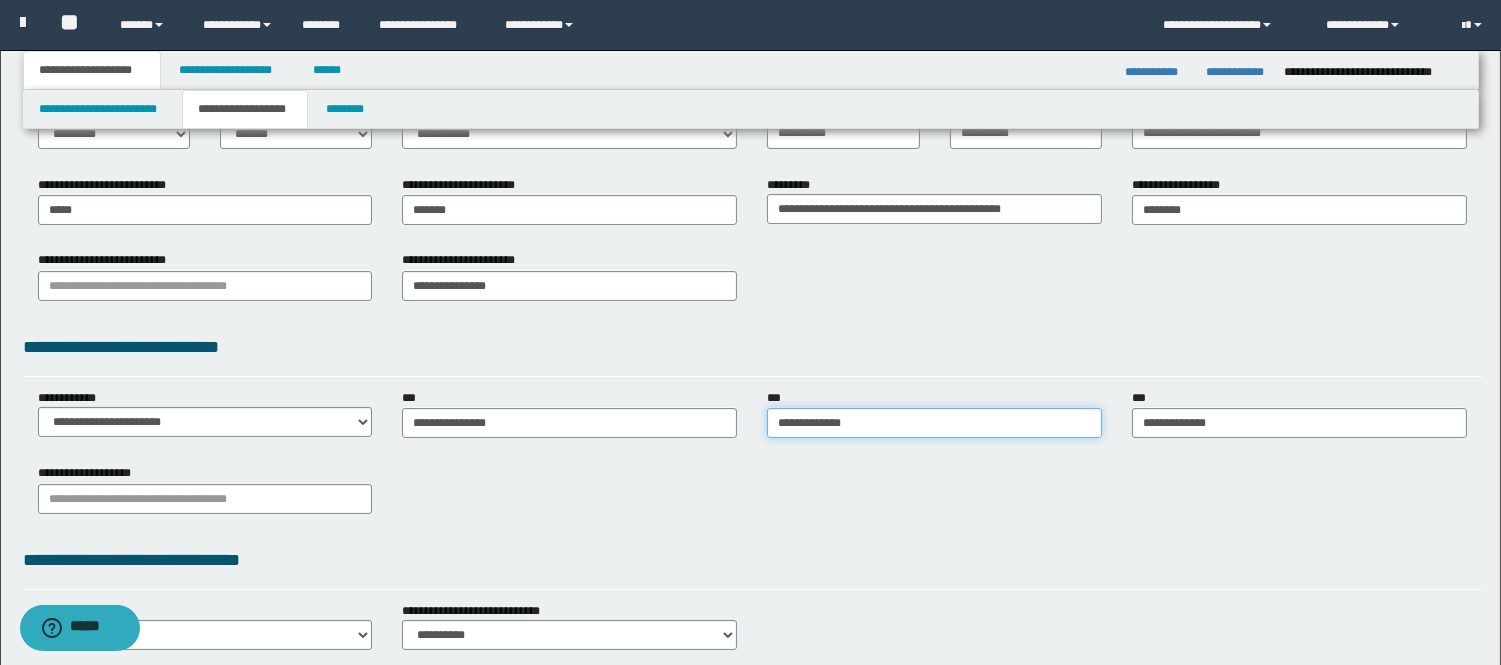 click on "**********" at bounding box center (934, 423) 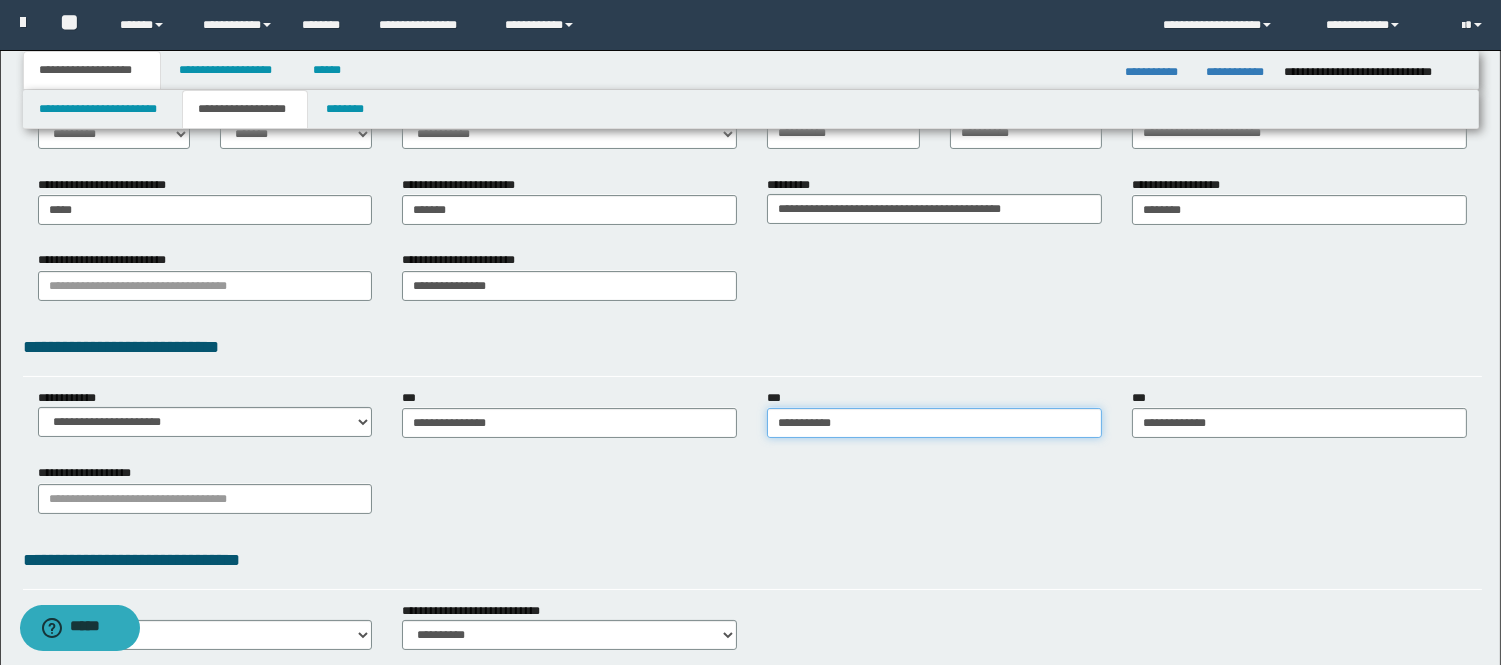 type on "**********" 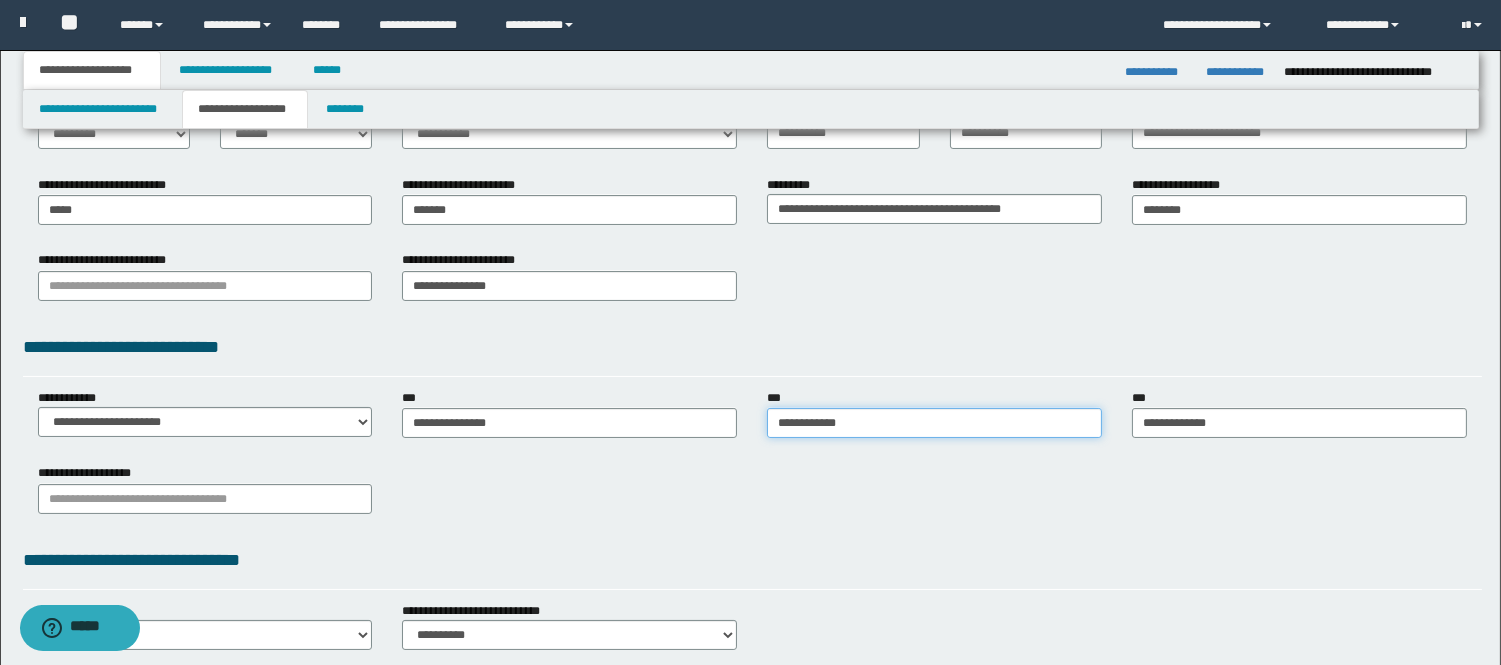 type on "**********" 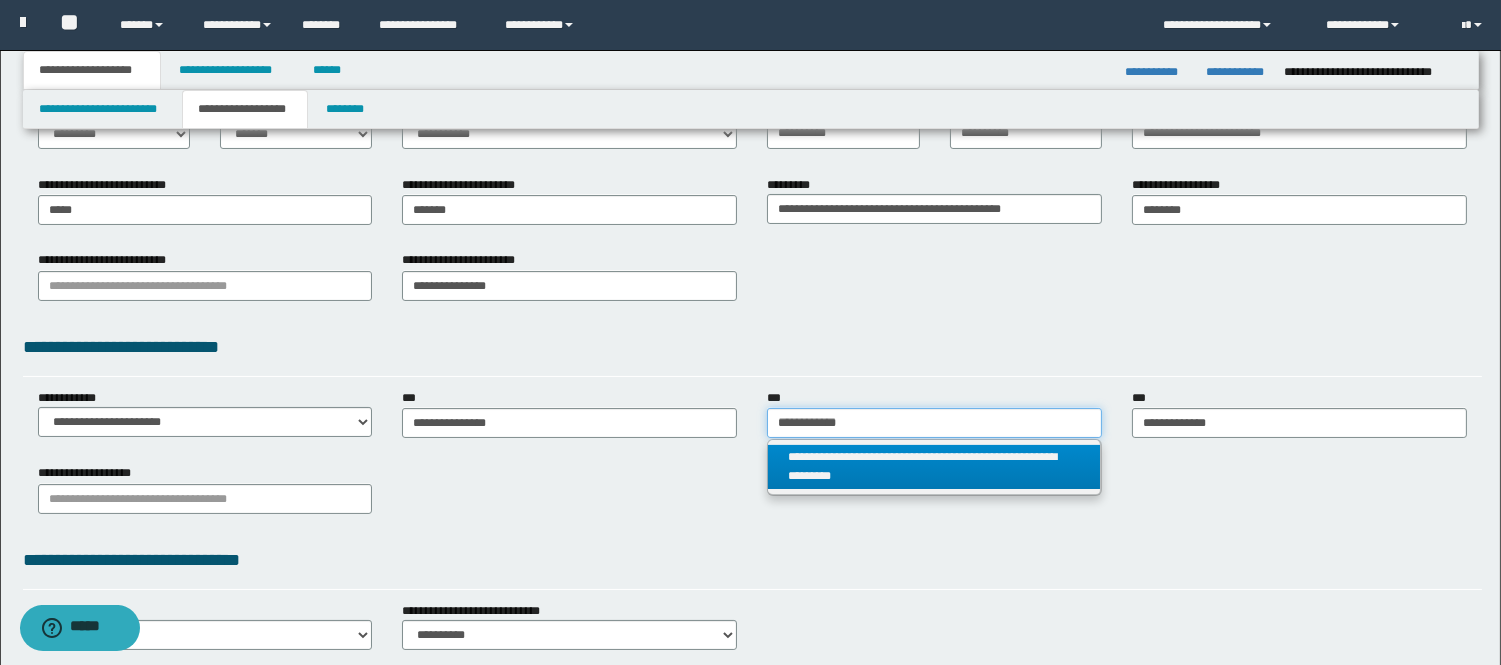 type on "**********" 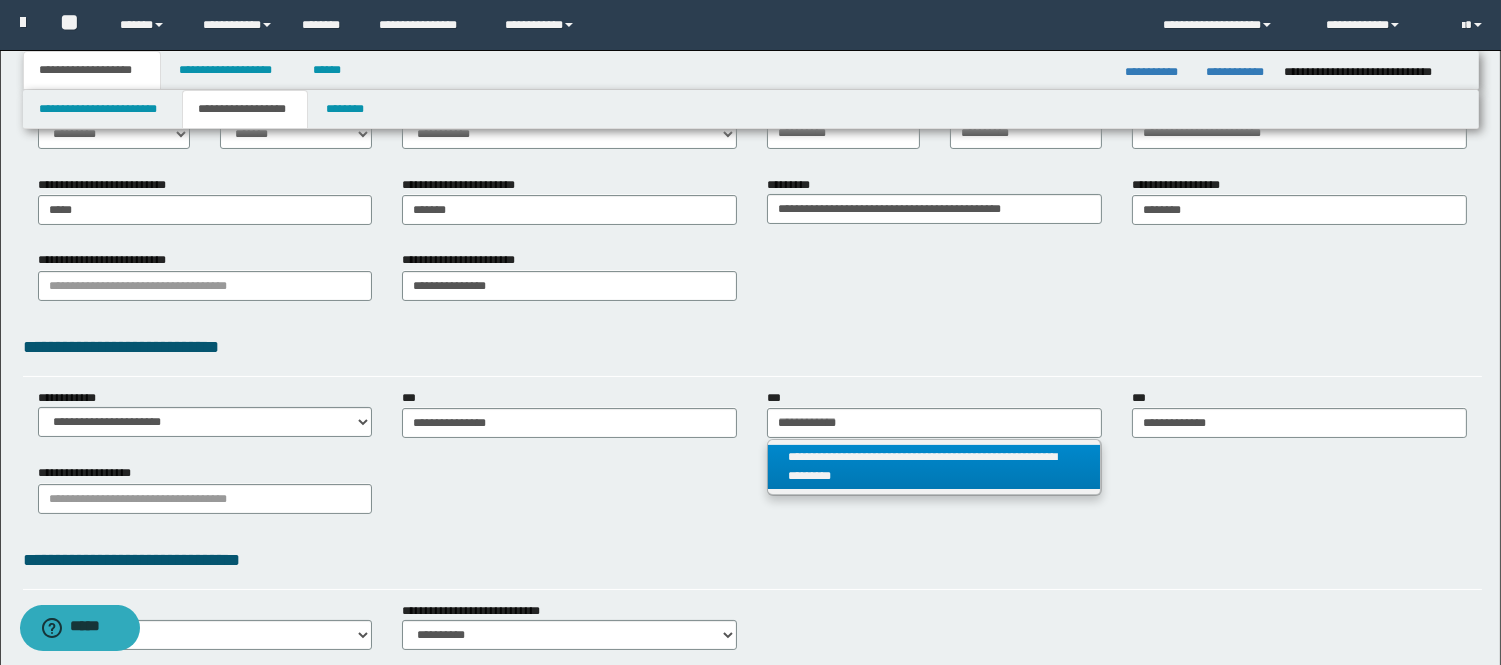 click on "**********" at bounding box center (934, 467) 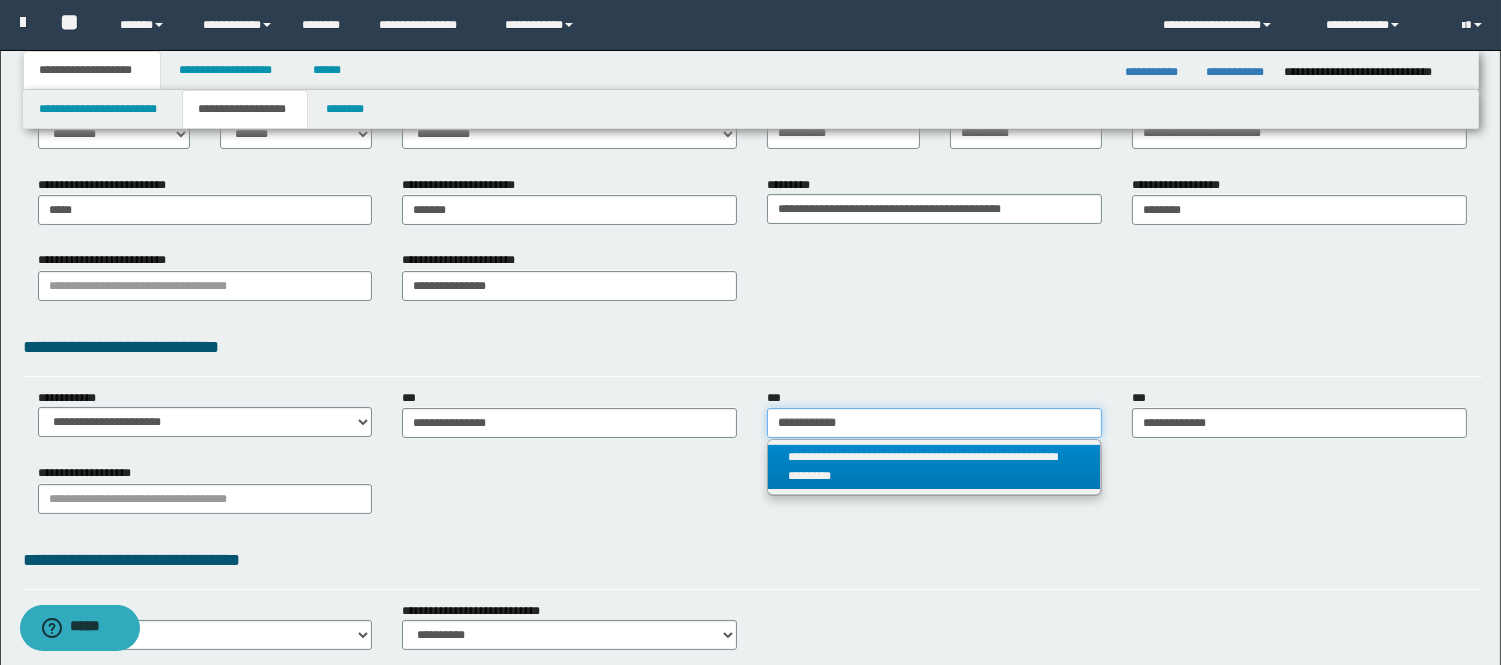 type 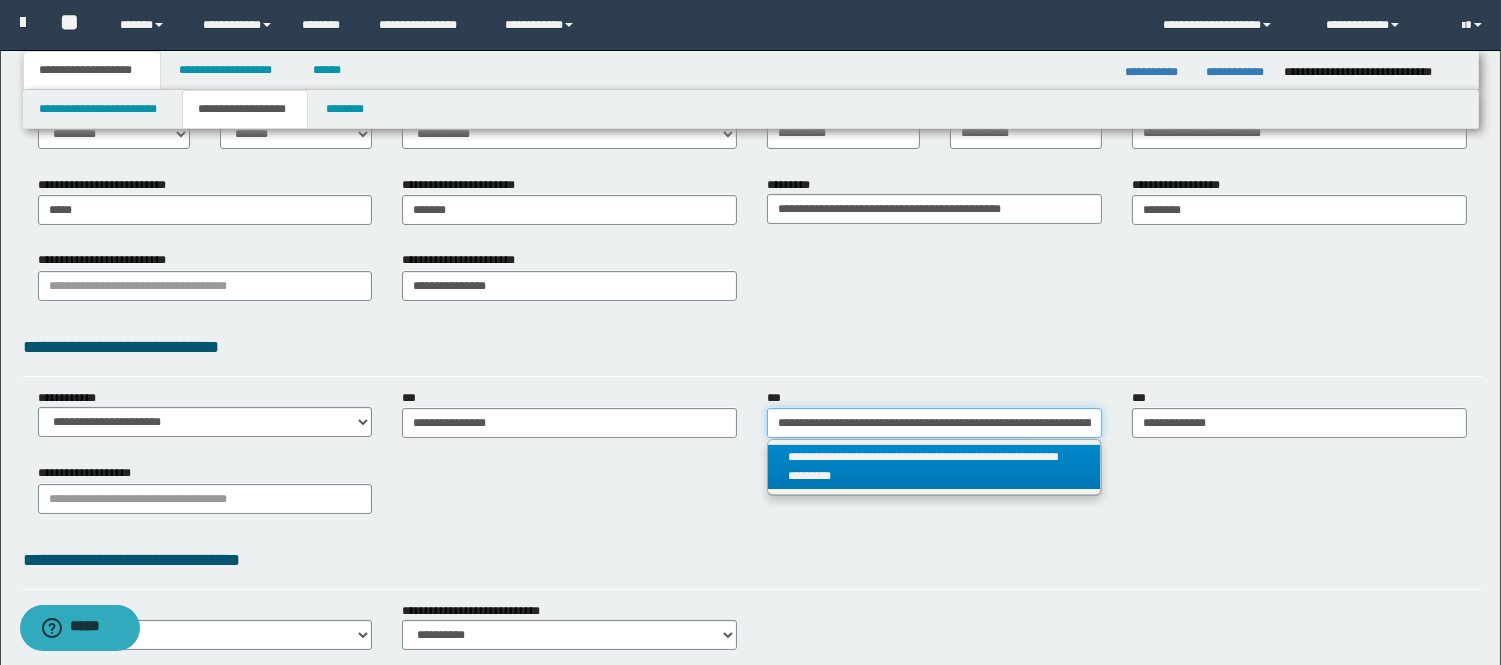 scroll, scrollTop: 0, scrollLeft: 115, axis: horizontal 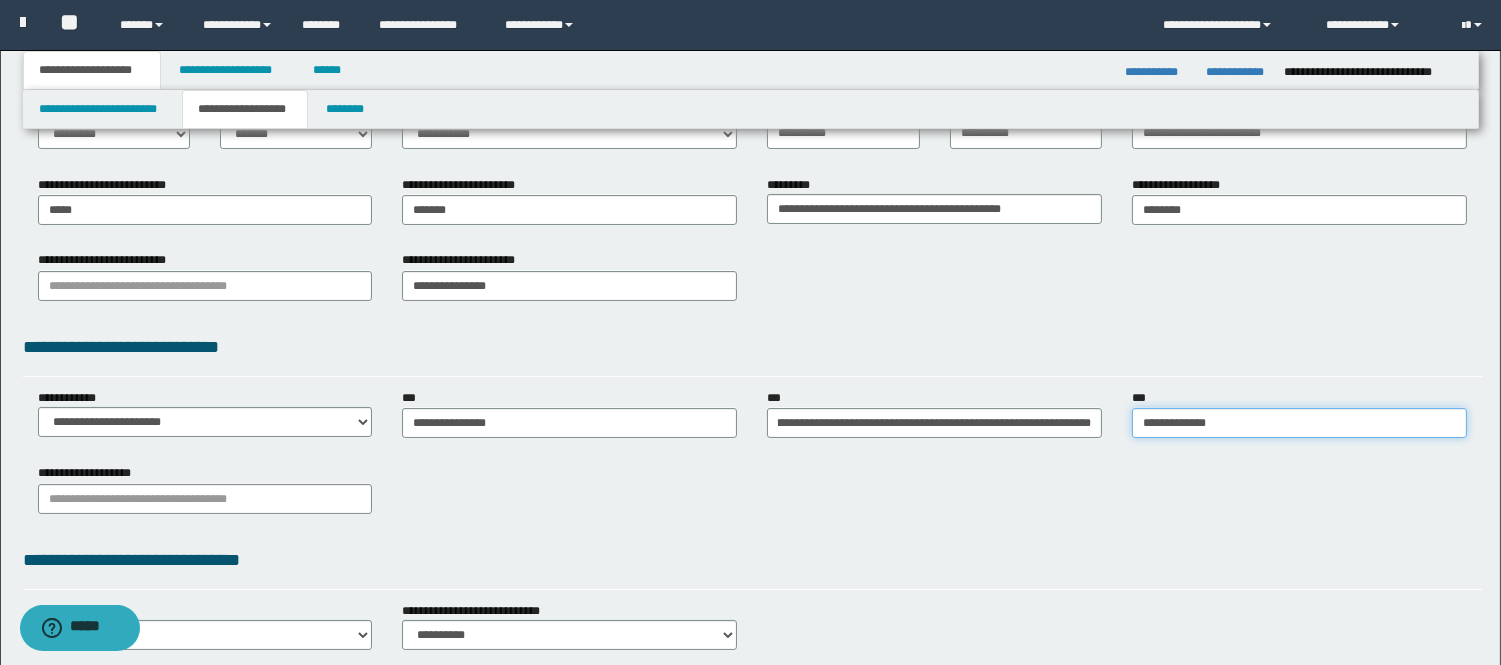 click on "**********" at bounding box center (1299, 423) 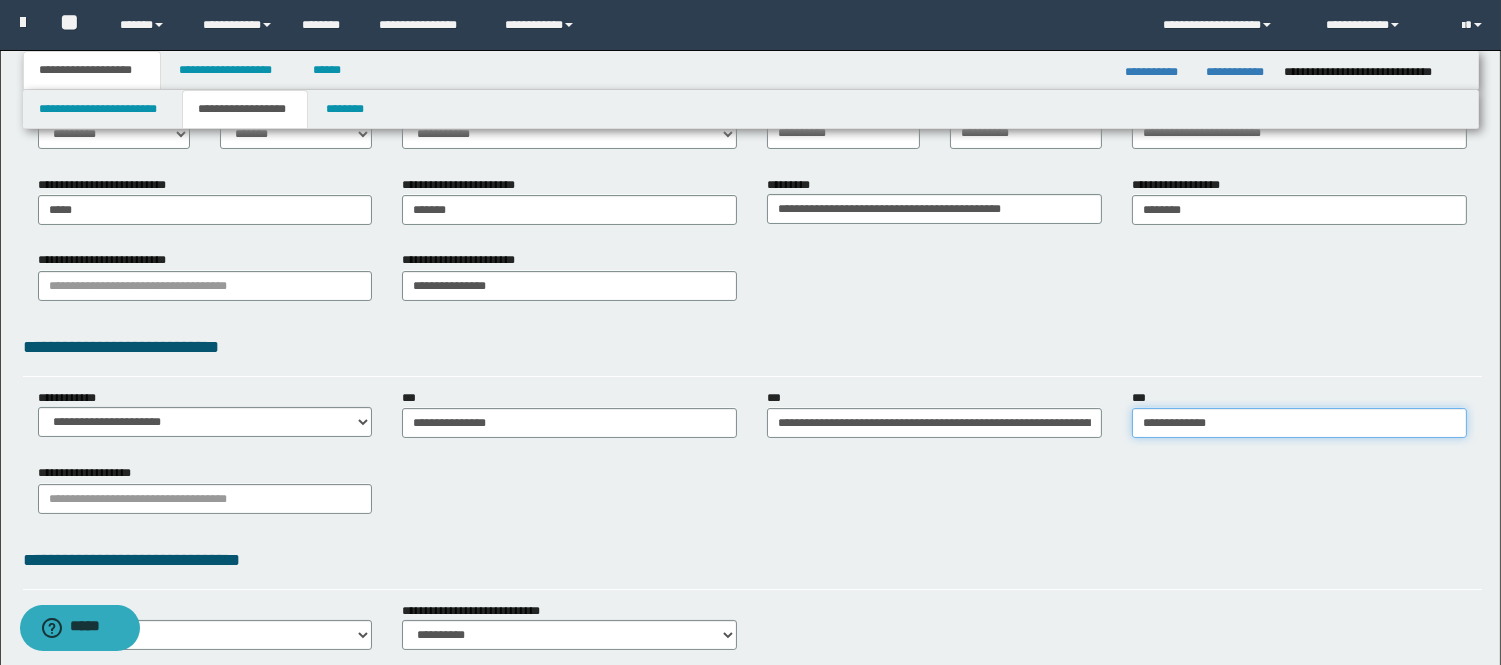 click on "**********" at bounding box center (1299, 423) 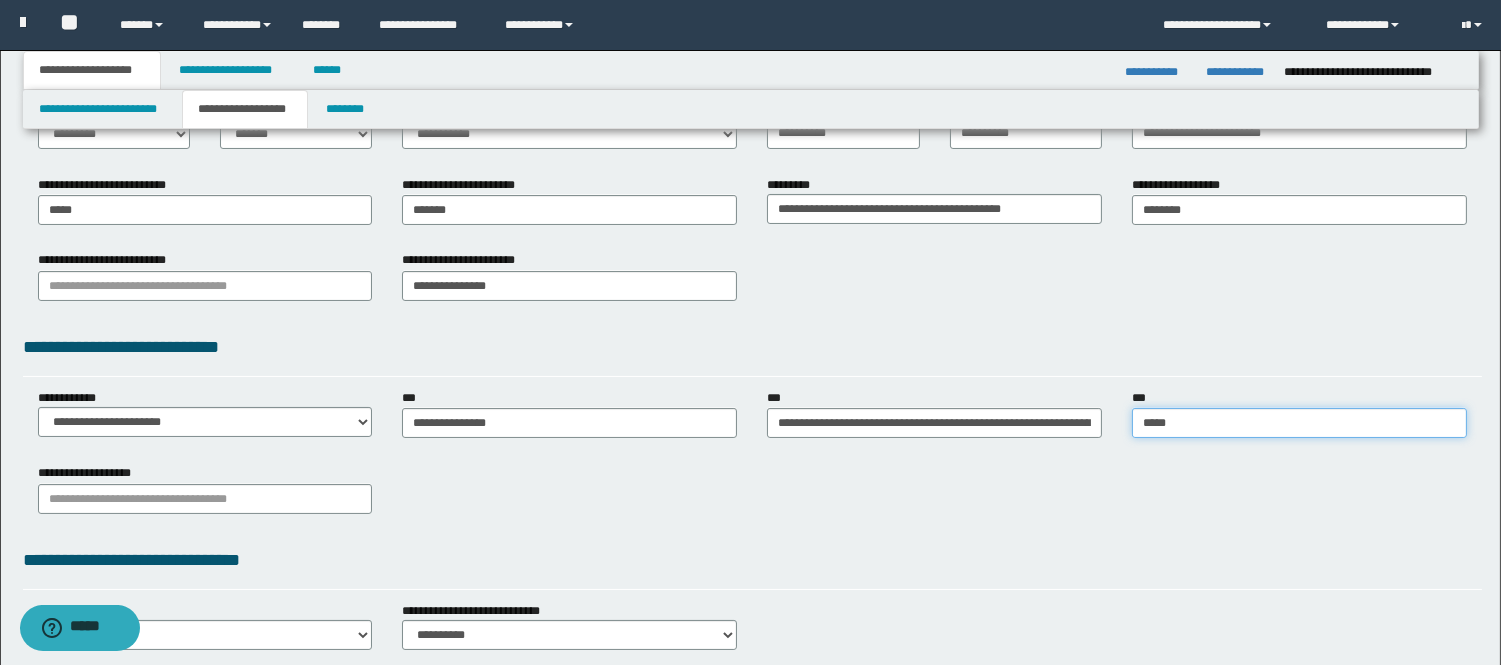 type on "******" 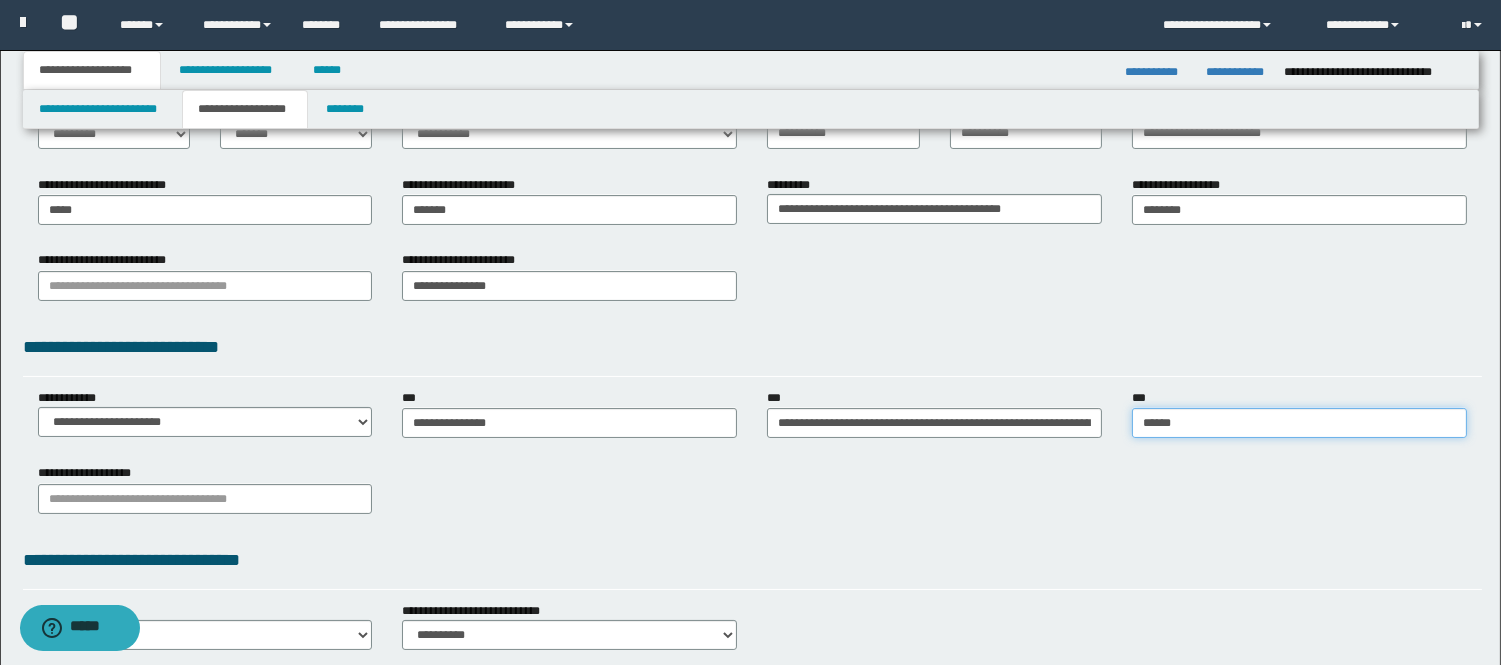 type on "******" 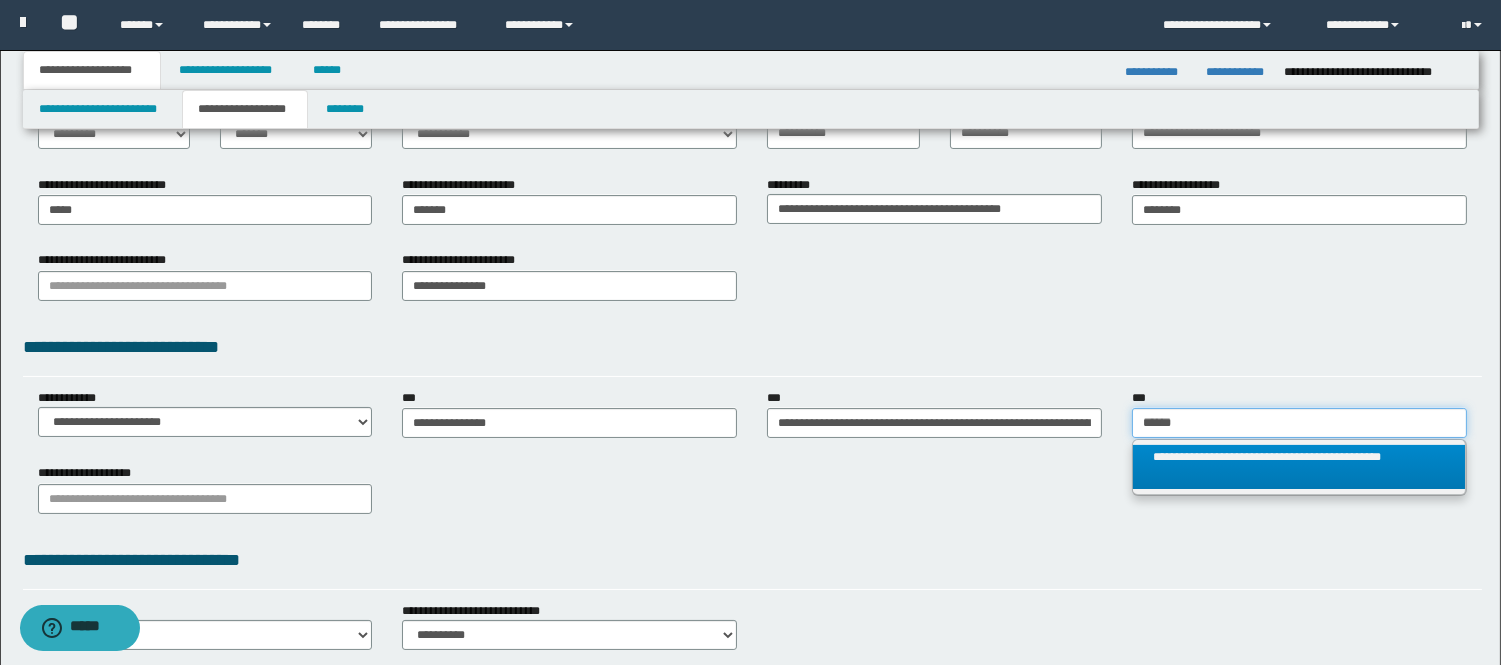 type on "******" 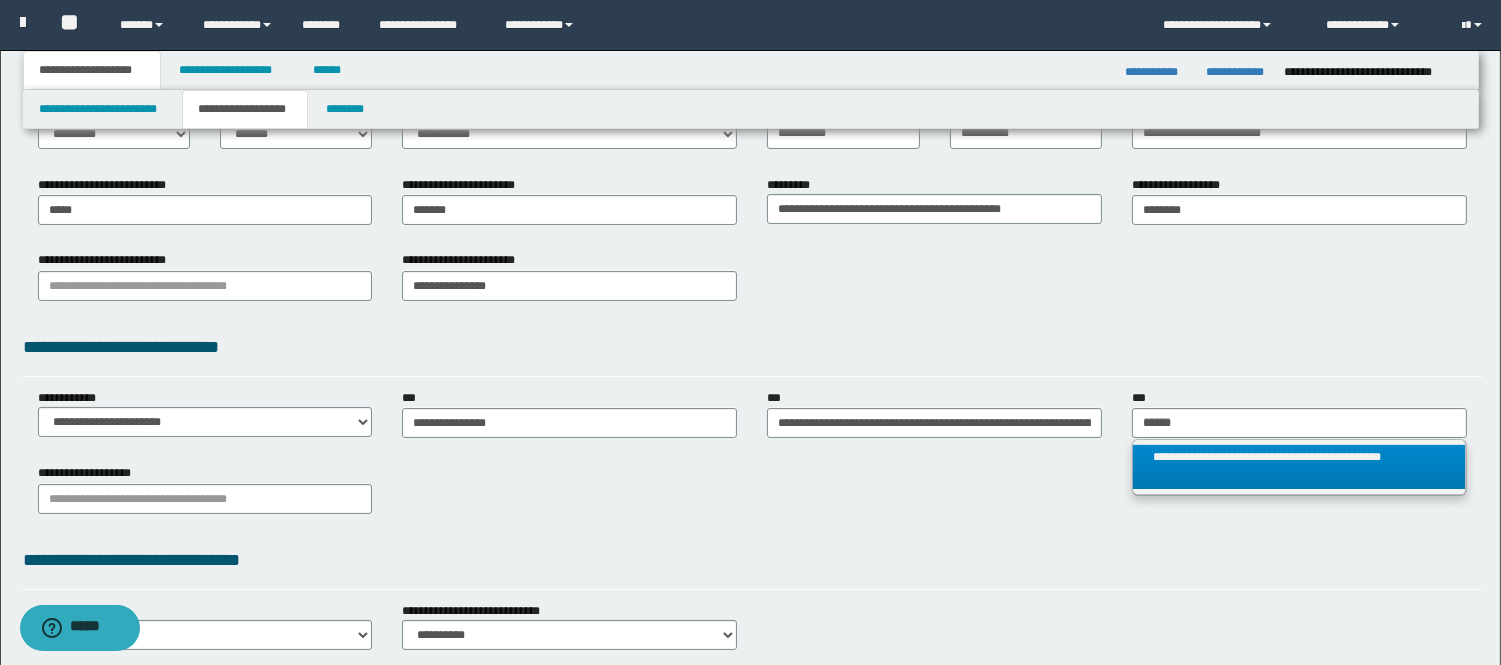 click on "**********" at bounding box center (1299, 467) 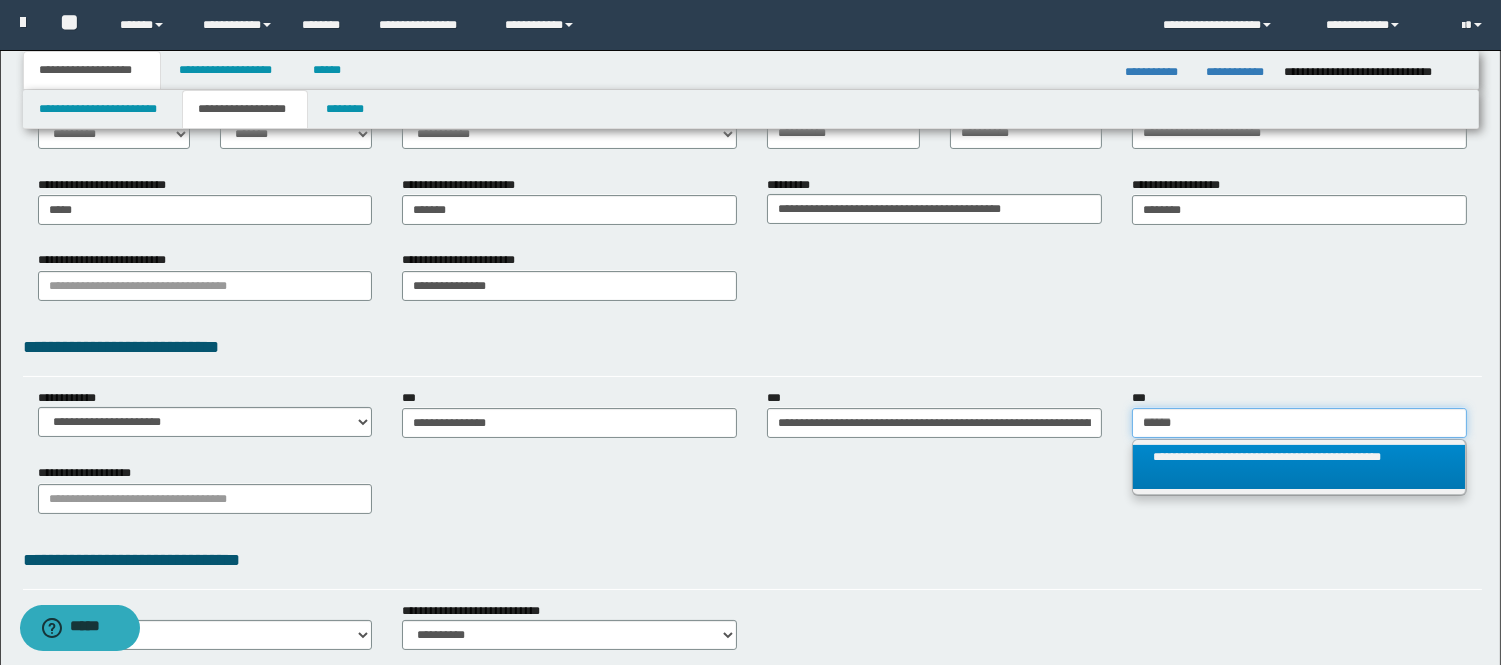 type 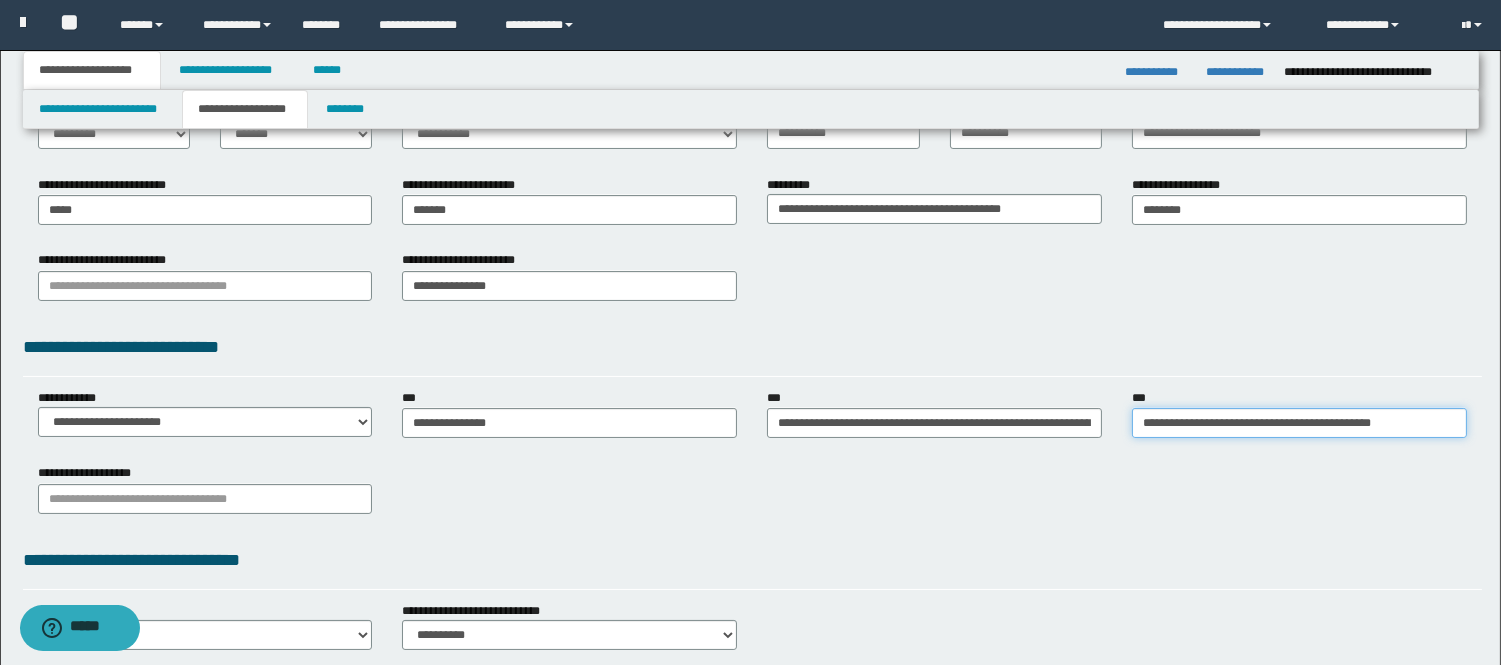 scroll, scrollTop: 442, scrollLeft: 0, axis: vertical 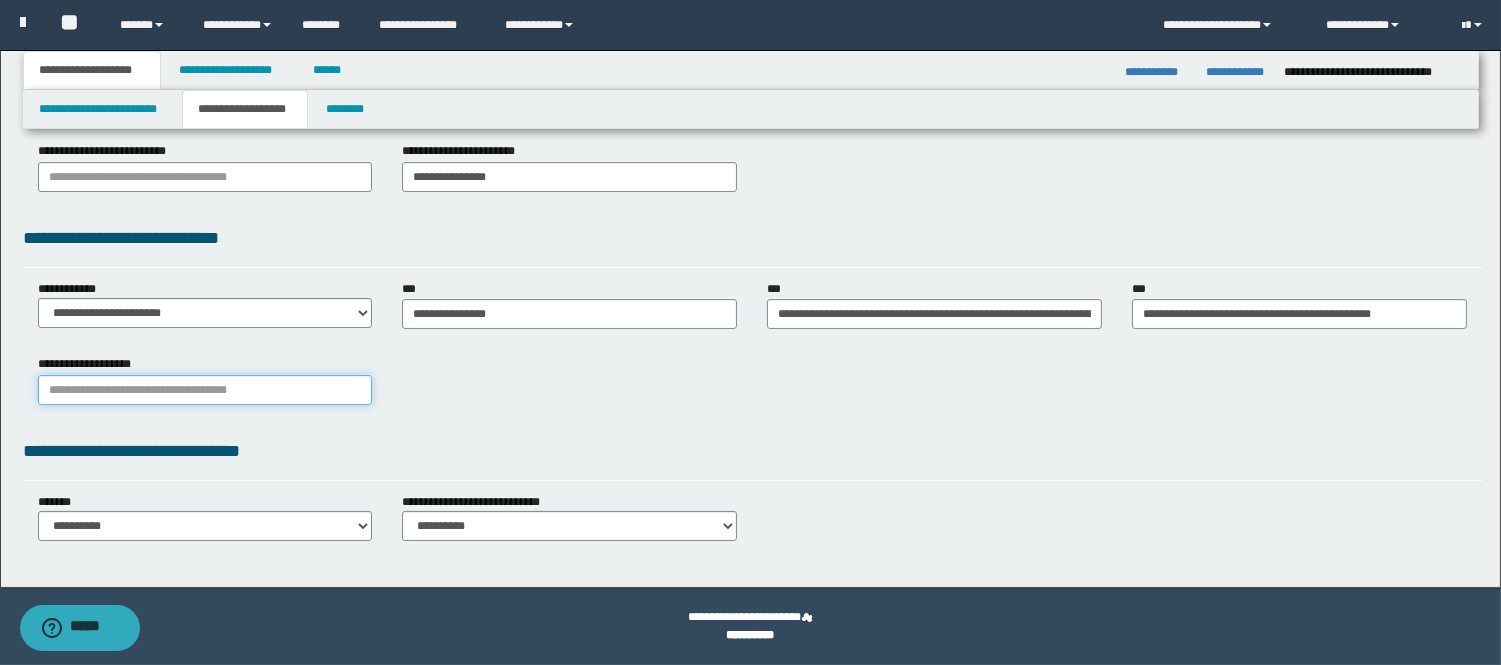 click on "**********" at bounding box center [205, 390] 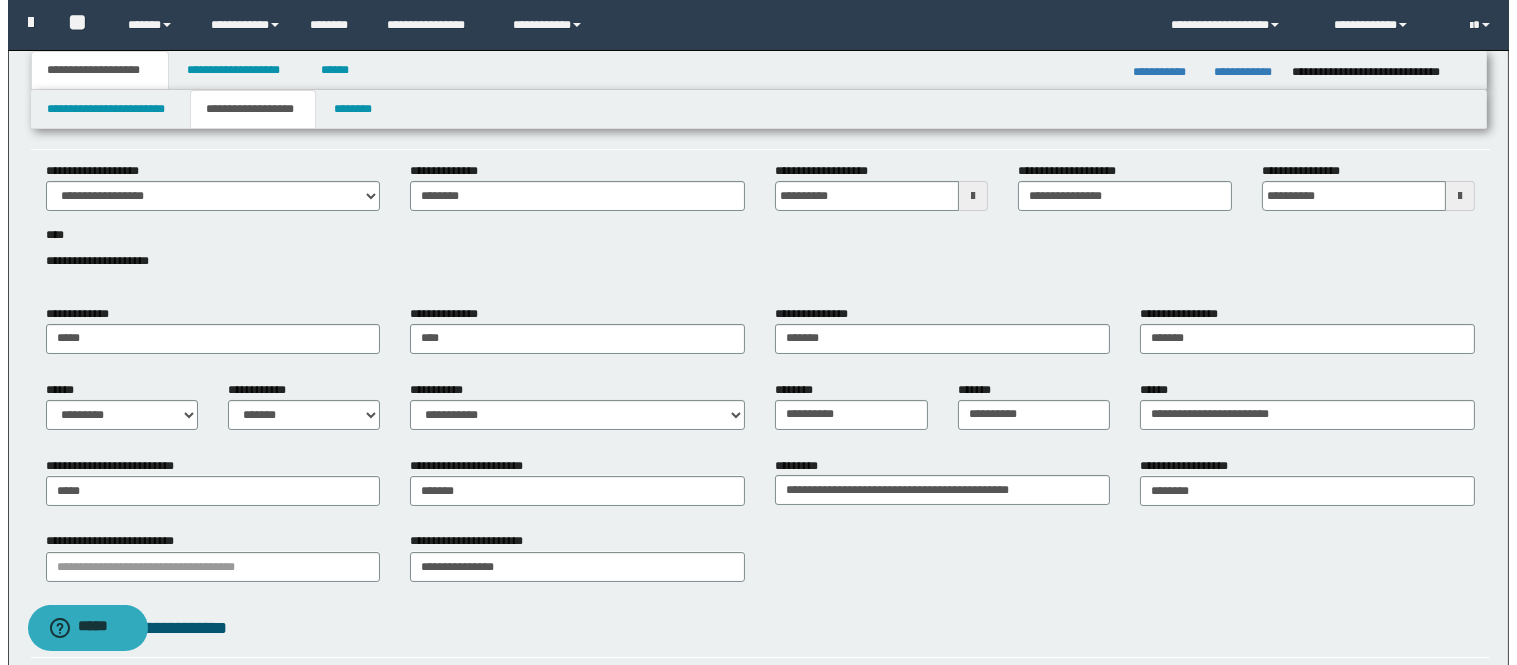 scroll, scrollTop: 0, scrollLeft: 0, axis: both 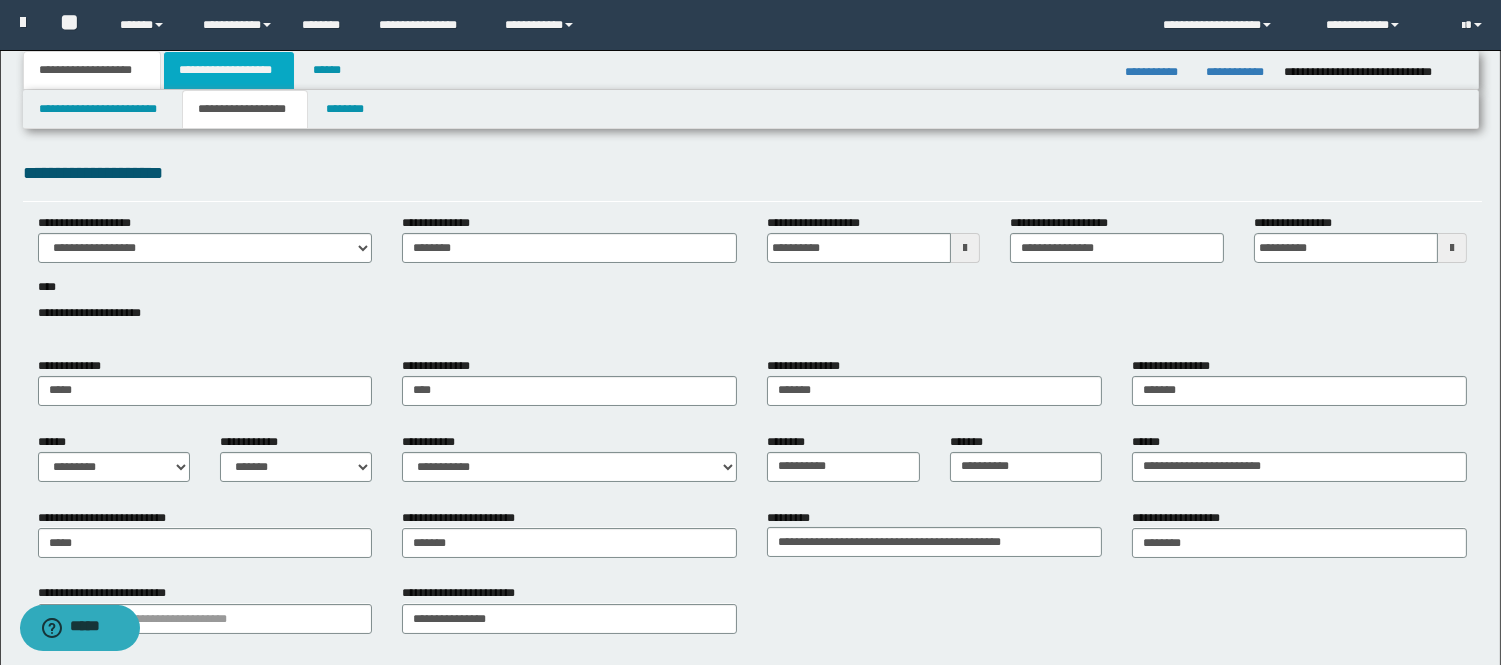click on "**********" at bounding box center [229, 70] 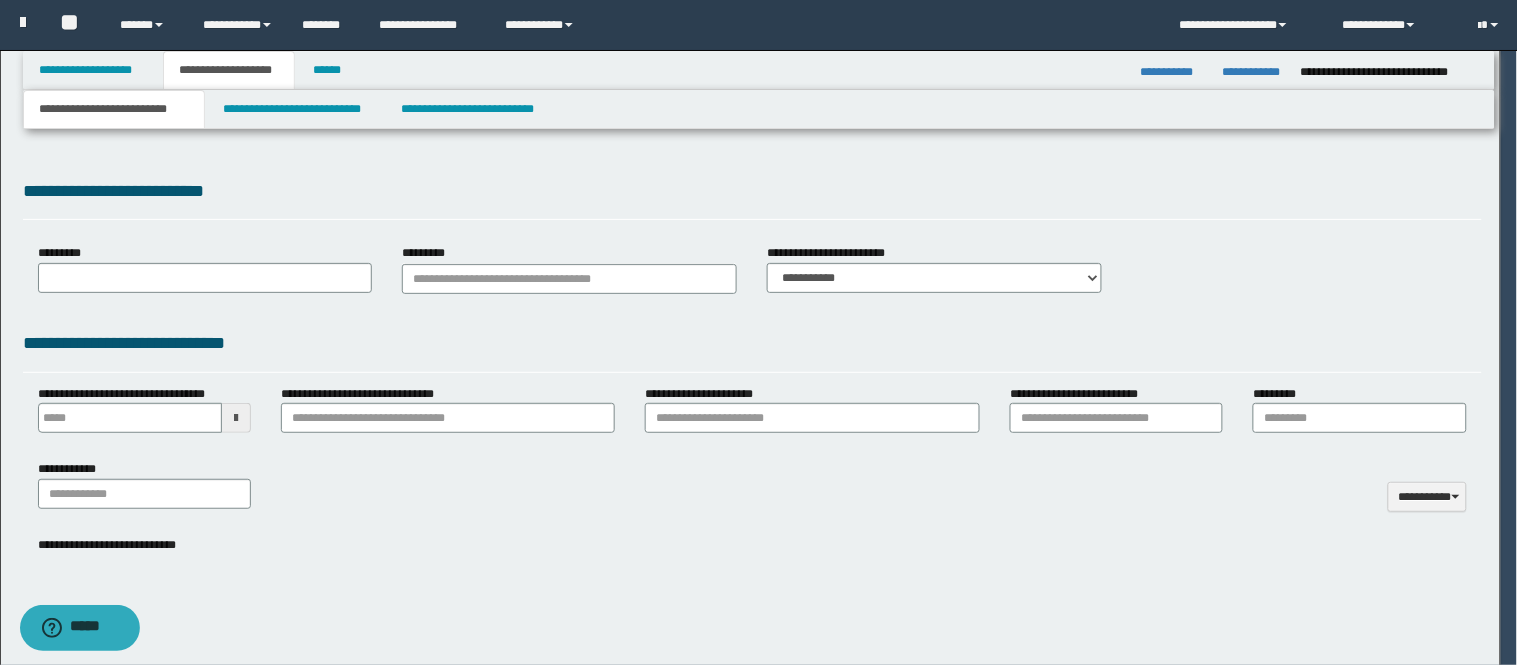 type on "********" 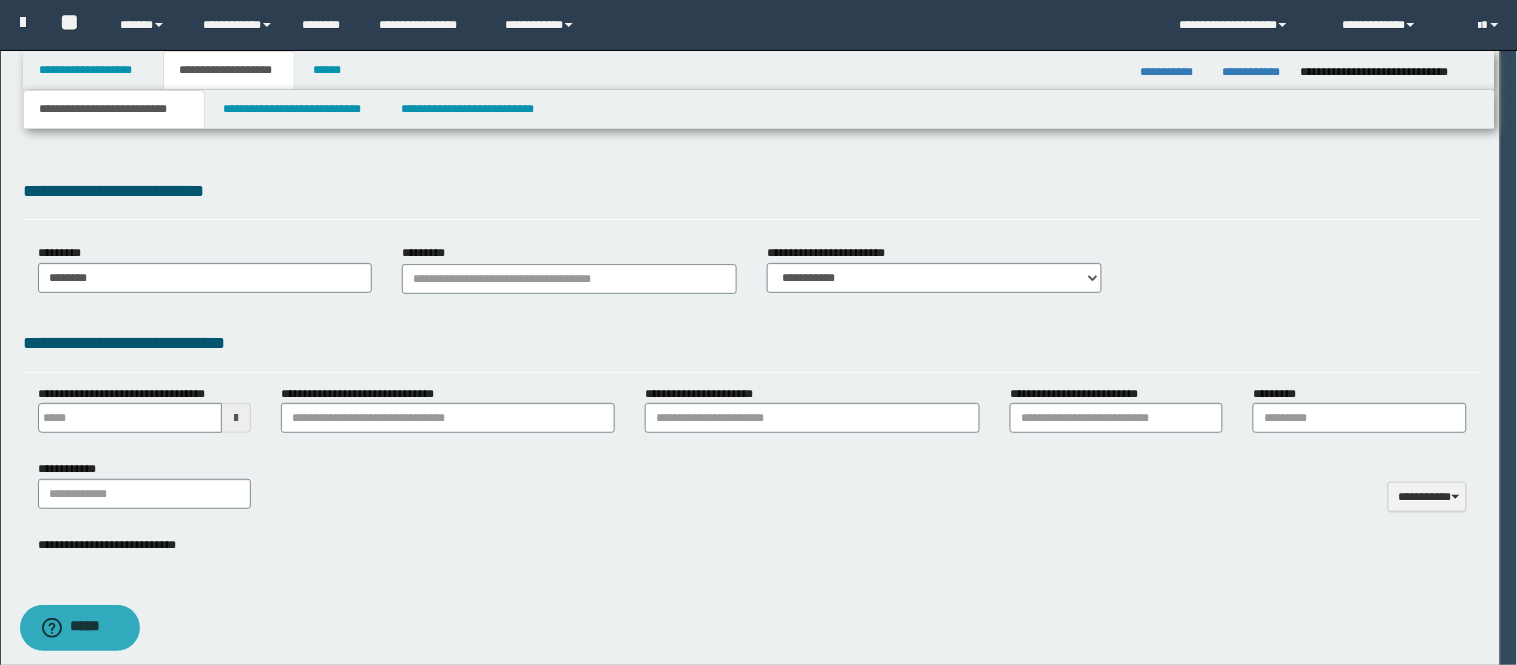 type 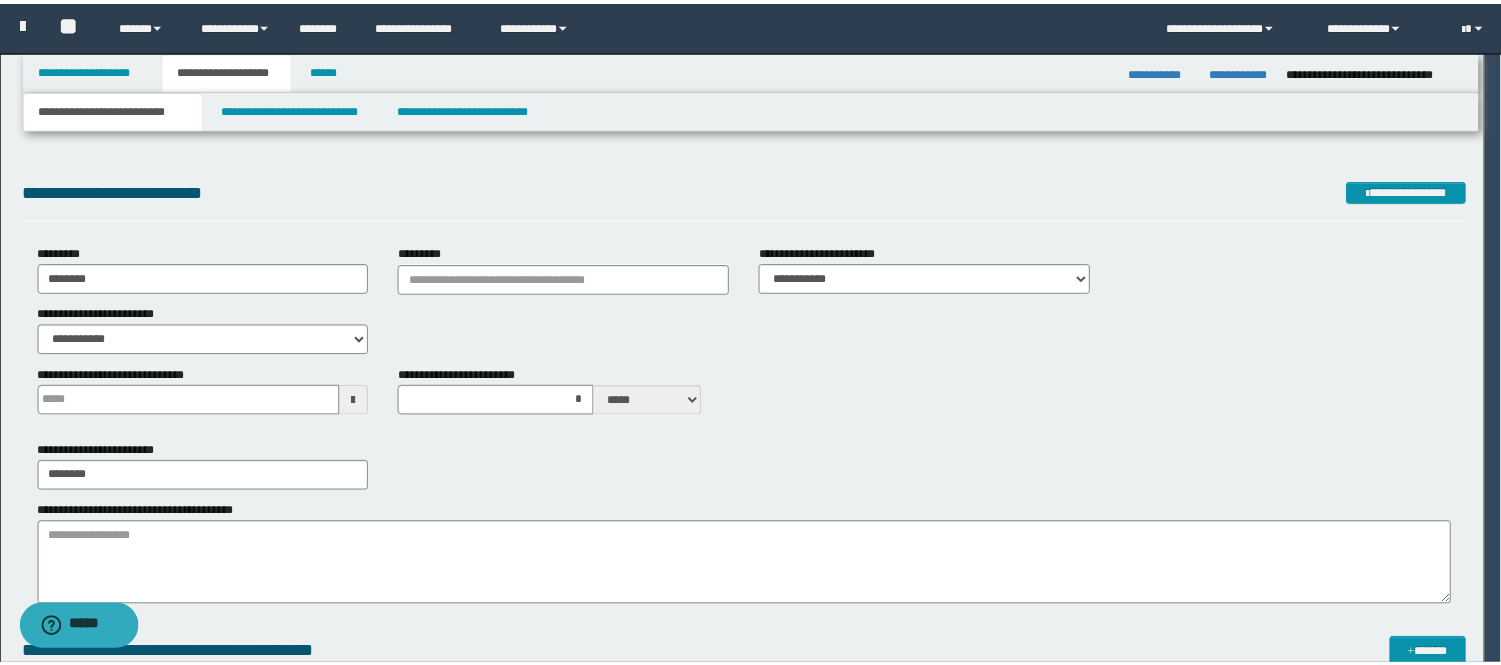 scroll, scrollTop: 0, scrollLeft: 0, axis: both 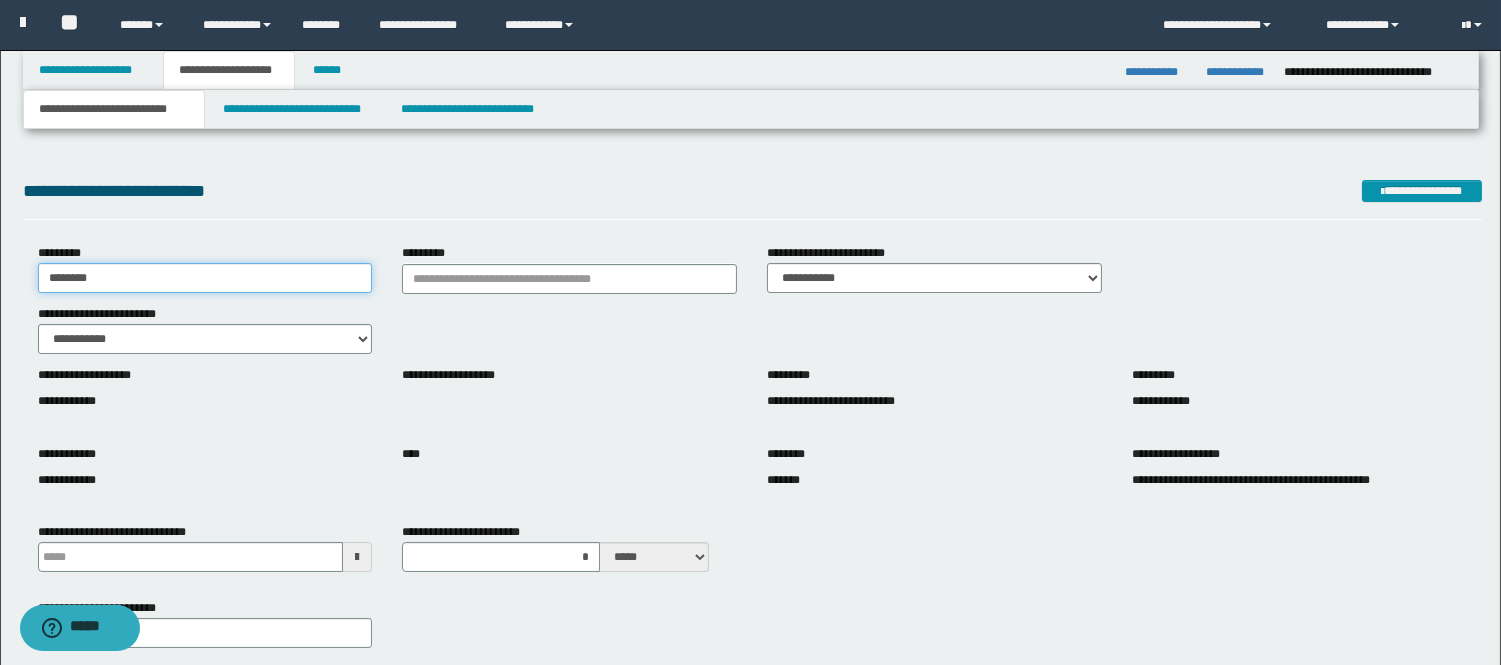 click on "********" at bounding box center (205, 278) 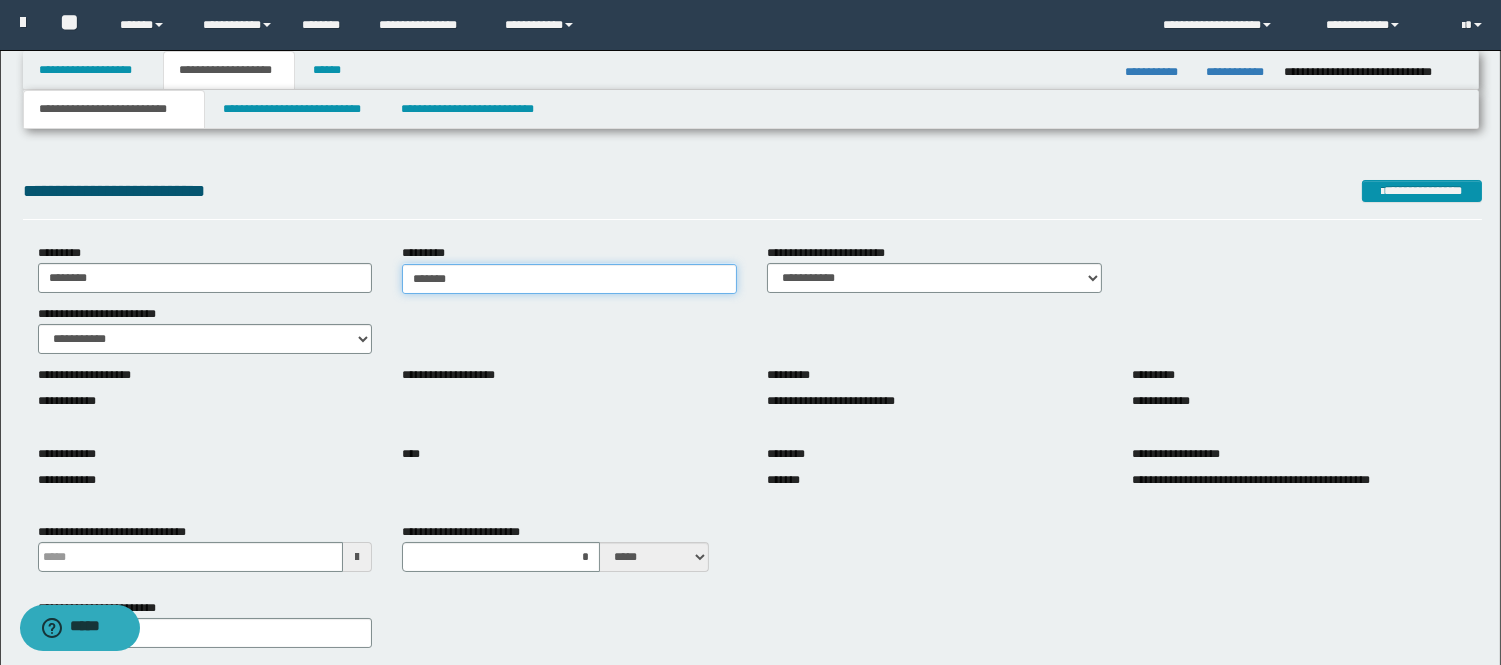 type on "*******" 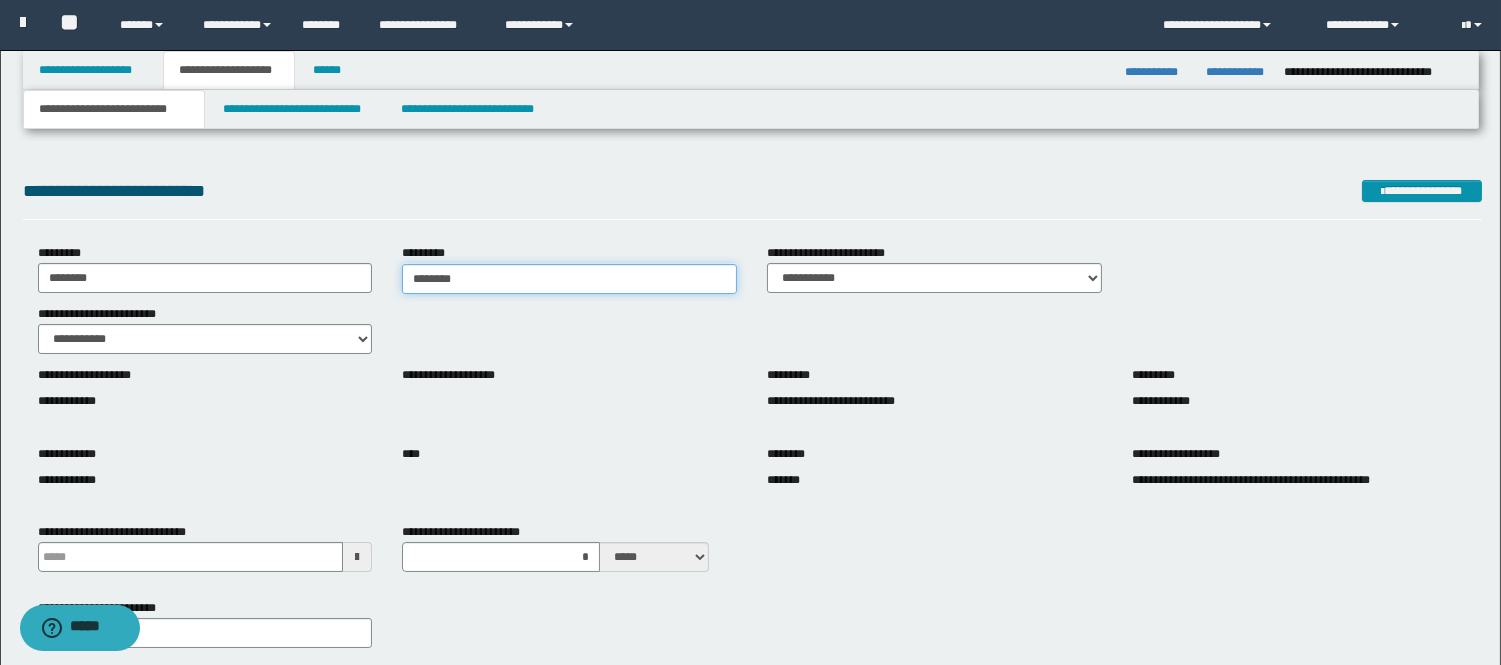 type on "**********" 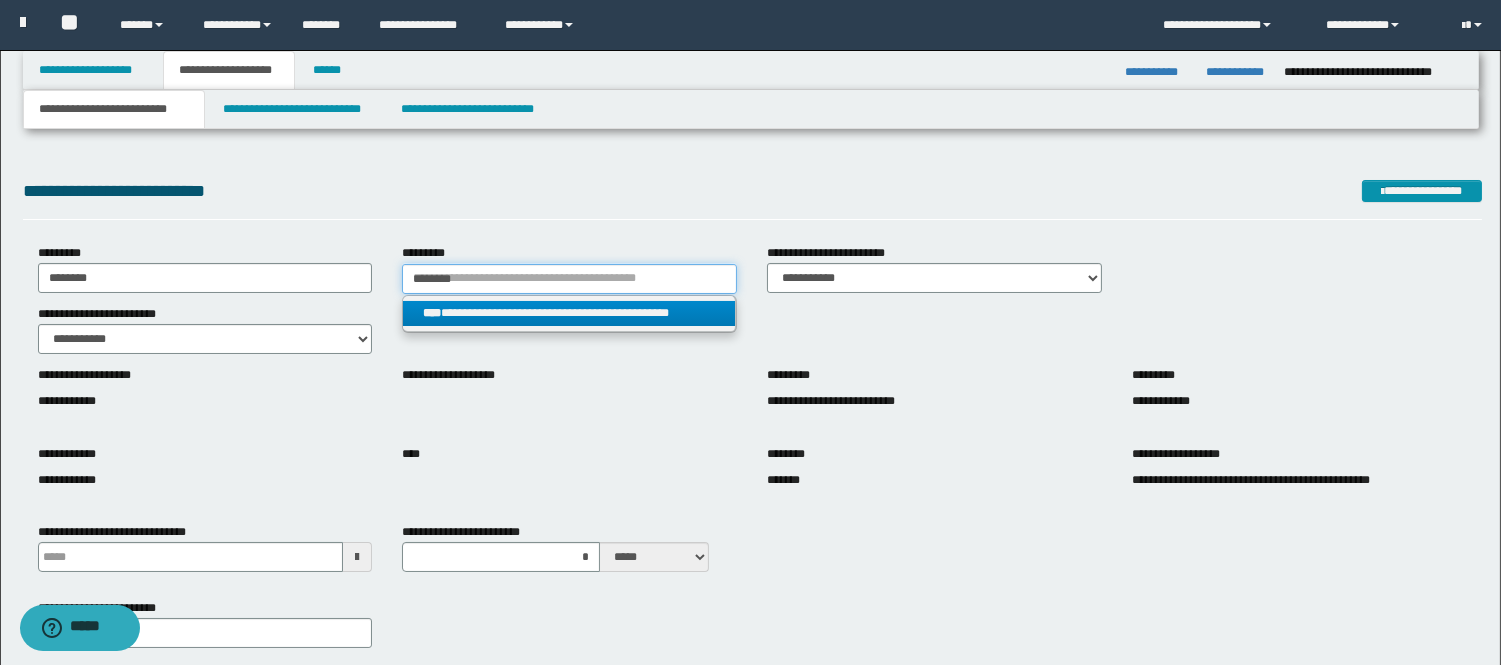 type on "*******" 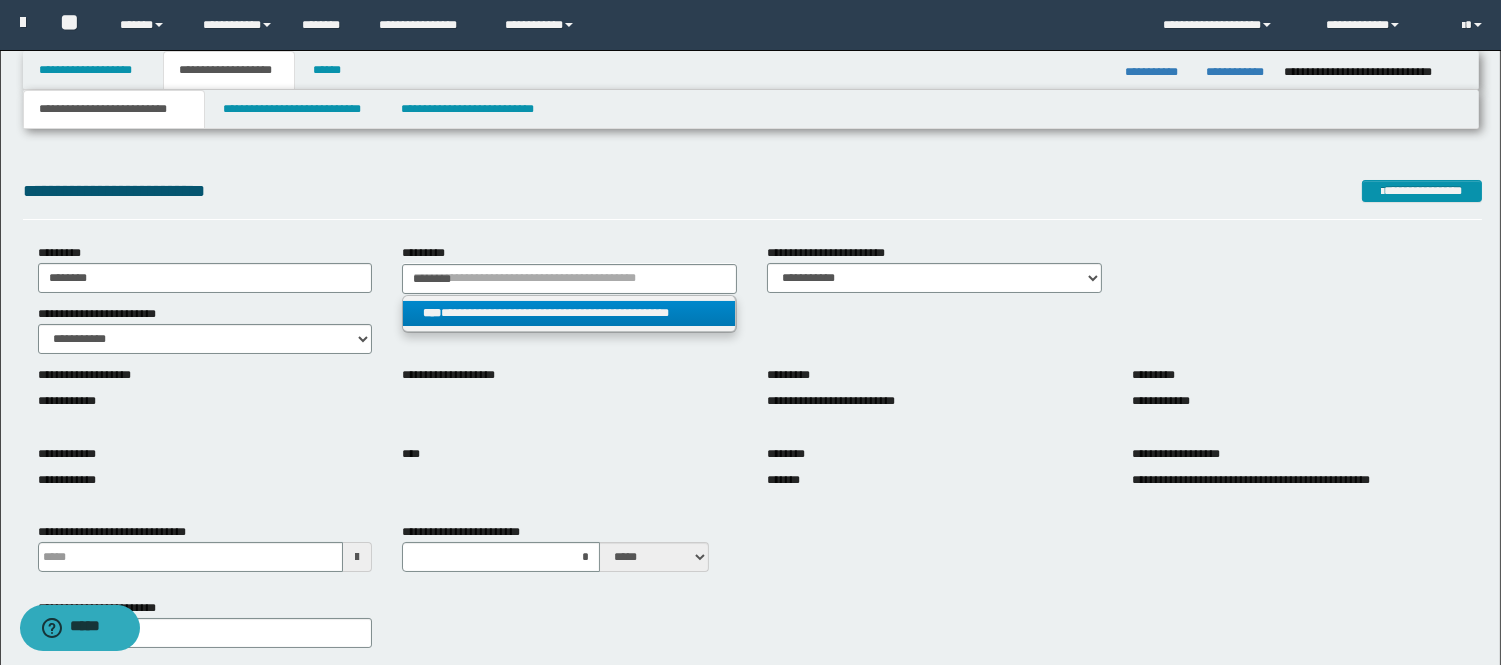 click on "**********" at bounding box center (569, 313) 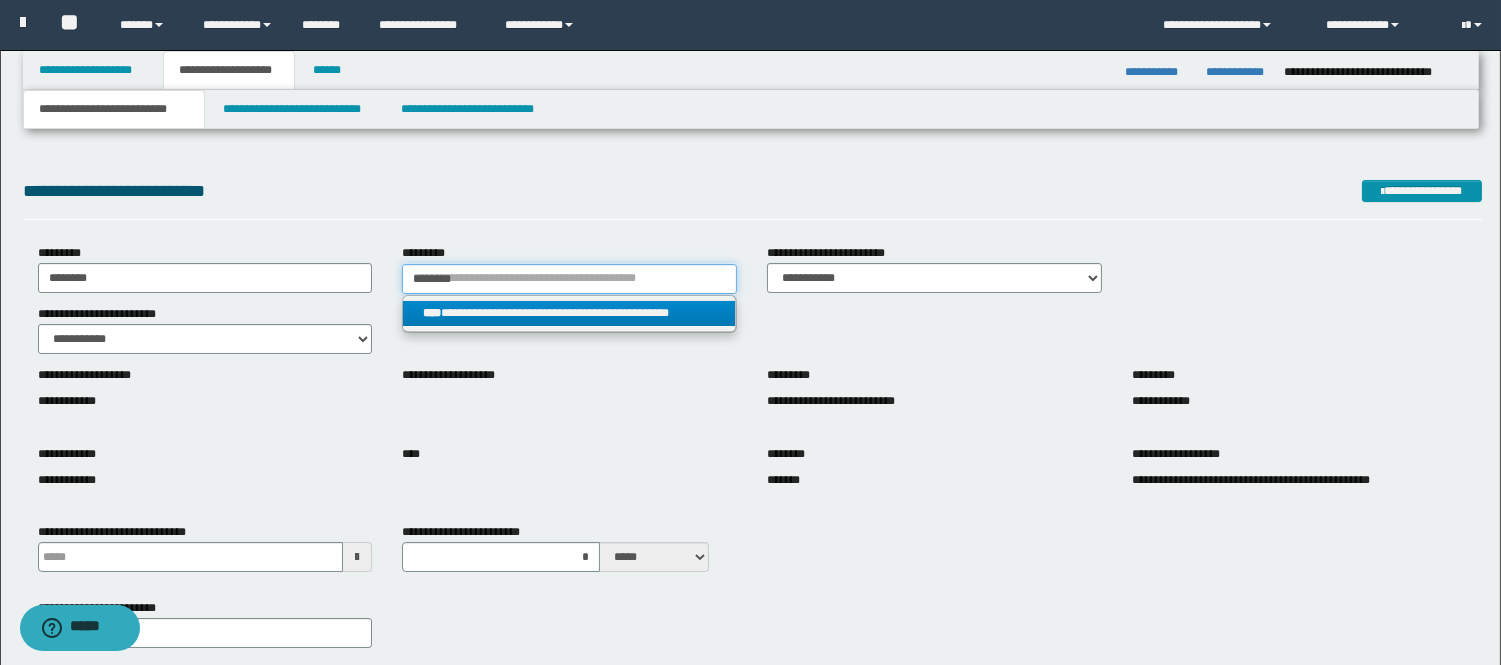 type 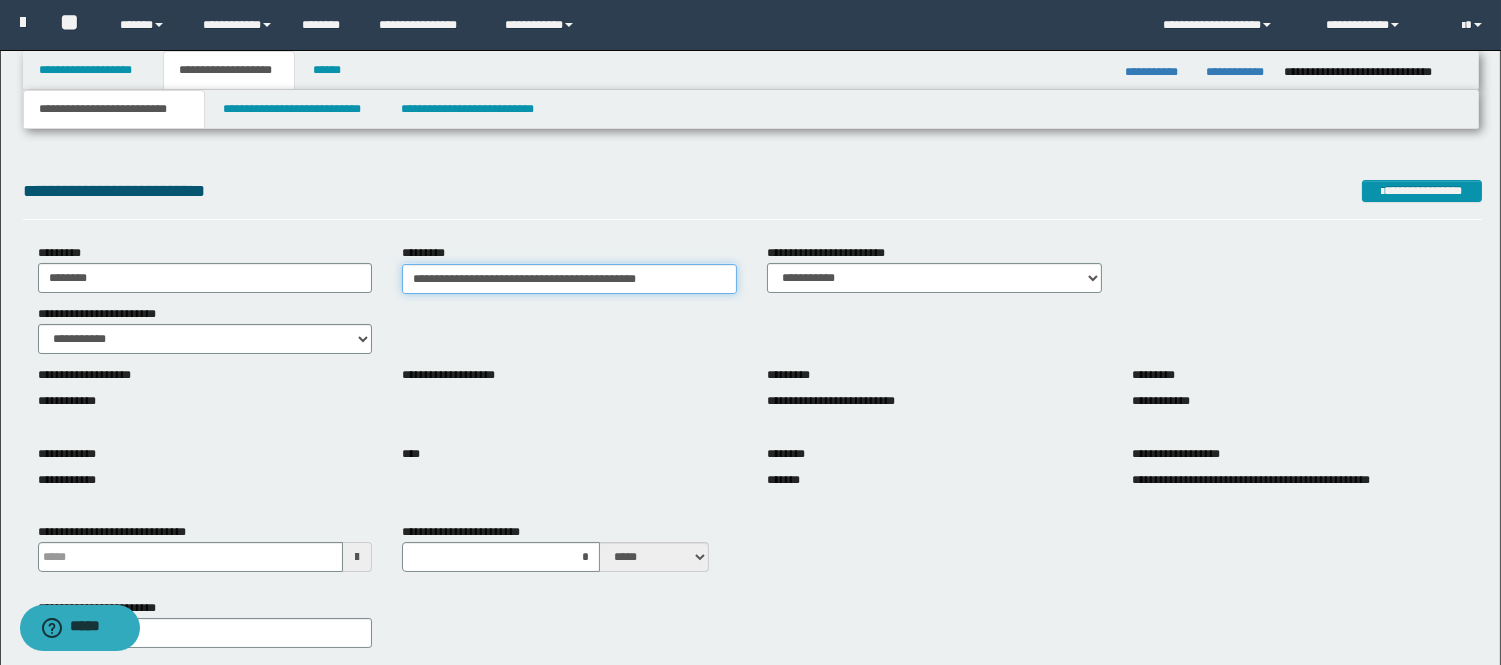 type on "**********" 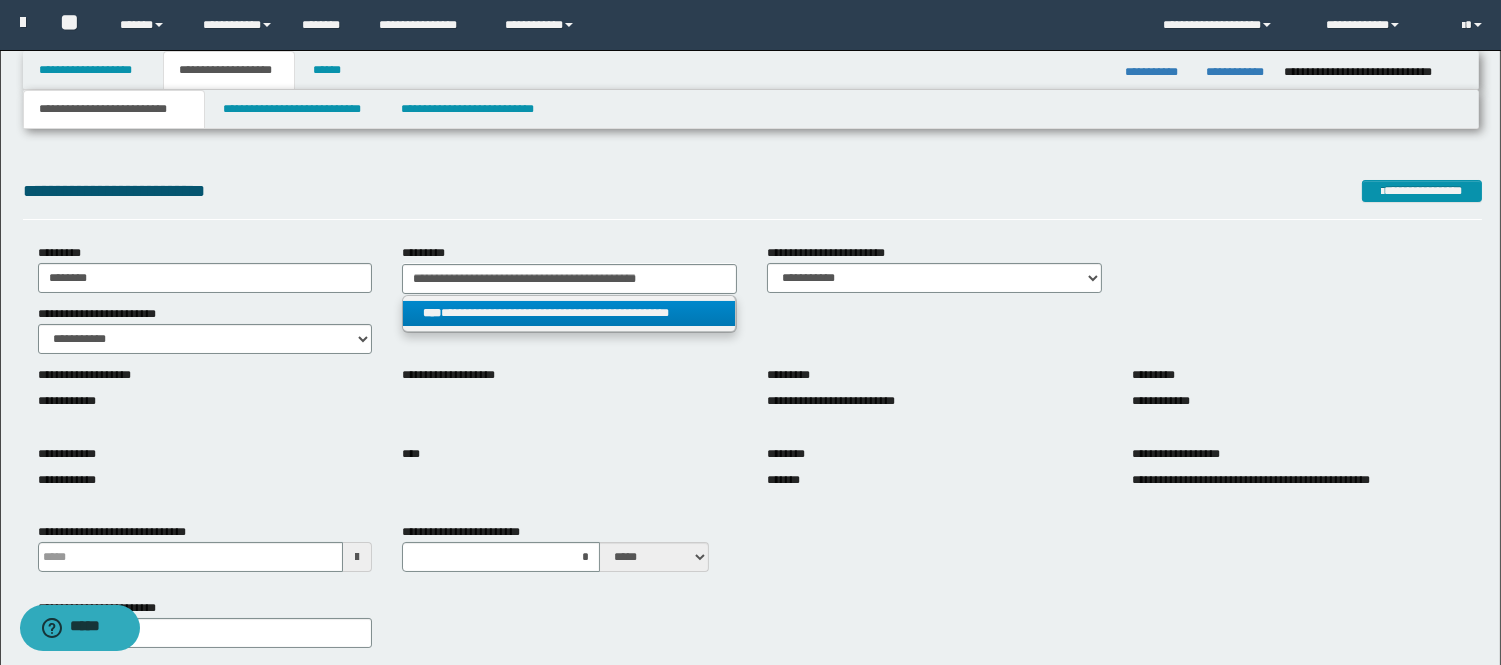 click on "**********" at bounding box center [569, 313] 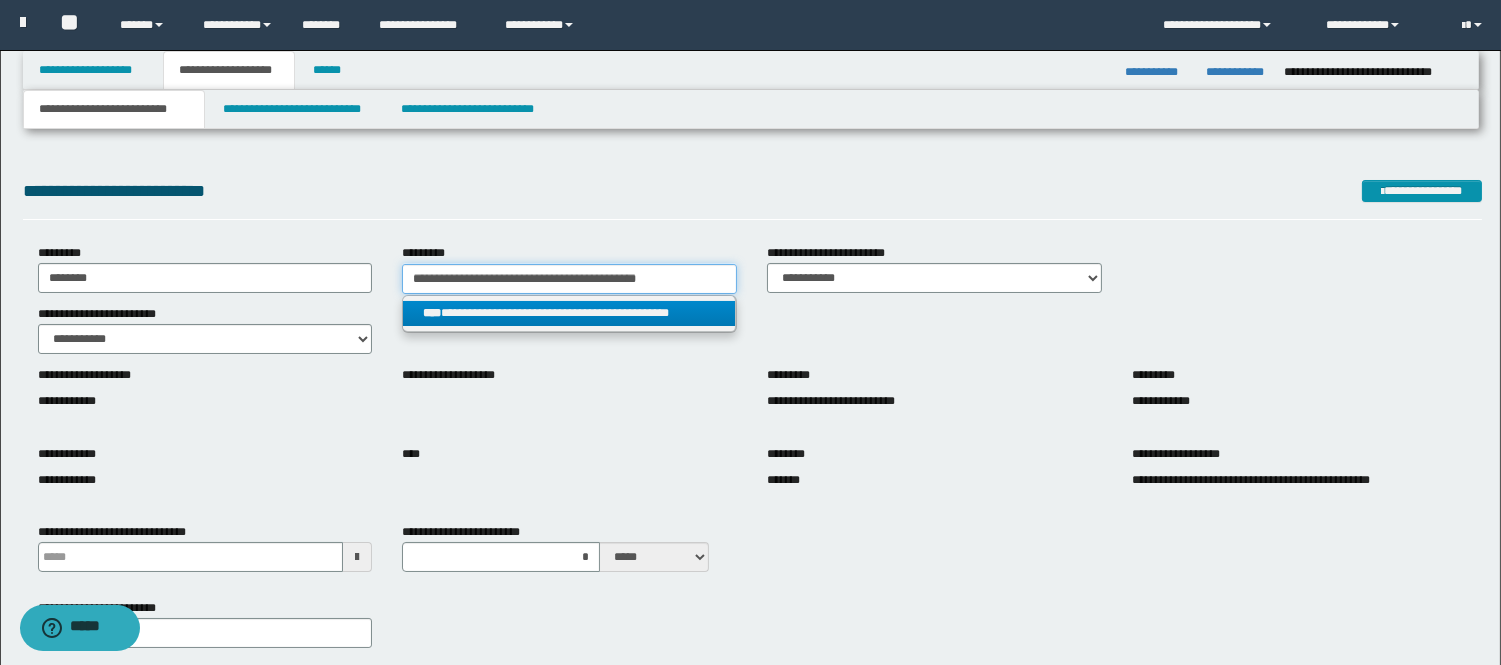 type 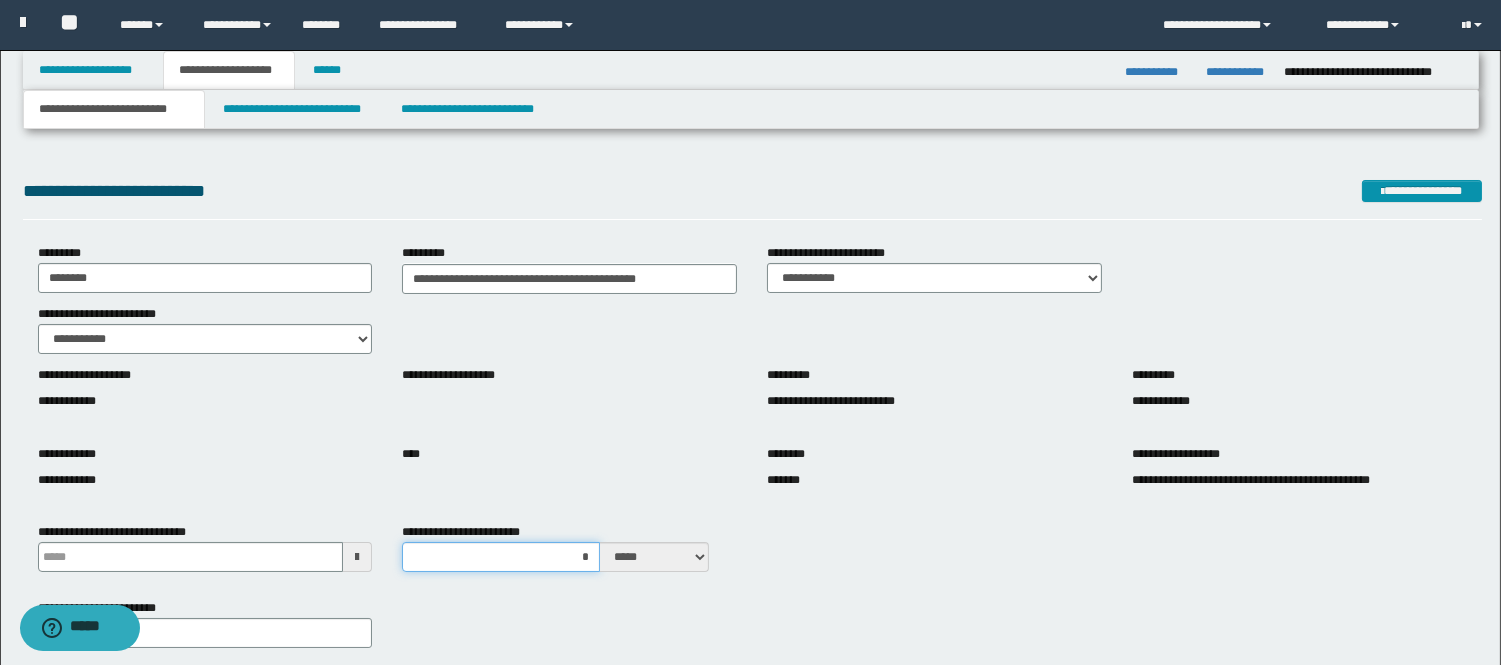 click on "*" at bounding box center [501, 557] 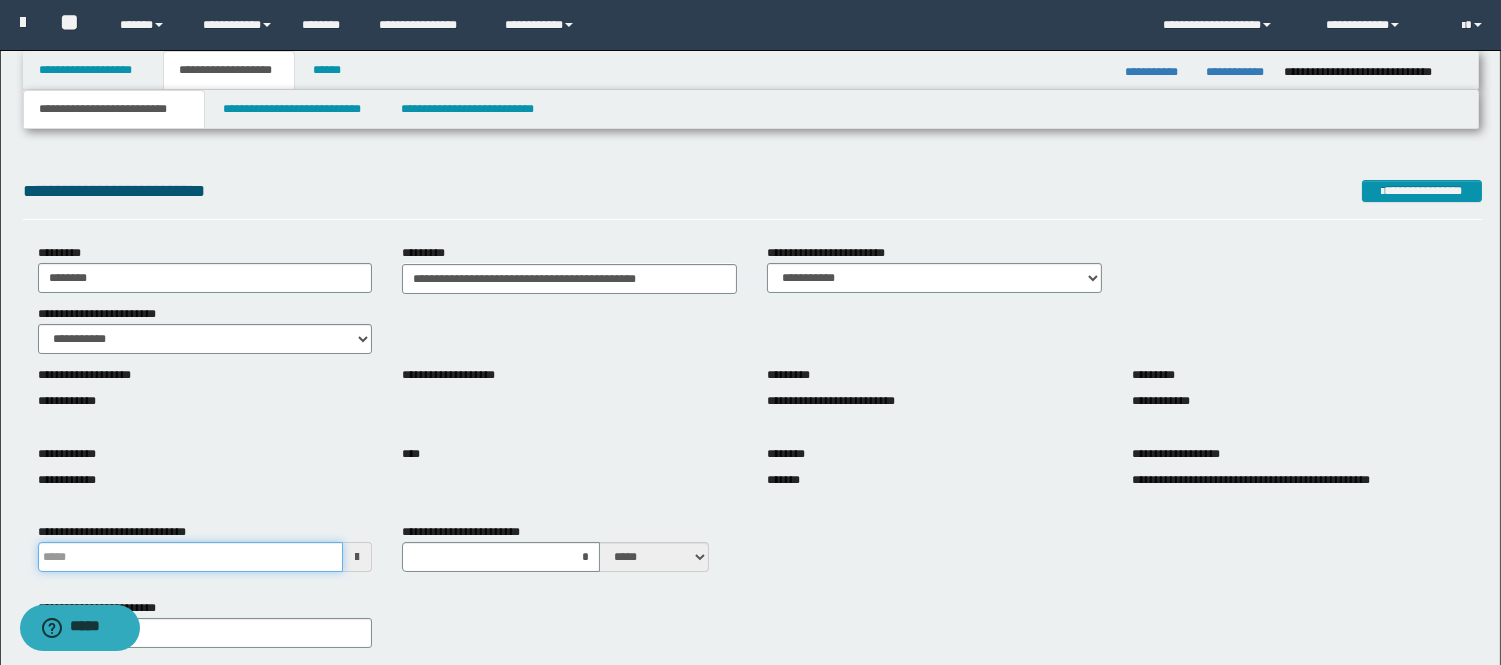 click on "**********" at bounding box center (191, 557) 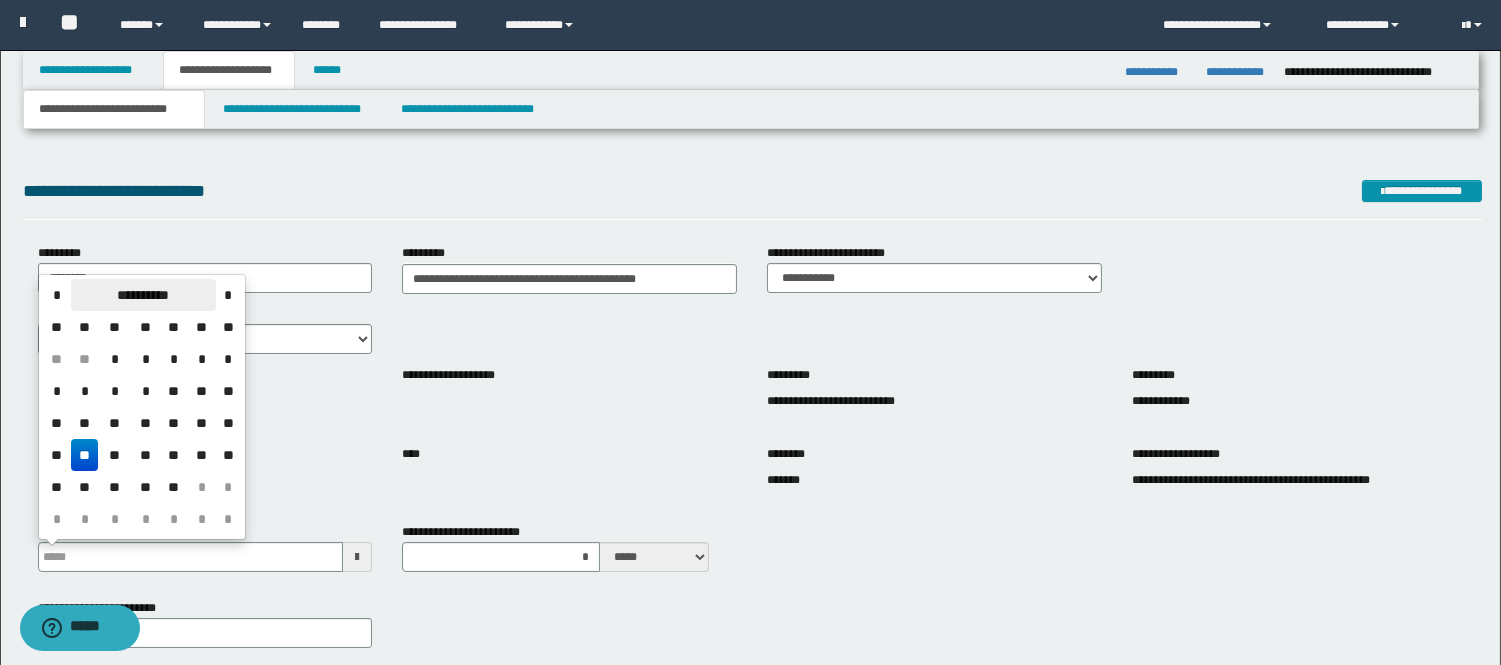 click on "**********" at bounding box center (143, 295) 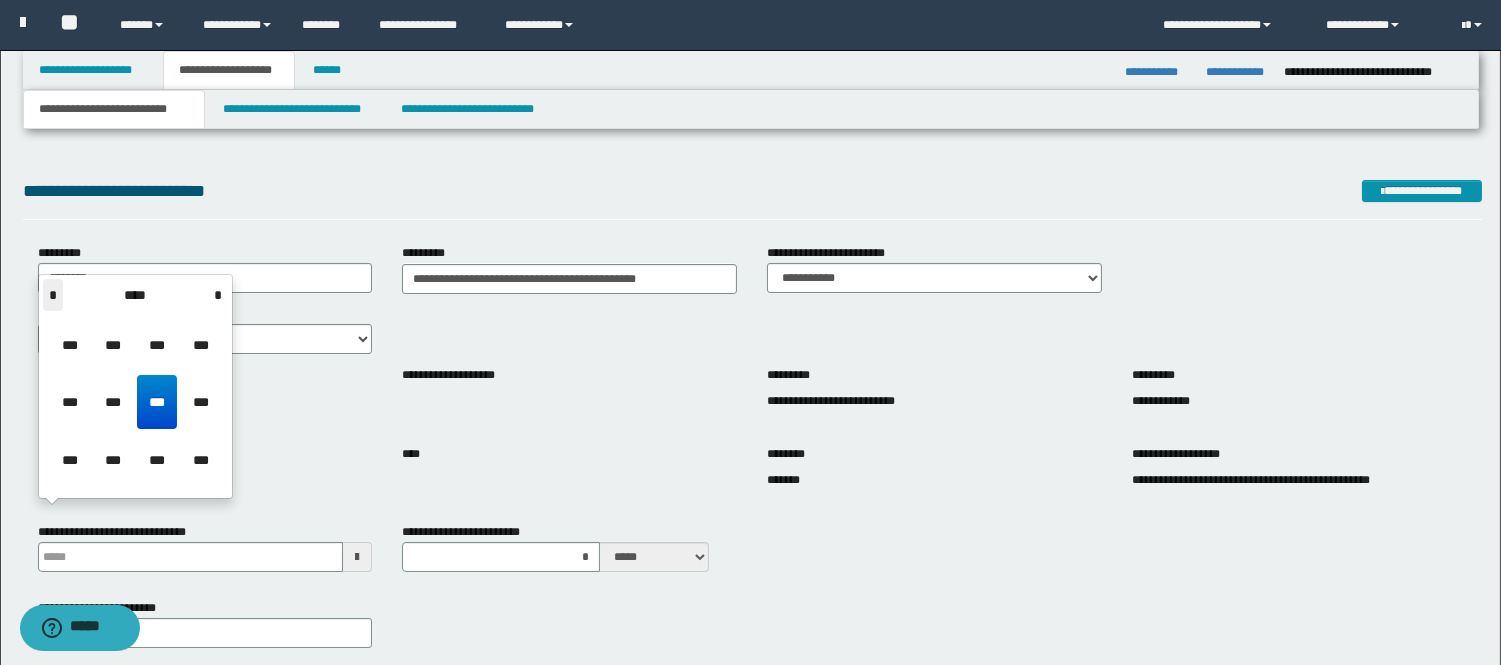 click on "*" at bounding box center (53, 295) 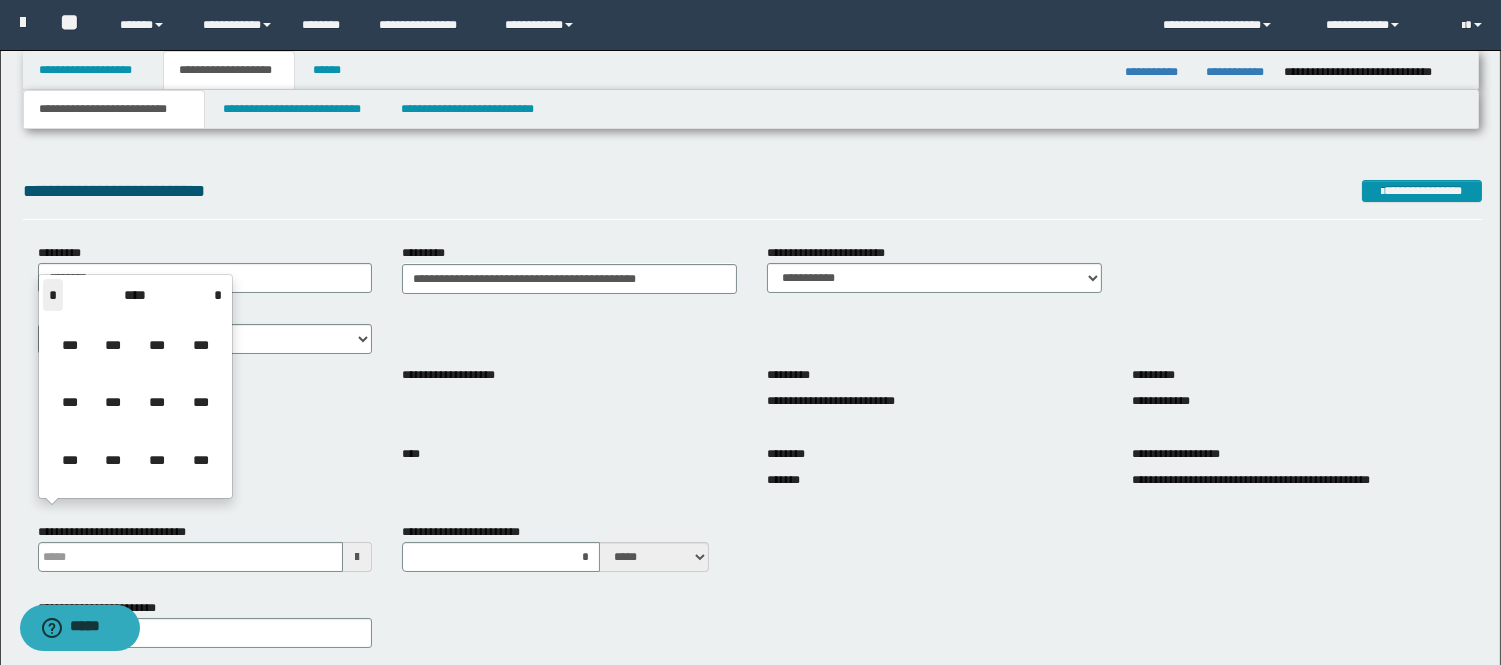 click on "*" at bounding box center [53, 295] 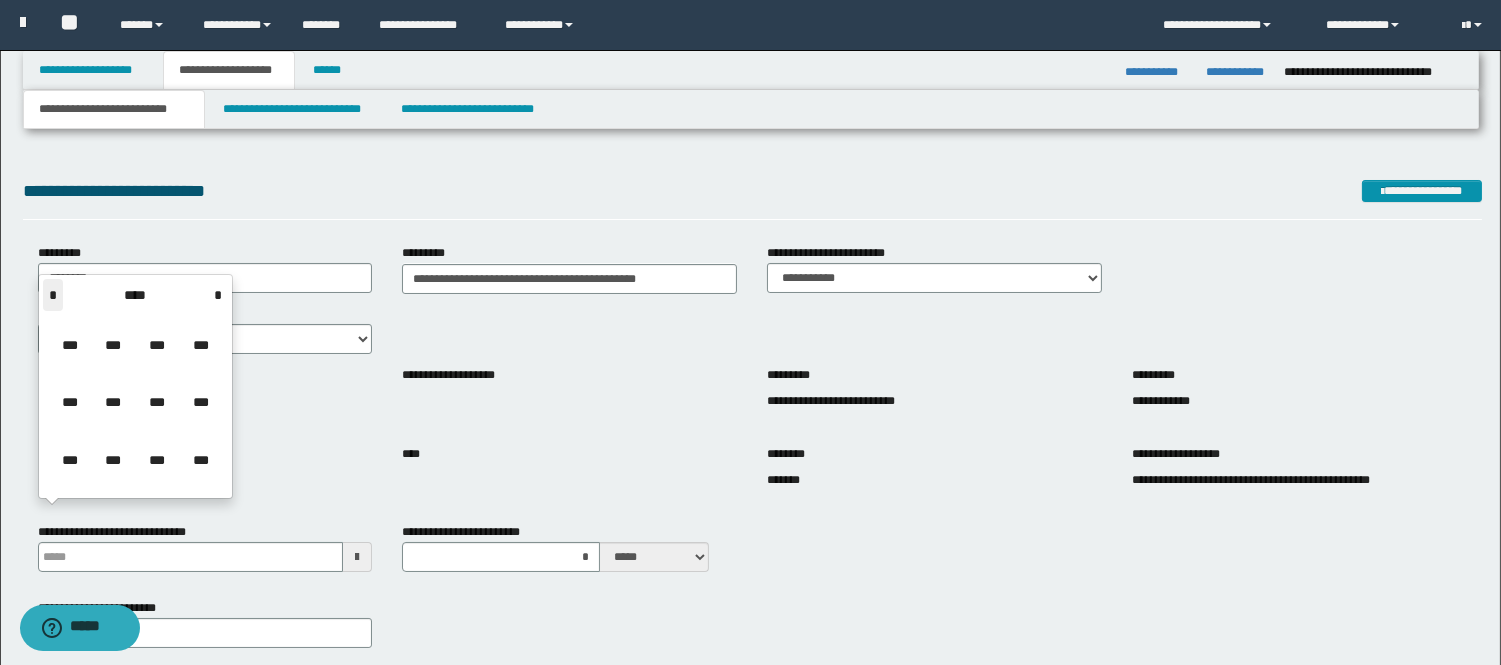 click on "*" at bounding box center (53, 295) 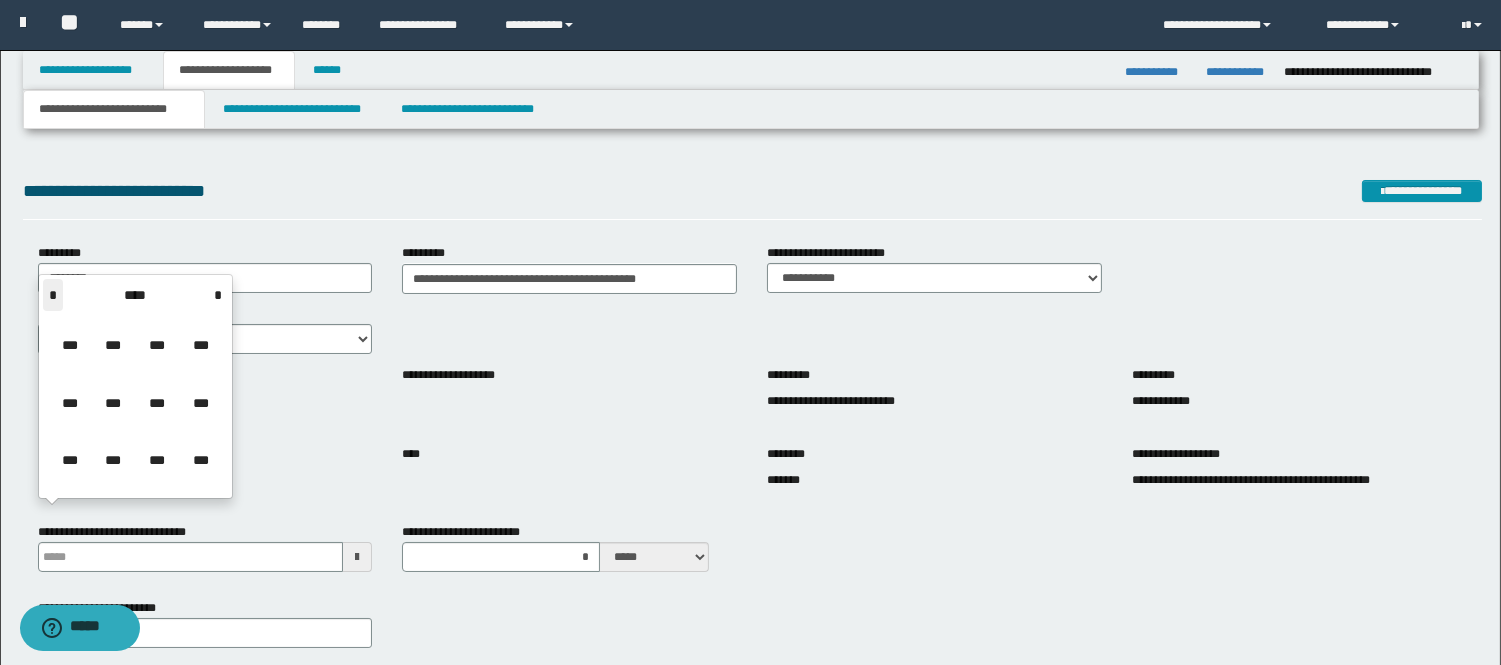 click on "*" at bounding box center (53, 295) 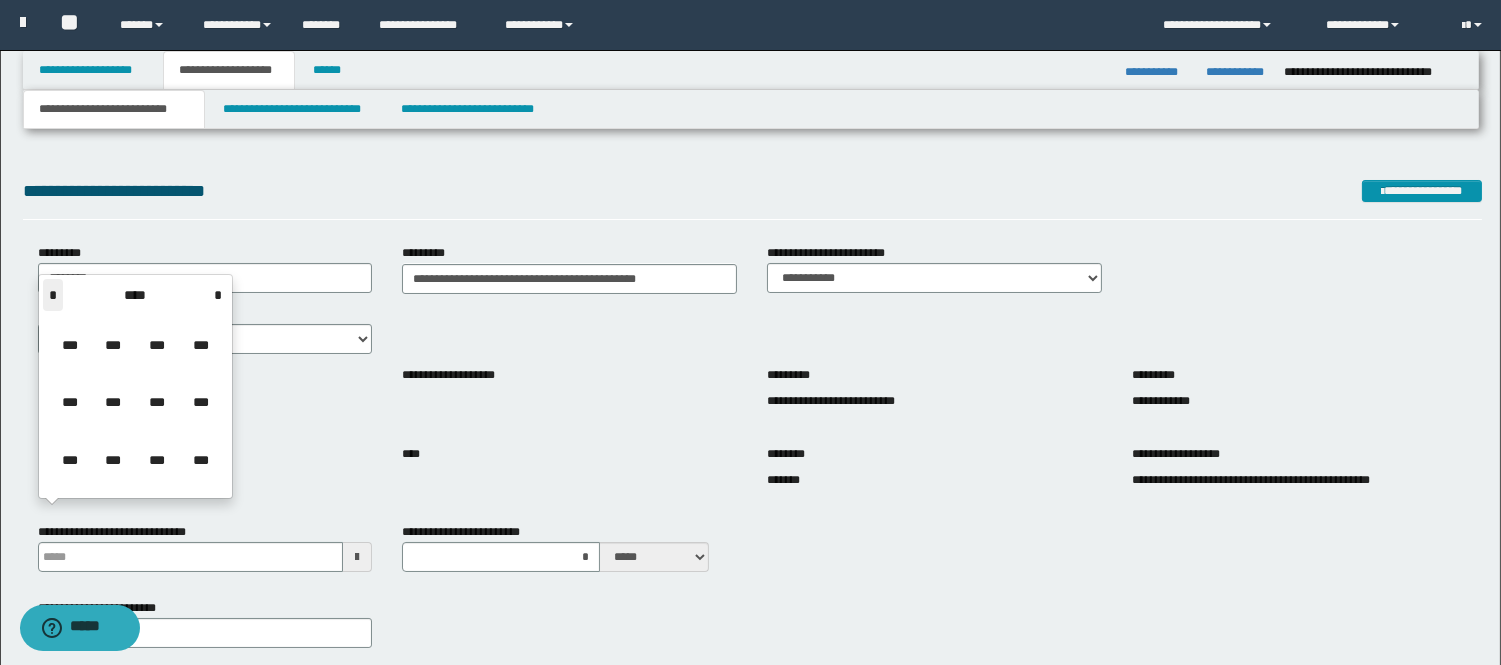 click on "*" at bounding box center (53, 295) 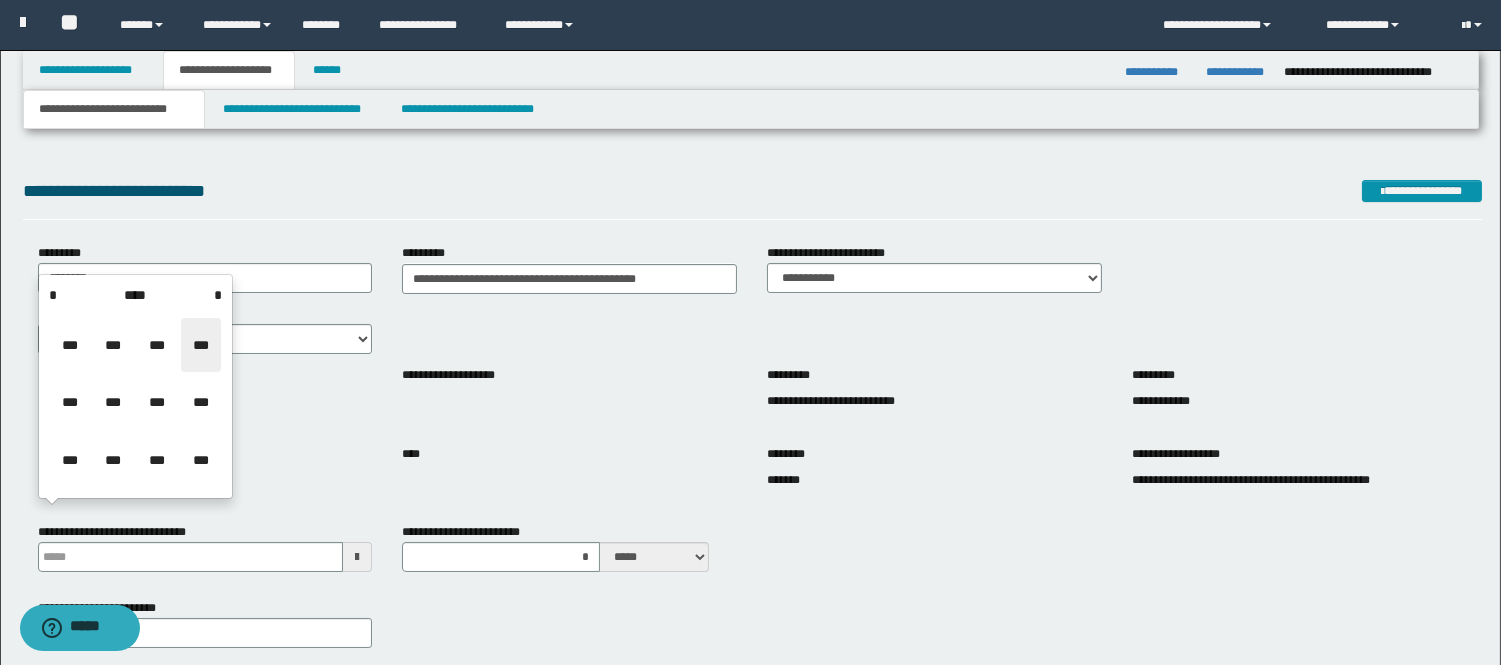 click on "***" at bounding box center [201, 345] 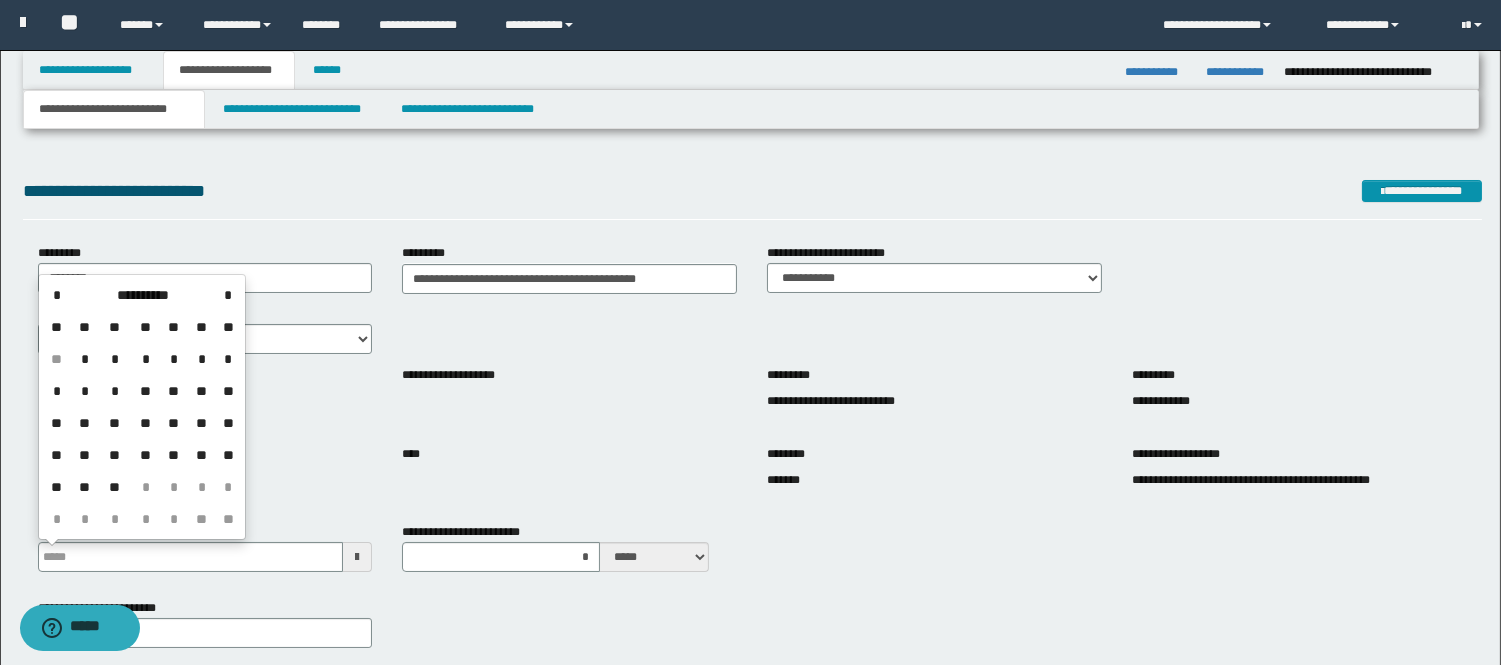 click on "*" at bounding box center [145, 359] 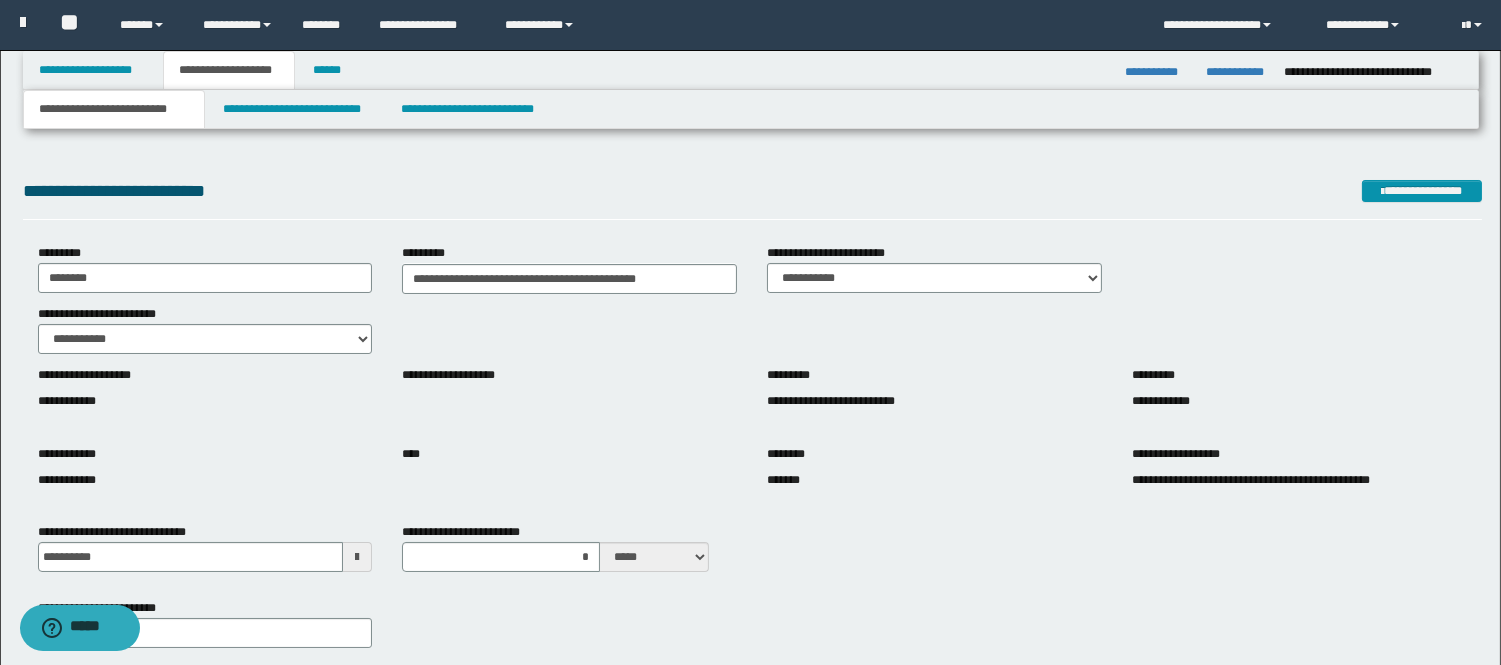 scroll, scrollTop: 111, scrollLeft: 0, axis: vertical 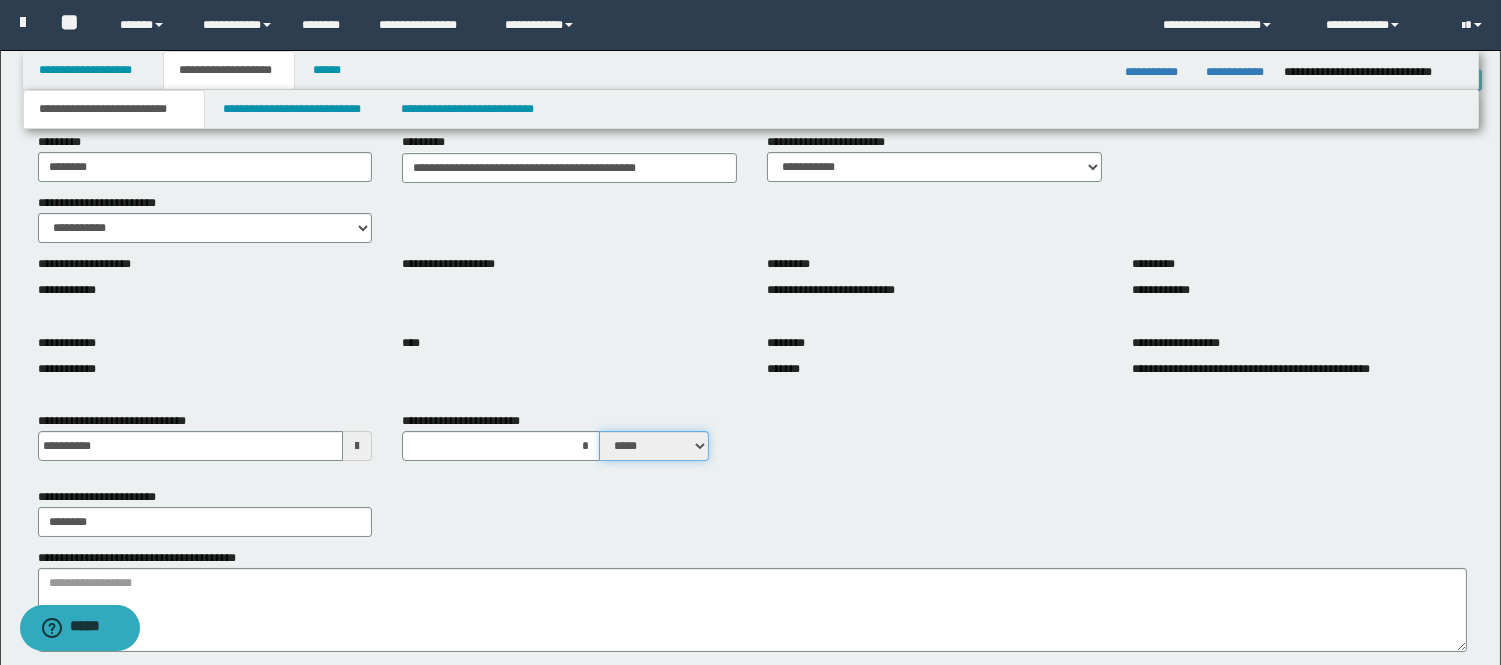 click on "*****
****" at bounding box center [654, 446] 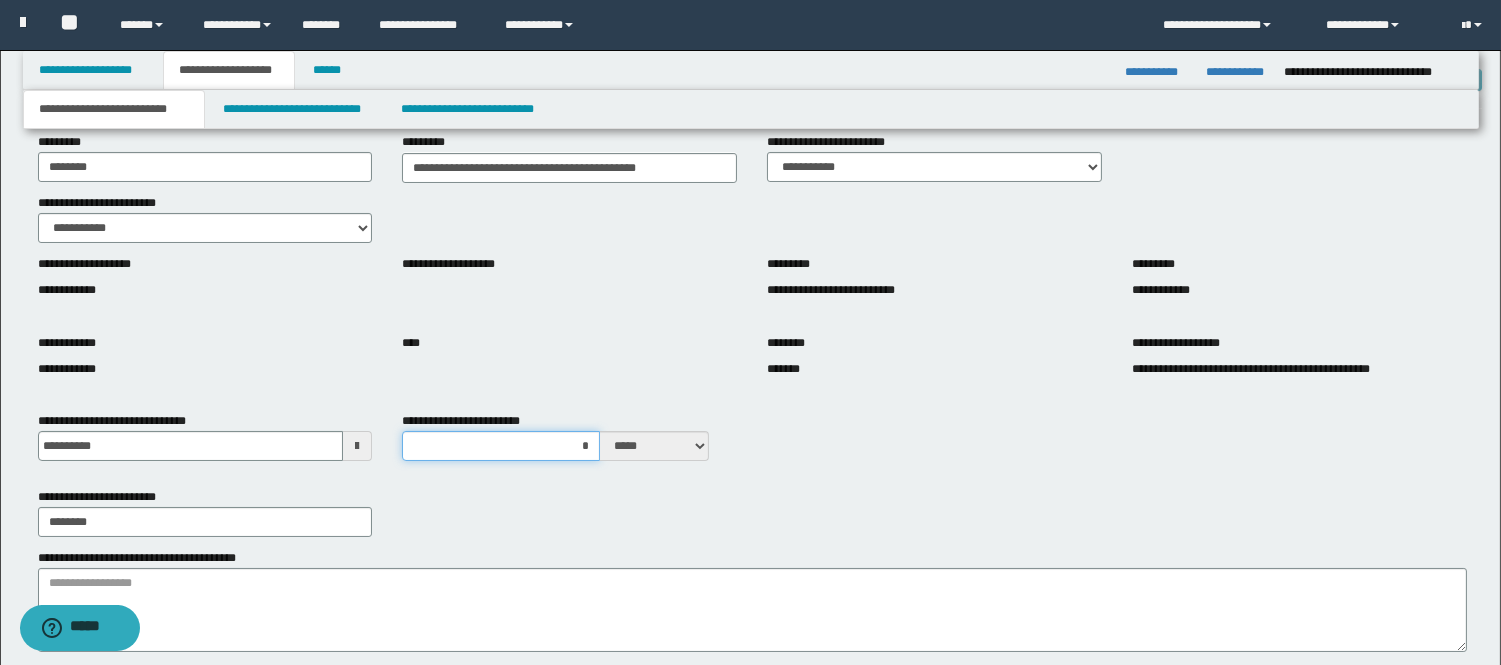 drag, startPoint x: 583, startPoint y: 440, endPoint x: 597, endPoint y: 444, distance: 14.56022 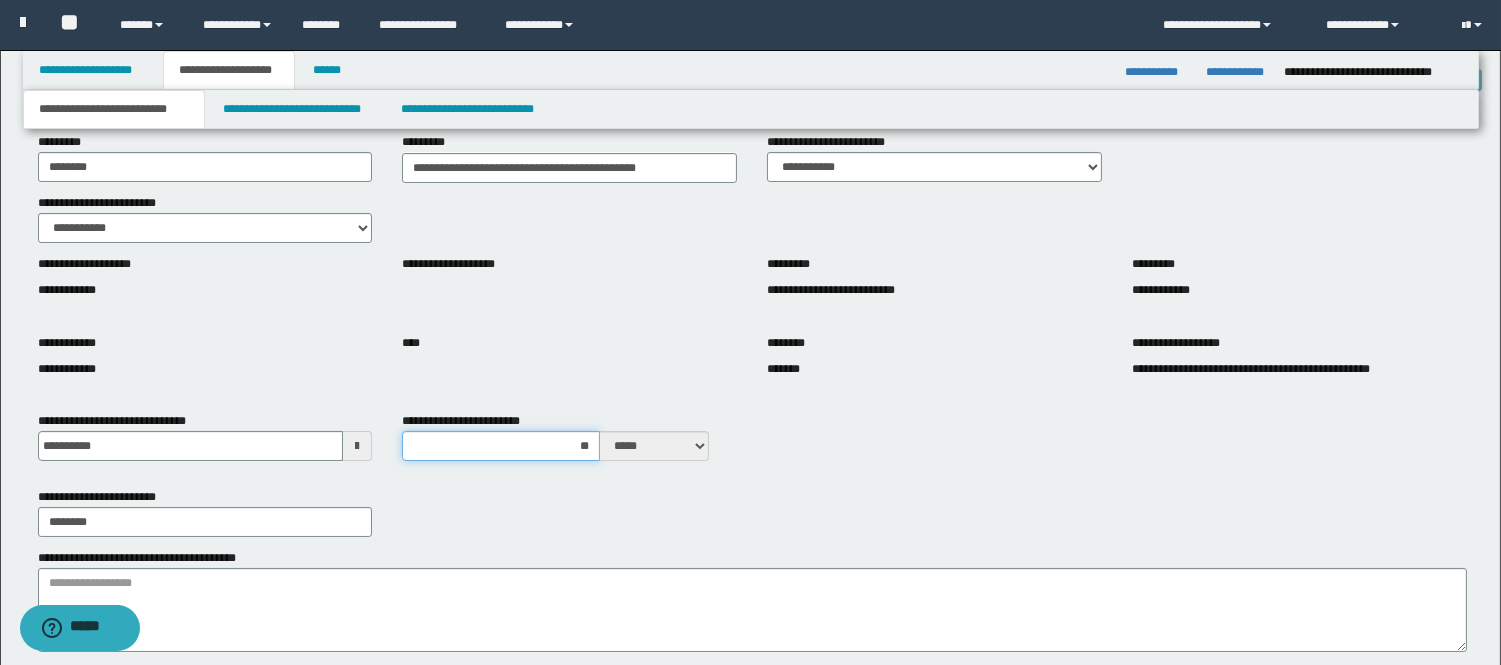 type on "***" 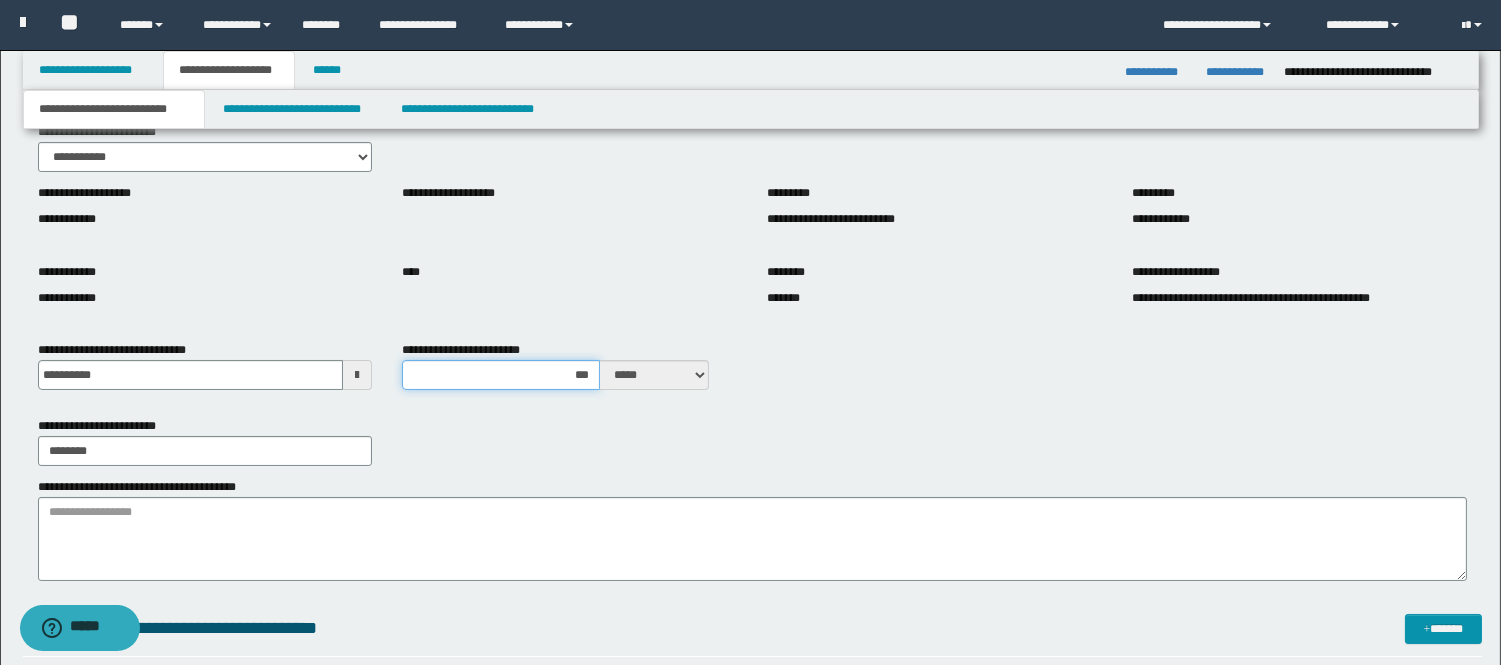 scroll, scrollTop: 222, scrollLeft: 0, axis: vertical 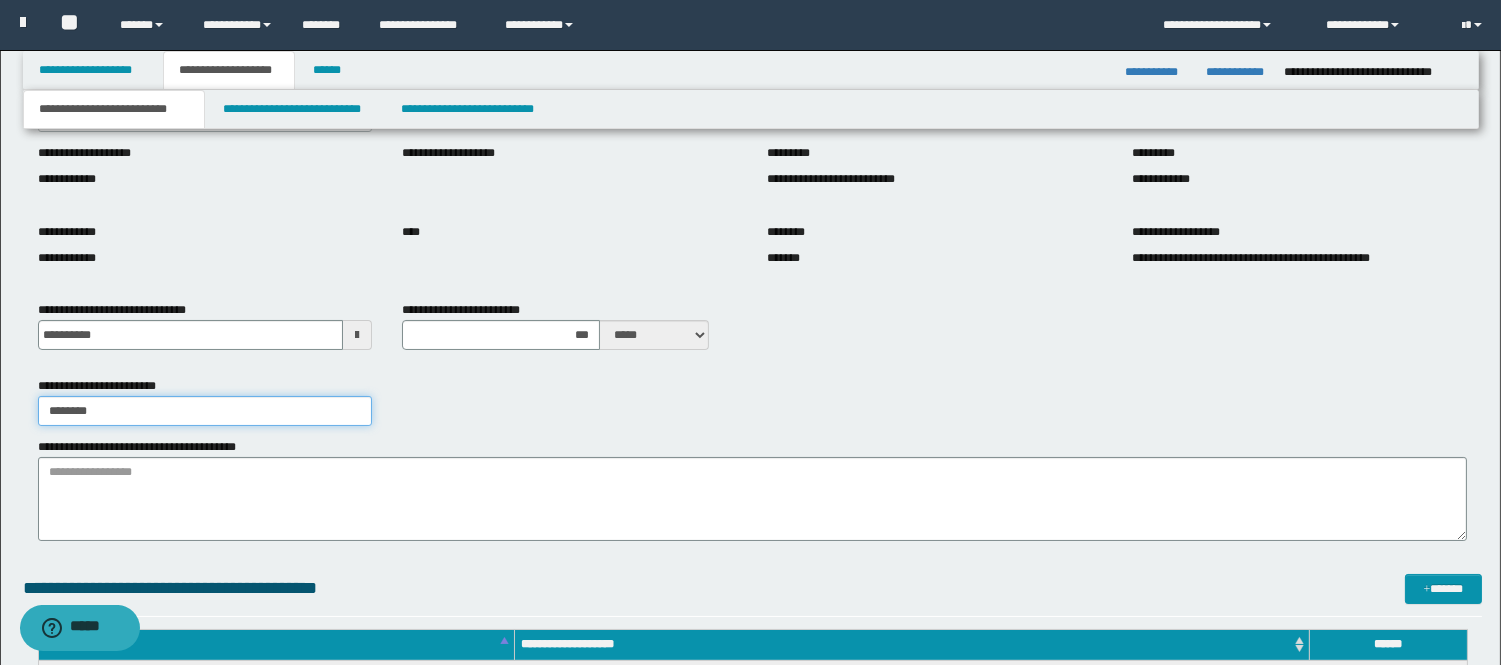 click on "********" at bounding box center (205, 411) 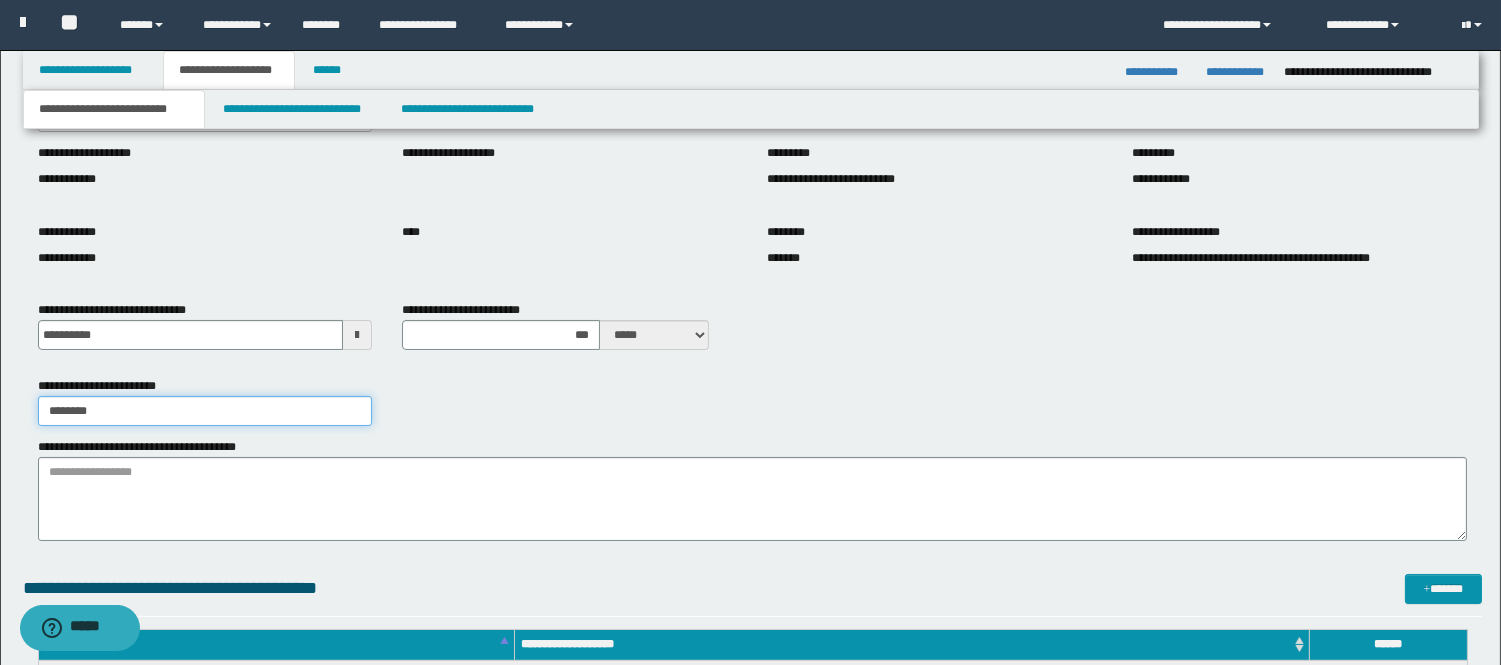drag, startPoint x: 150, startPoint y: 413, endPoint x: 0, endPoint y: 400, distance: 150.56229 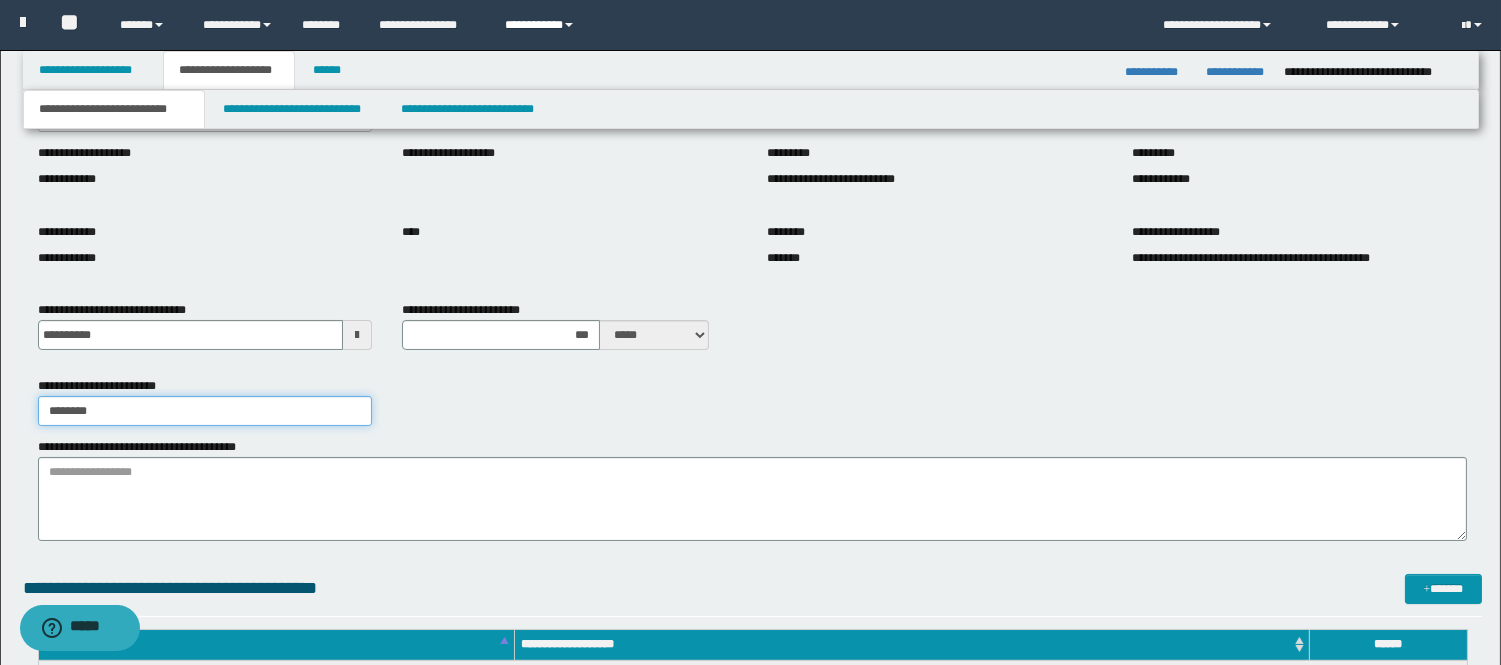 type on "********" 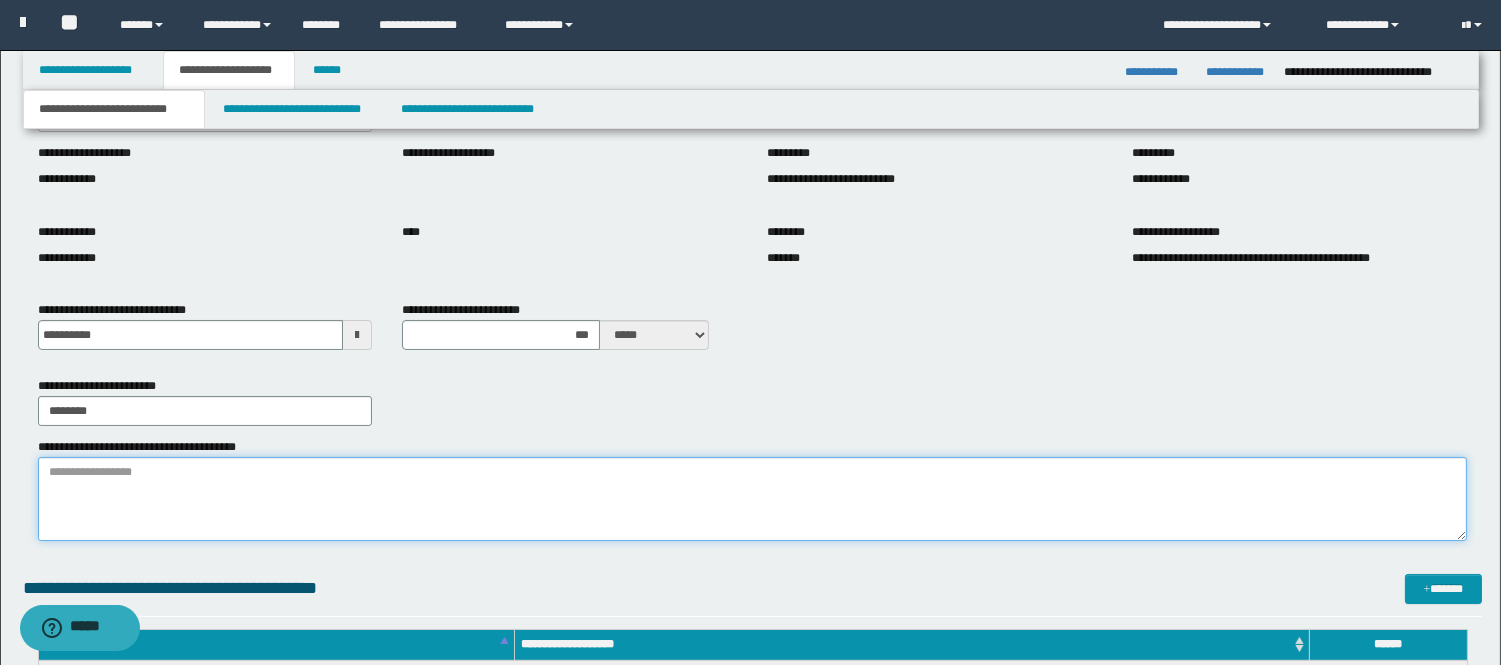 click on "**********" at bounding box center [752, 499] 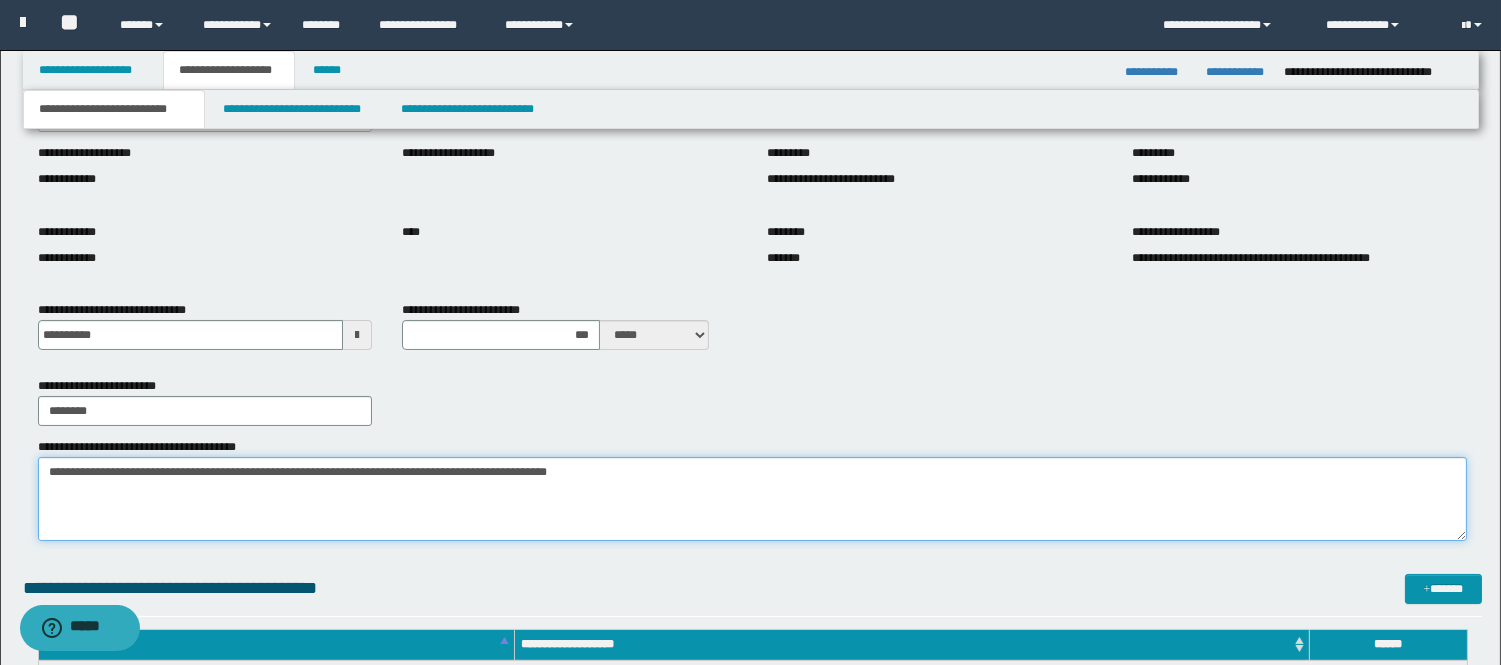 drag, startPoint x: 168, startPoint y: 475, endPoint x: 314, endPoint y: 474, distance: 146.00342 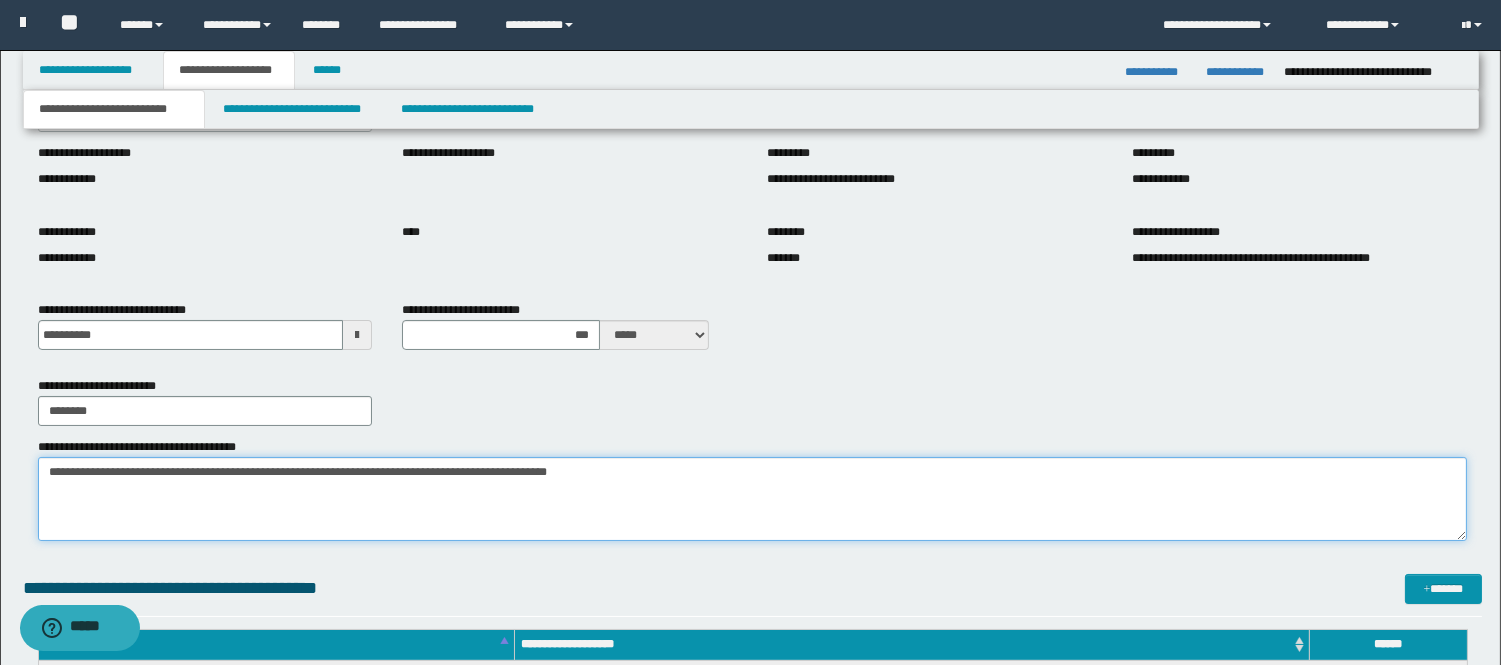 click on "**********" at bounding box center (752, 499) 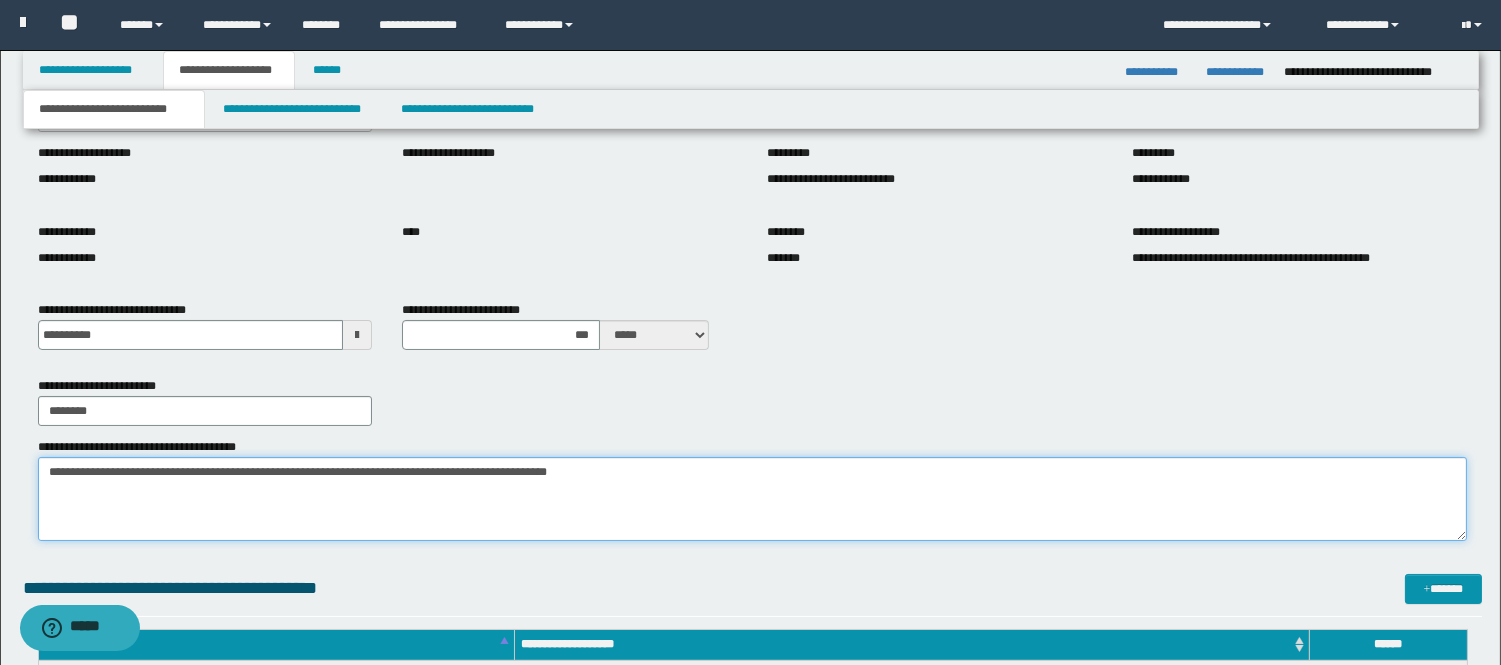 drag, startPoint x: 583, startPoint y: 472, endPoint x: 242, endPoint y: 470, distance: 341.00586 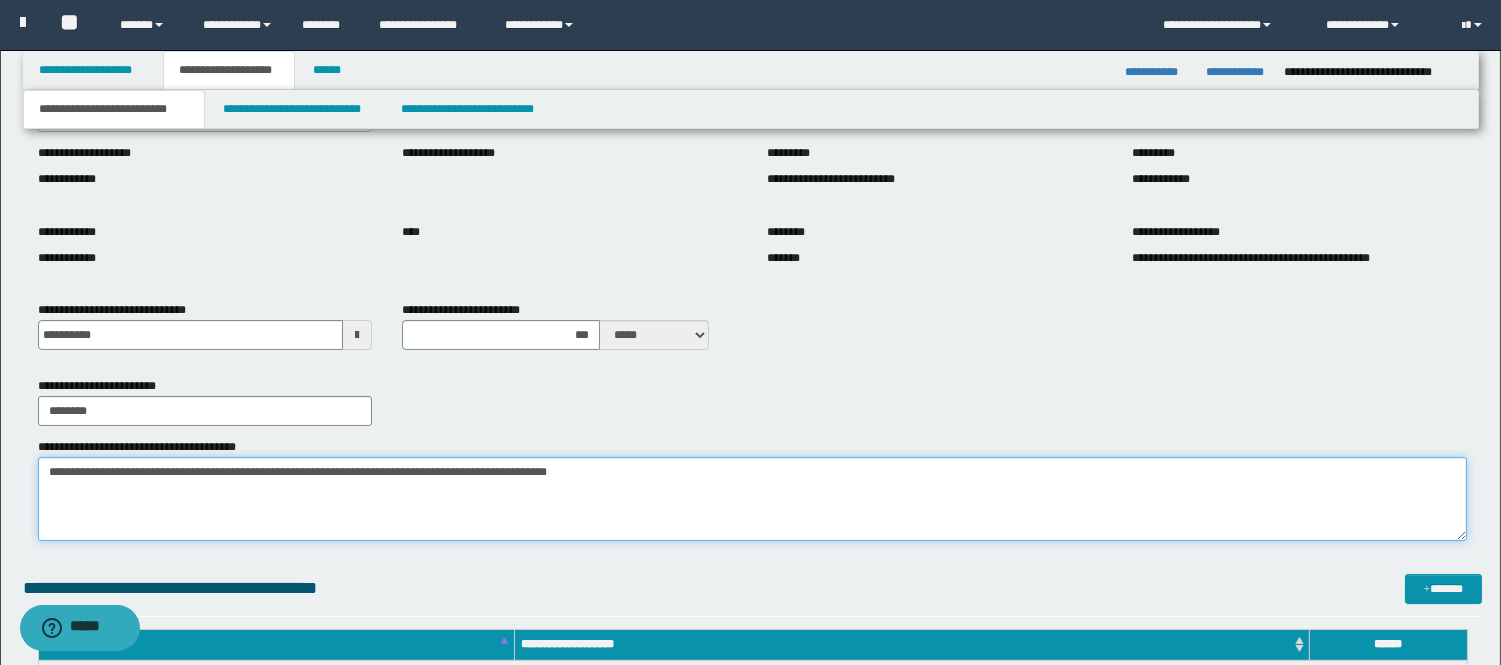 click on "**********" at bounding box center [752, 499] 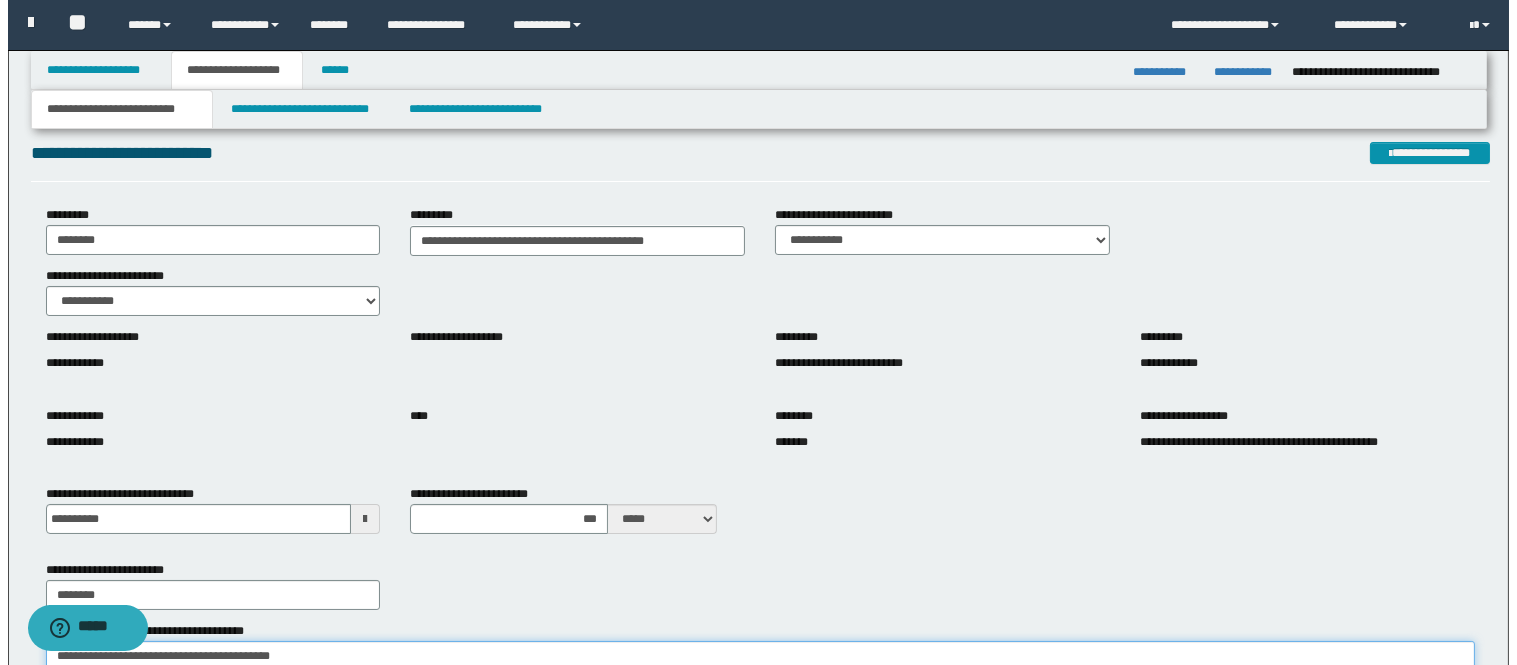 scroll, scrollTop: 0, scrollLeft: 0, axis: both 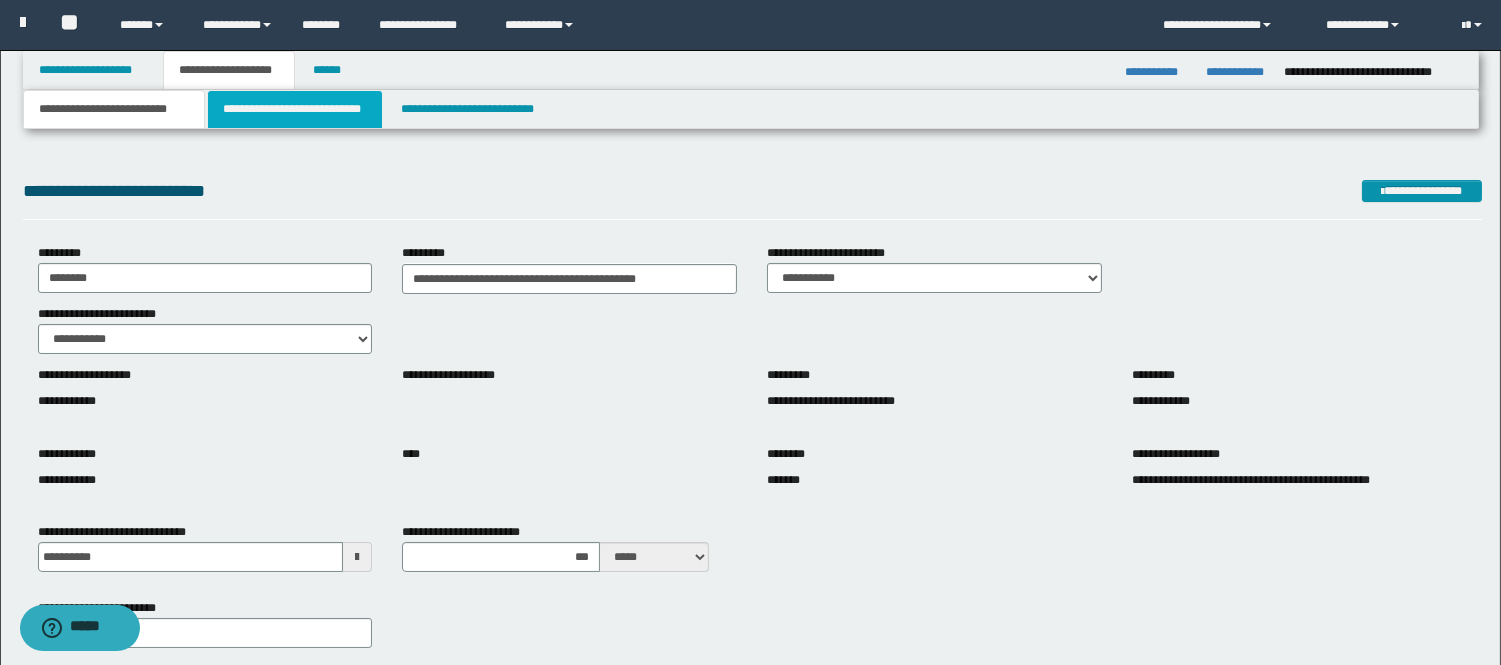 type on "**********" 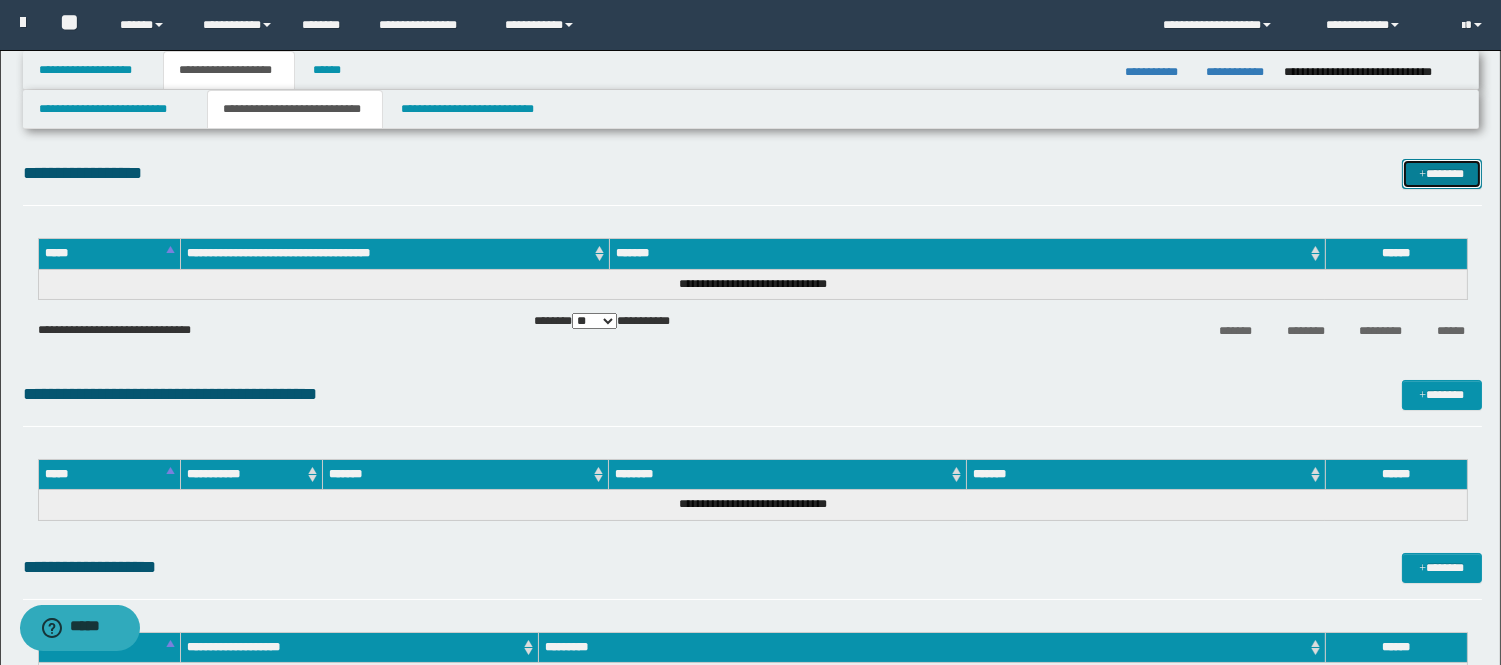 click at bounding box center (1422, 175) 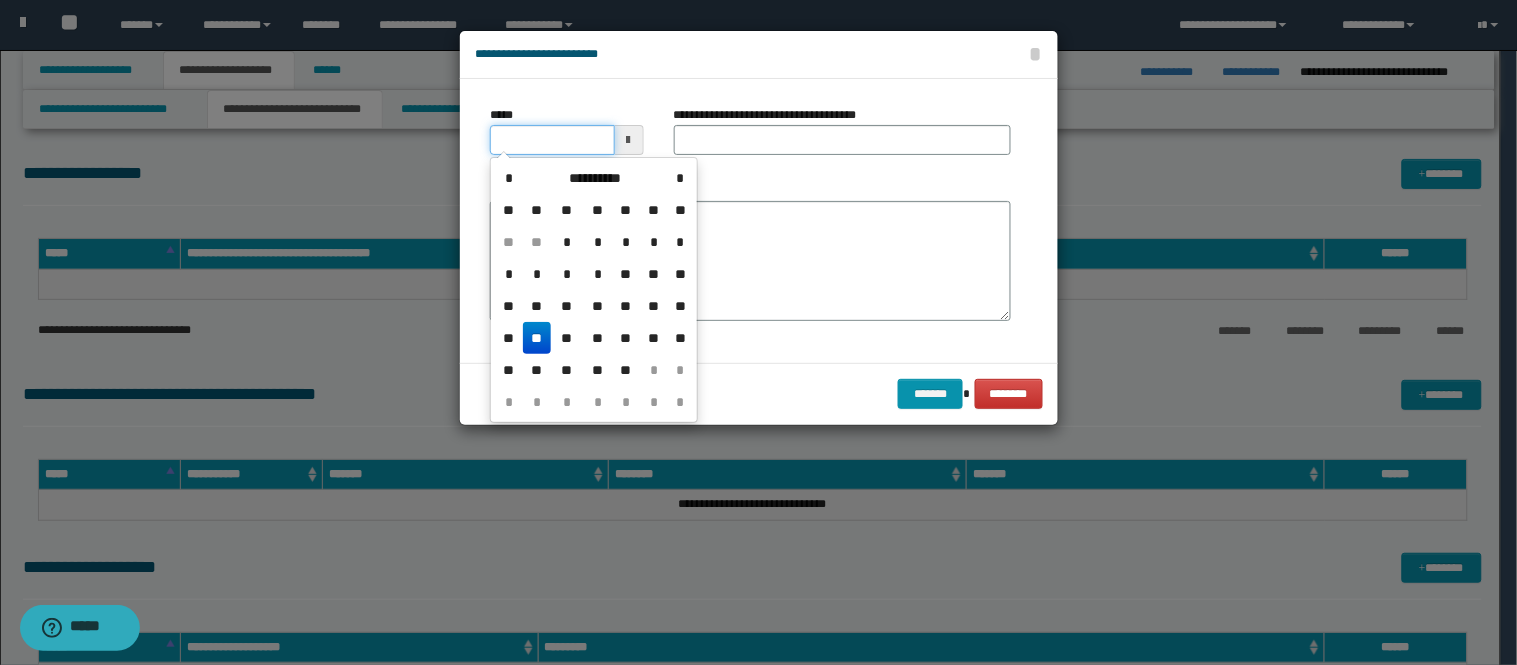 click on "*****" at bounding box center (552, 140) 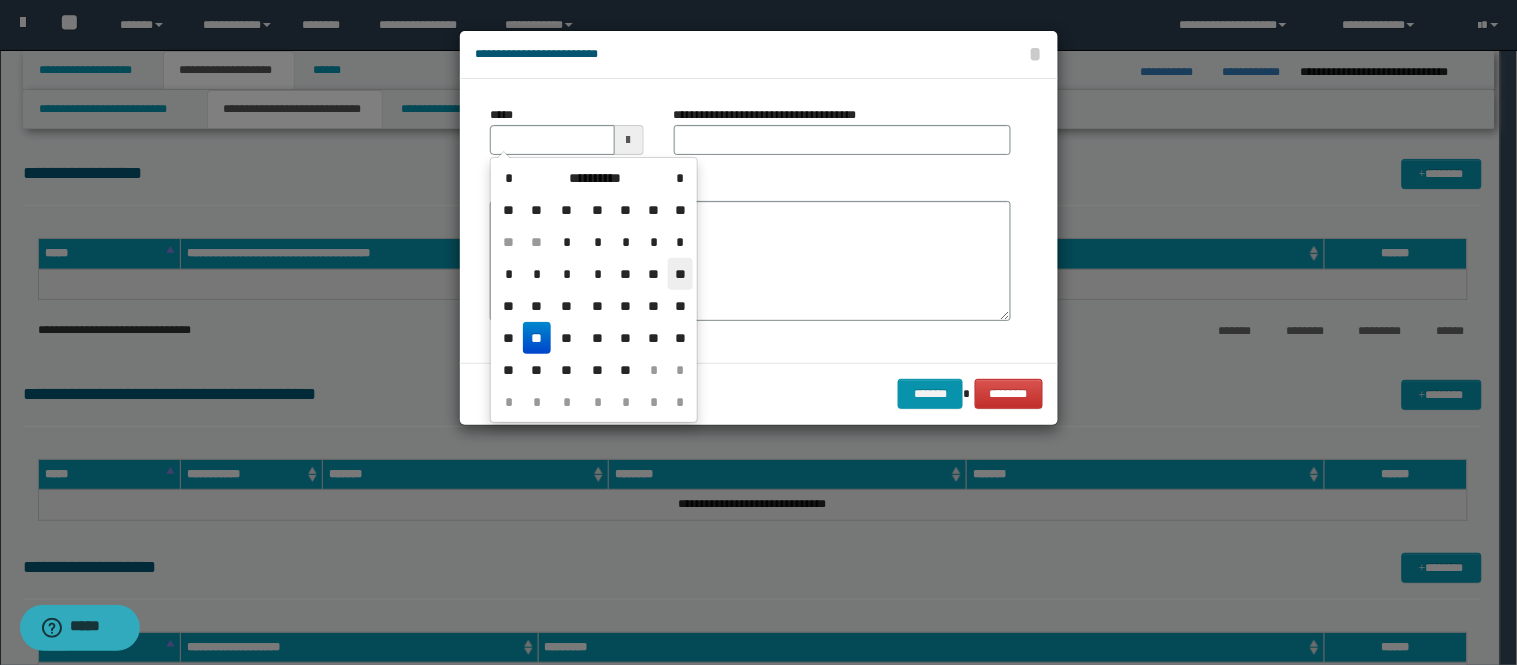 click on "**" at bounding box center [680, 274] 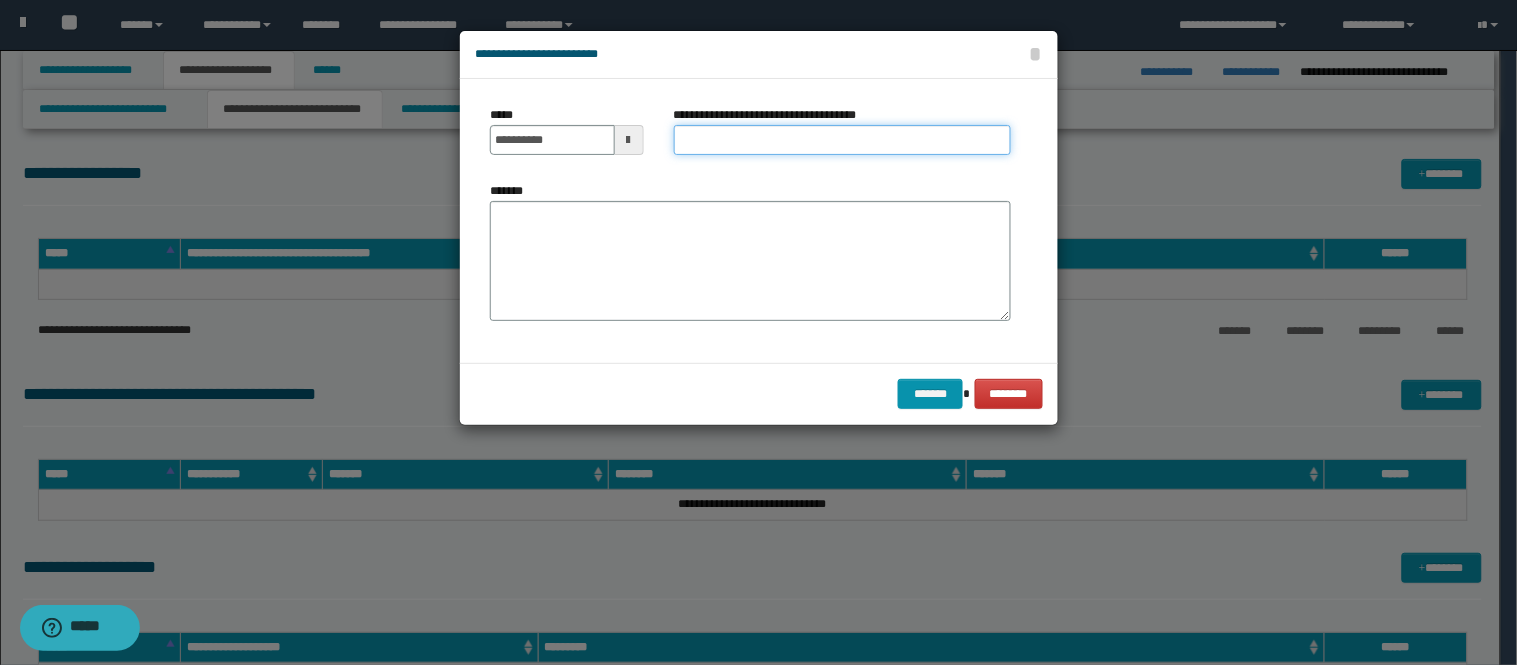 click on "**********" at bounding box center (842, 140) 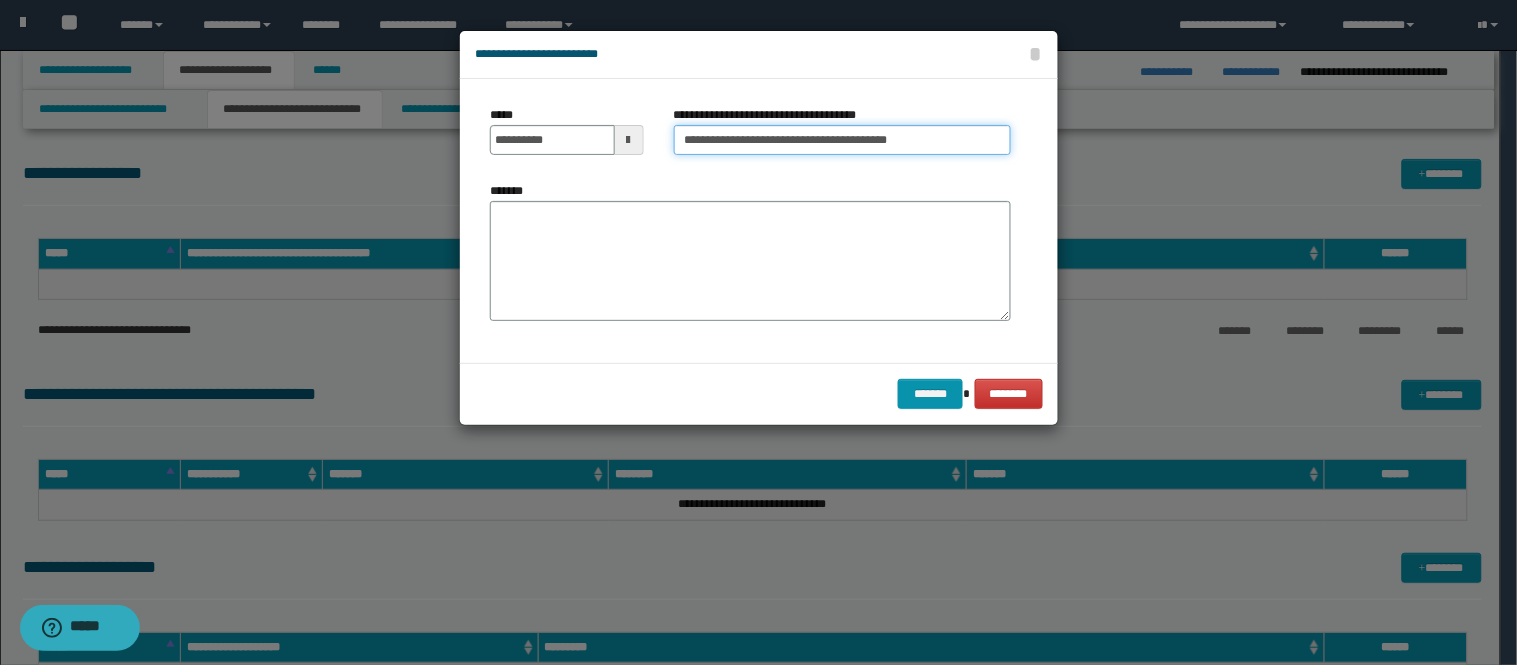 click on "**********" at bounding box center (842, 140) 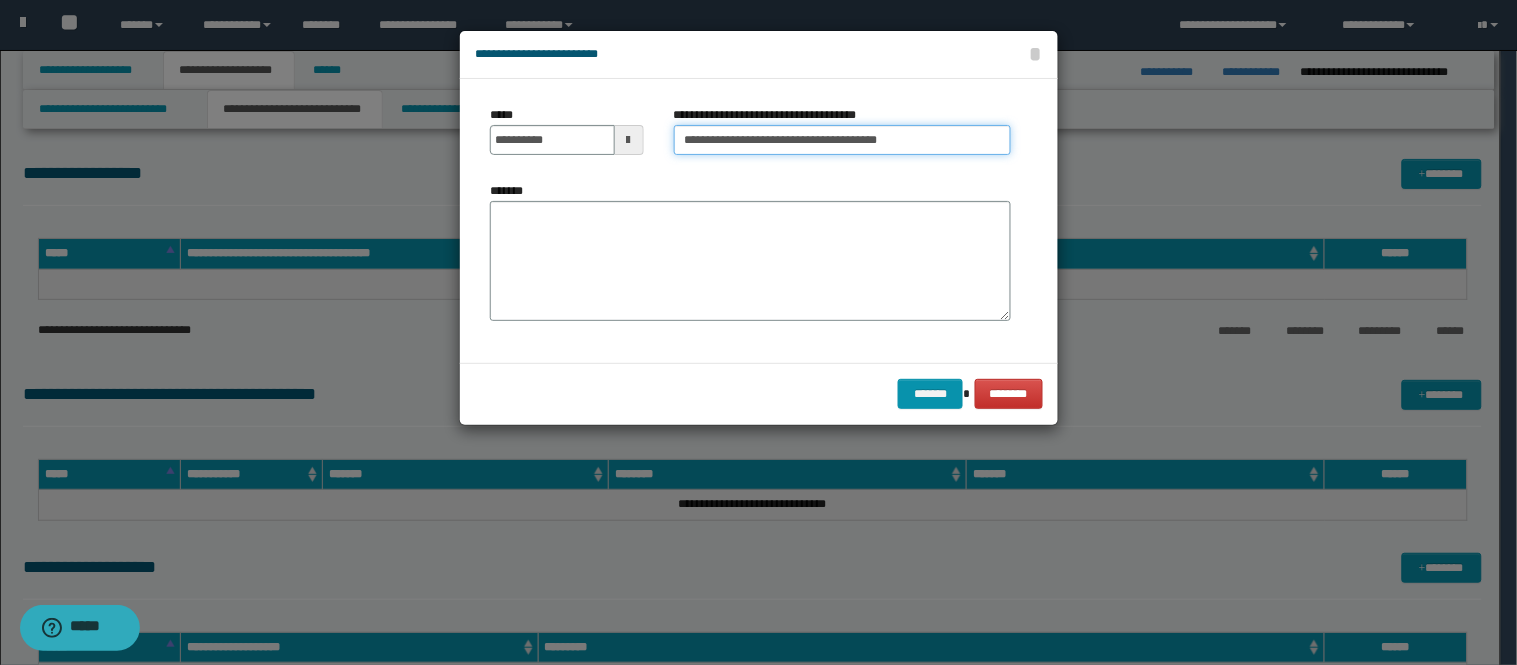 type on "**********" 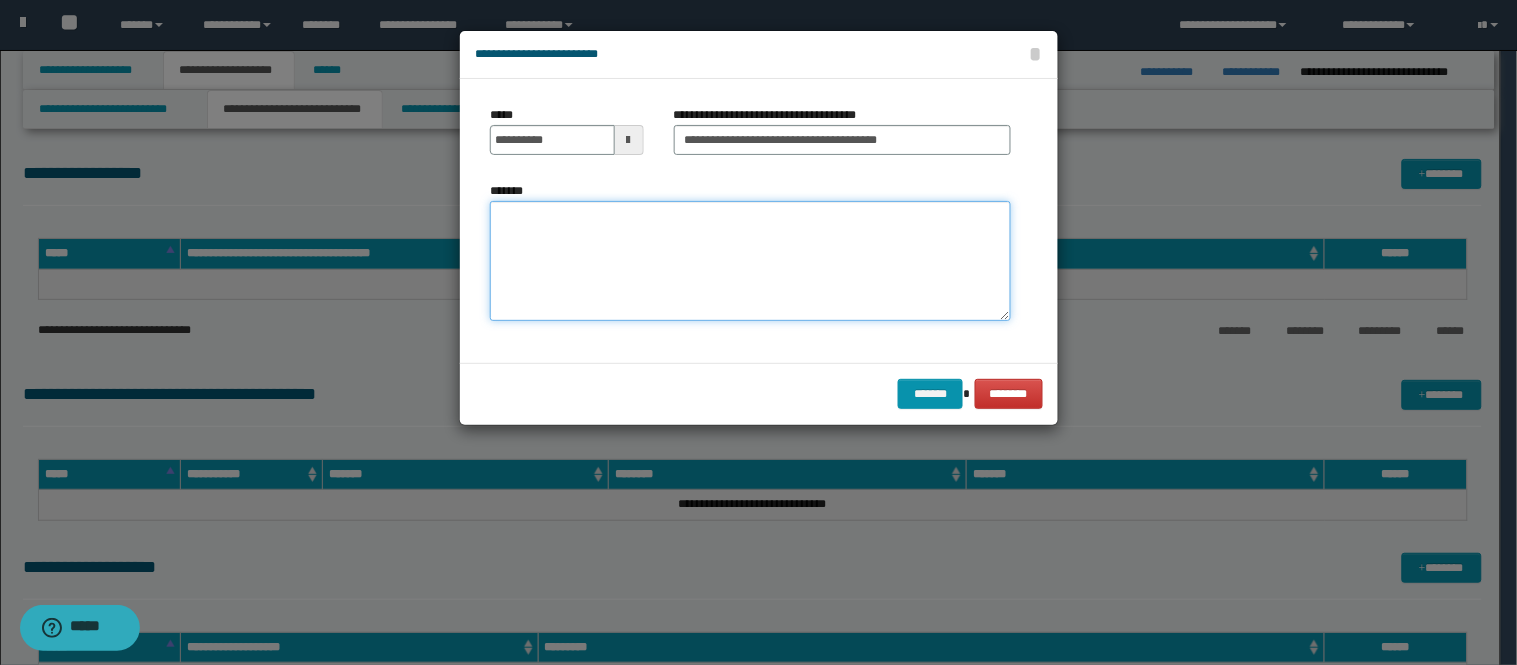 click on "*******" at bounding box center (750, 261) 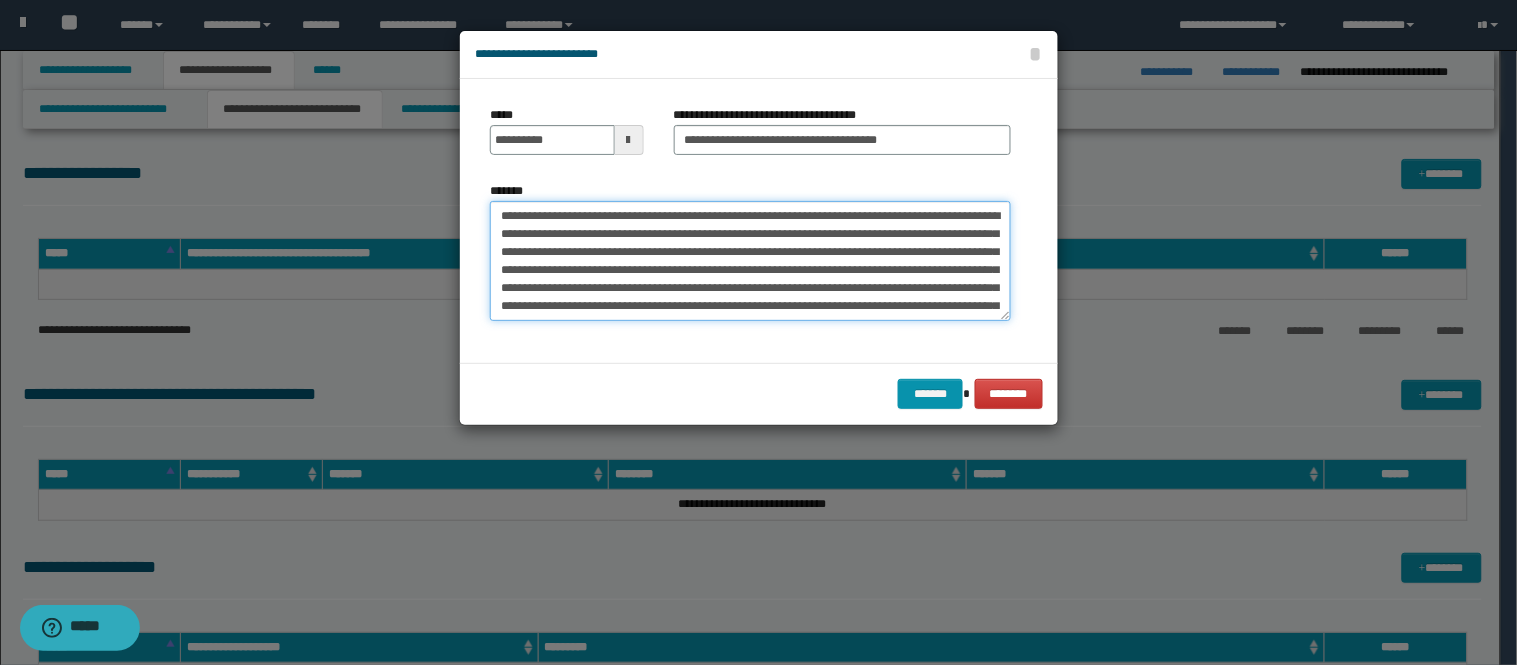 scroll, scrollTop: 515, scrollLeft: 0, axis: vertical 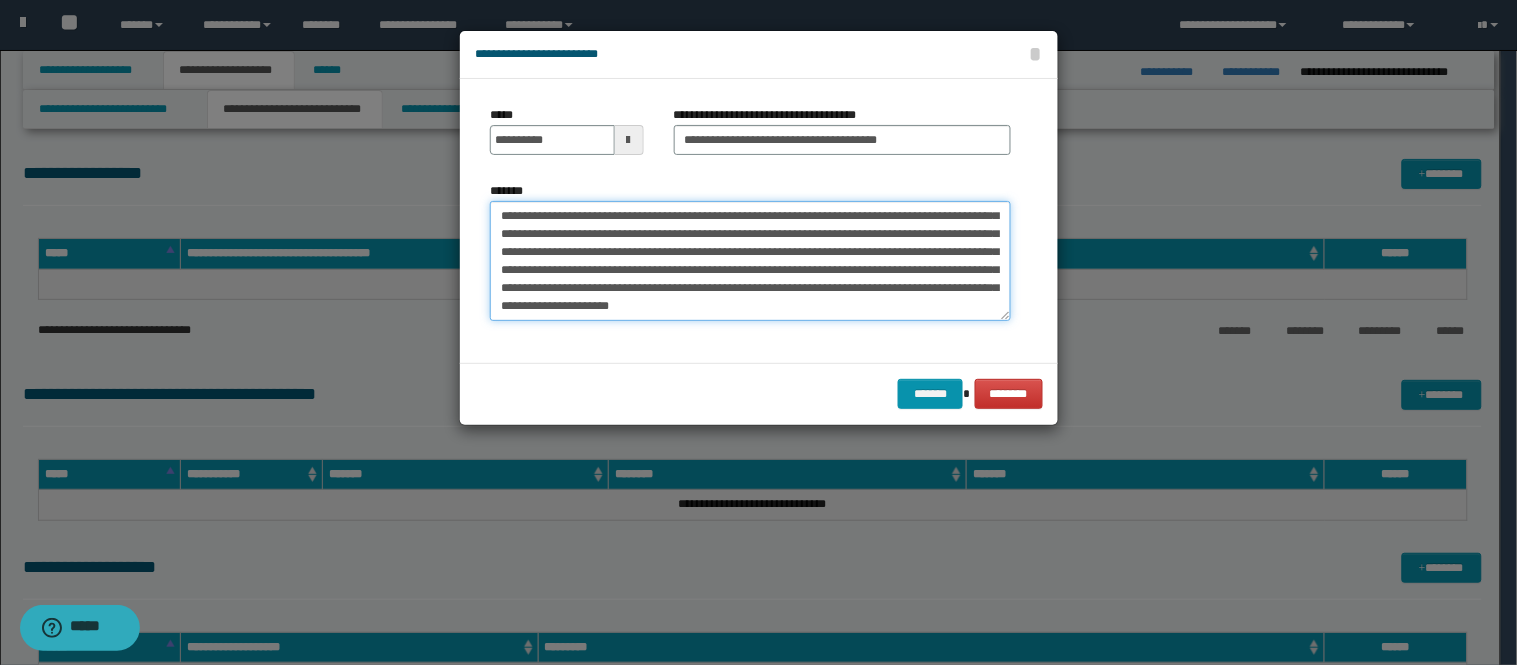 click on "*******" at bounding box center (750, 261) 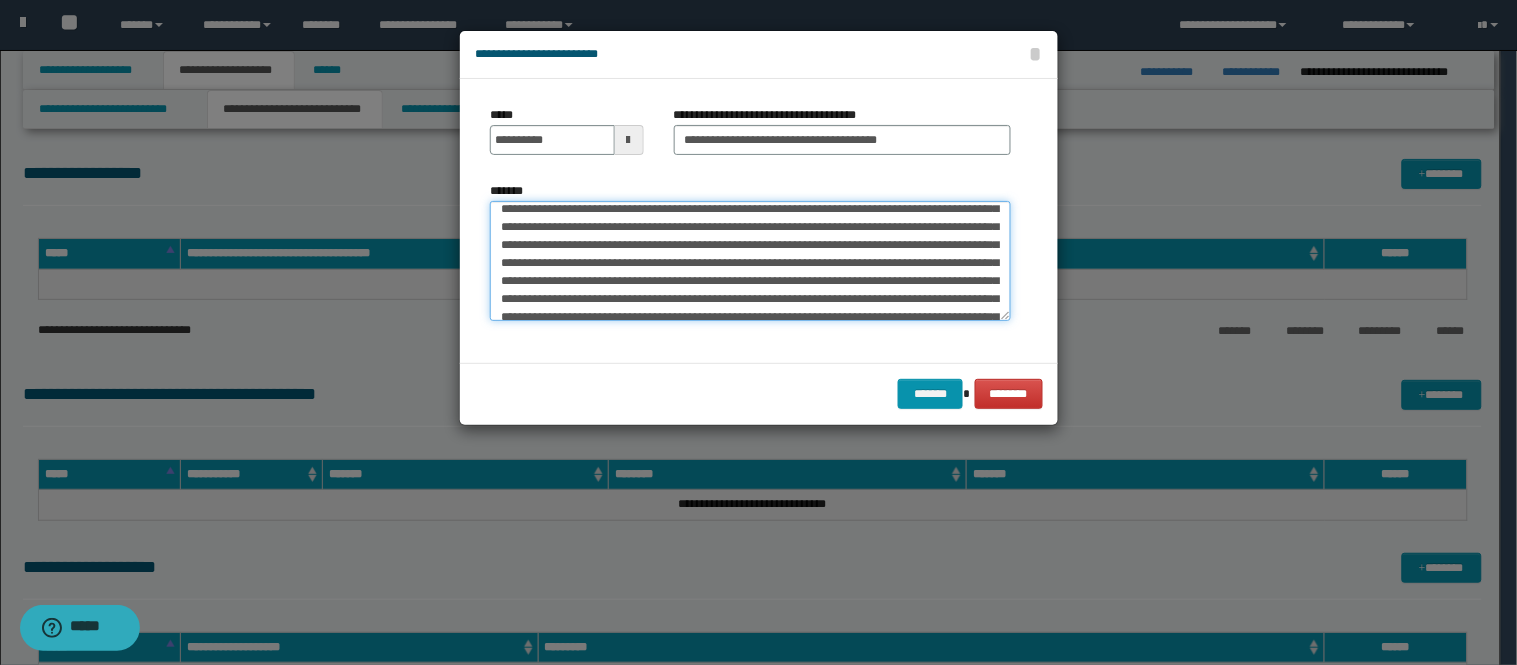 scroll, scrollTop: 0, scrollLeft: 0, axis: both 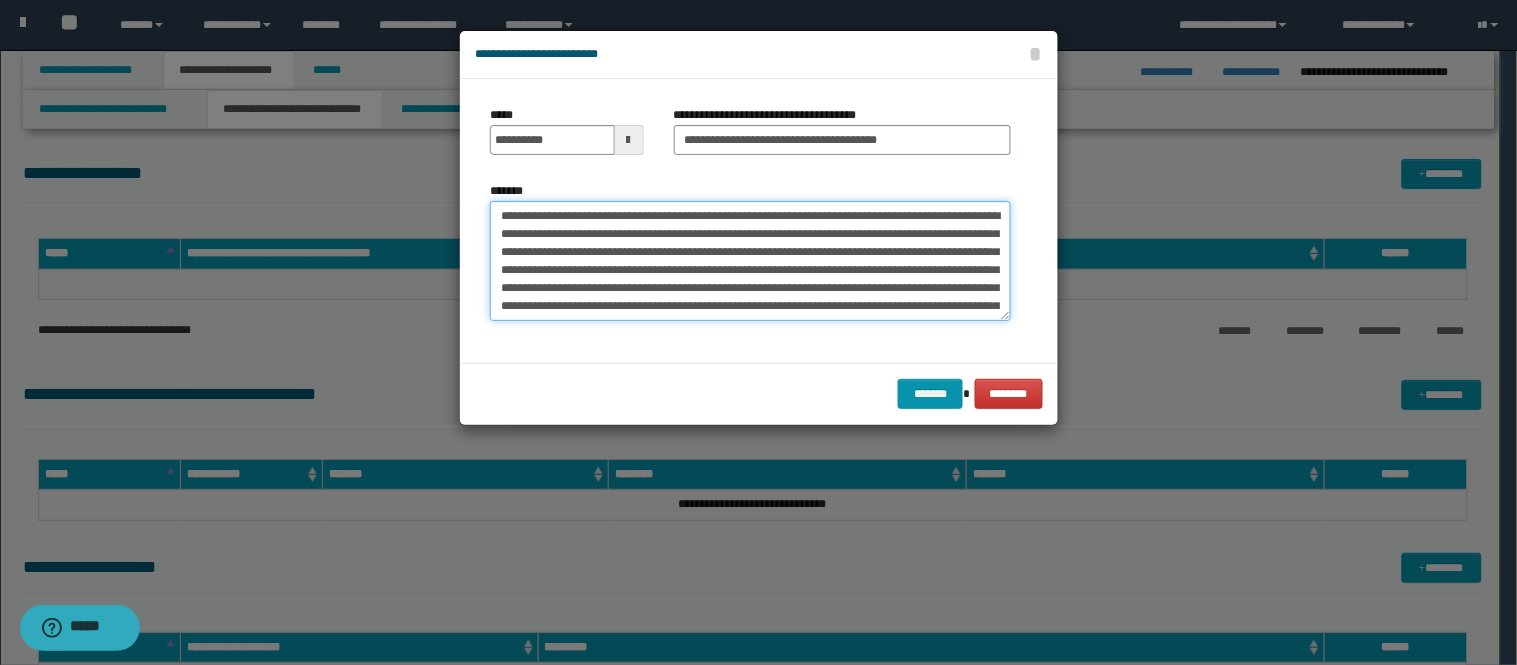 click on "*******" at bounding box center [750, 261] 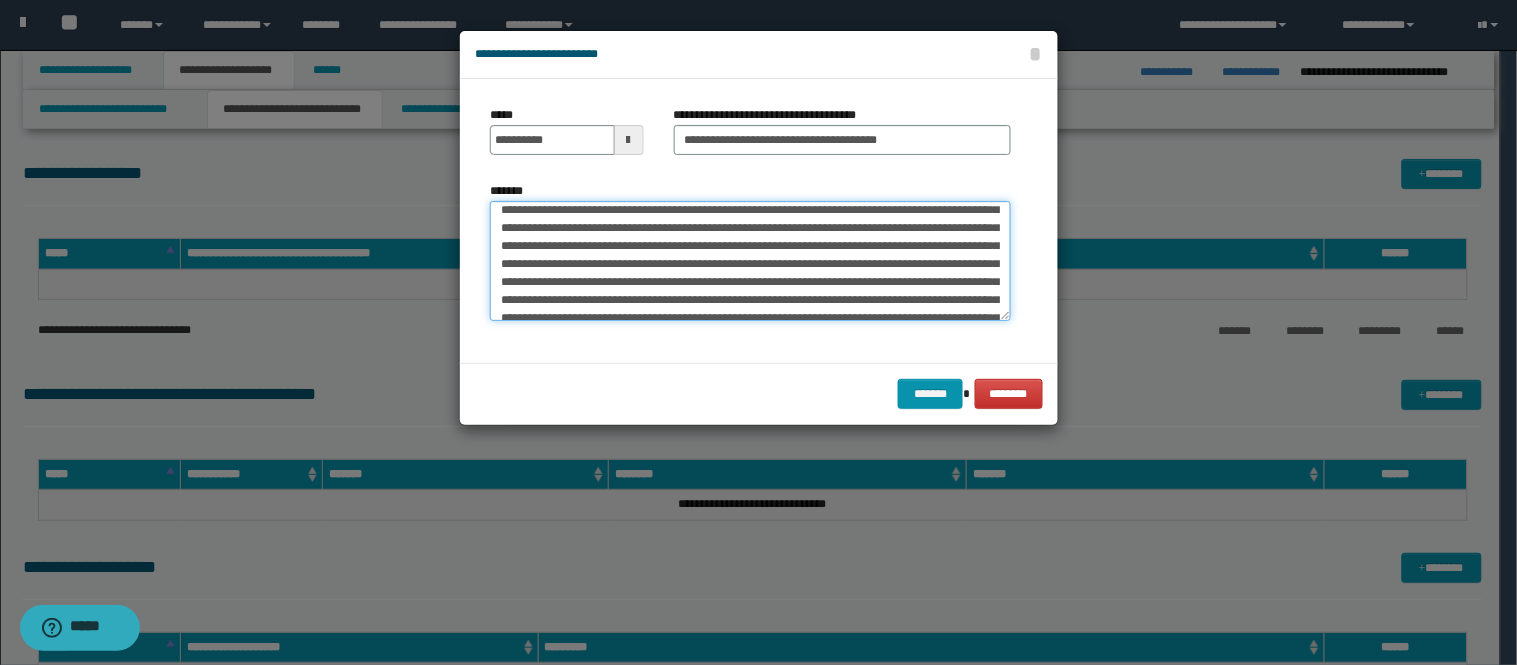 scroll, scrollTop: 44, scrollLeft: 0, axis: vertical 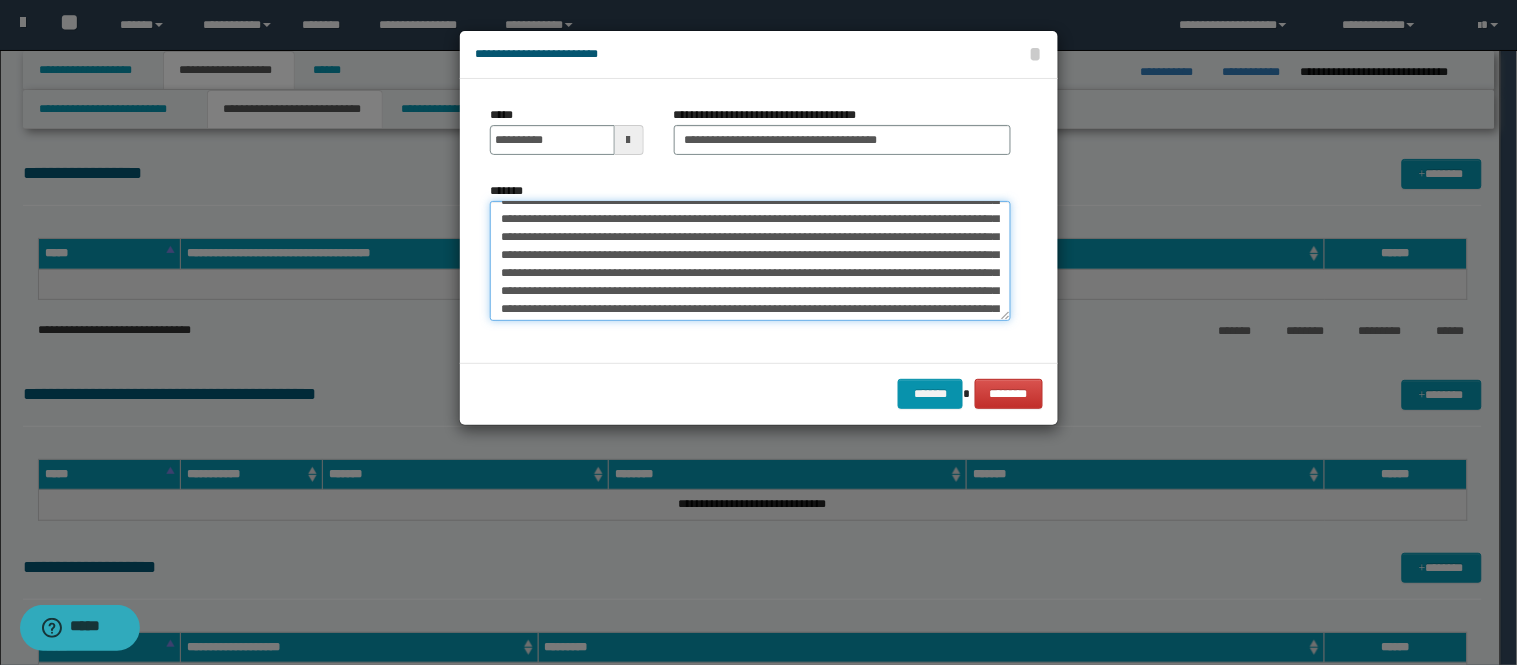 click on "*******" at bounding box center [750, 261] 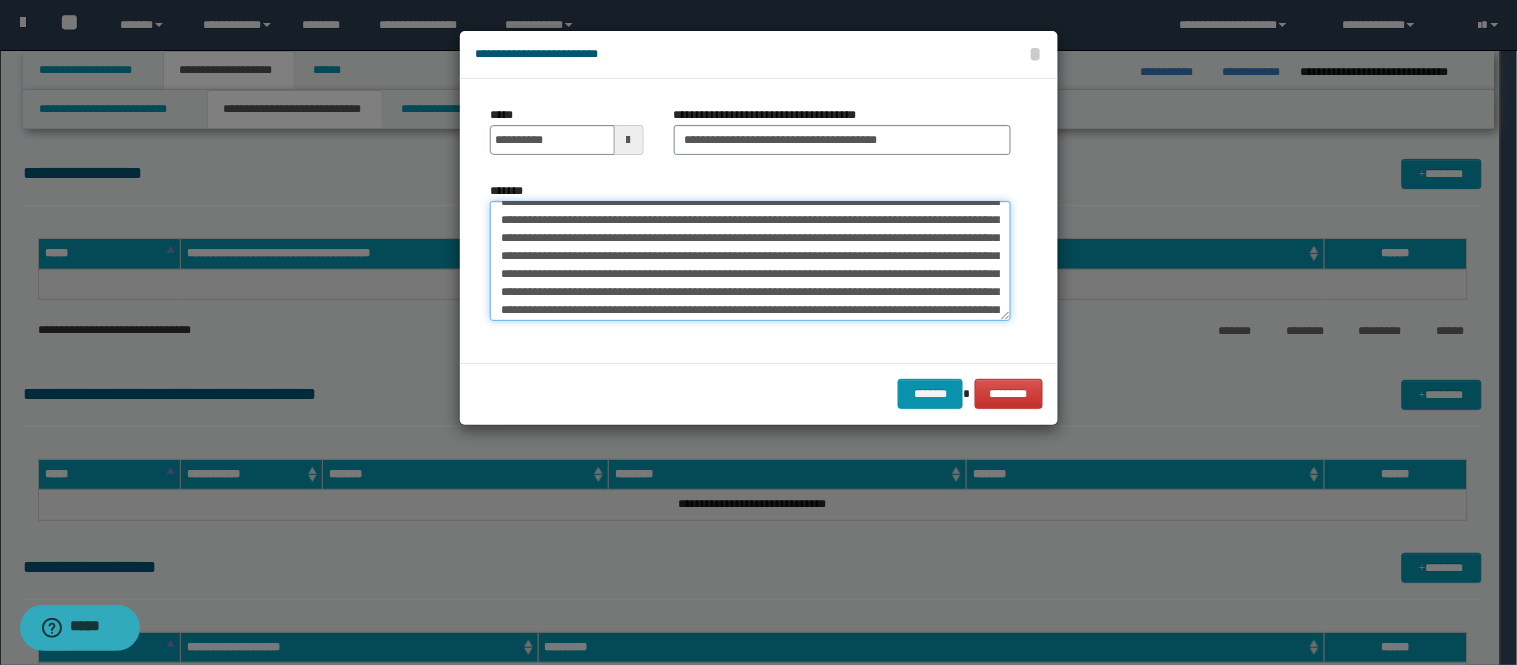 scroll, scrollTop: 311, scrollLeft: 0, axis: vertical 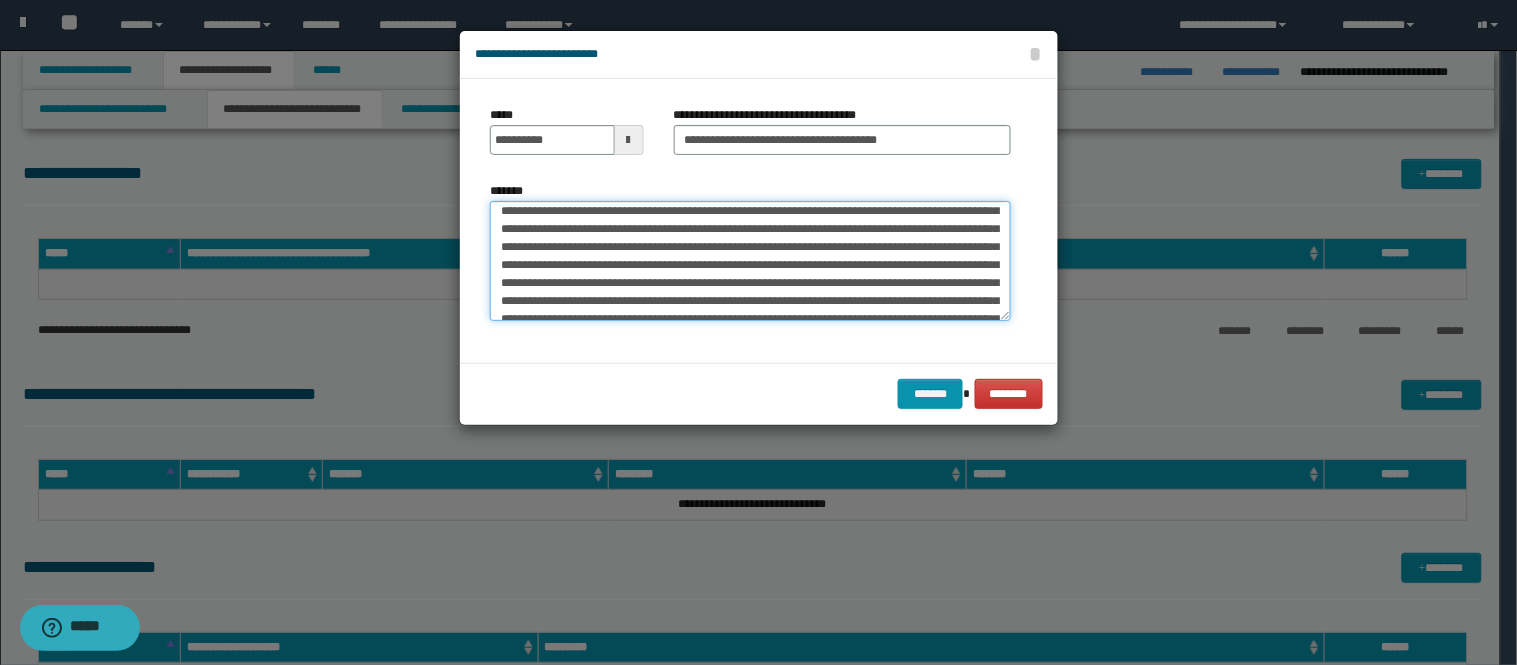 click on "*******" at bounding box center [750, 261] 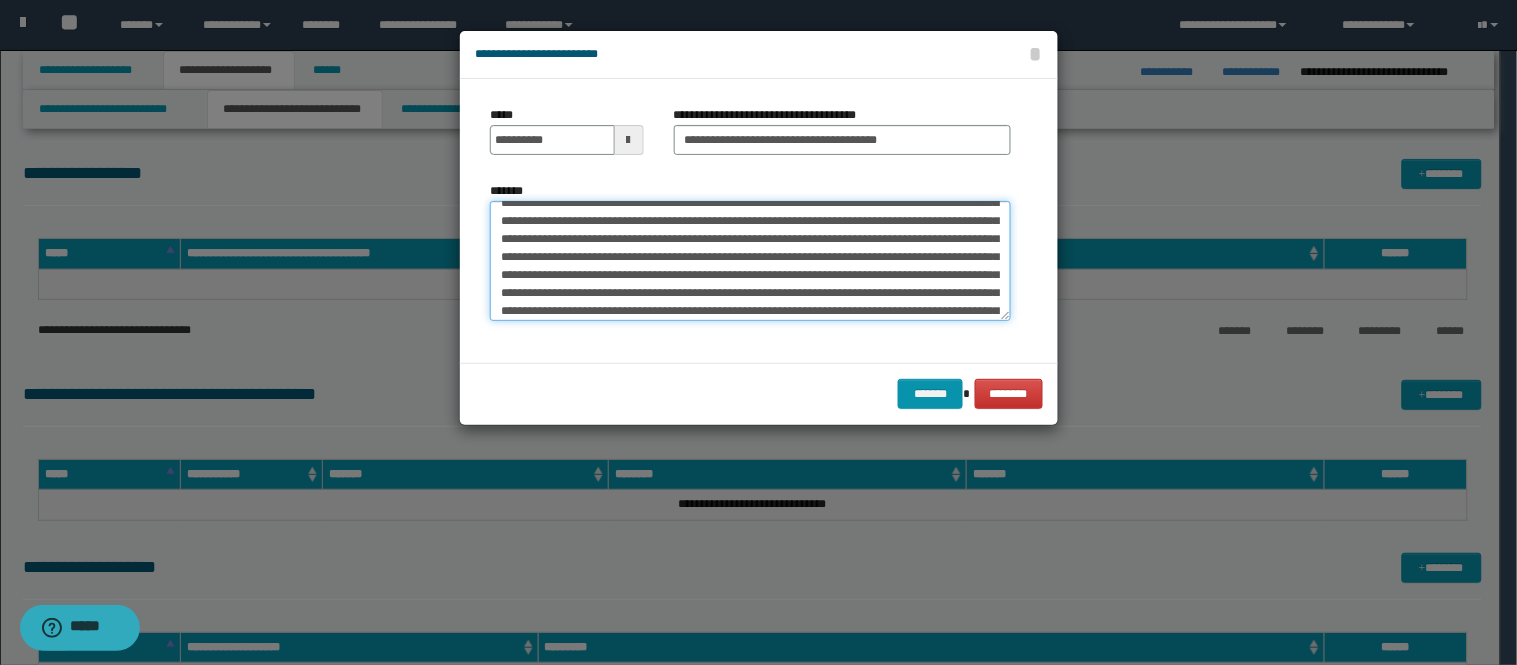 scroll, scrollTop: 400, scrollLeft: 0, axis: vertical 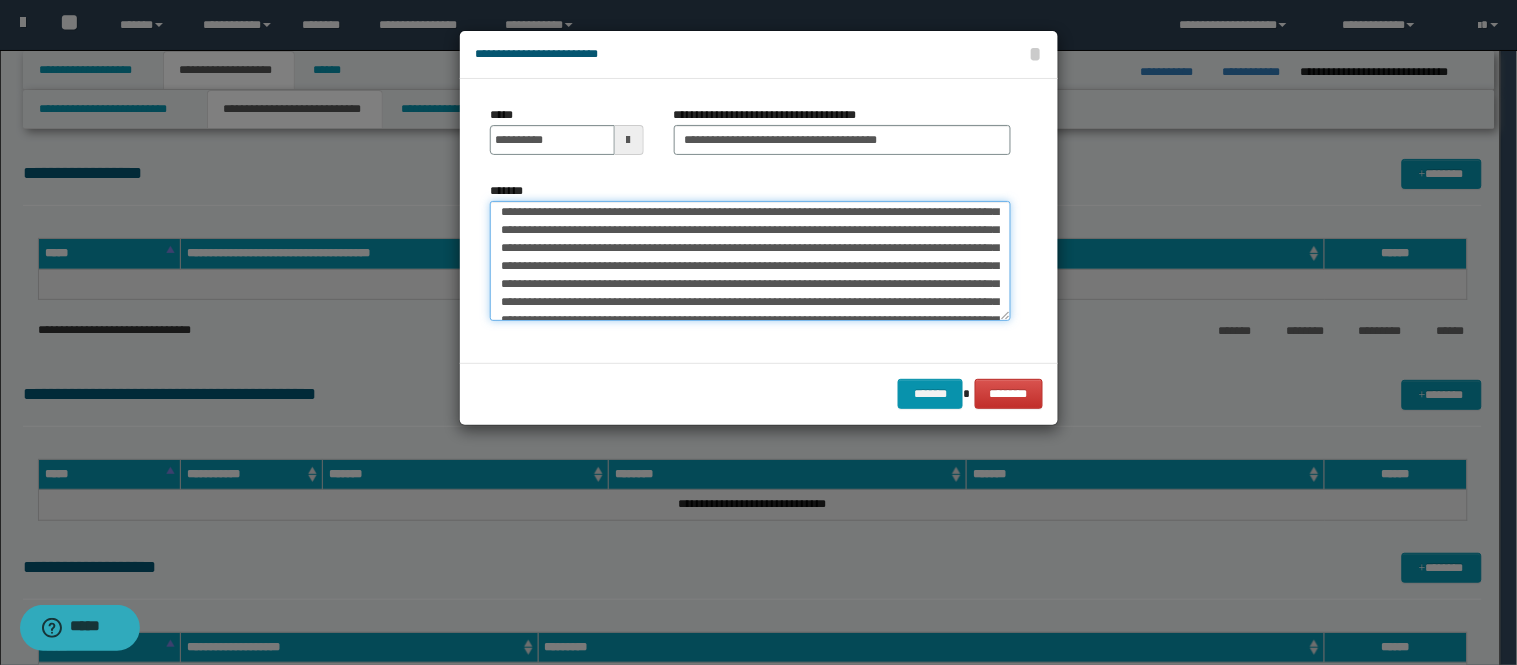 click on "*******" at bounding box center [750, 261] 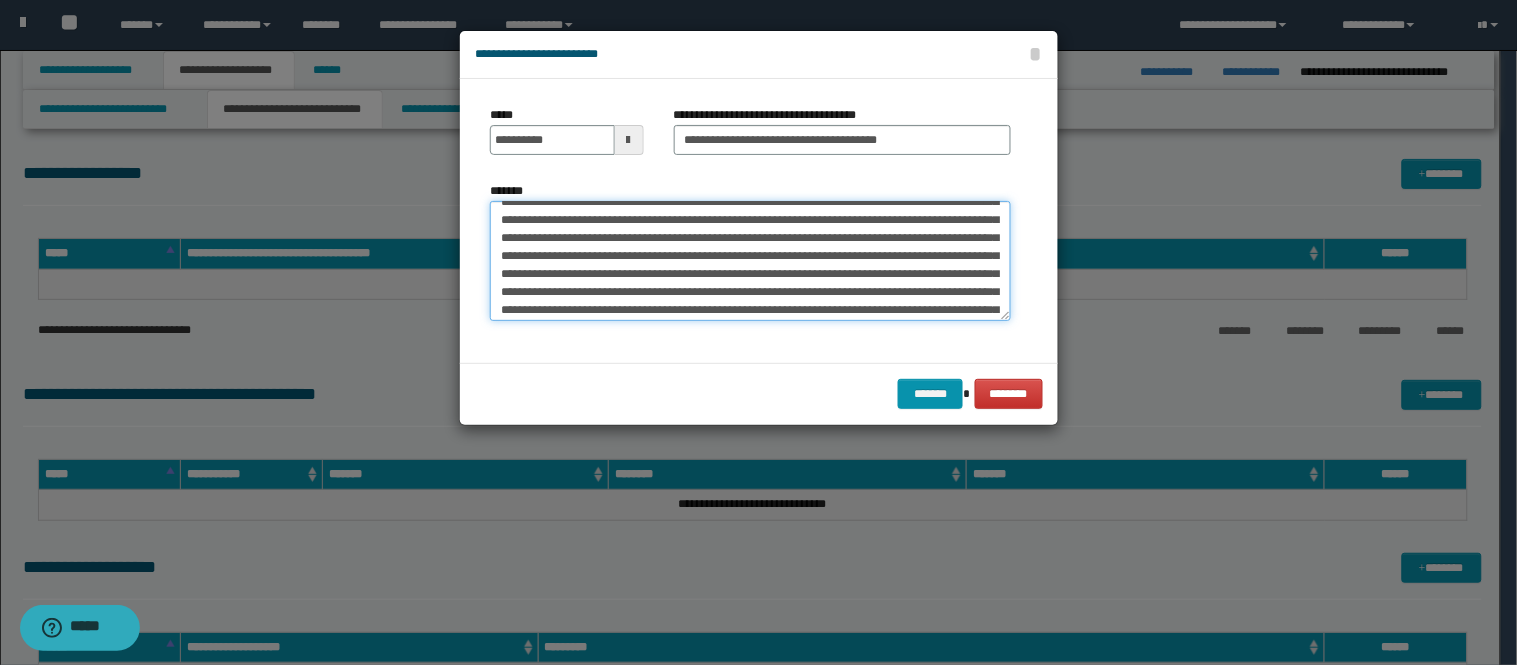 scroll, scrollTop: 0, scrollLeft: 0, axis: both 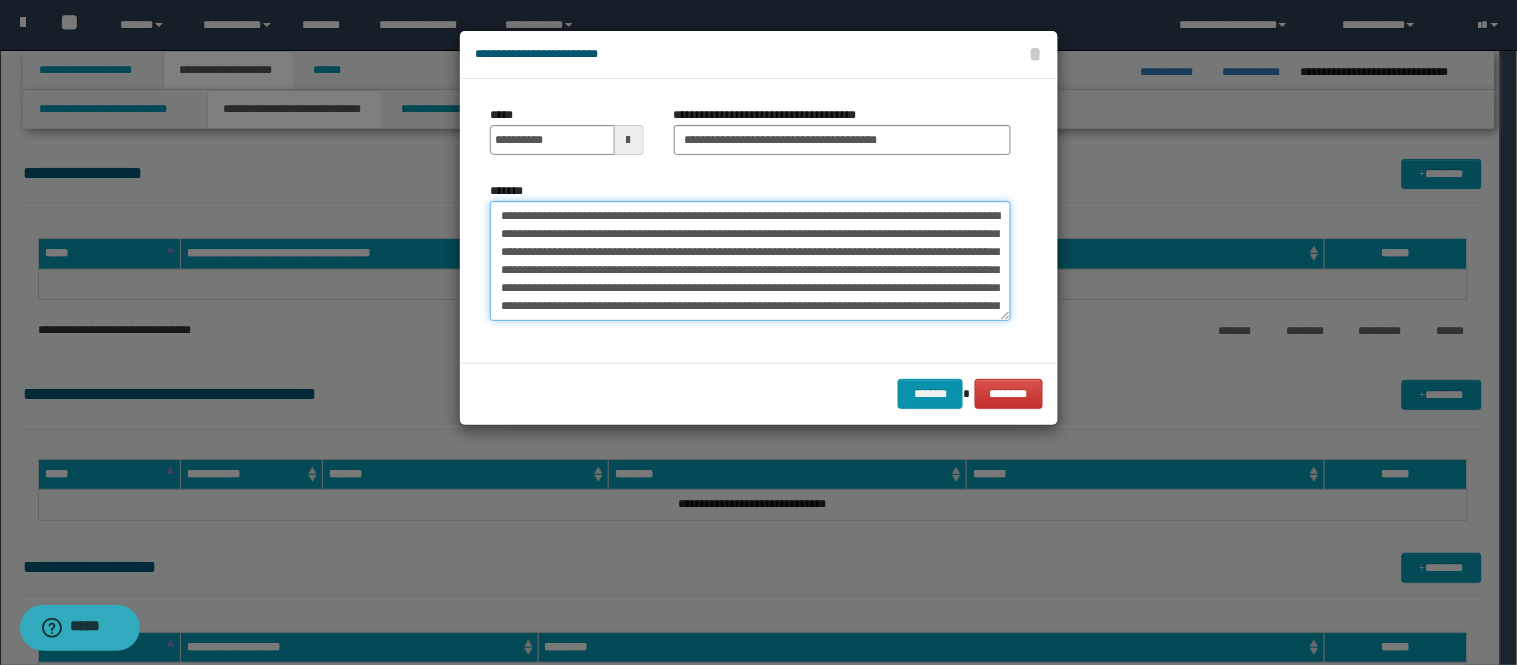 click on "*******" at bounding box center [750, 261] 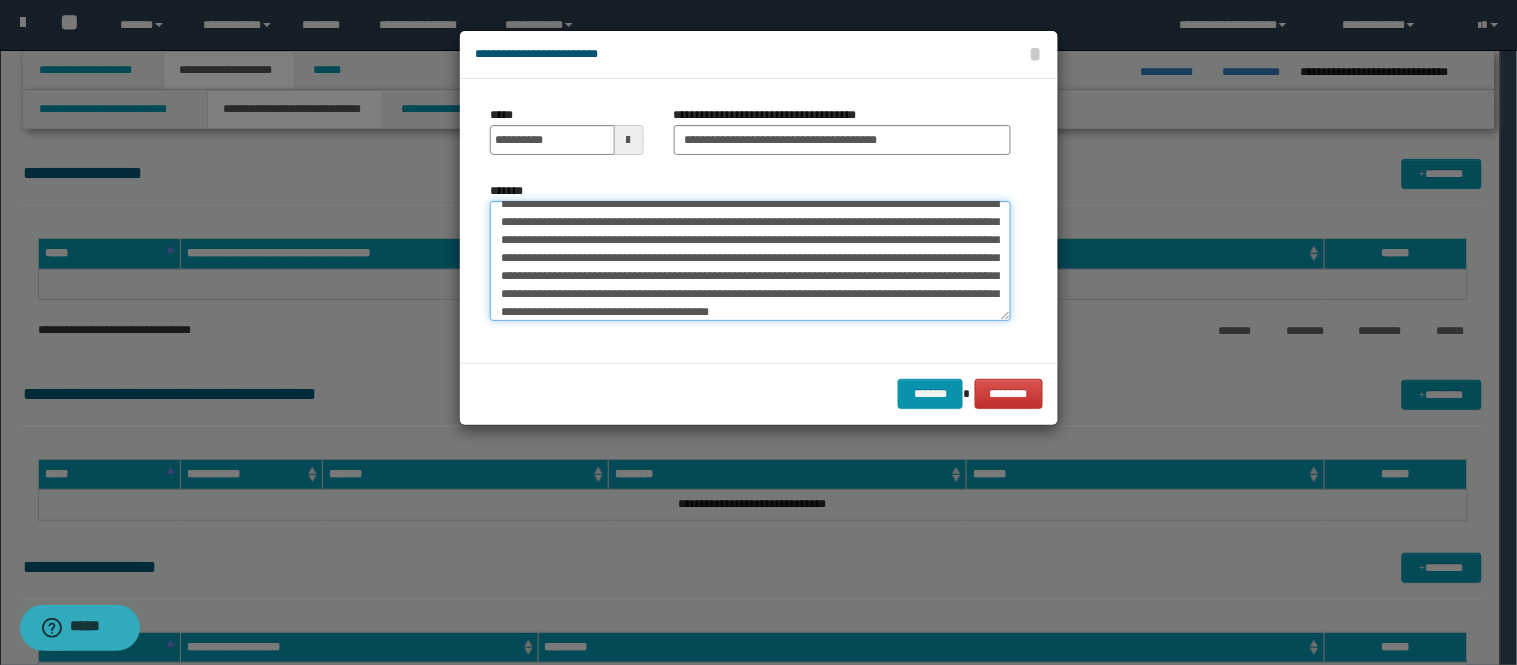 scroll, scrollTop: 515, scrollLeft: 0, axis: vertical 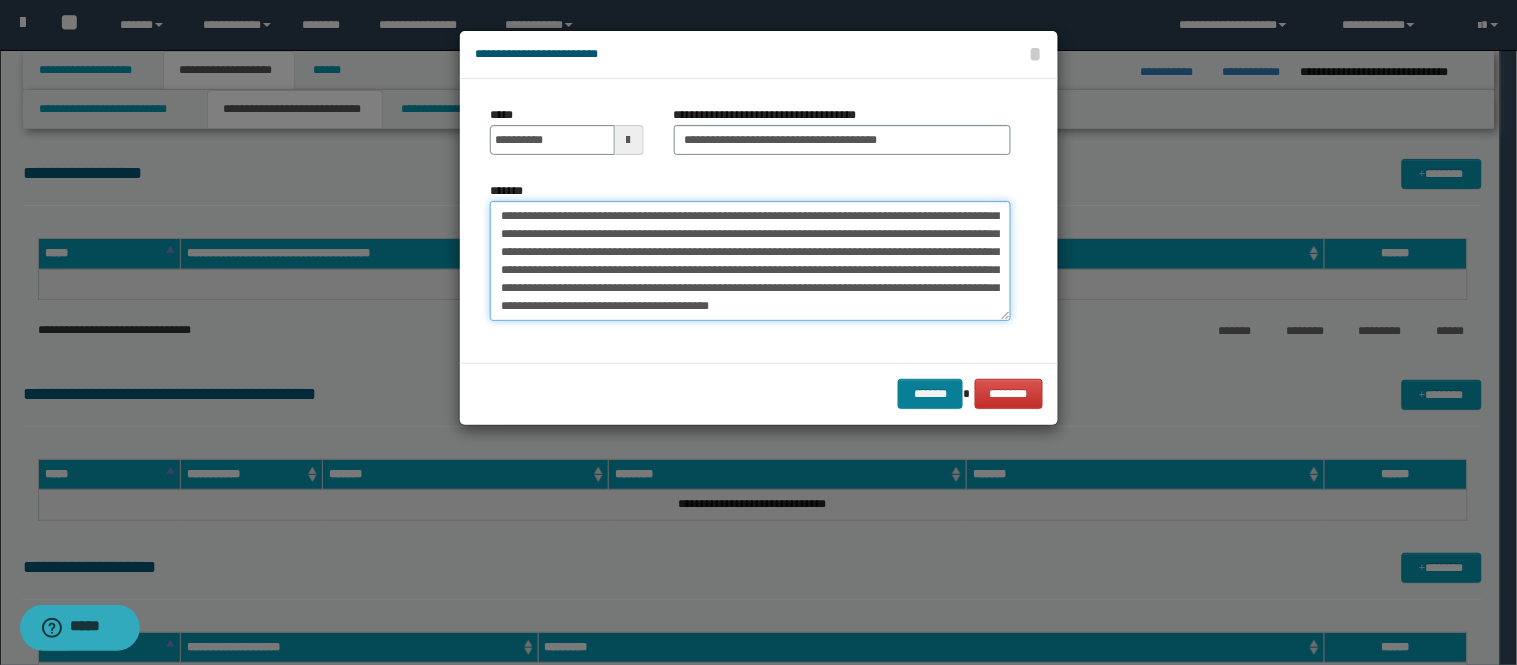 type on "**********" 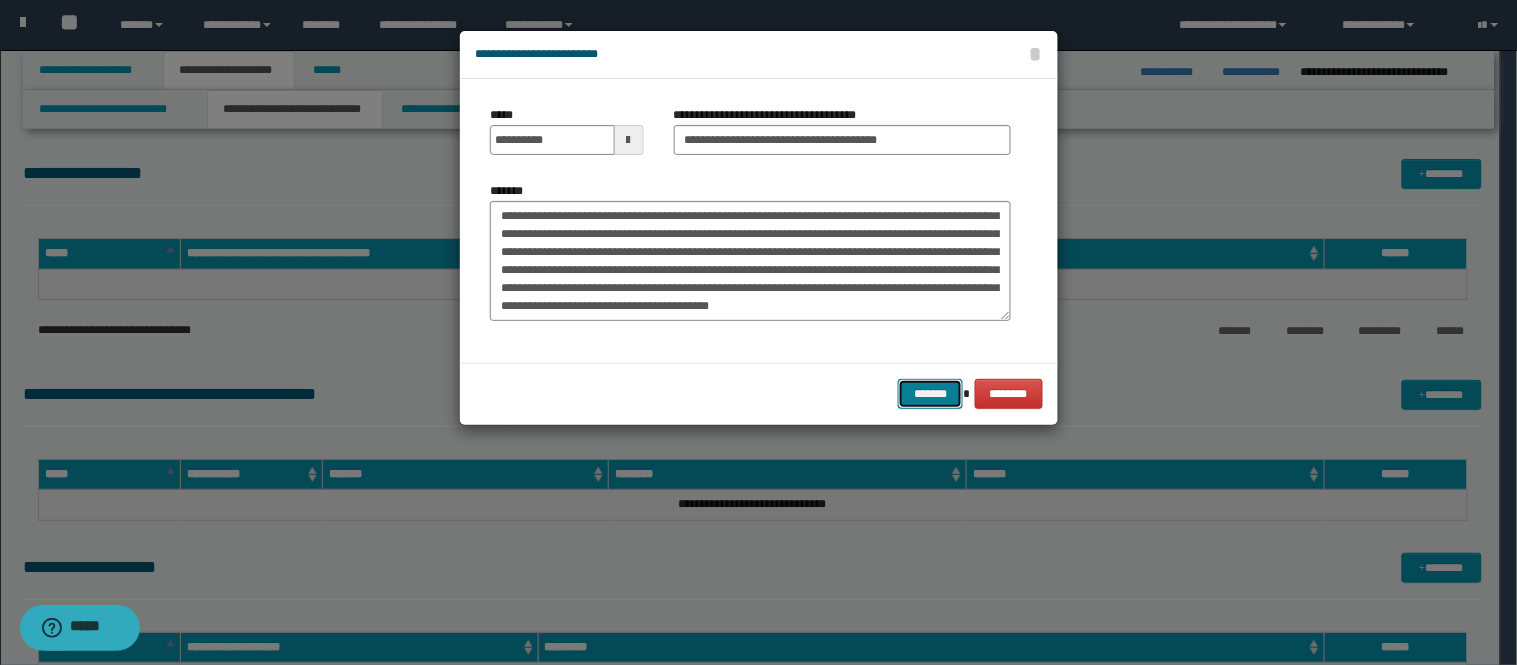 click on "*******" at bounding box center (930, 394) 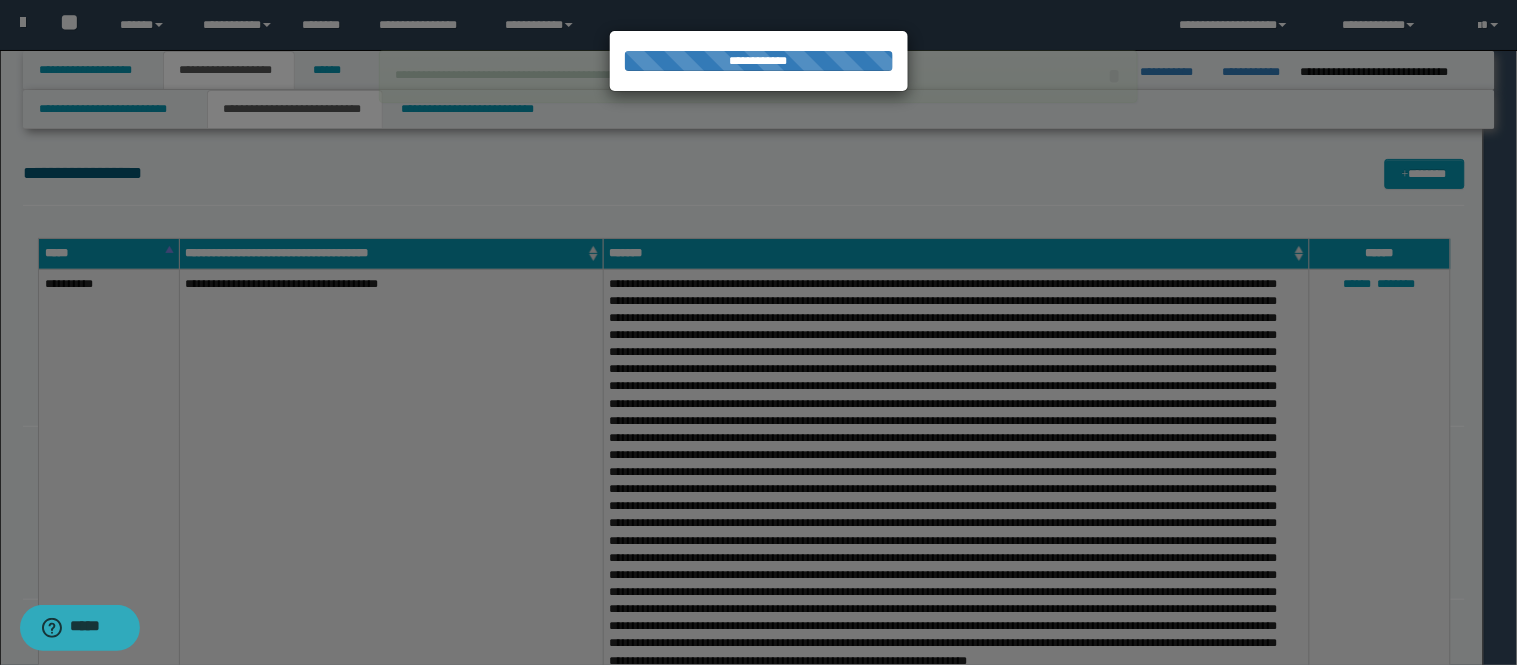 type 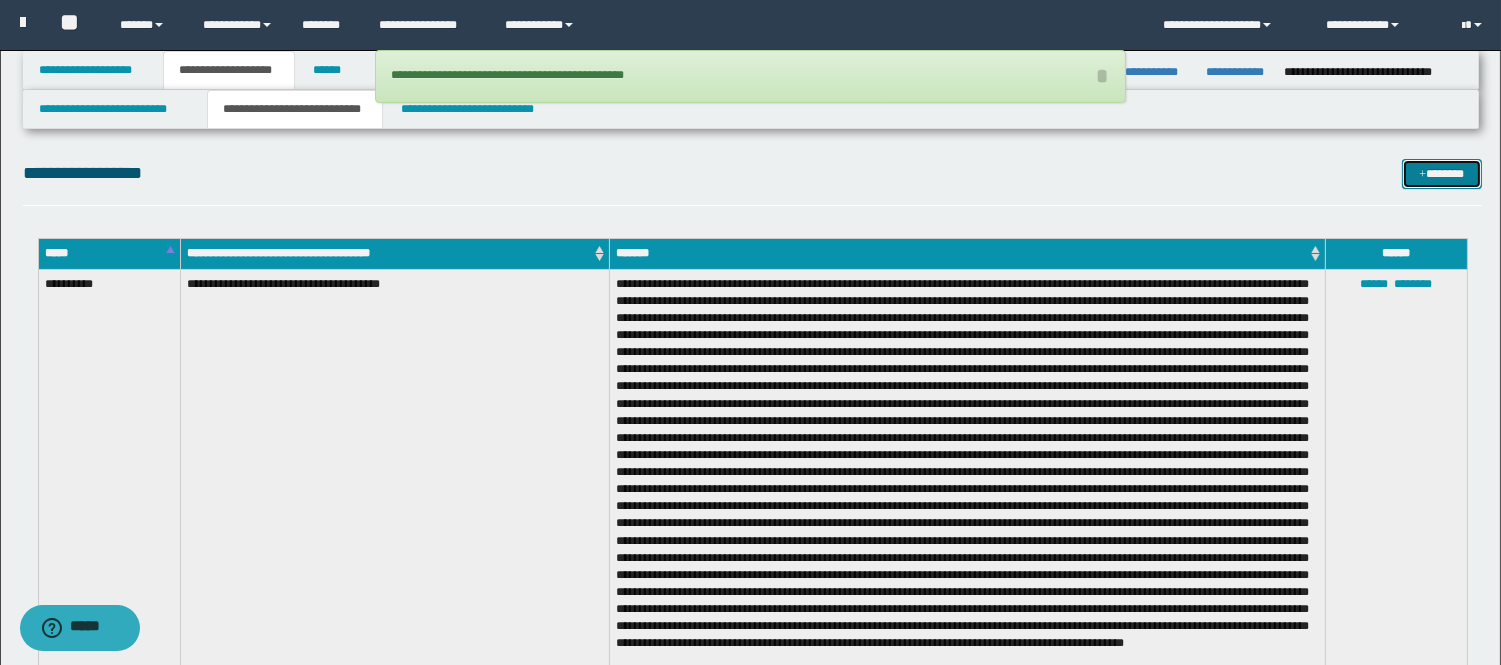 click at bounding box center (1422, 175) 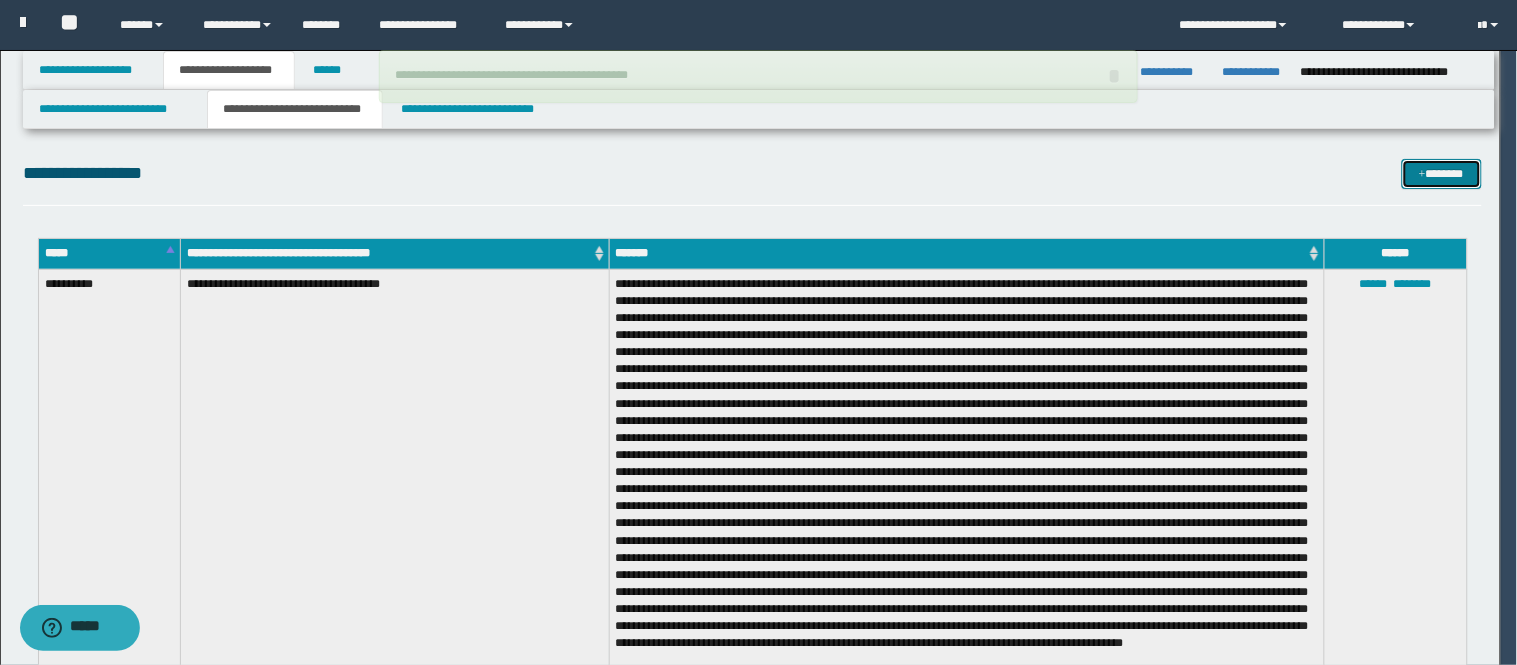 scroll, scrollTop: 0, scrollLeft: 0, axis: both 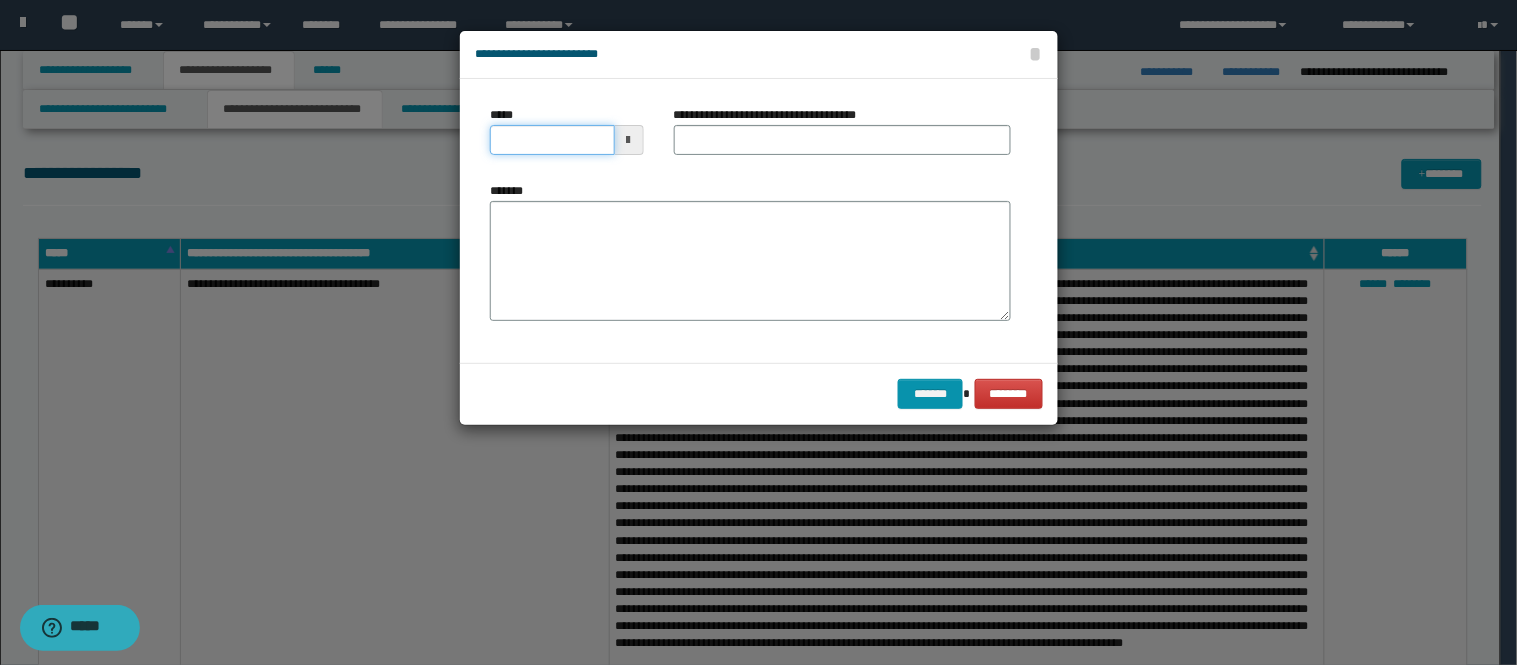 click on "*****" at bounding box center (552, 140) 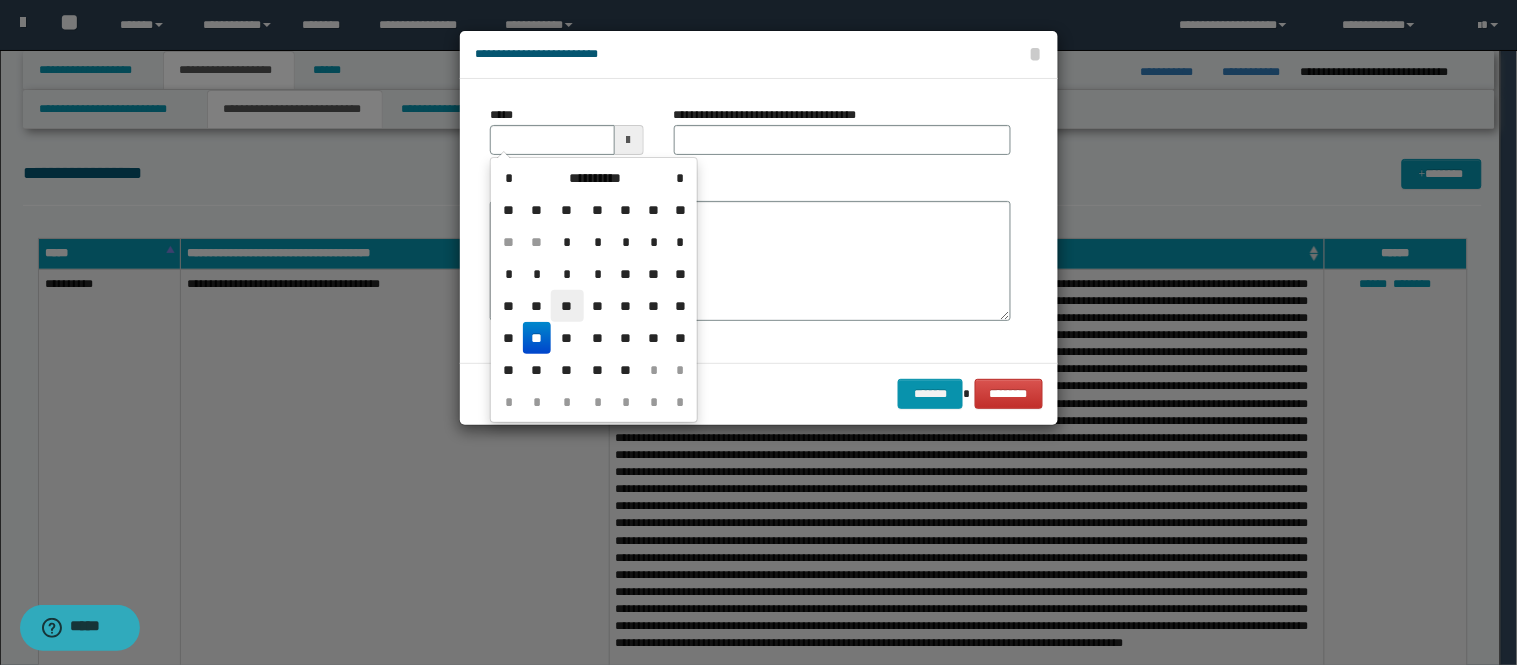 click on "**" at bounding box center [567, 306] 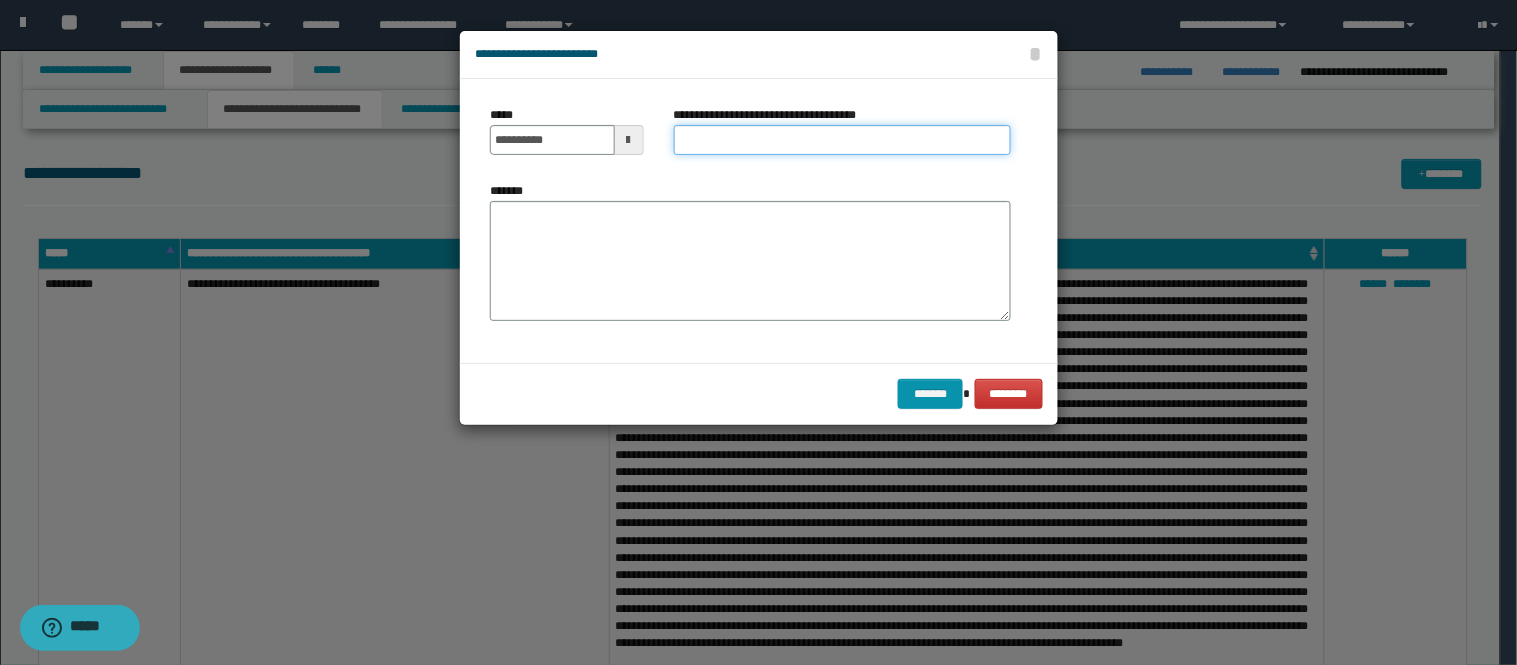click on "**********" at bounding box center [842, 140] 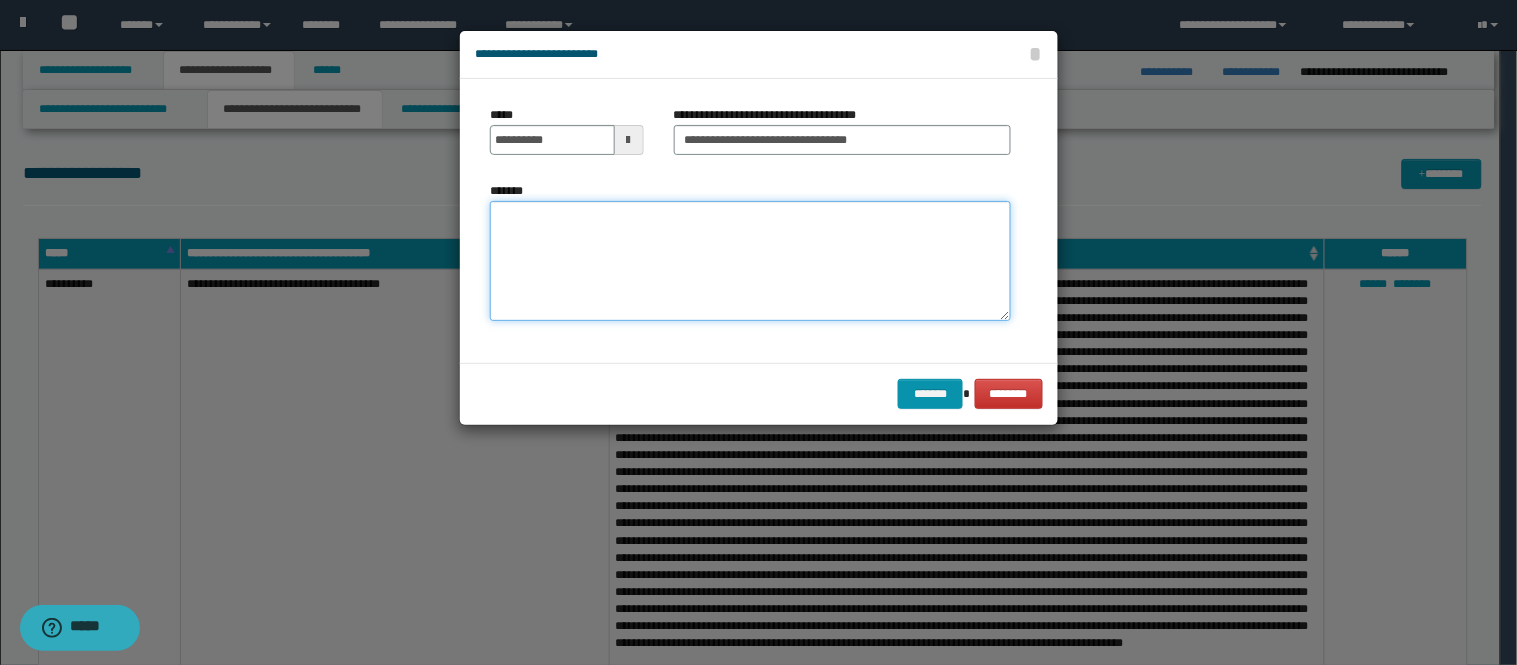click on "*******" at bounding box center (750, 261) 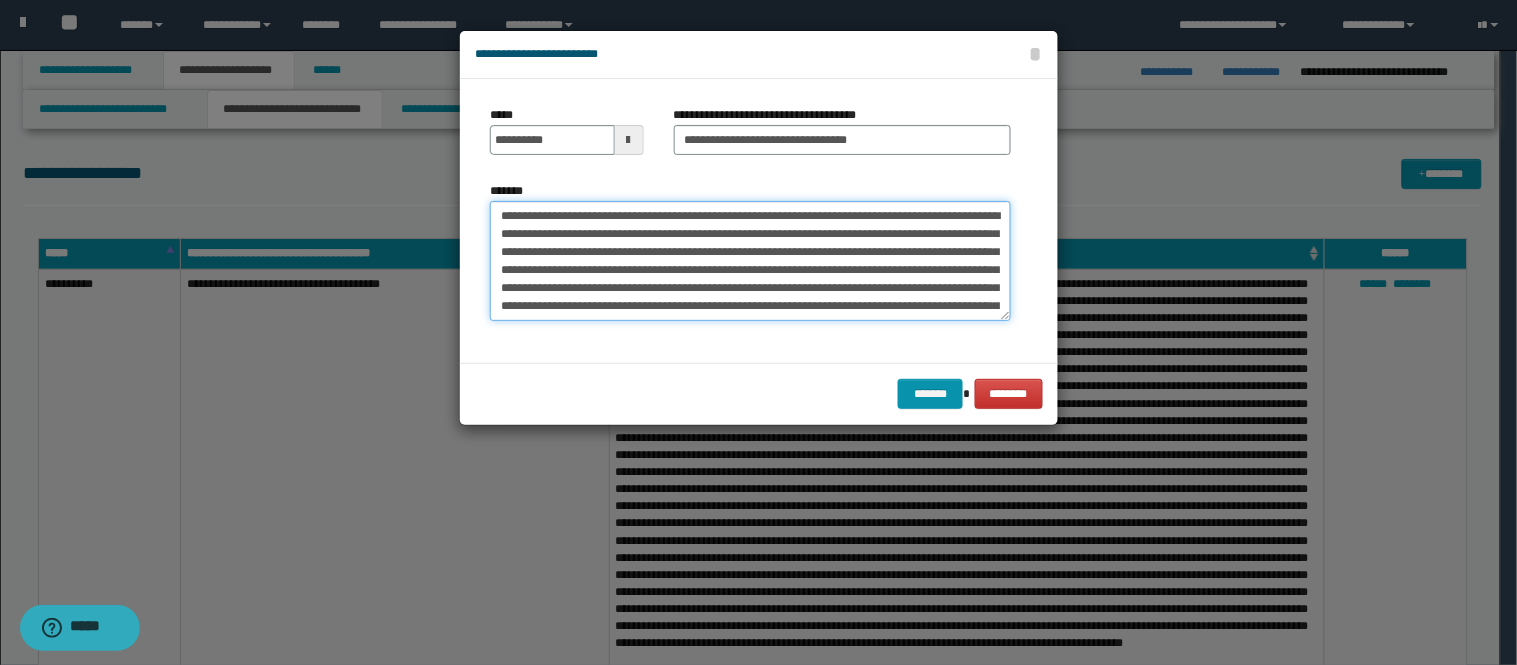 scroll, scrollTop: 245, scrollLeft: 0, axis: vertical 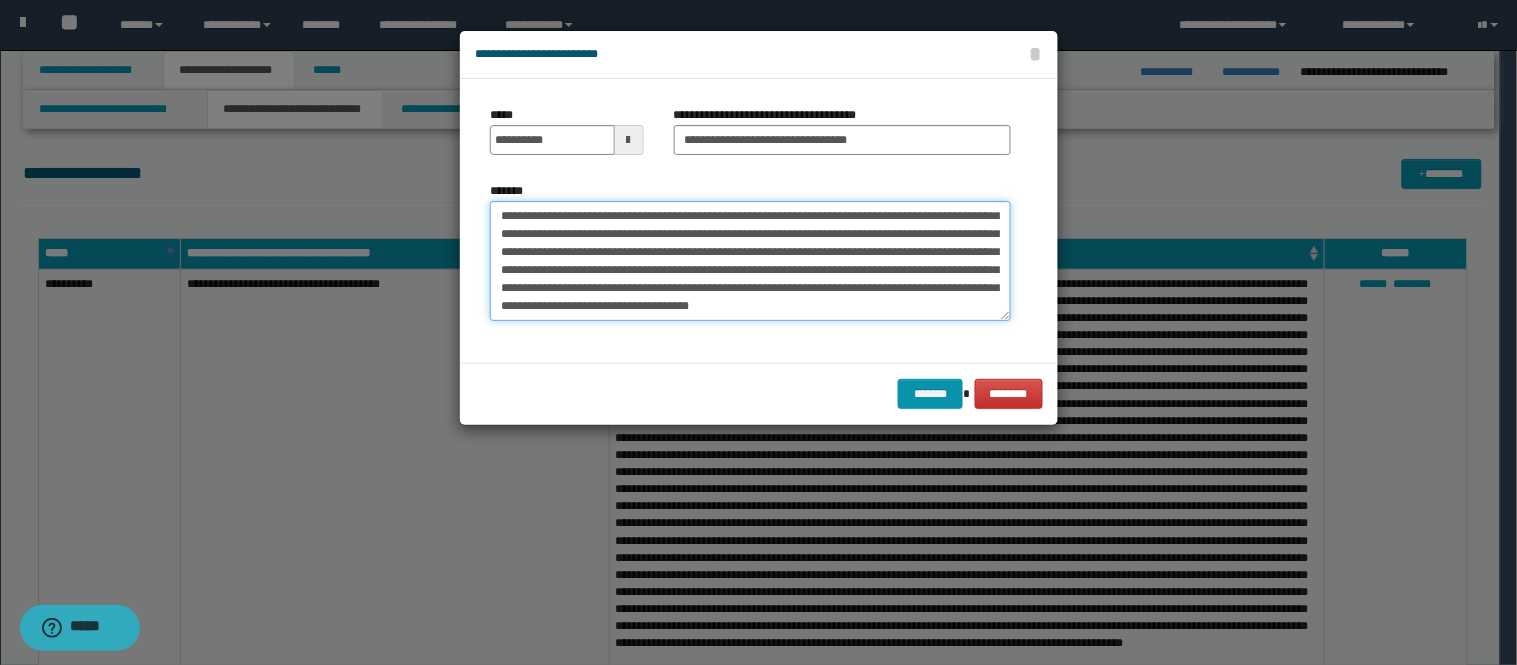click on "*******" at bounding box center [750, 261] 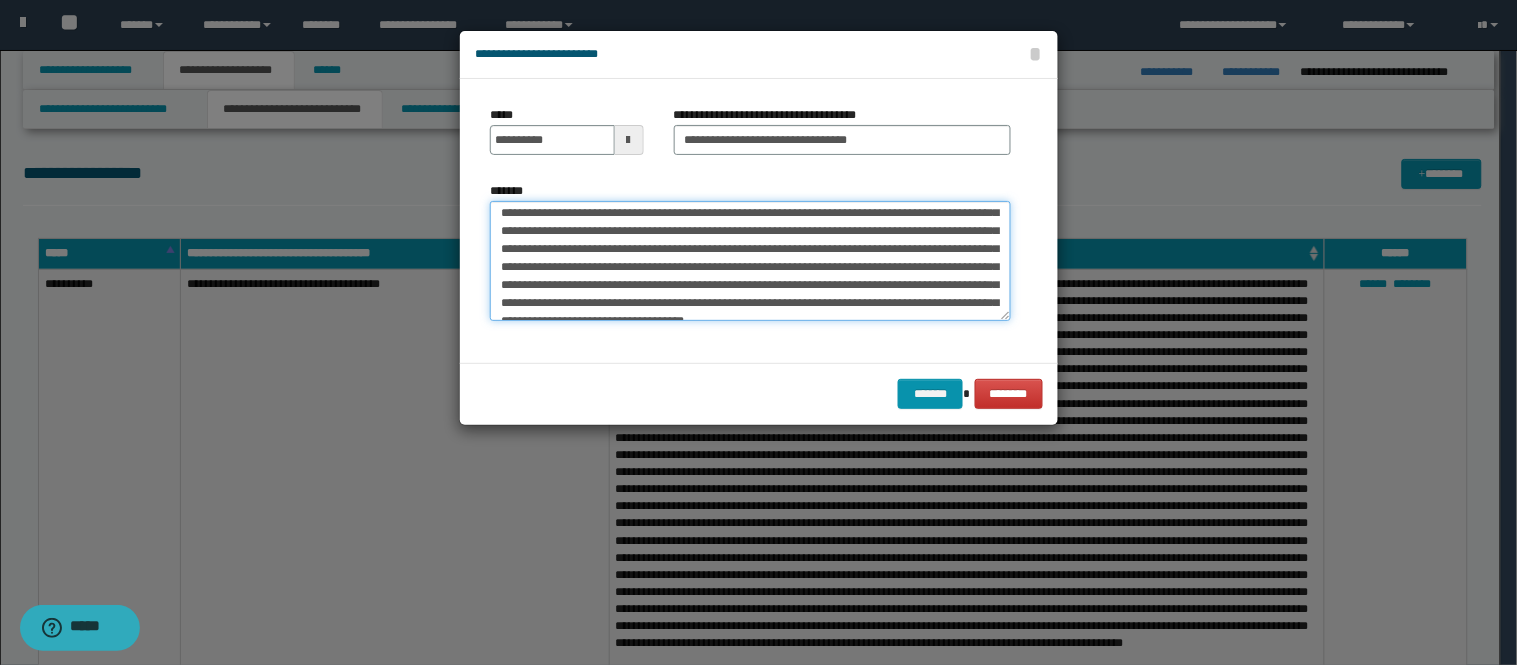 scroll, scrollTop: 156, scrollLeft: 0, axis: vertical 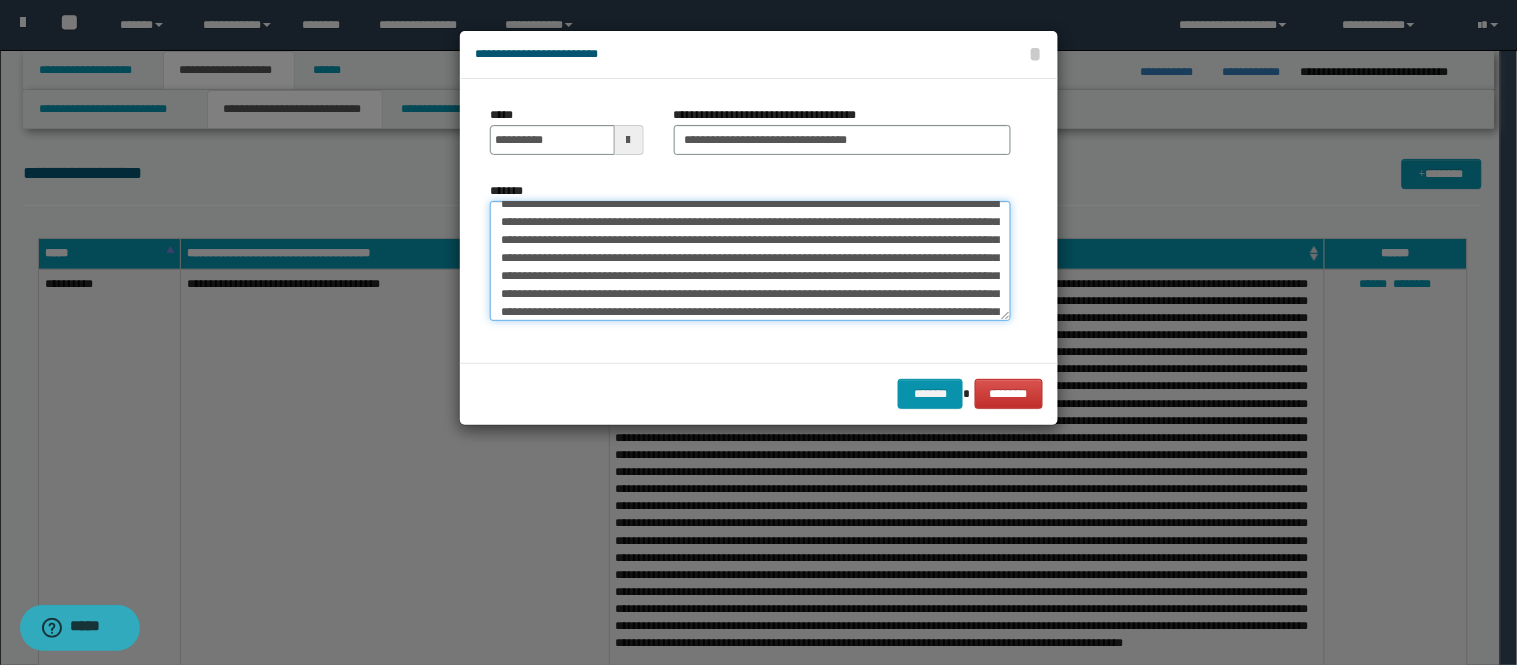 click on "*******" at bounding box center (750, 261) 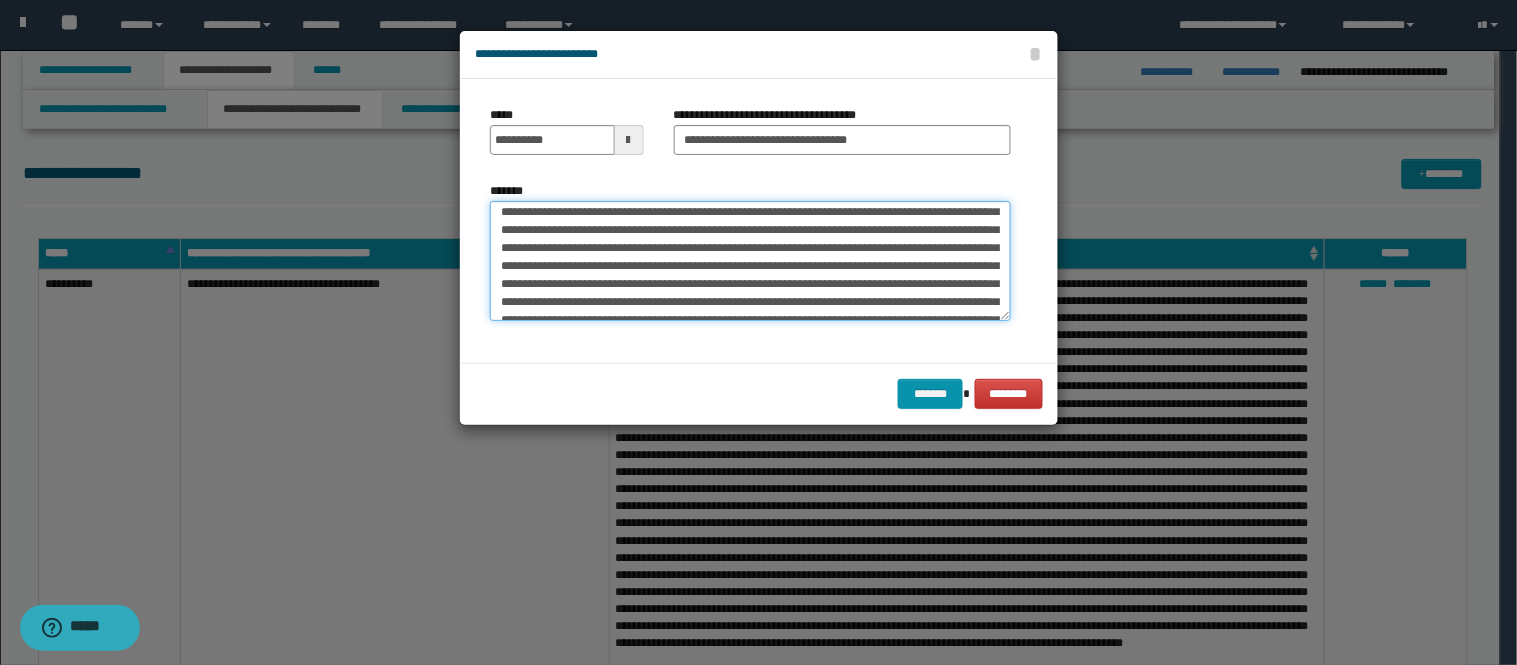 click on "*******" at bounding box center (750, 261) 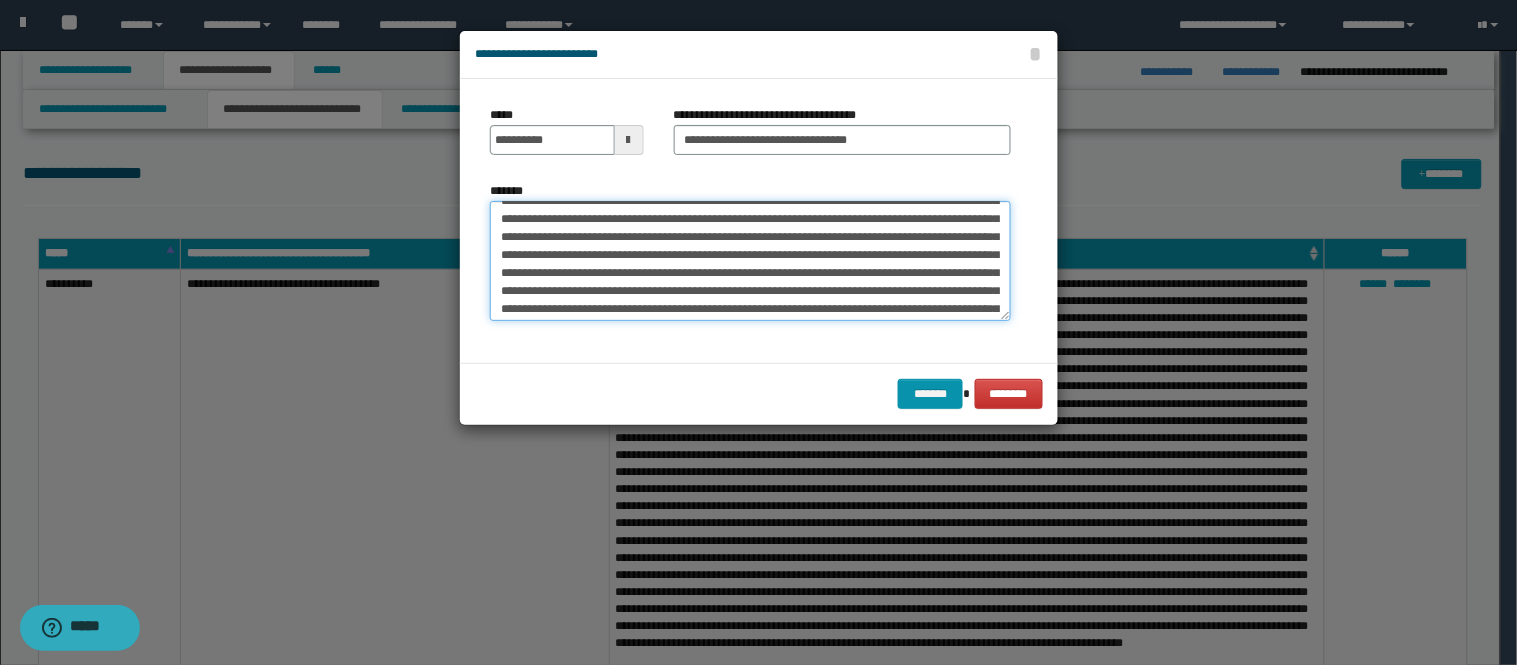 scroll, scrollTop: 67, scrollLeft: 0, axis: vertical 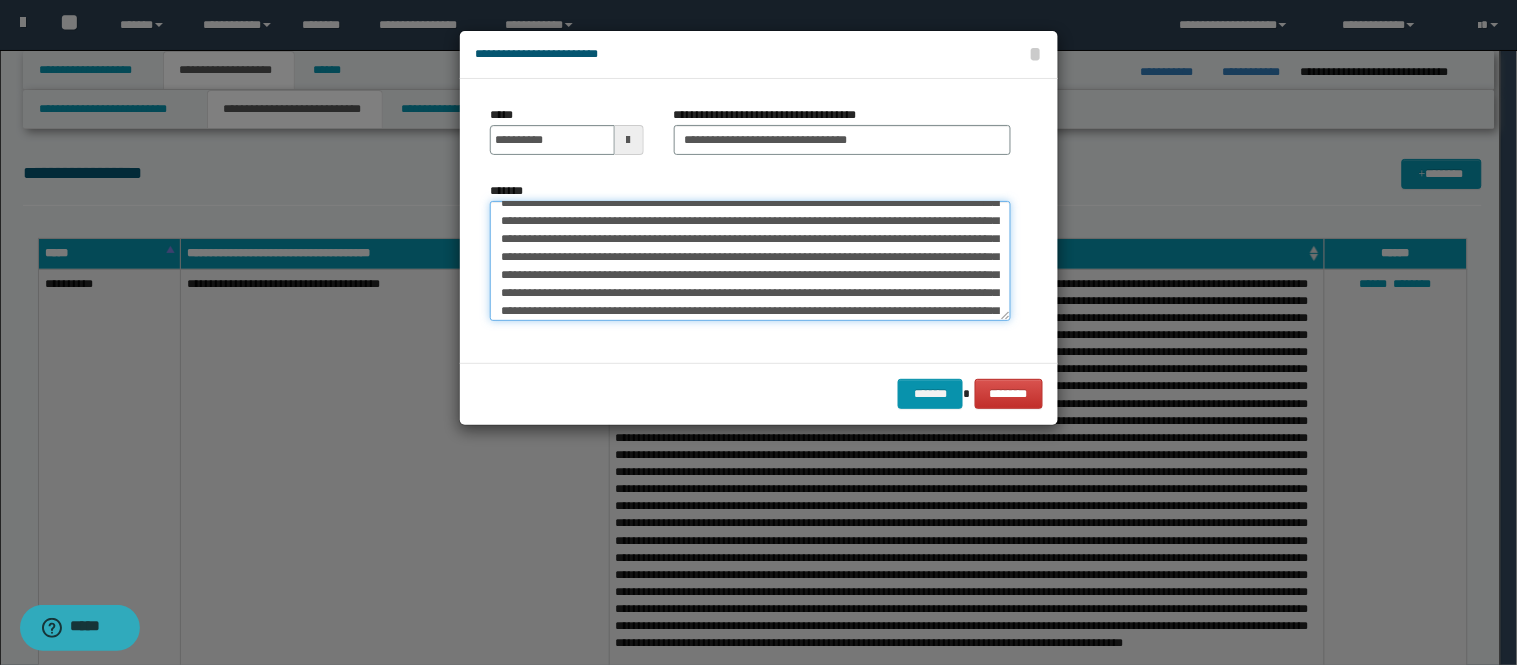 click on "*******" at bounding box center (750, 261) 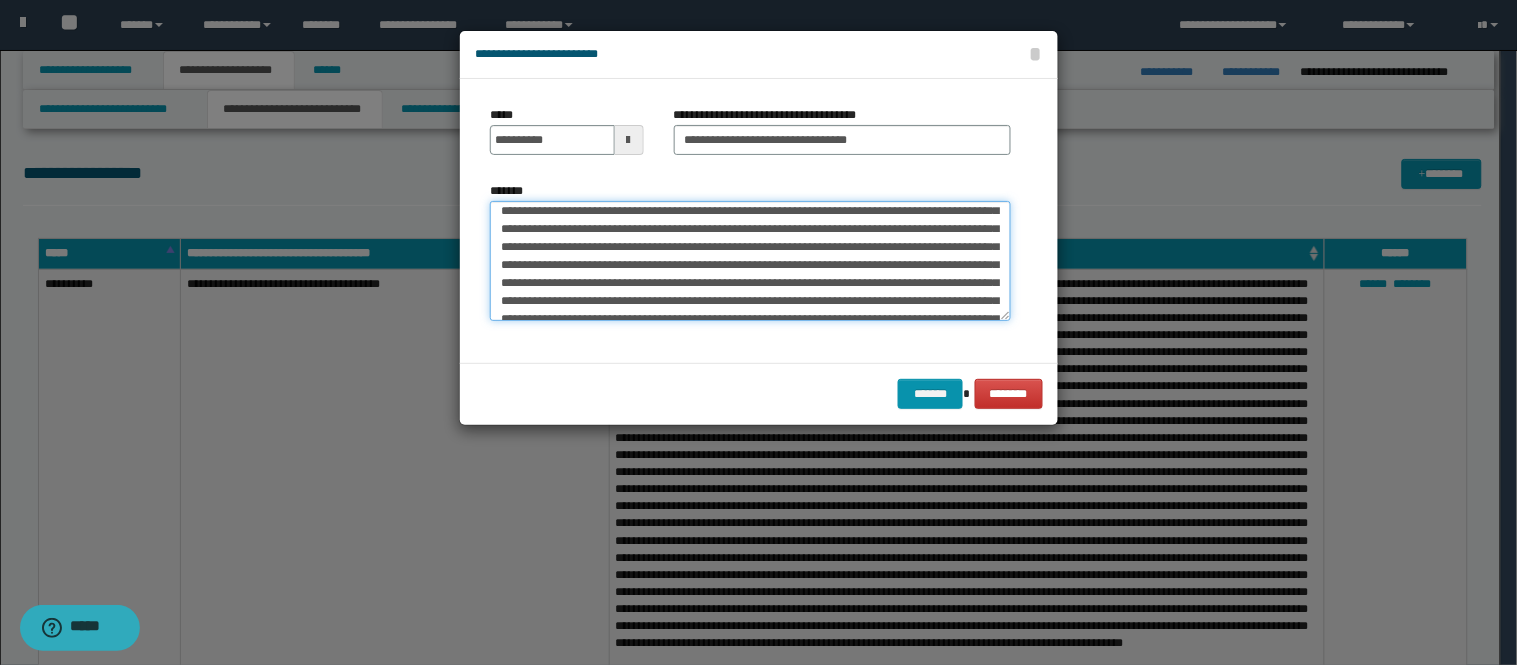 click on "*******" at bounding box center (750, 261) 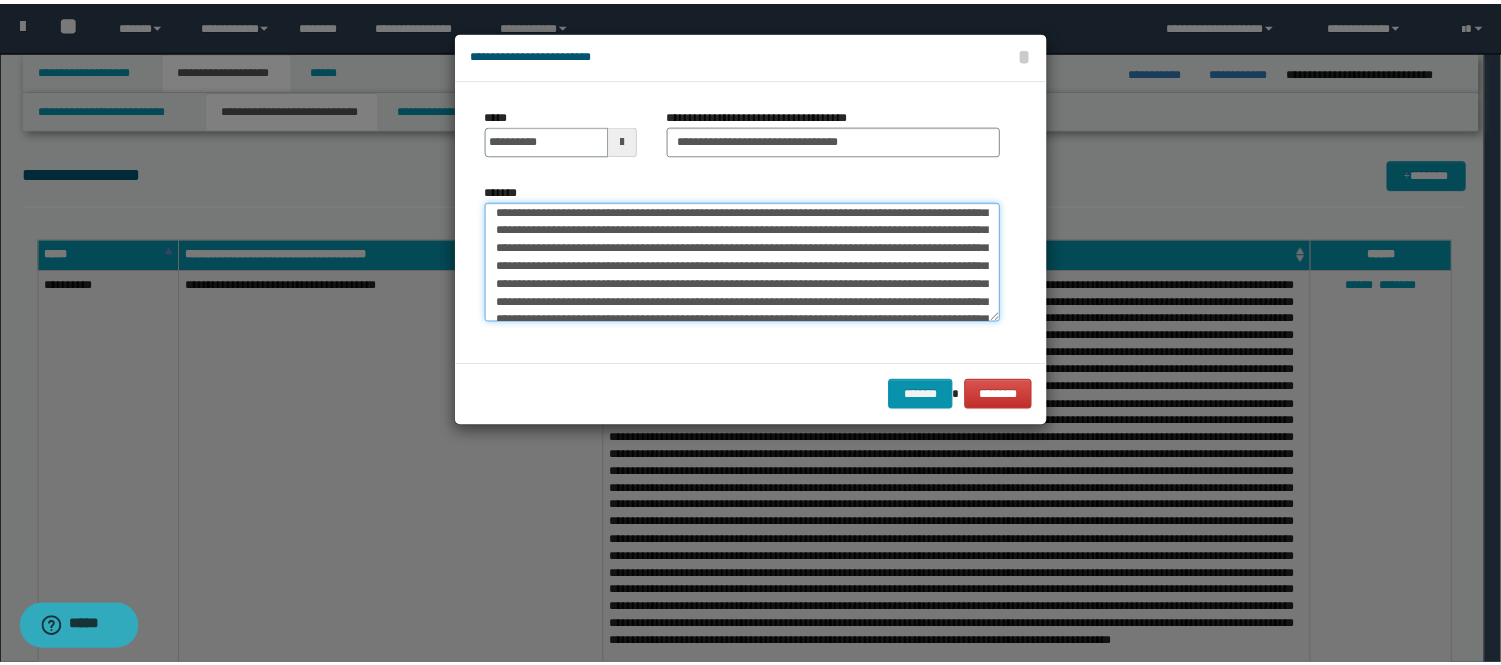 scroll, scrollTop: 0, scrollLeft: 0, axis: both 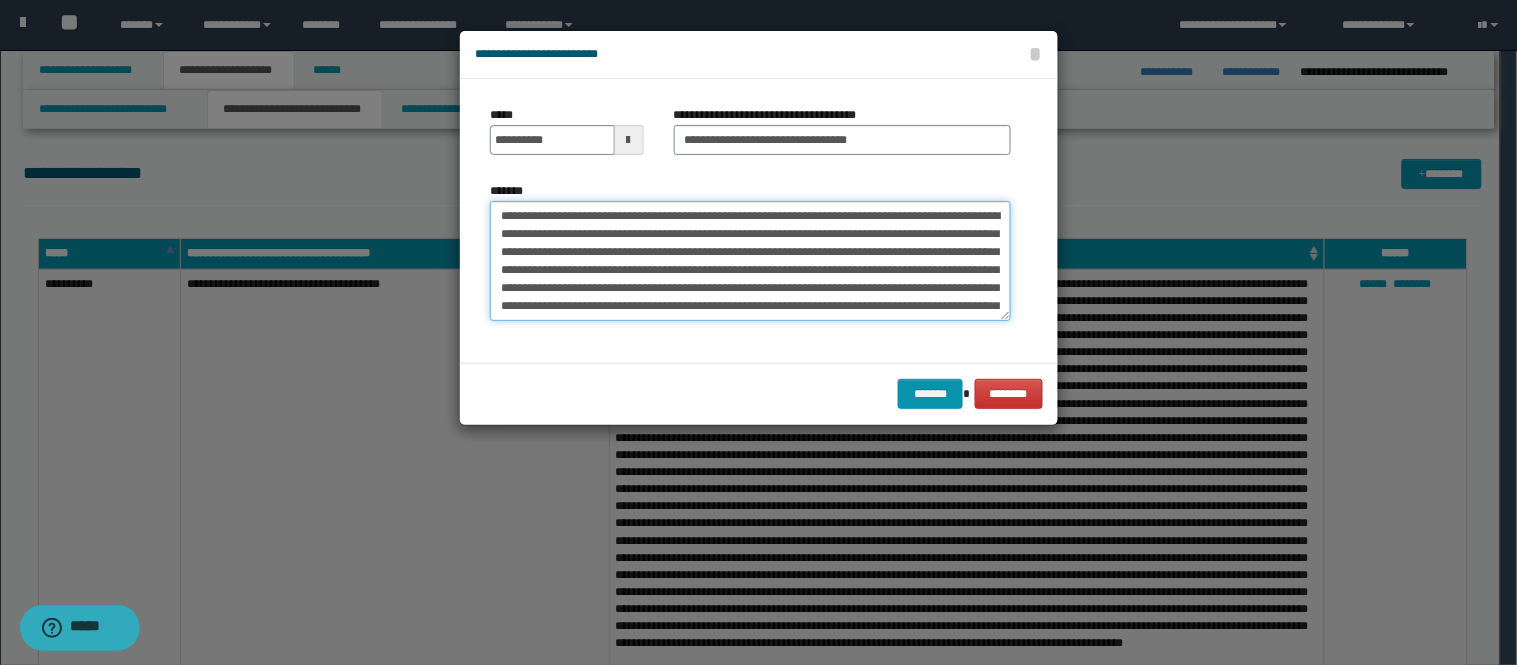 click on "*******" at bounding box center [750, 261] 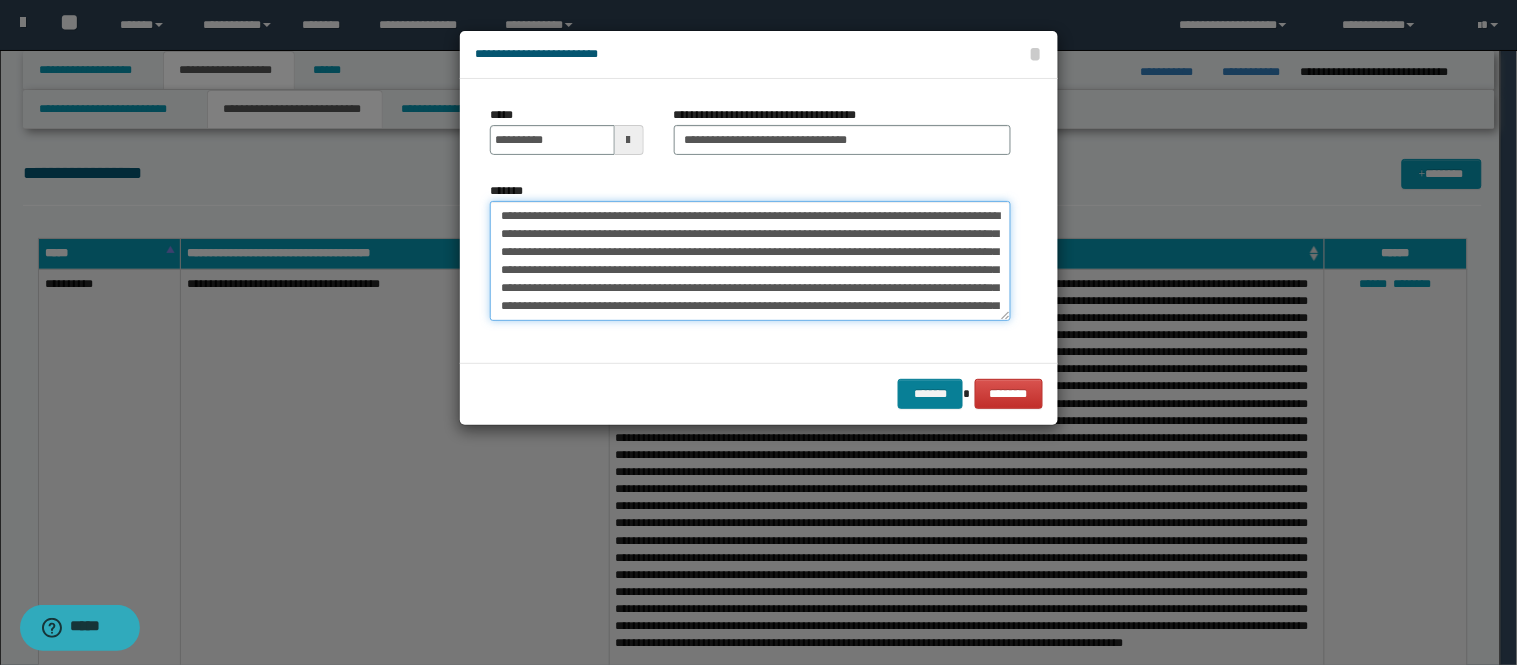 type on "**********" 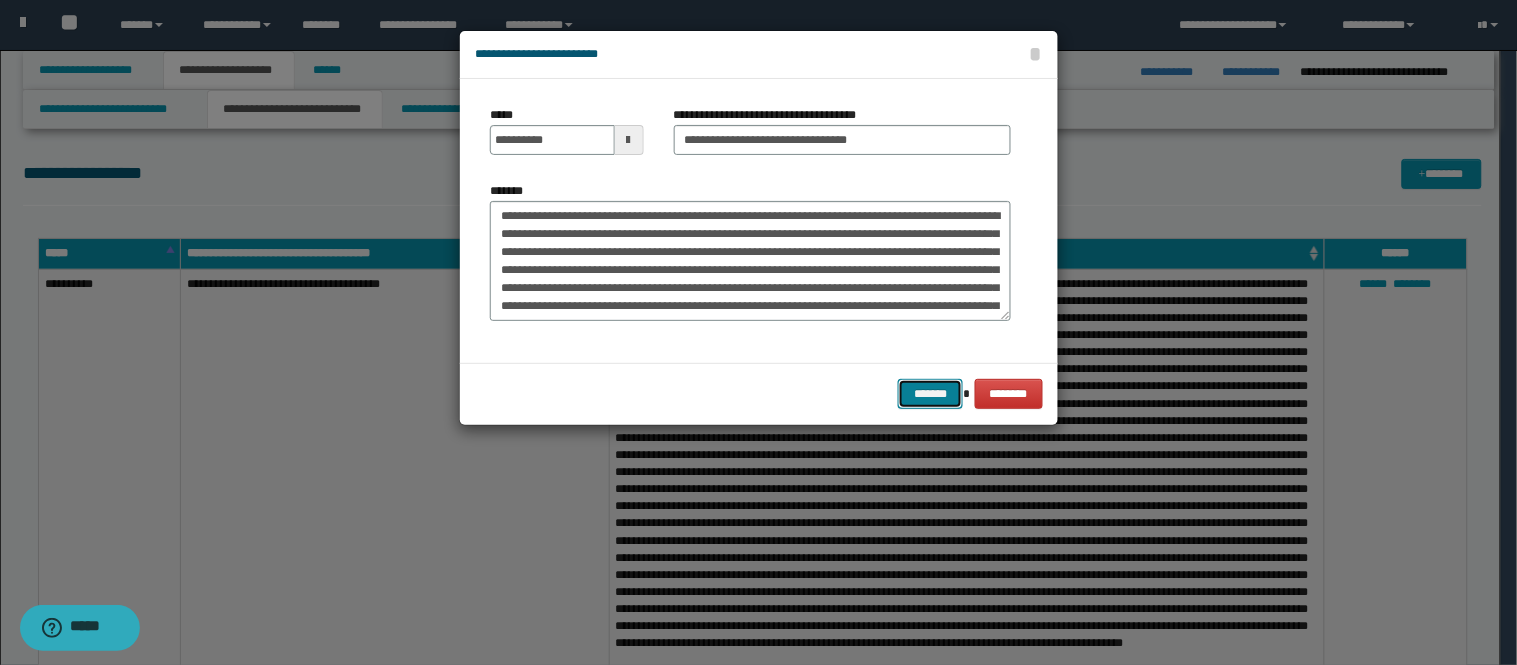 click on "*******" at bounding box center (930, 394) 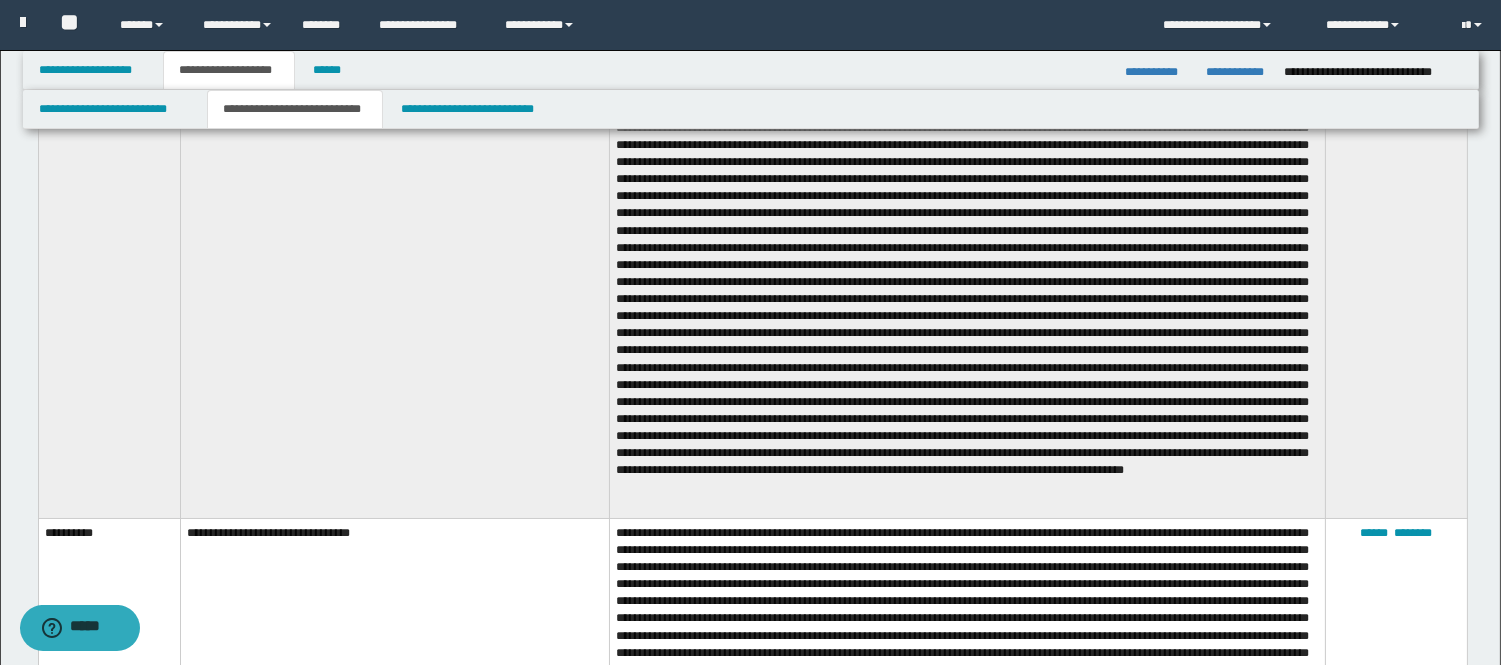 scroll, scrollTop: 0, scrollLeft: 0, axis: both 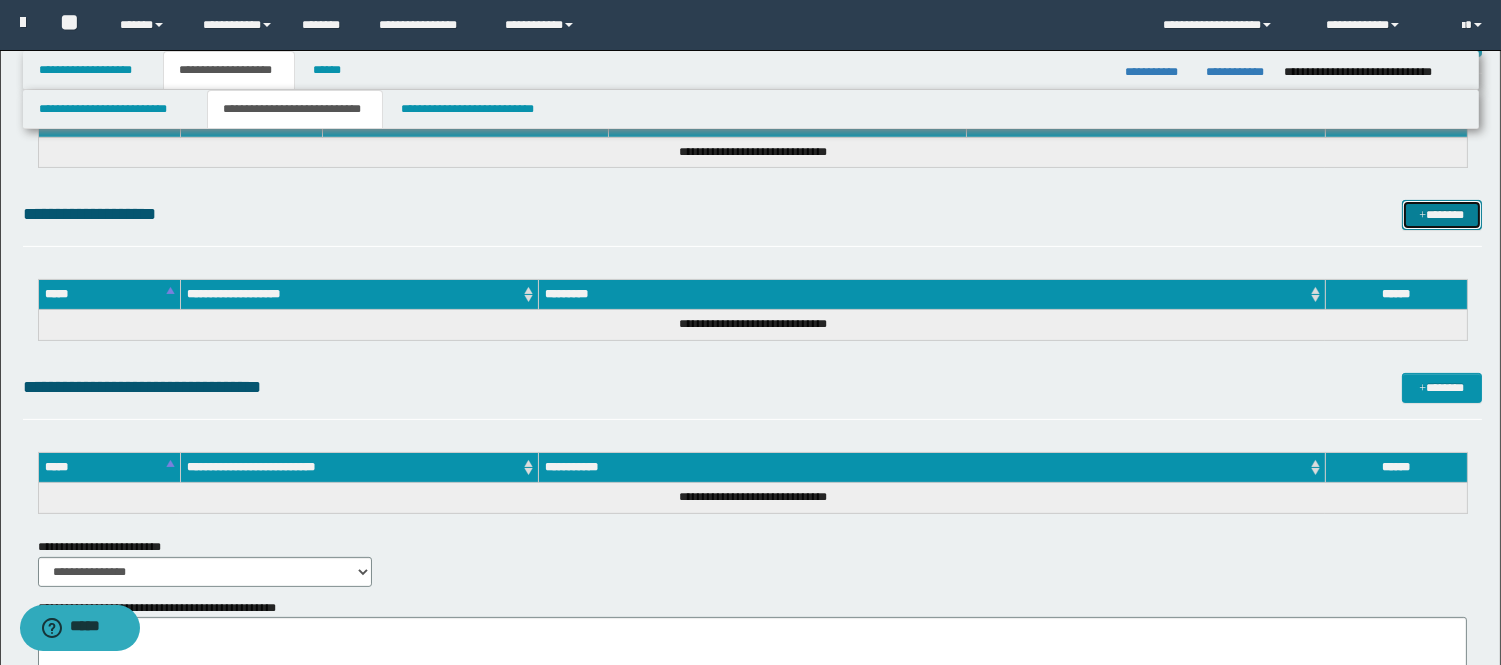 click on "*******" at bounding box center (1442, 215) 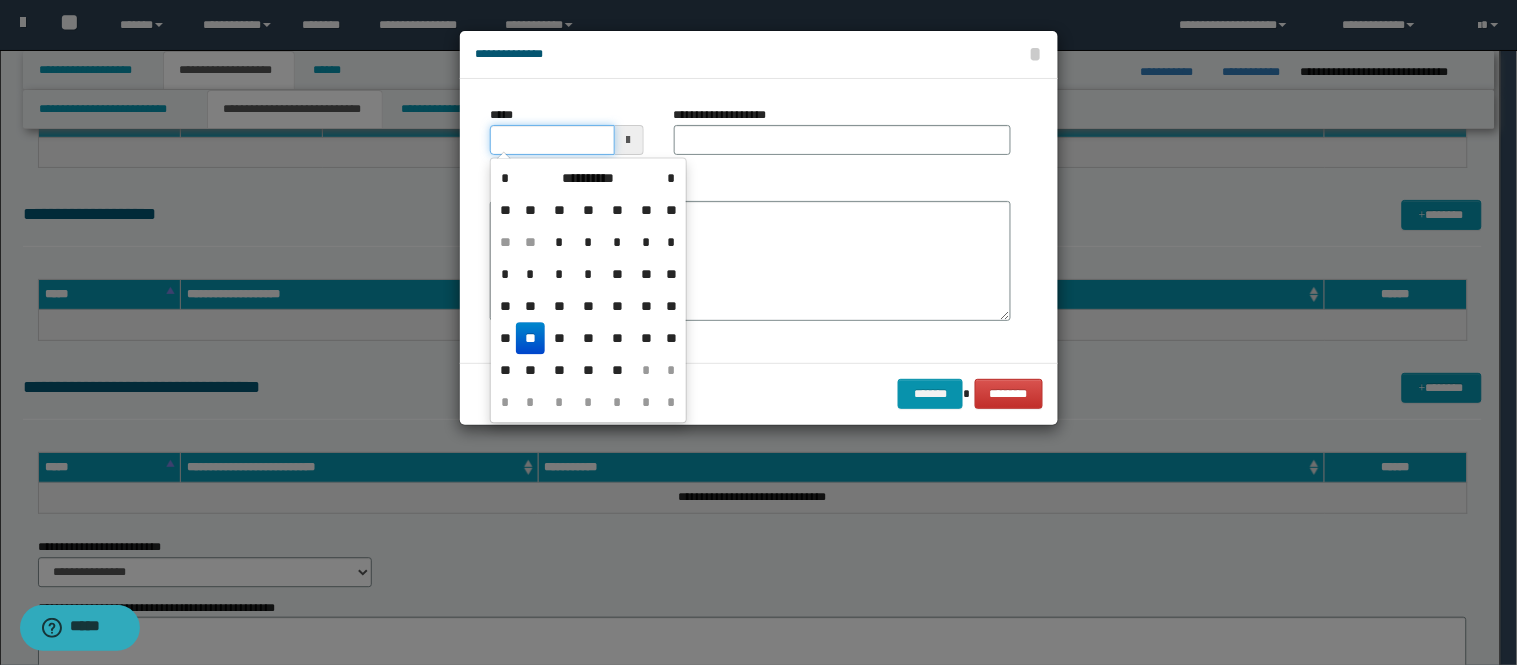 click on "*****" at bounding box center [552, 140] 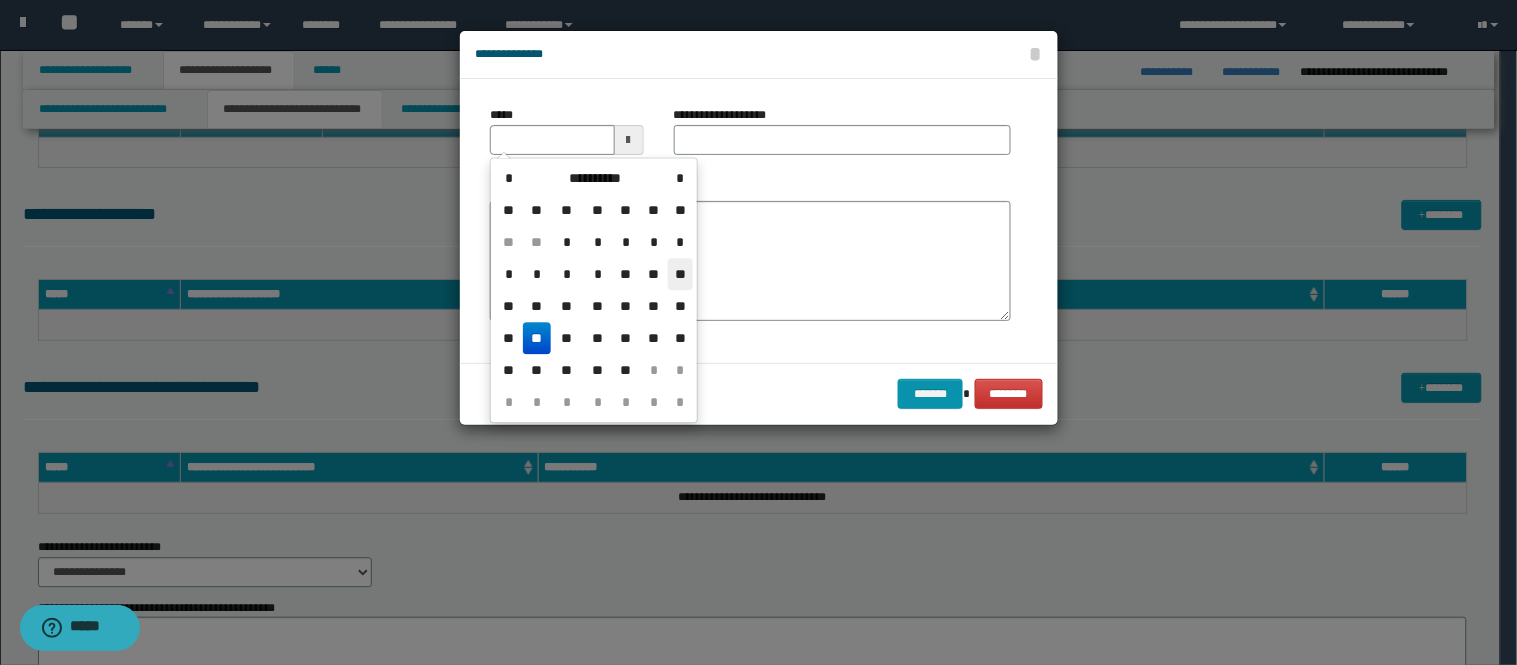 click on "**" at bounding box center (680, 274) 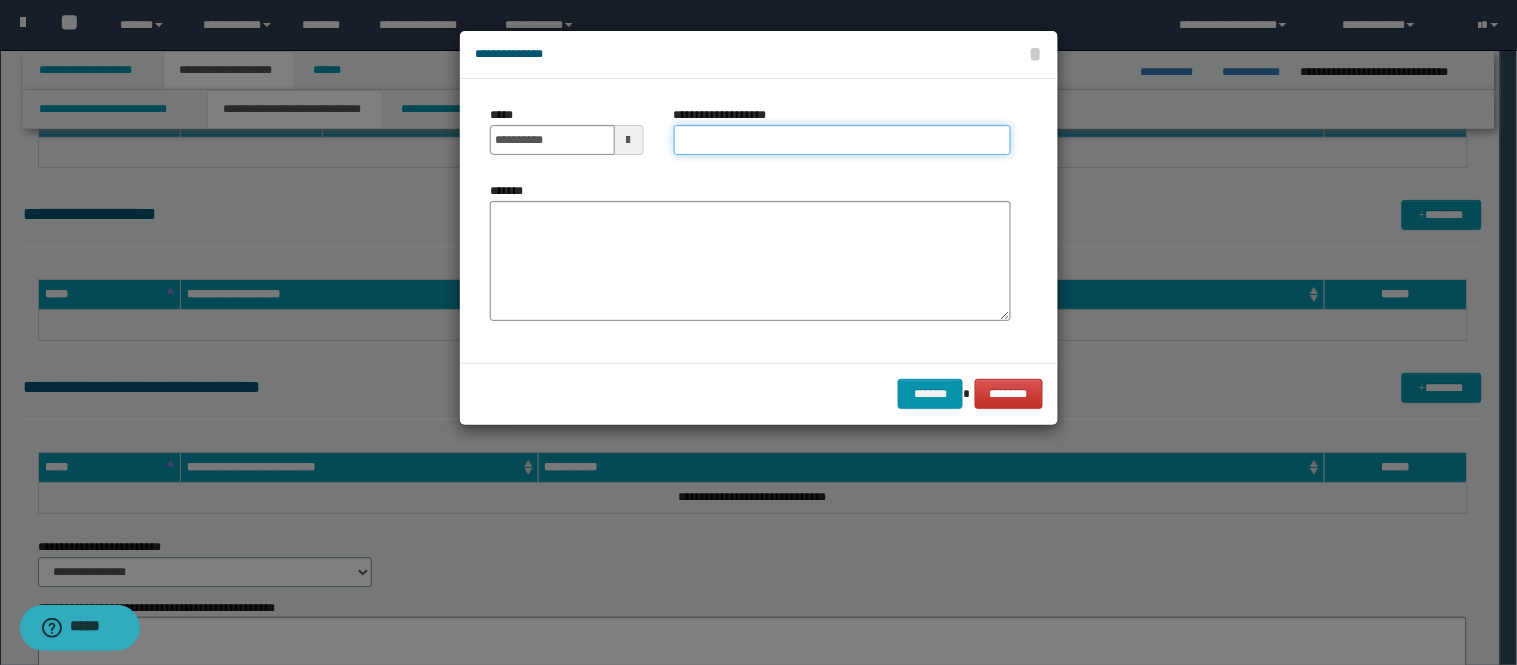 click on "**********" at bounding box center (842, 140) 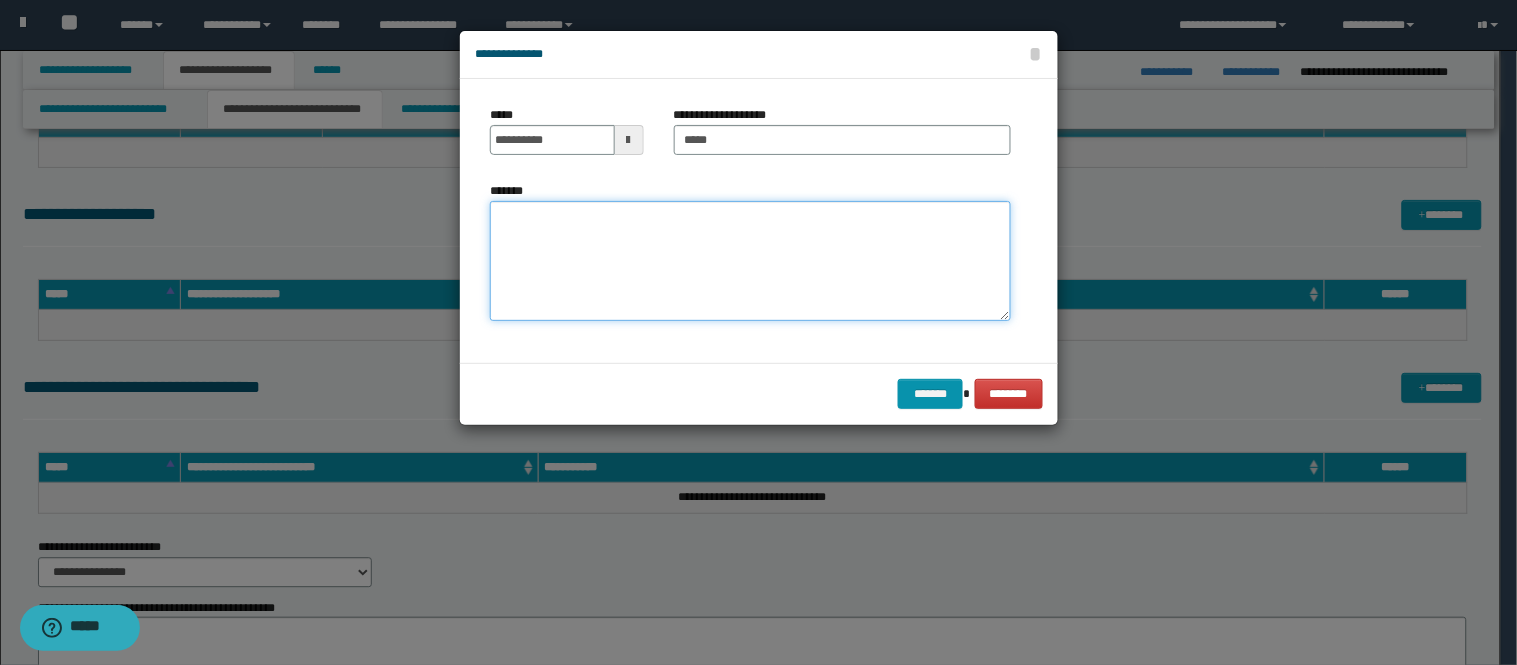 click on "*******" at bounding box center [750, 261] 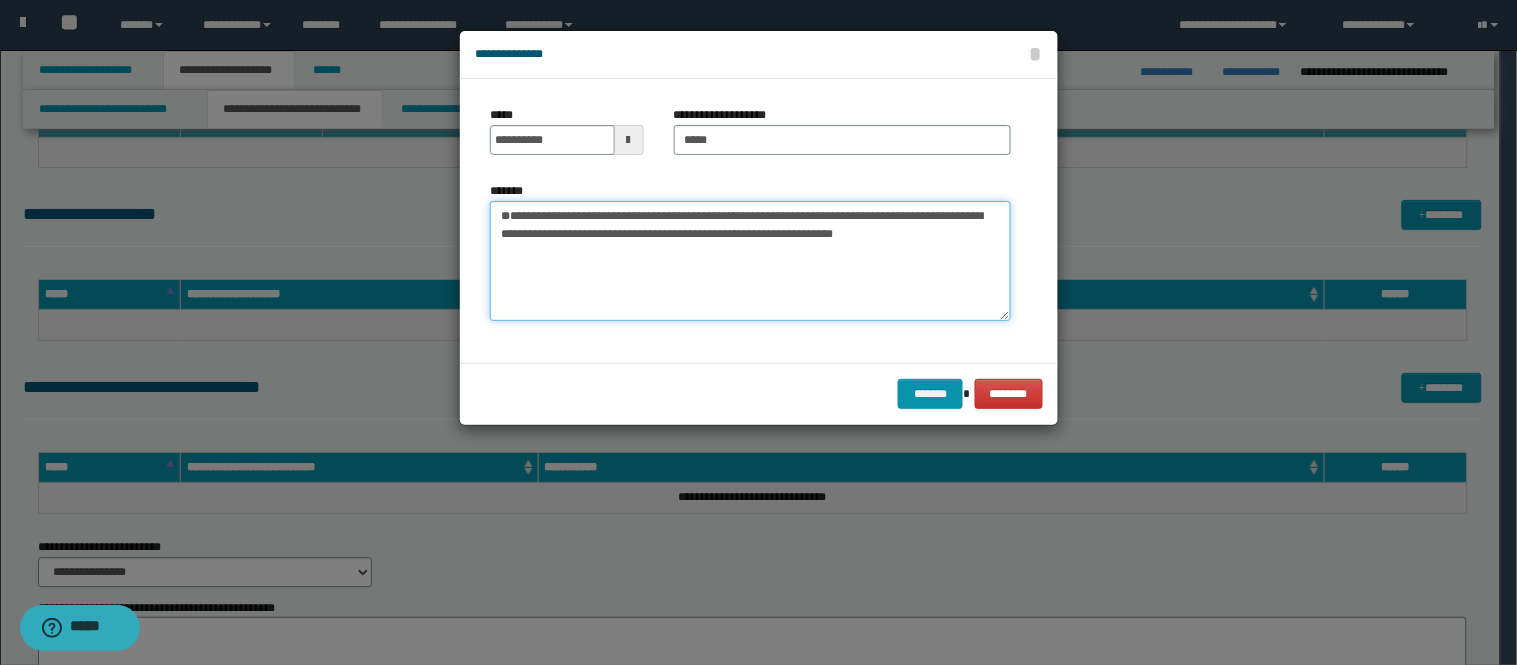 click on "**********" at bounding box center [750, 261] 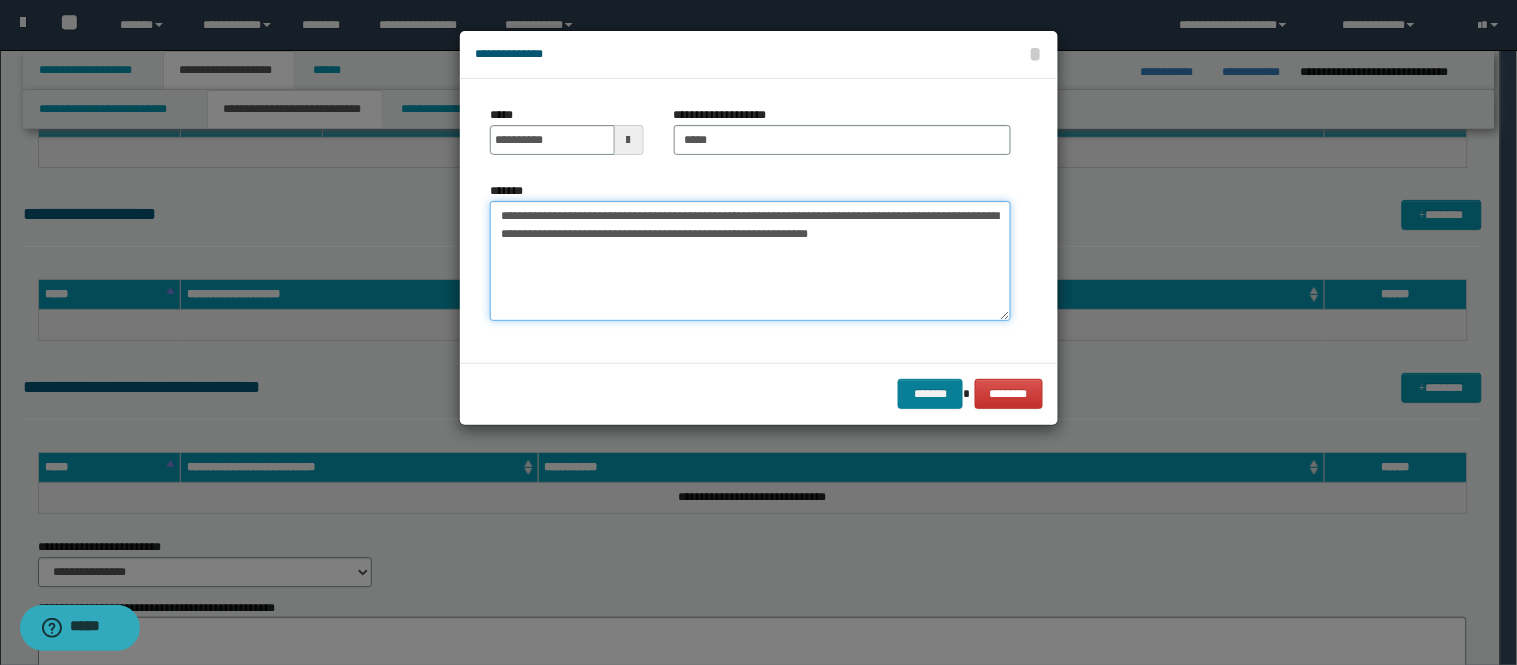 type on "**********" 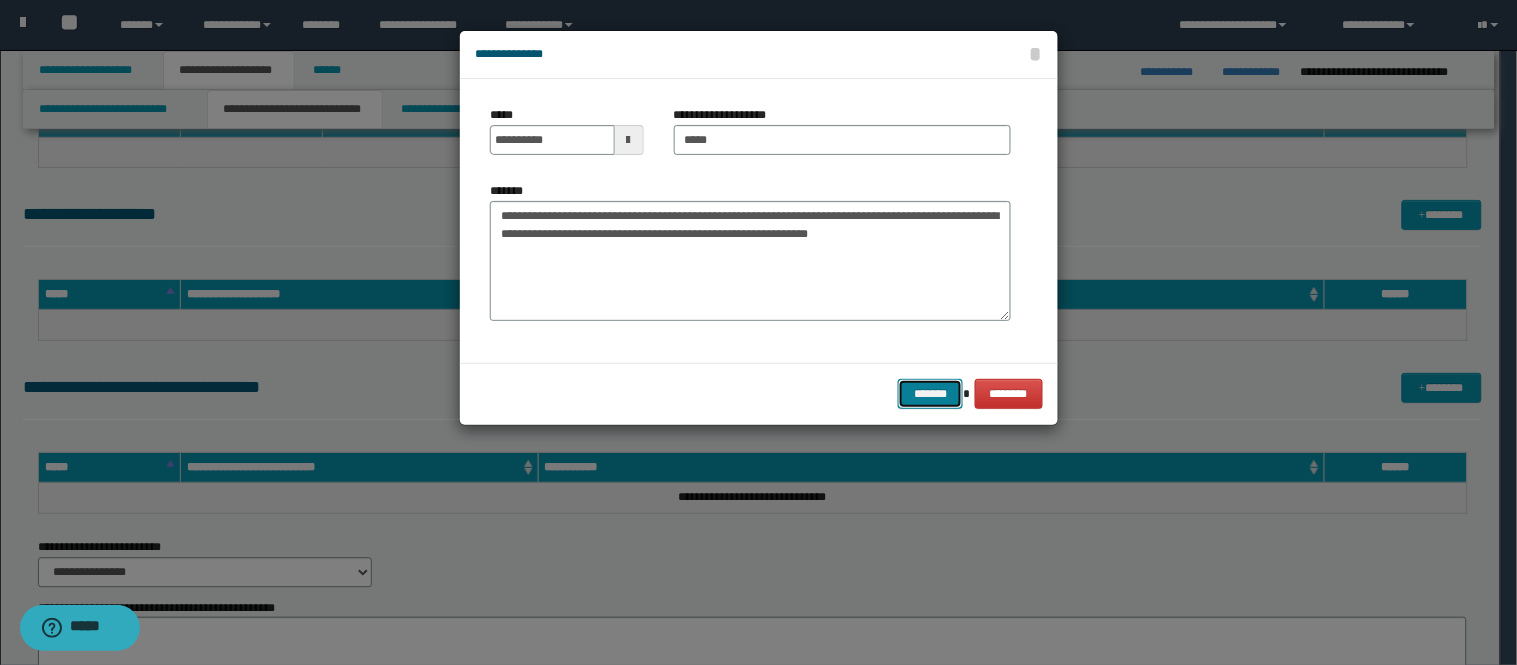 click on "*******" at bounding box center [930, 394] 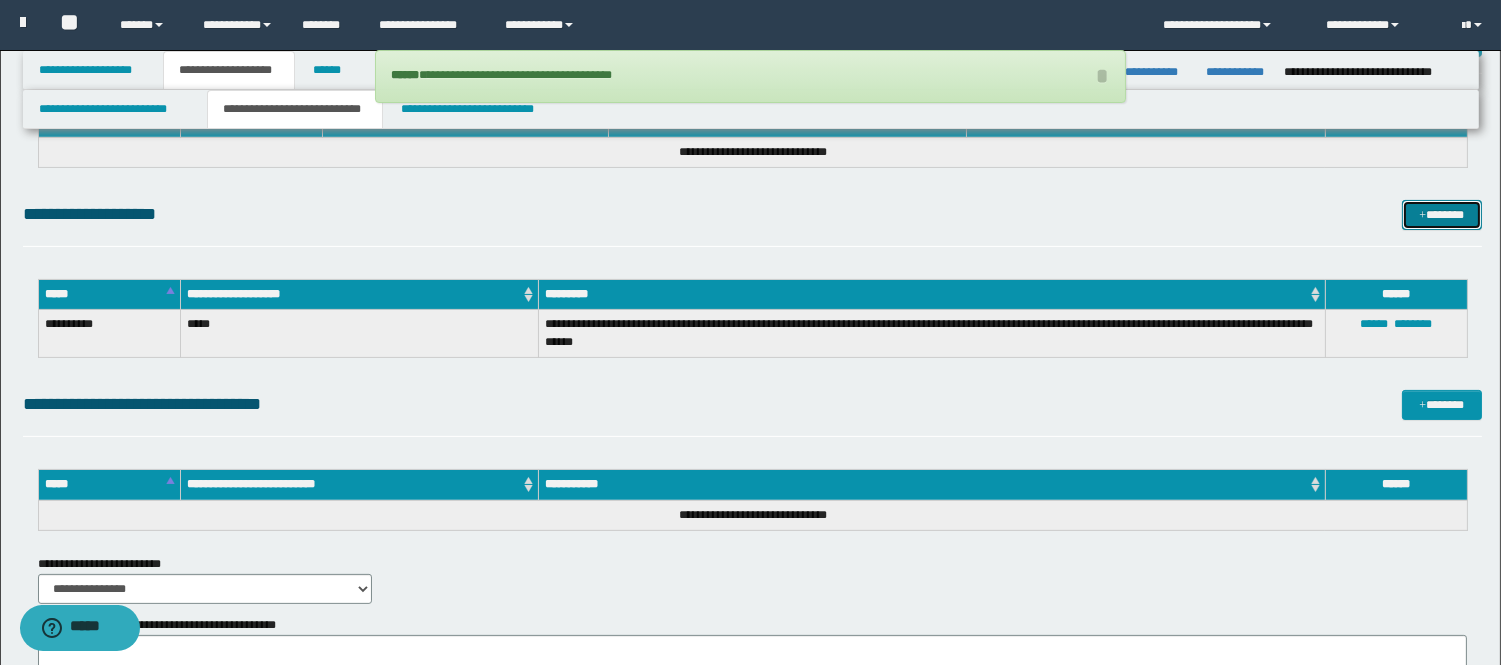 click at bounding box center (1422, 216) 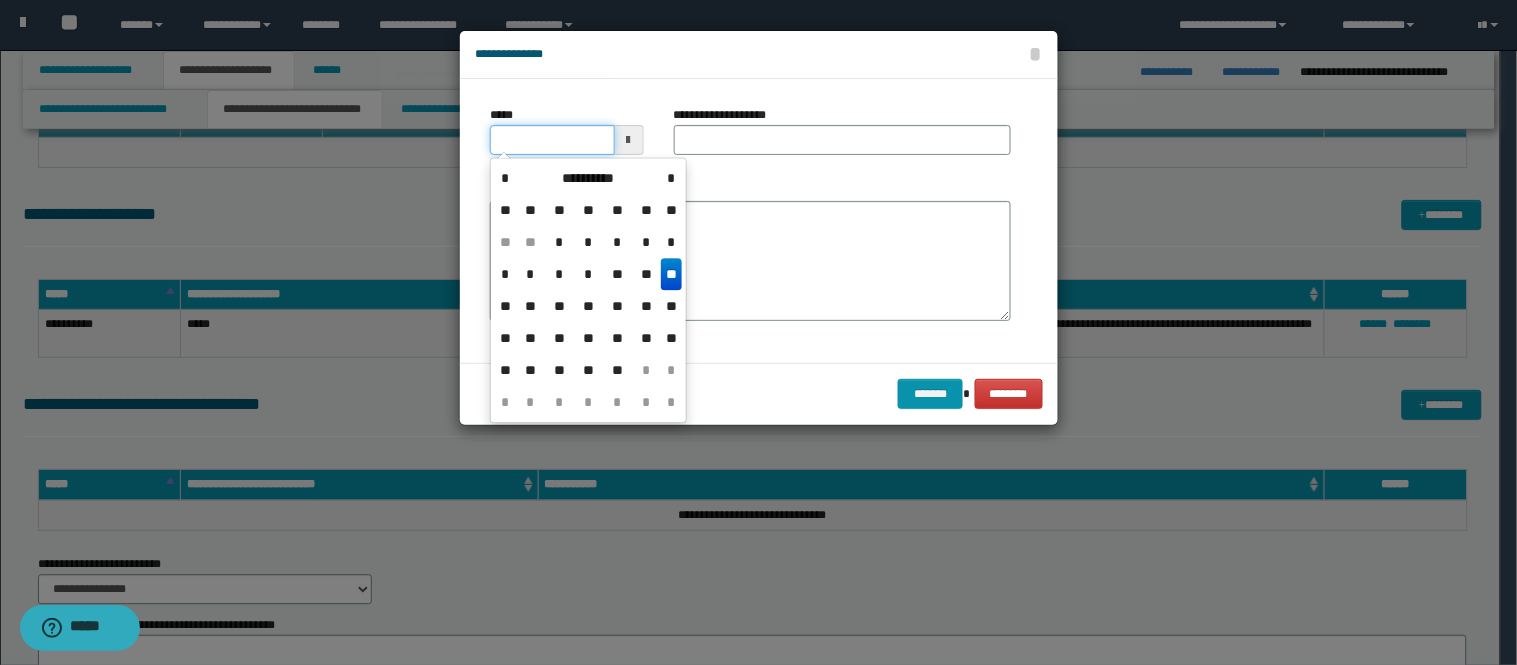 click on "*****" at bounding box center (552, 140) 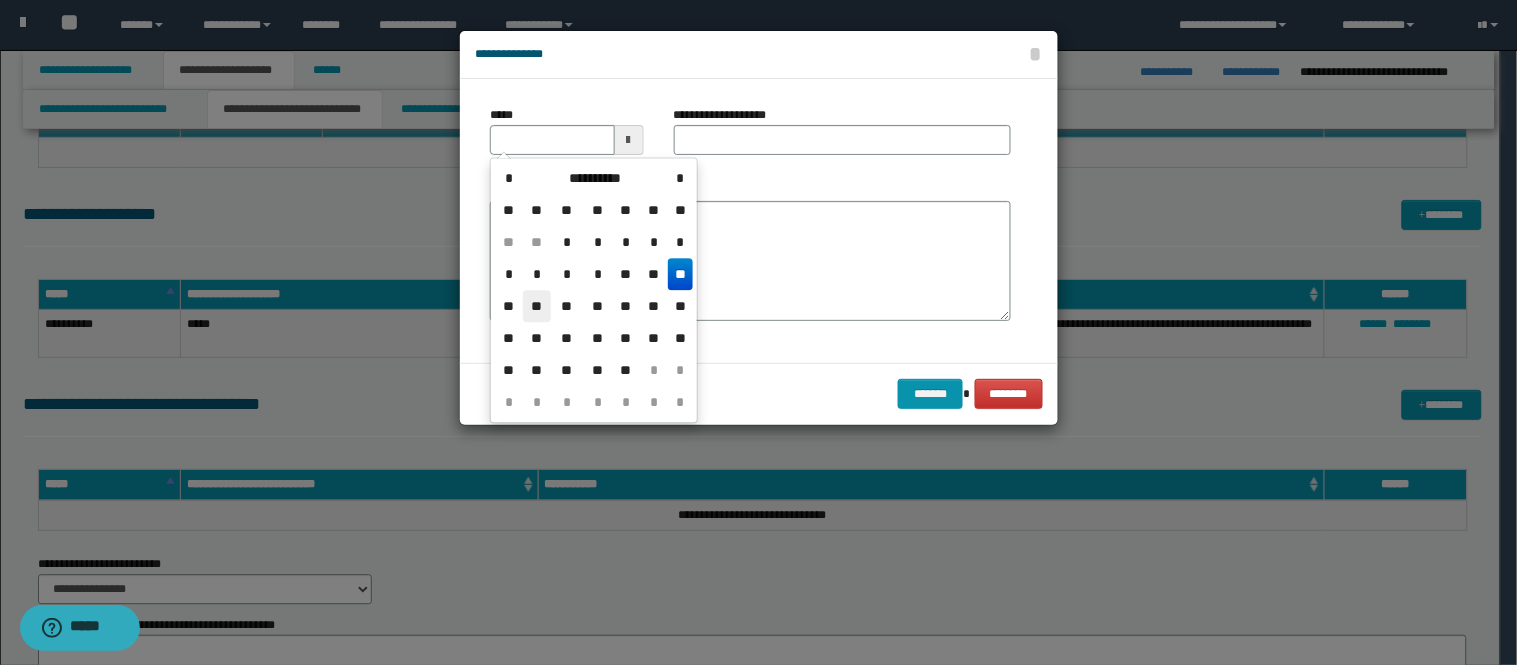 click on "**" at bounding box center [537, 306] 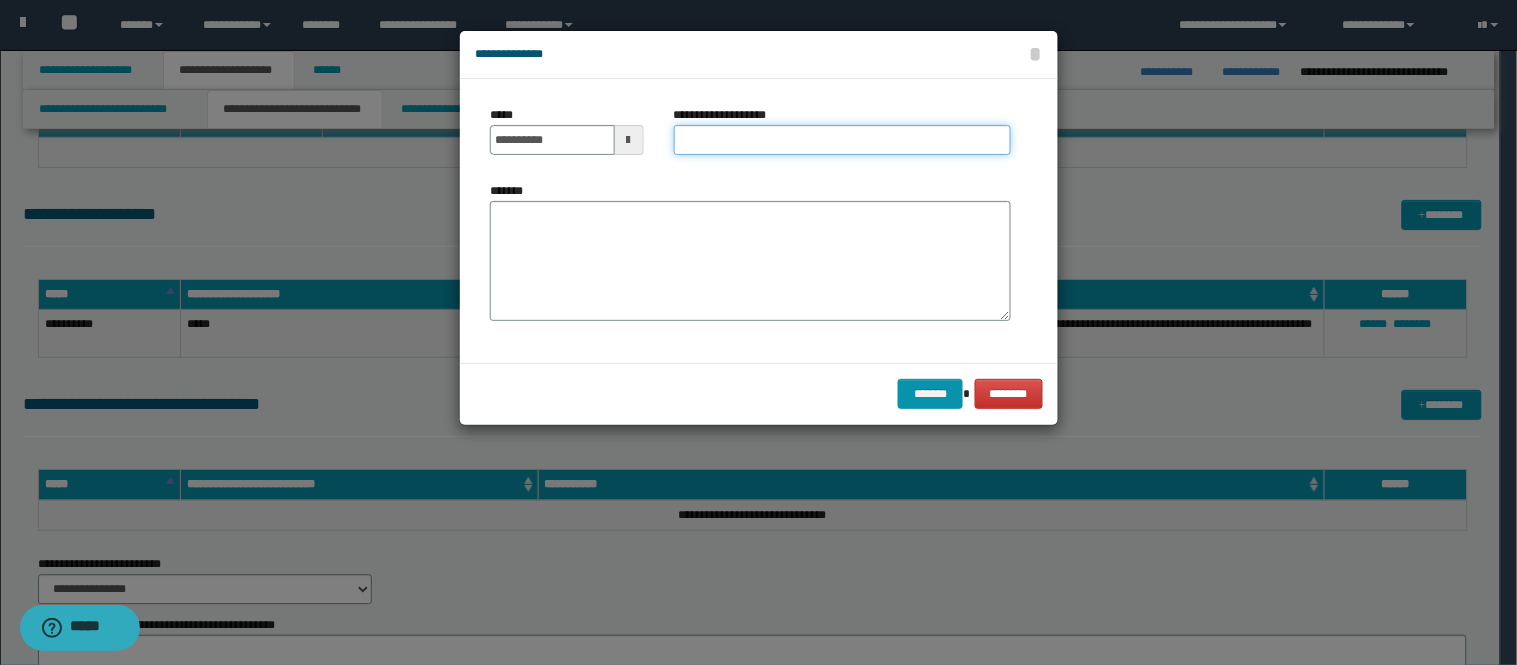 click on "**********" at bounding box center (842, 140) 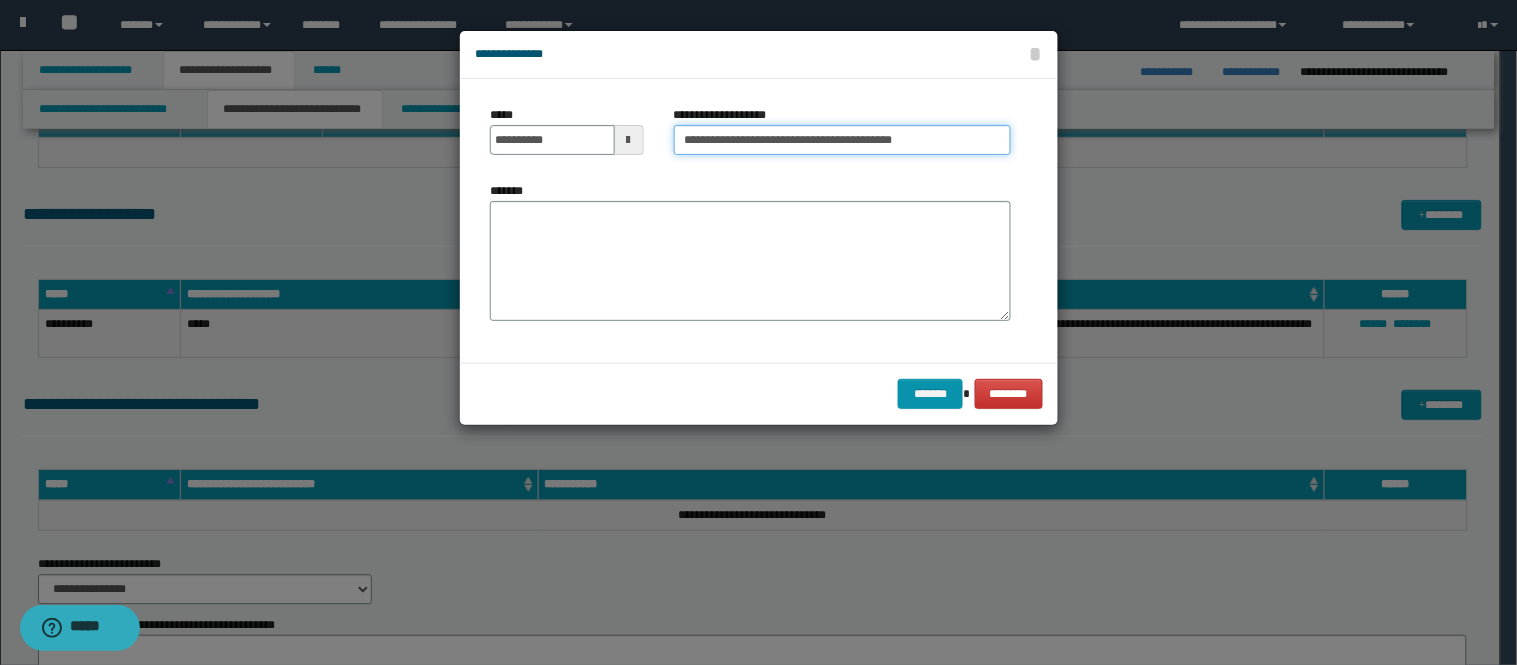 click on "**********" at bounding box center (842, 140) 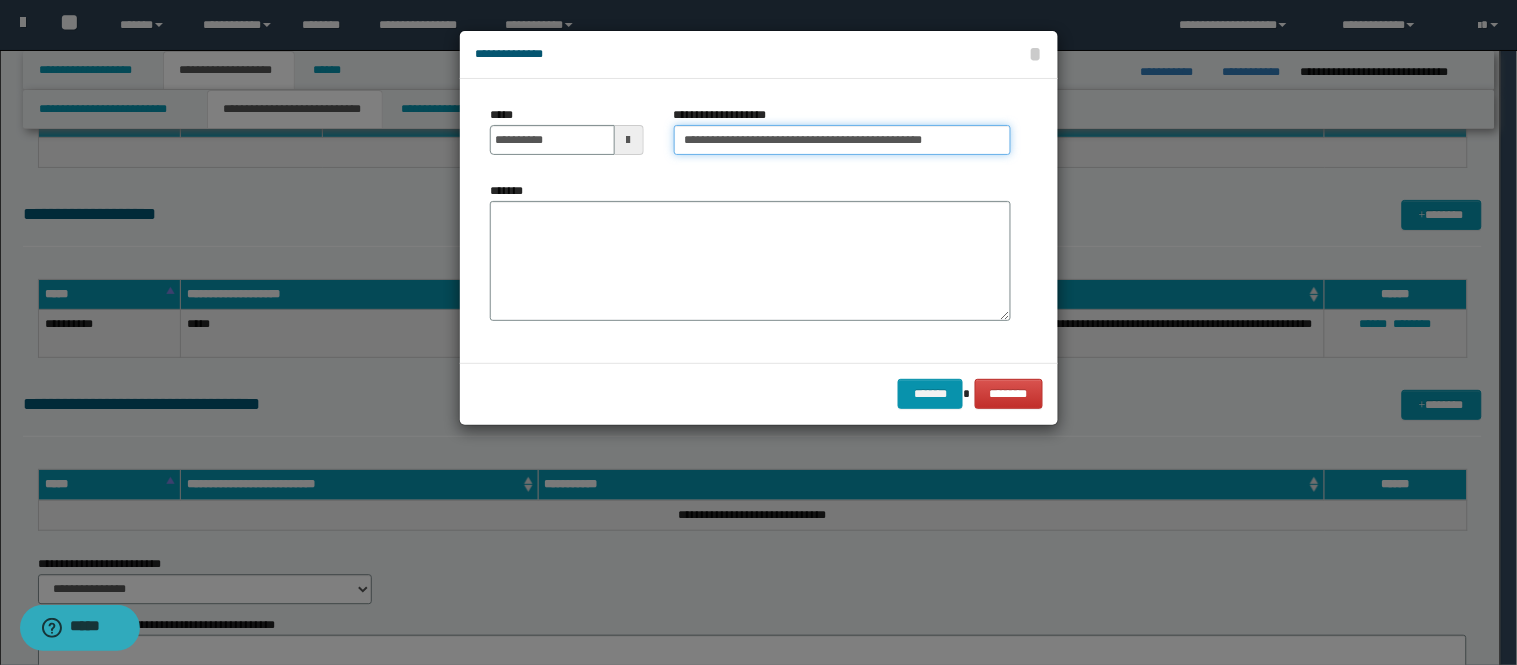 type on "**********" 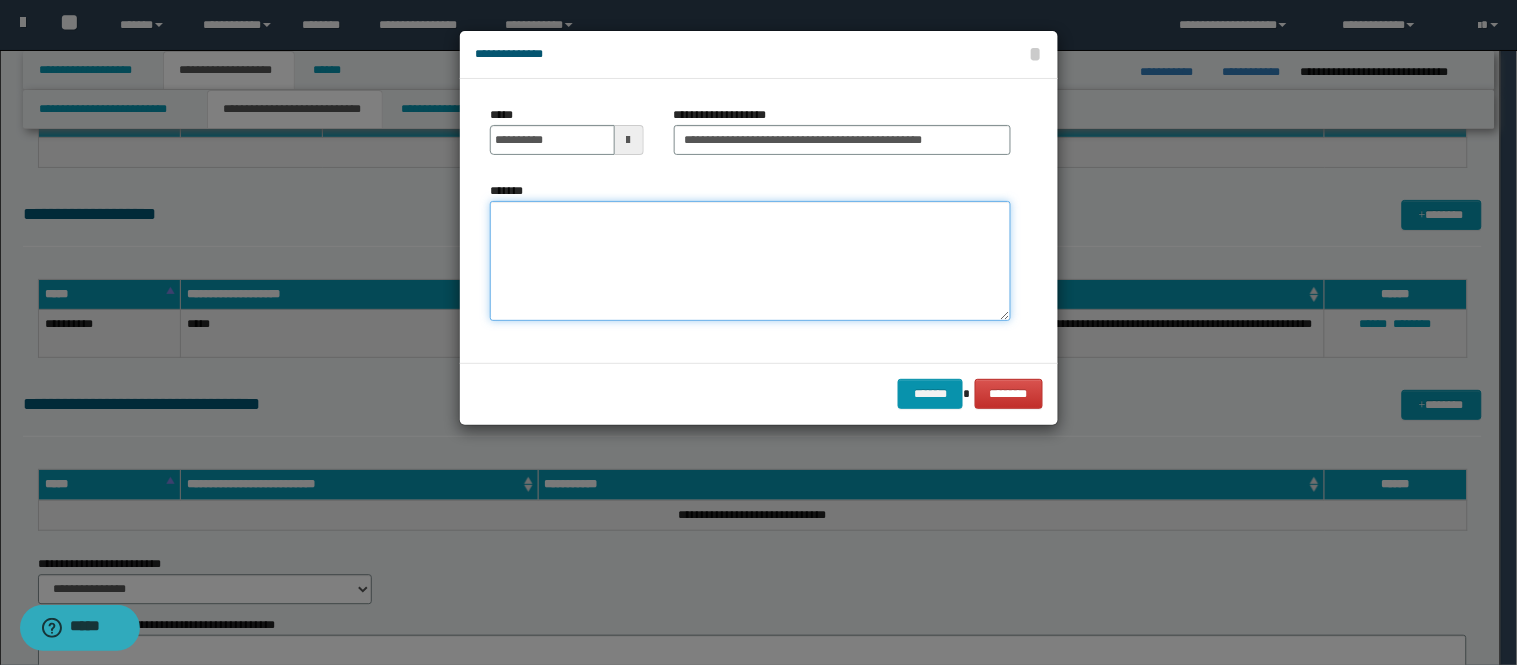 click on "*******" at bounding box center [750, 261] 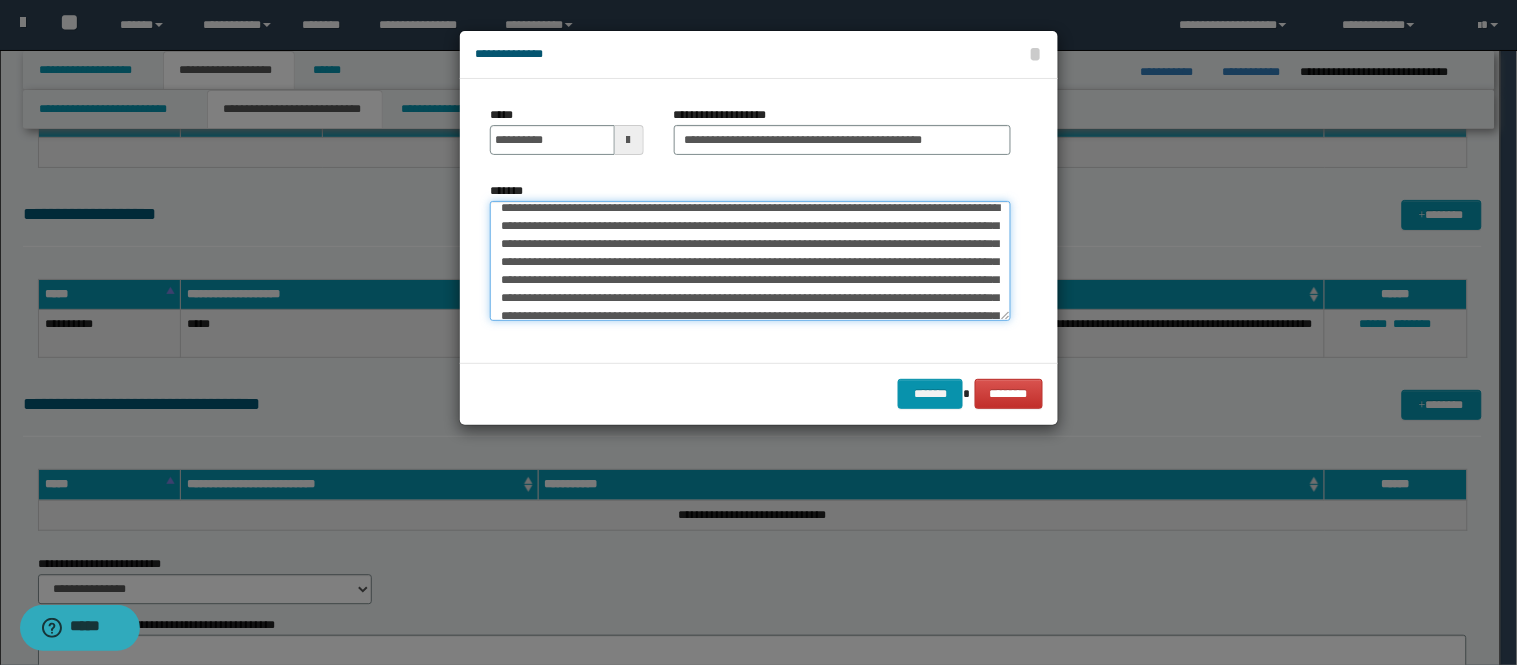 scroll, scrollTop: 0, scrollLeft: 0, axis: both 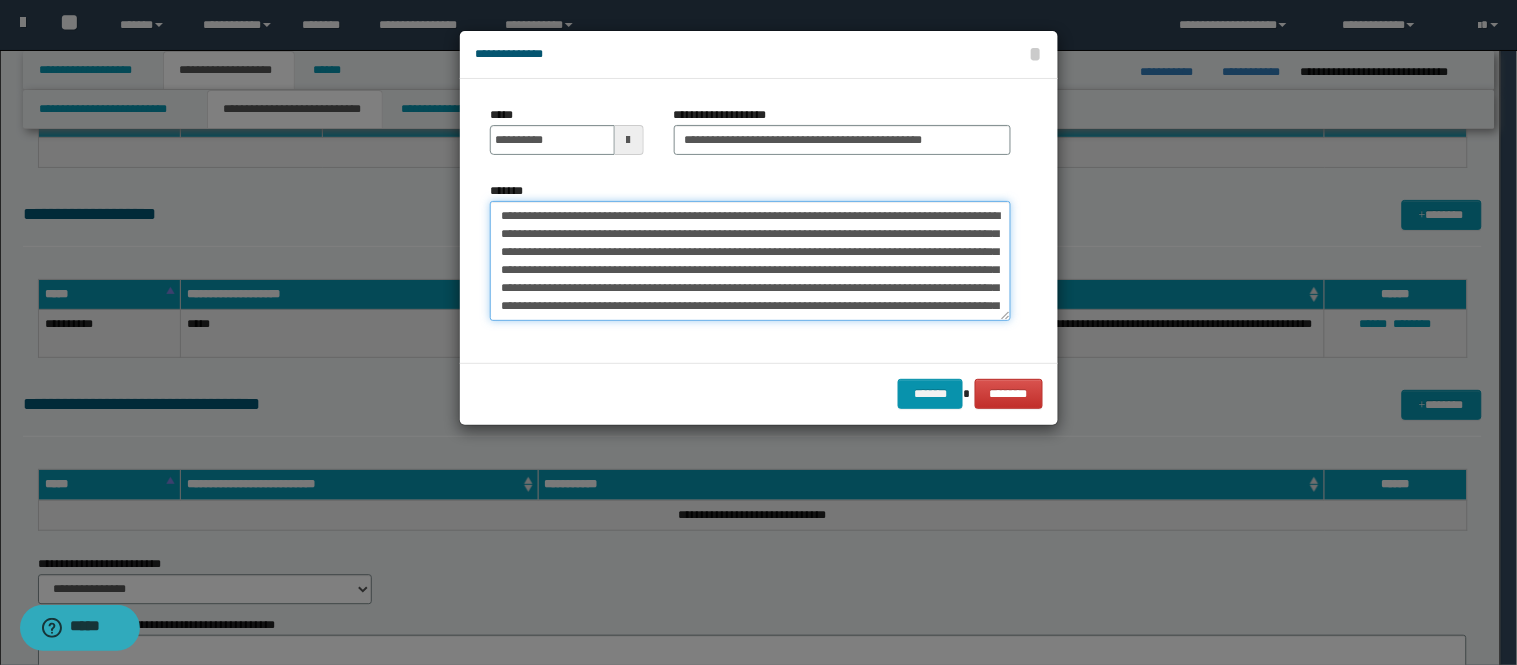 click on "*******" at bounding box center (750, 261) 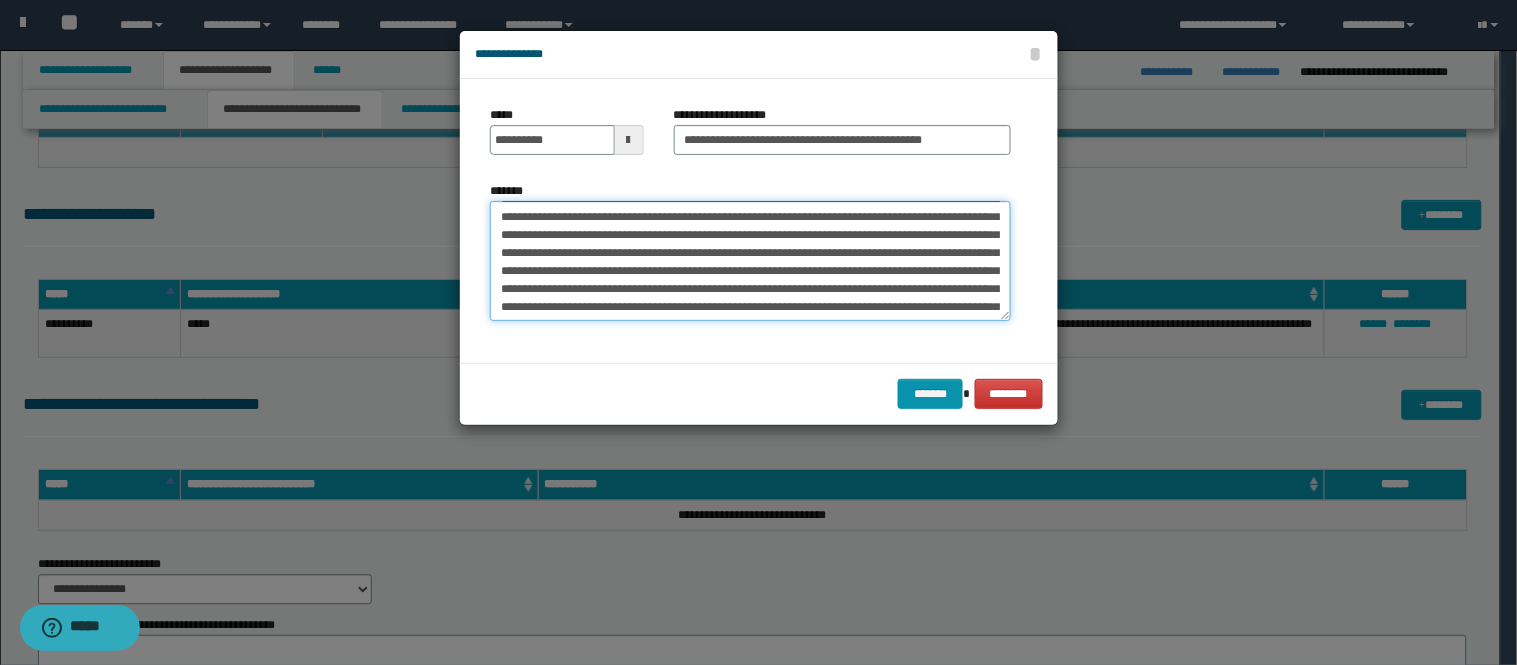 scroll, scrollTop: 111, scrollLeft: 0, axis: vertical 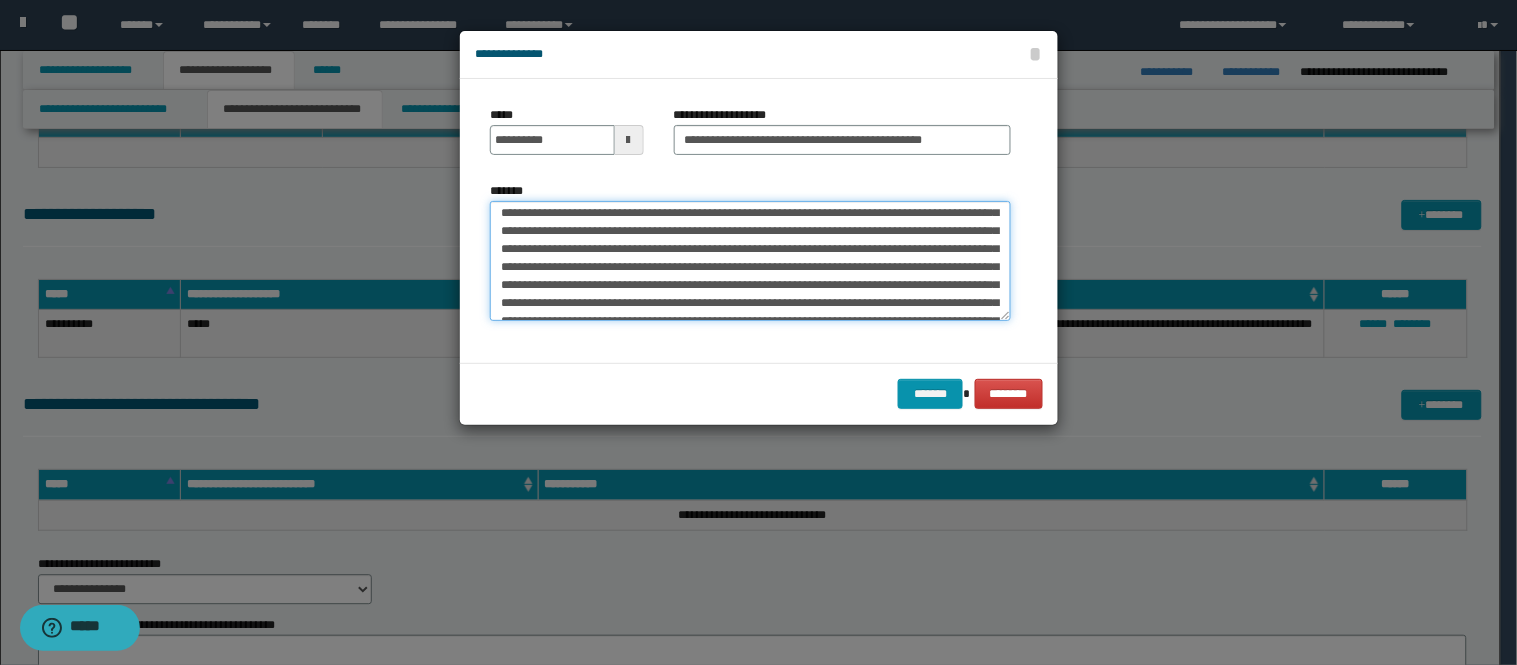 click on "*******" at bounding box center [750, 261] 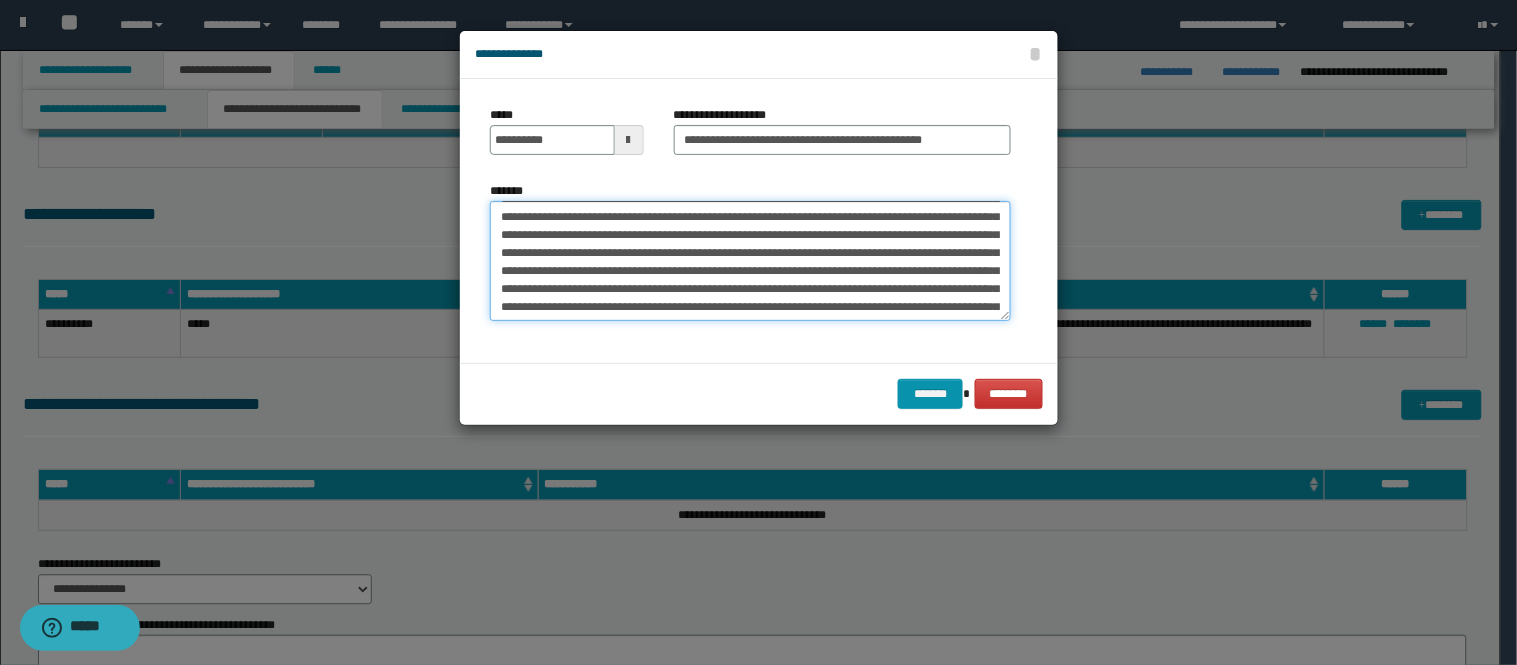 scroll, scrollTop: 0, scrollLeft: 0, axis: both 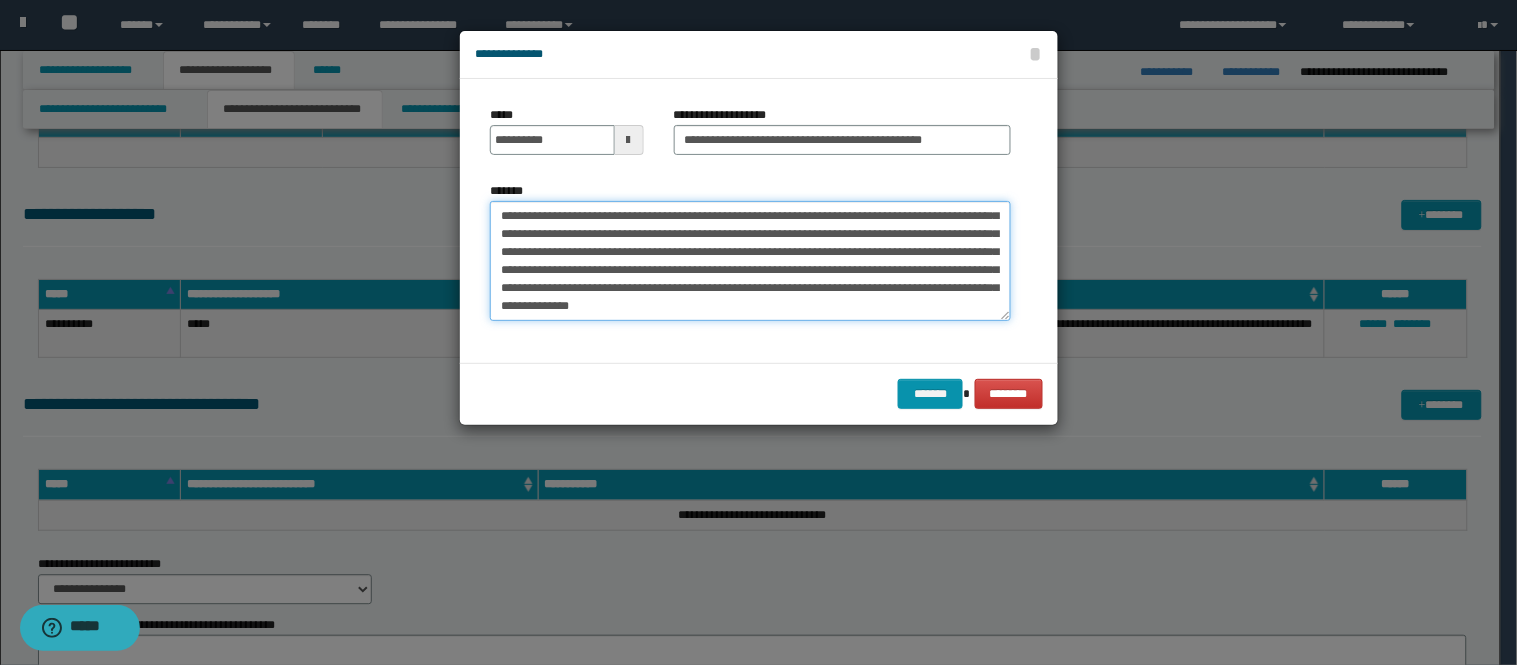 click on "*******" at bounding box center (750, 261) 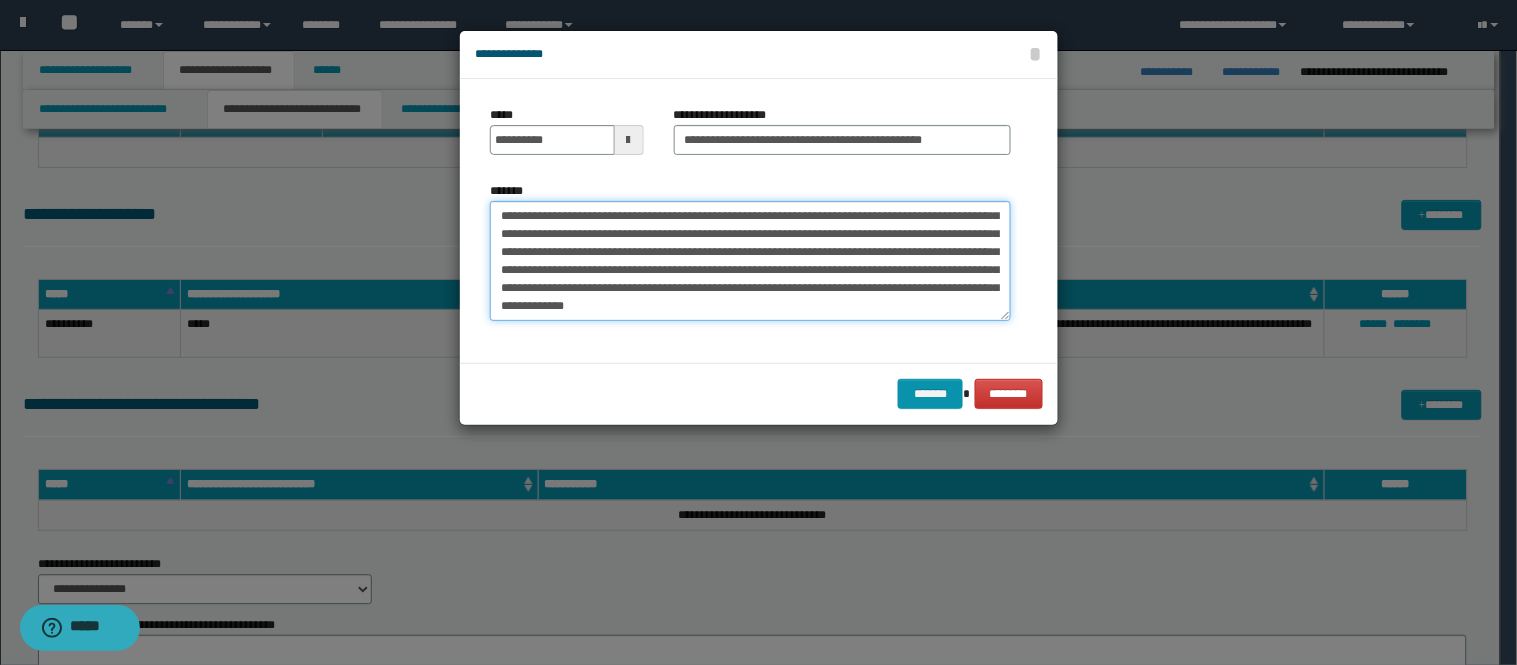click on "*******" at bounding box center [750, 261] 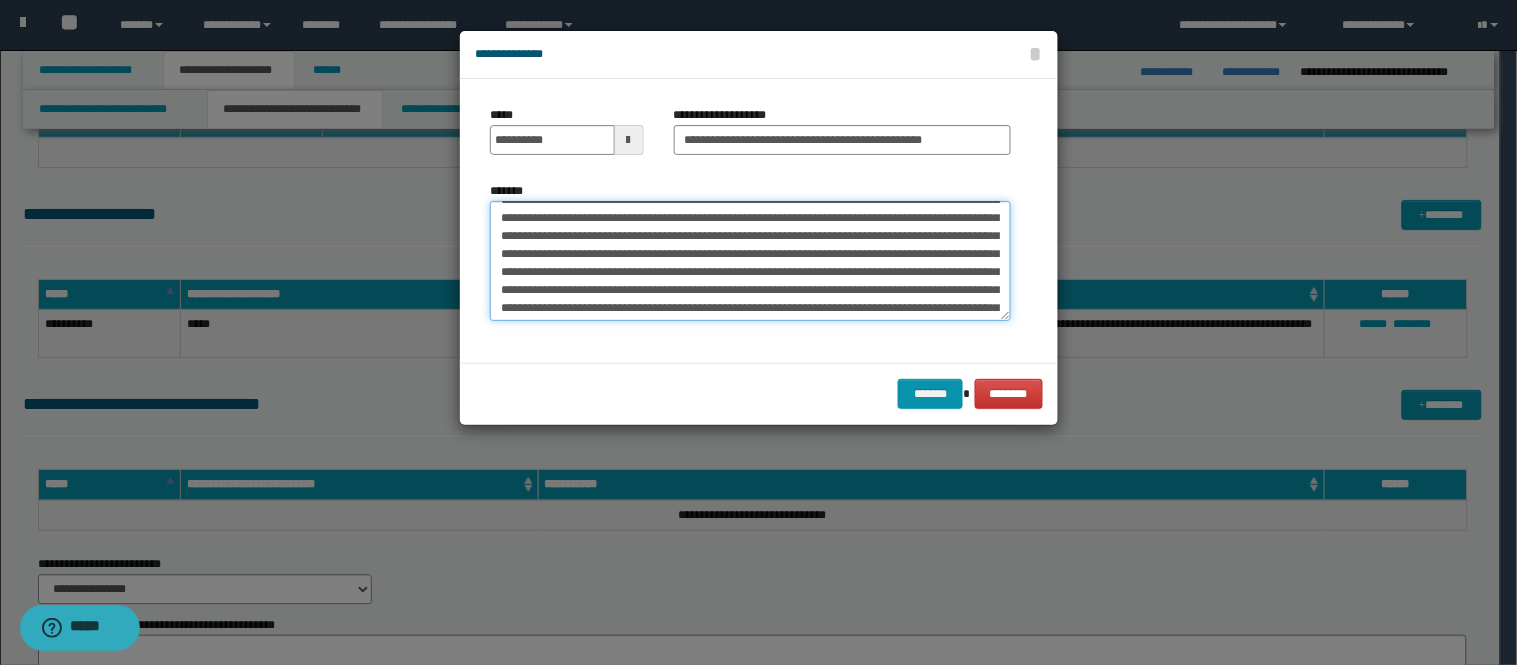 scroll, scrollTop: 51, scrollLeft: 0, axis: vertical 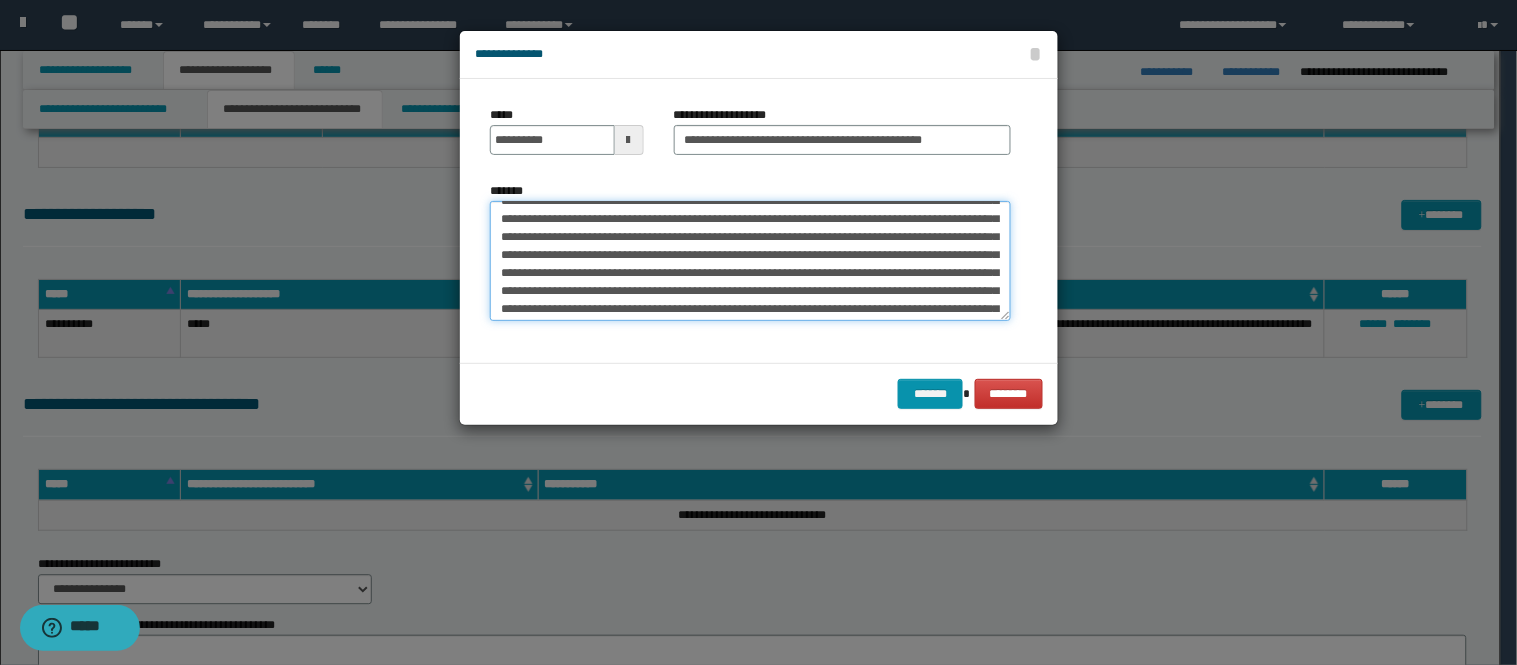 click on "*******" at bounding box center (750, 261) 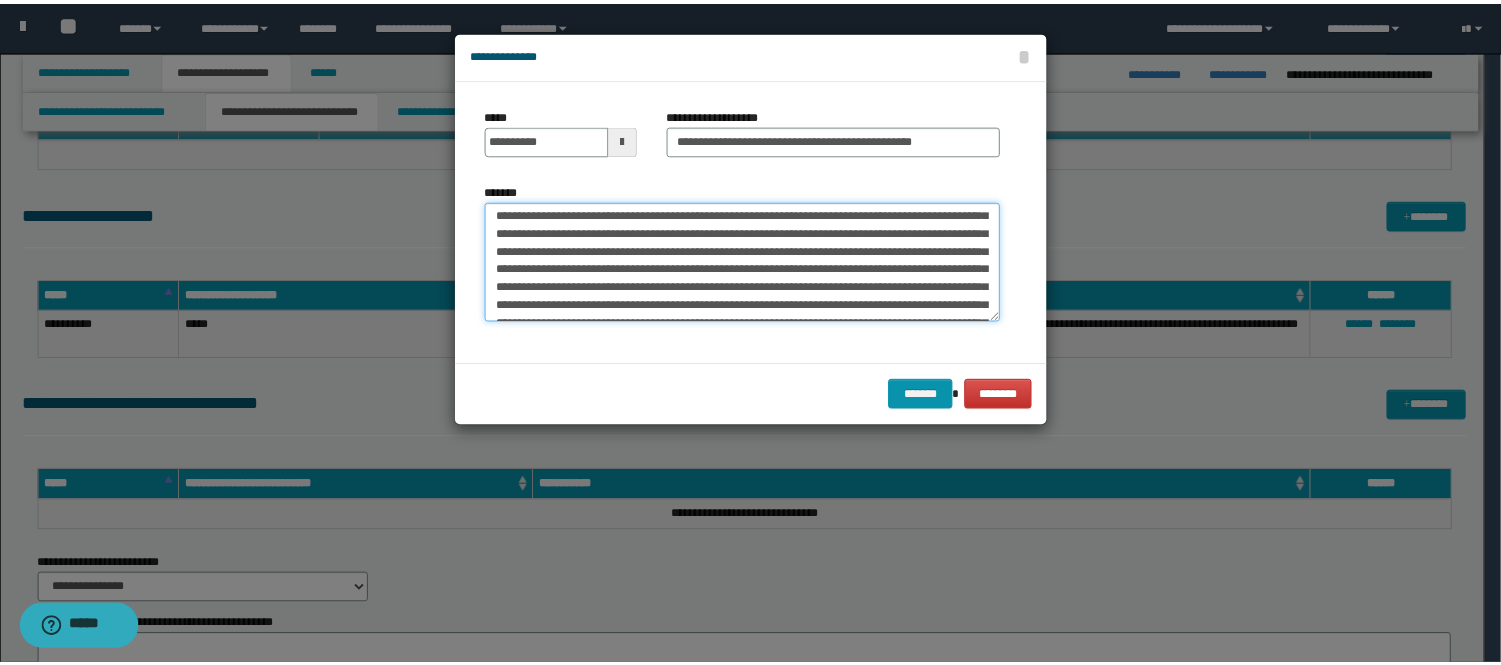 scroll, scrollTop: 162, scrollLeft: 0, axis: vertical 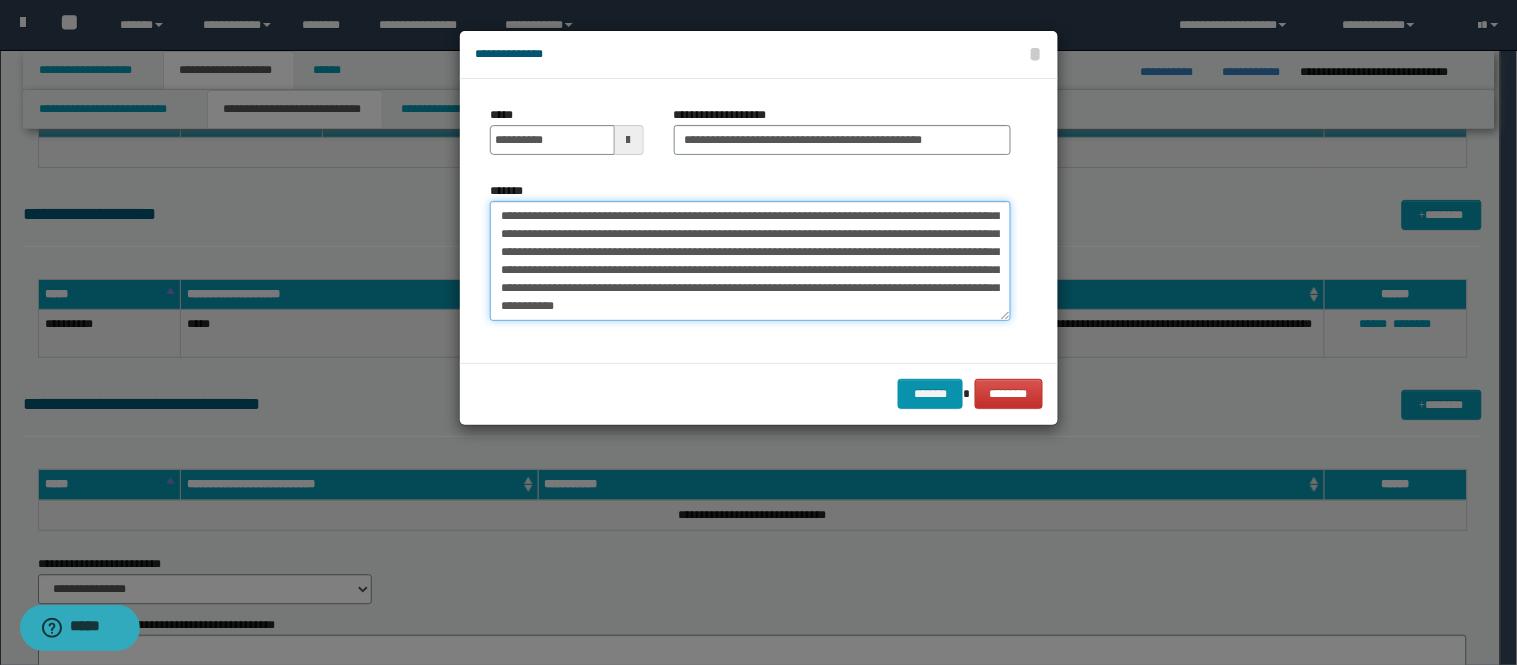 type on "**********" 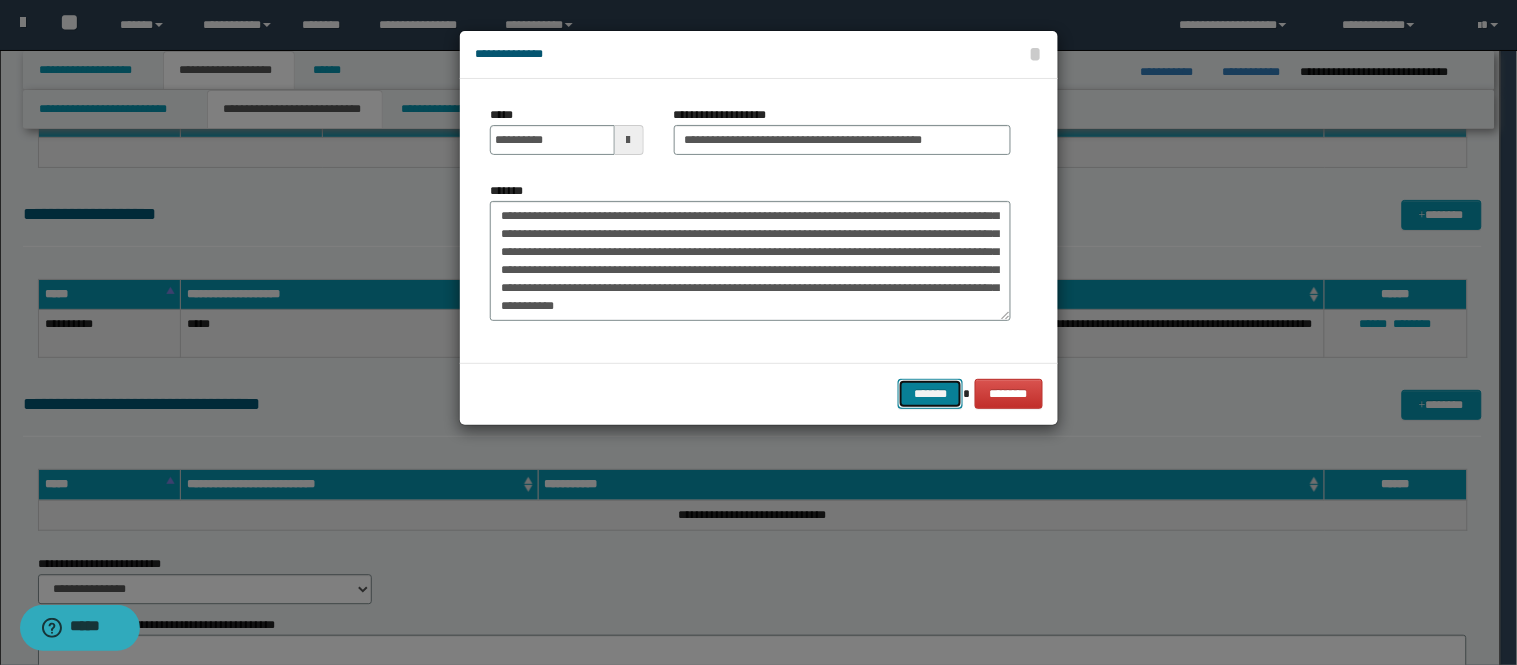 click on "*******" at bounding box center (930, 394) 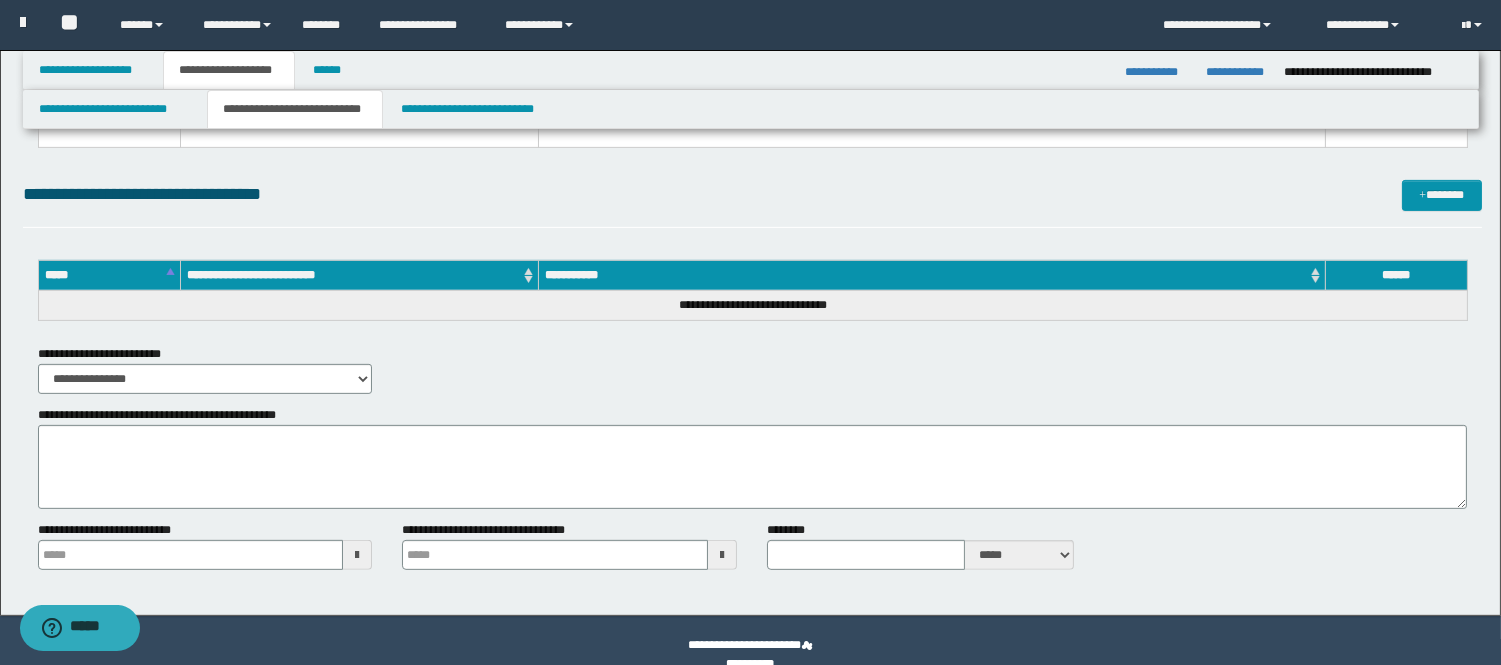 scroll, scrollTop: 1422, scrollLeft: 0, axis: vertical 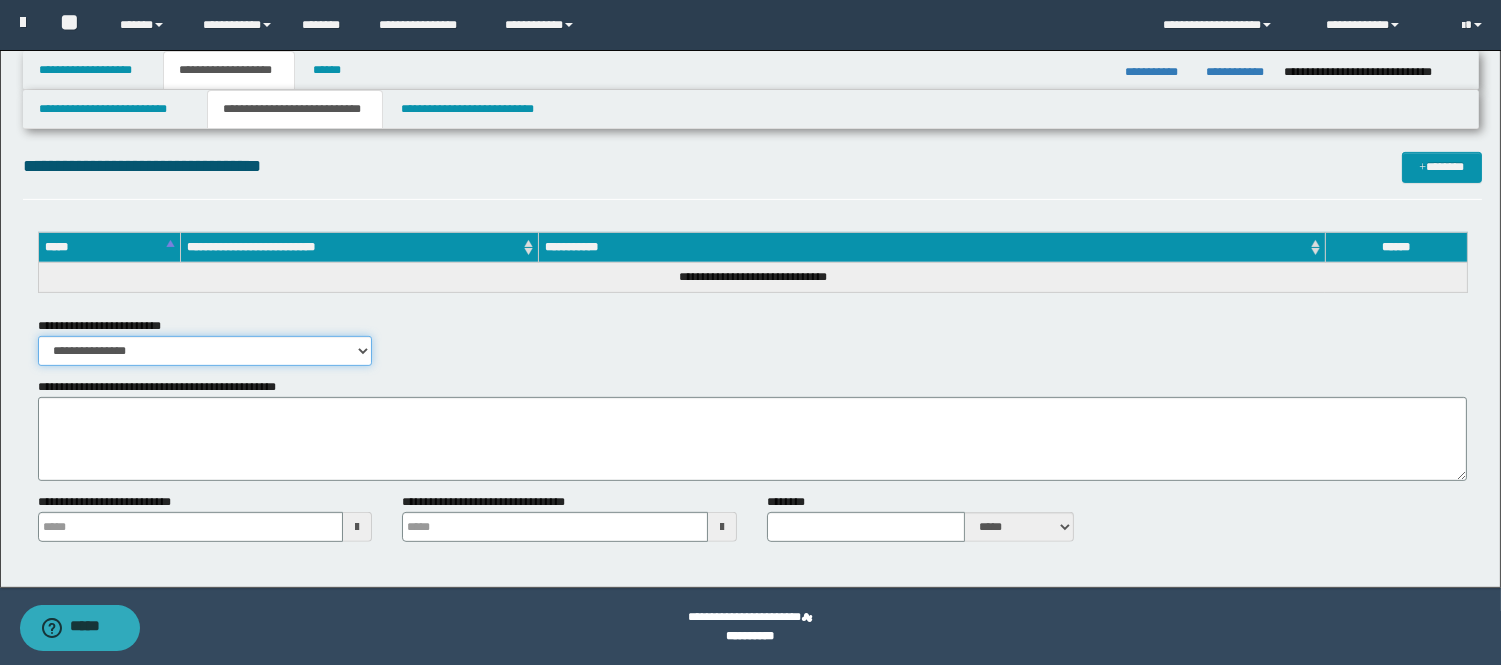 click on "**********" at bounding box center [205, 351] 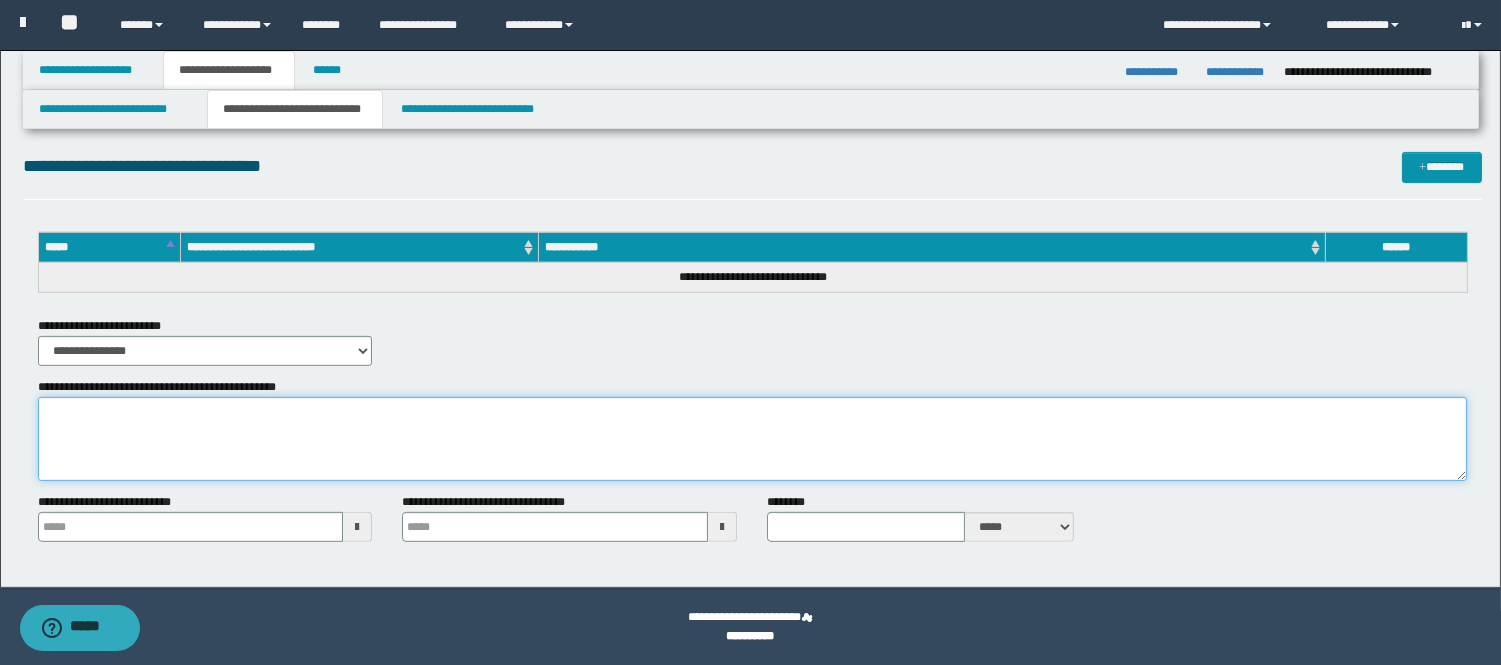 click on "**********" at bounding box center [752, 439] 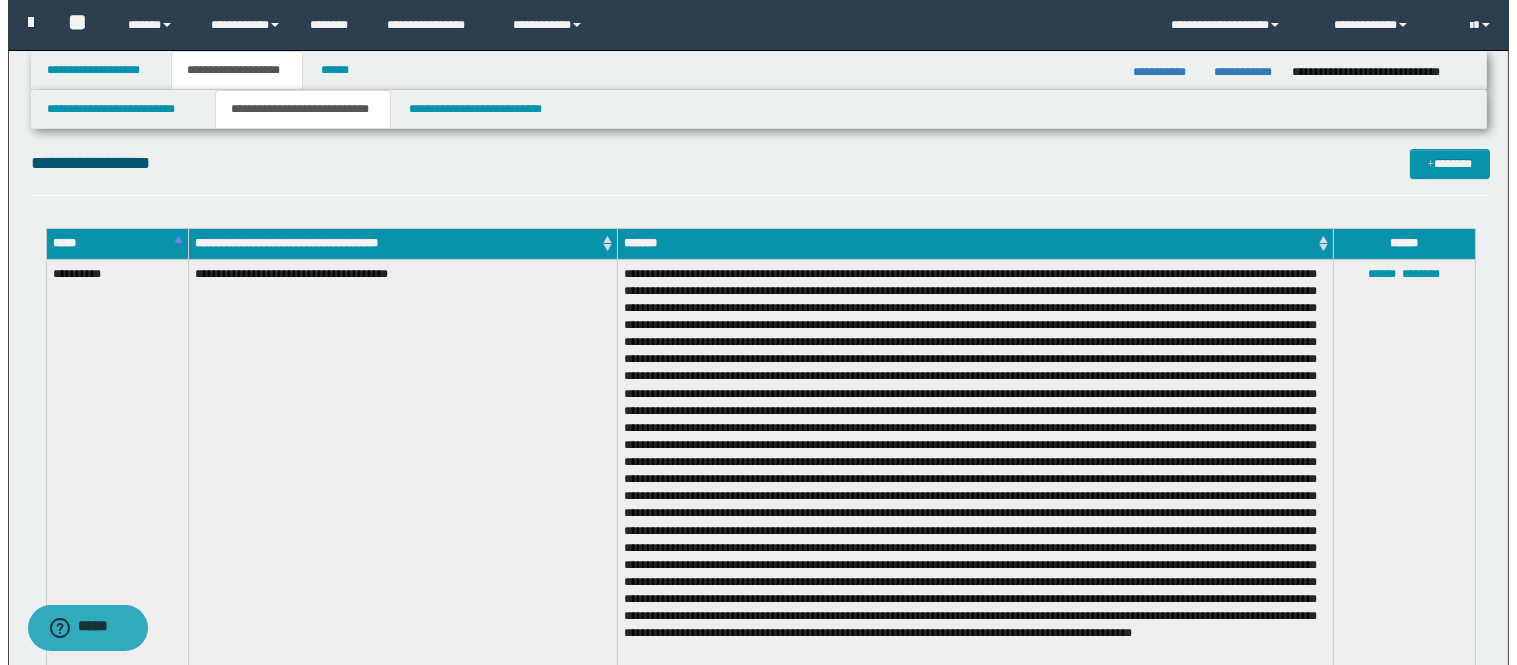 scroll, scrollTop: 0, scrollLeft: 0, axis: both 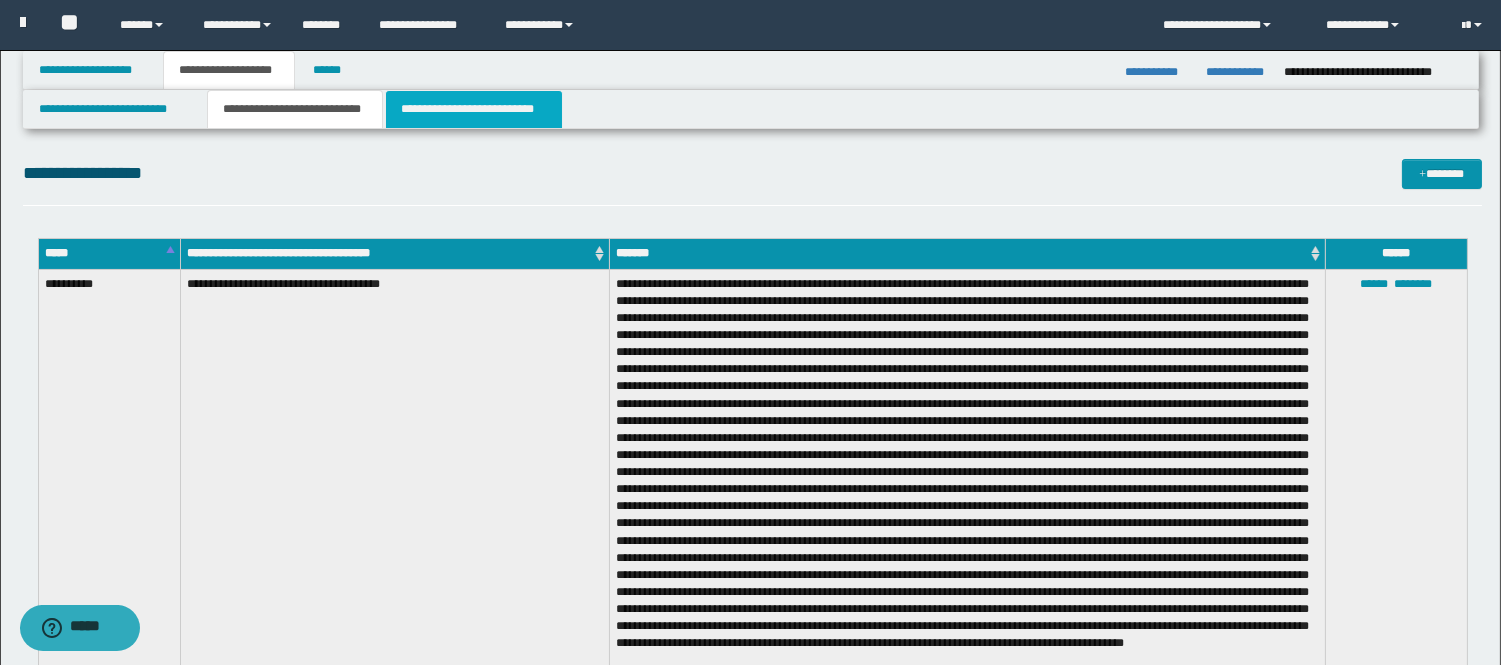 type on "**********" 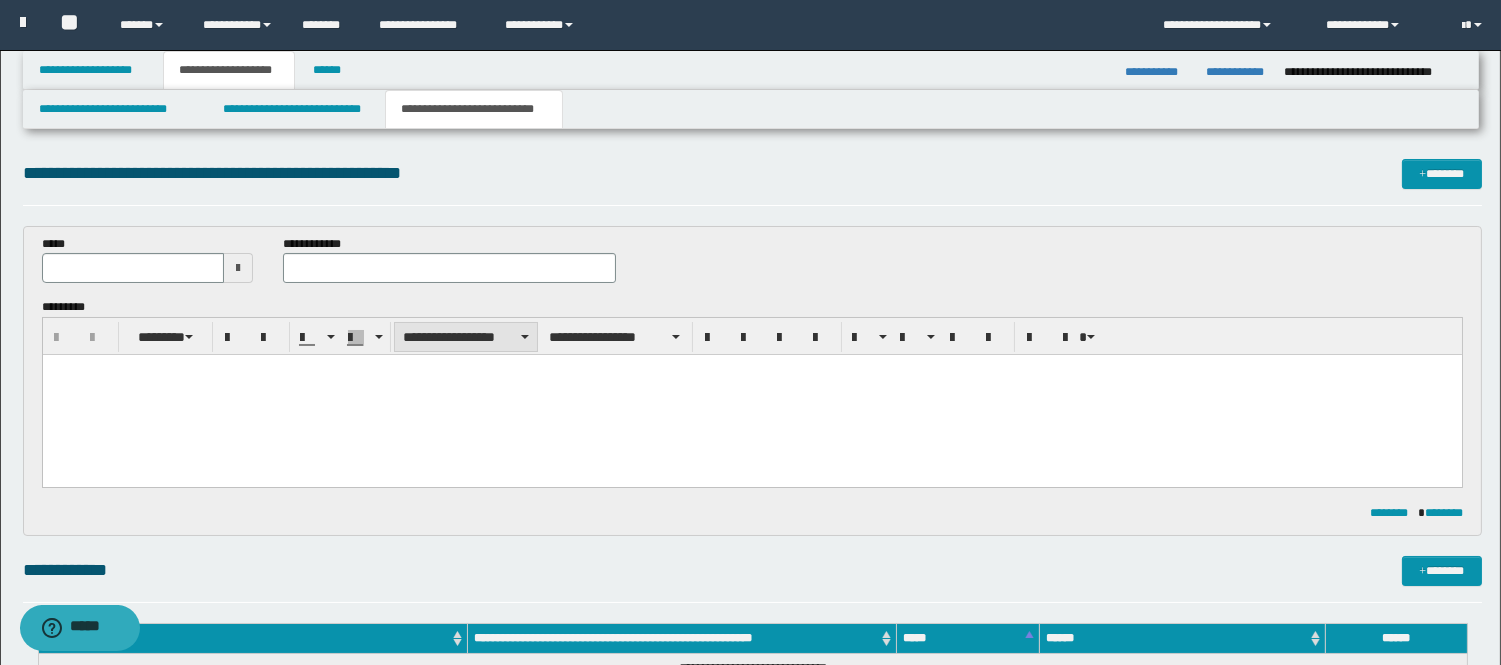 scroll, scrollTop: 0, scrollLeft: 0, axis: both 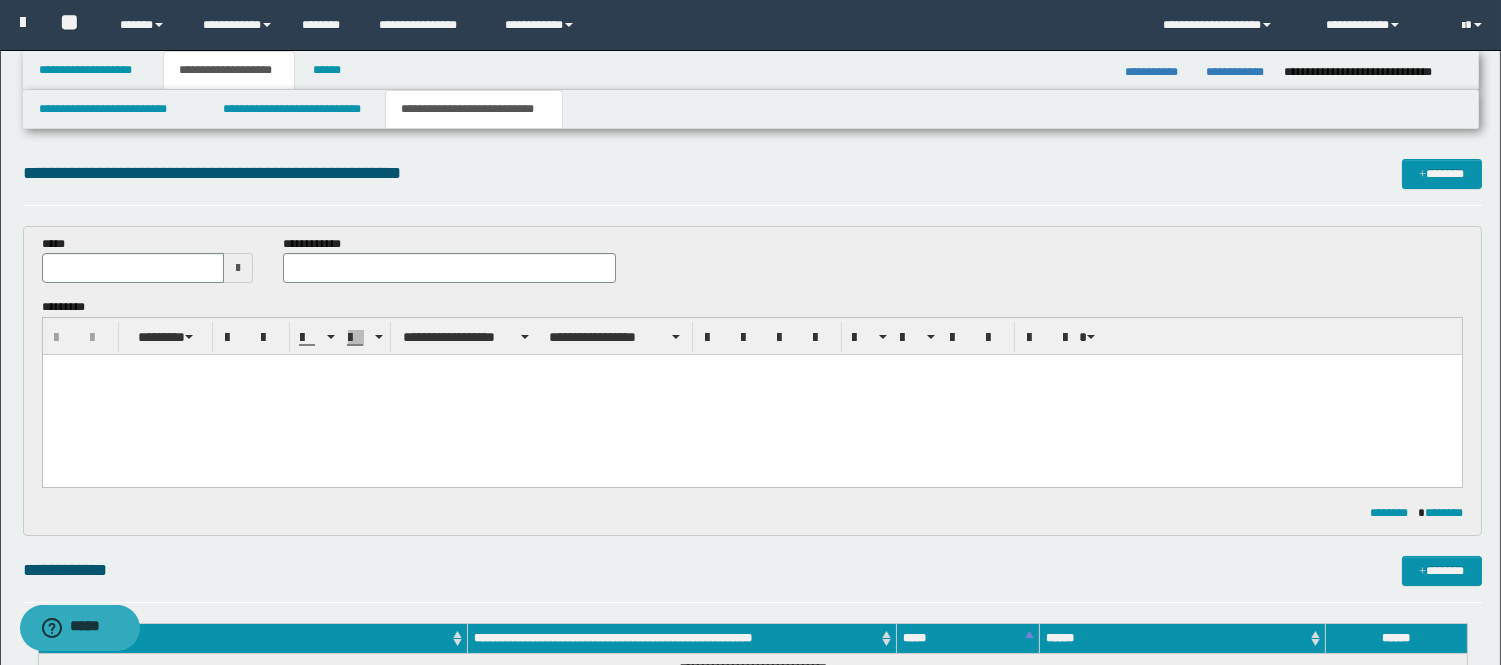 drag, startPoint x: 225, startPoint y: 448, endPoint x: 233, endPoint y: 426, distance: 23.409399 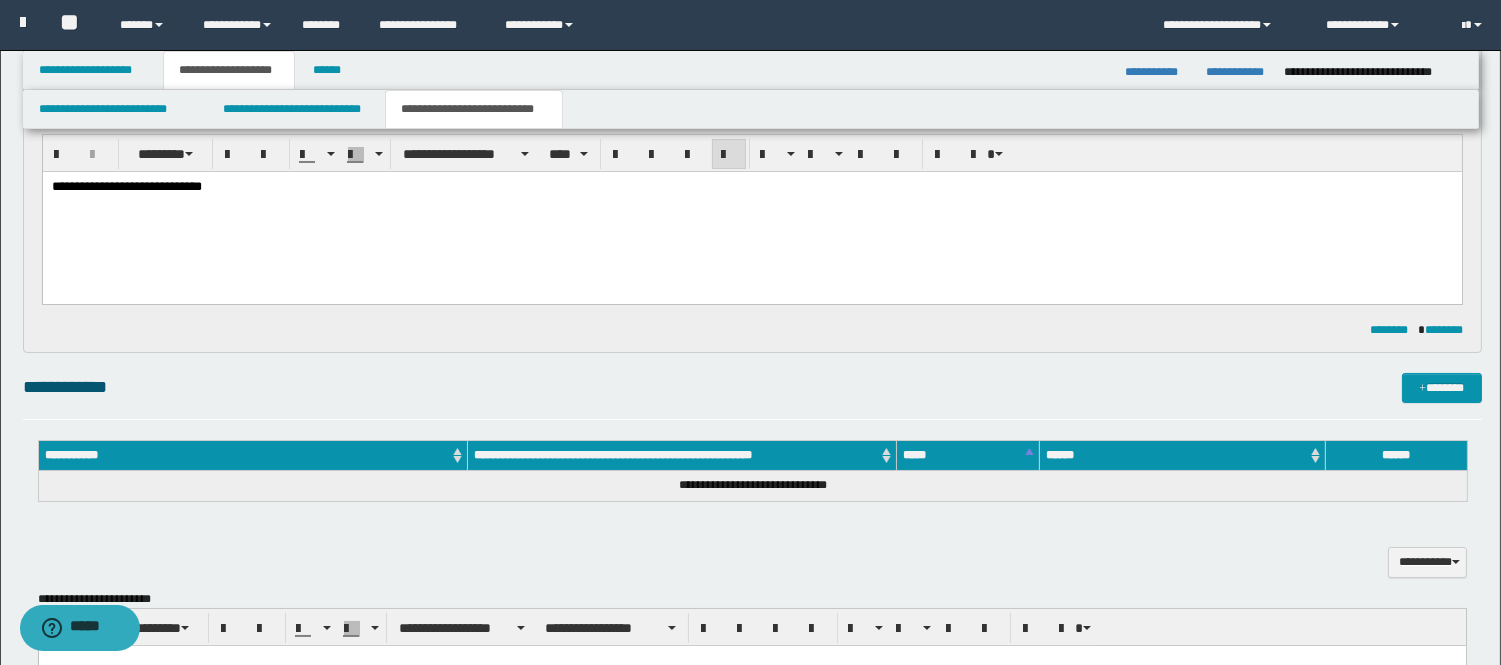 scroll, scrollTop: 222, scrollLeft: 0, axis: vertical 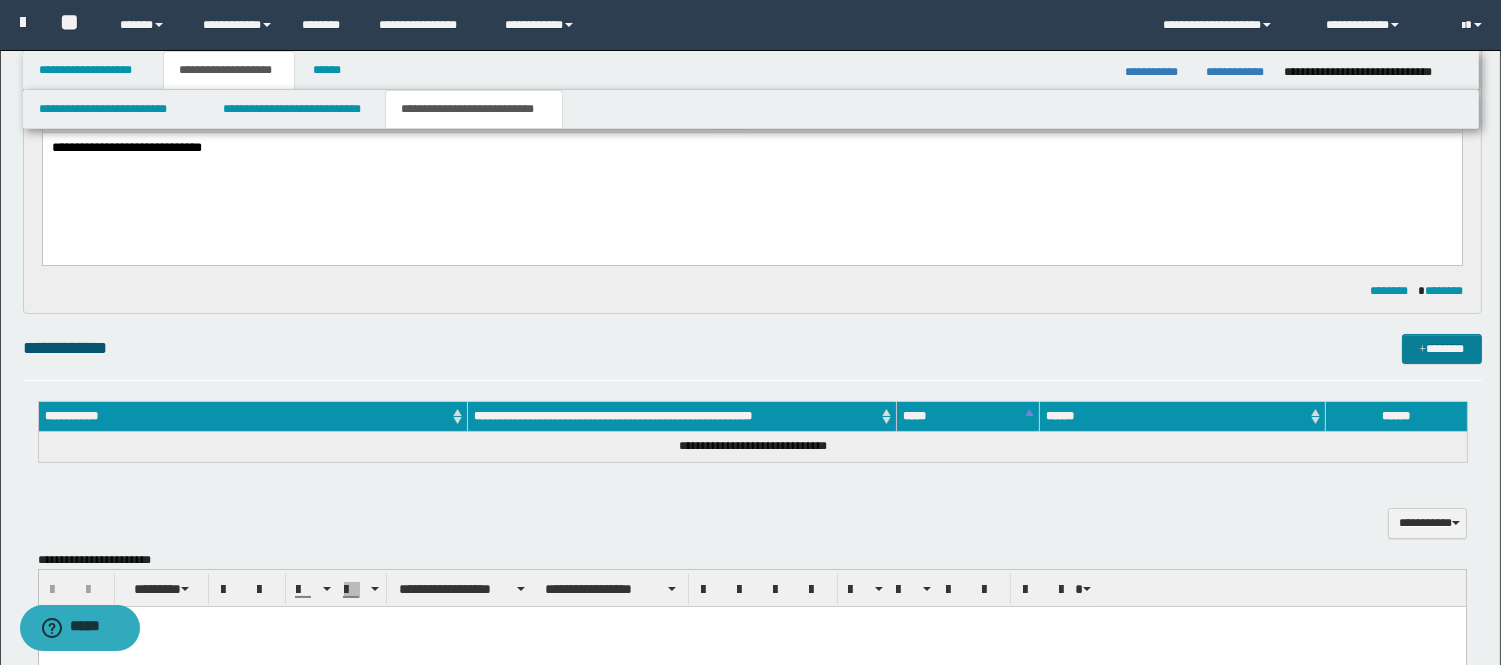 click on "*******" at bounding box center (1442, 349) 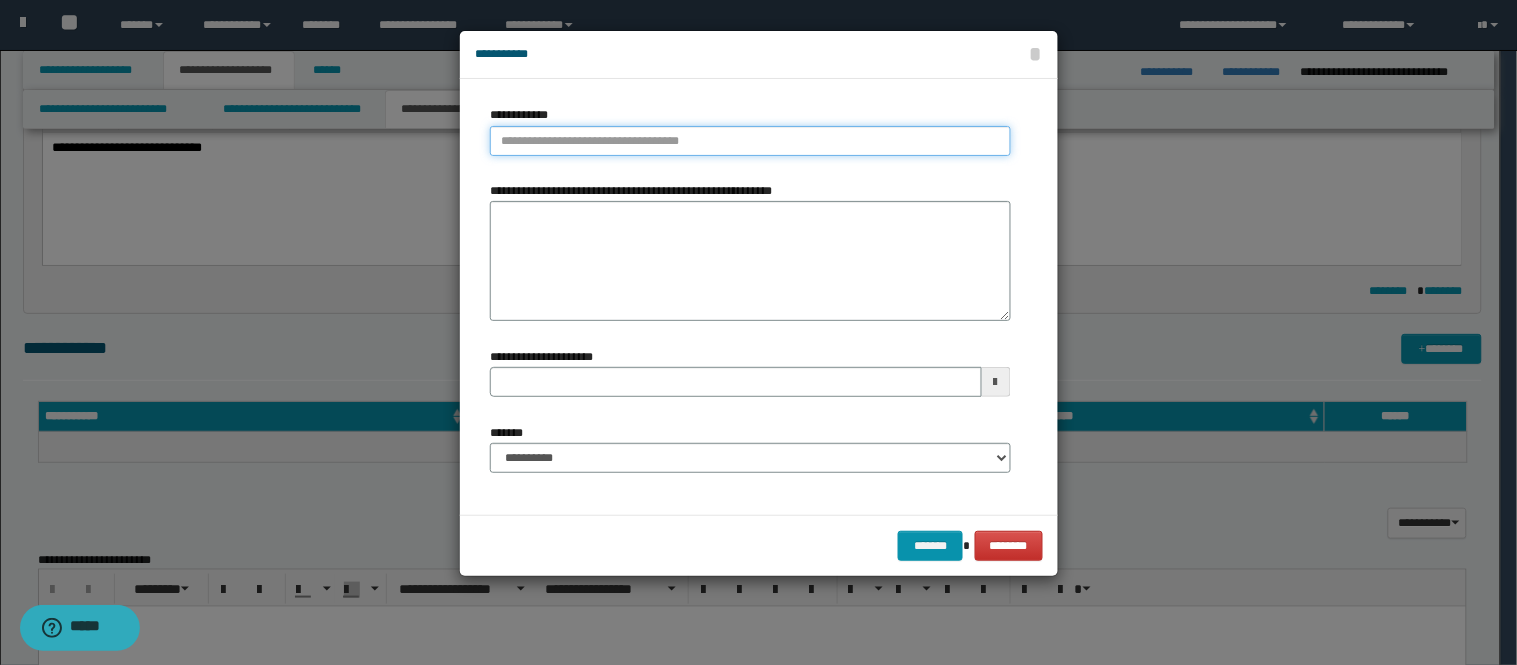 click on "**********" at bounding box center [750, 141] 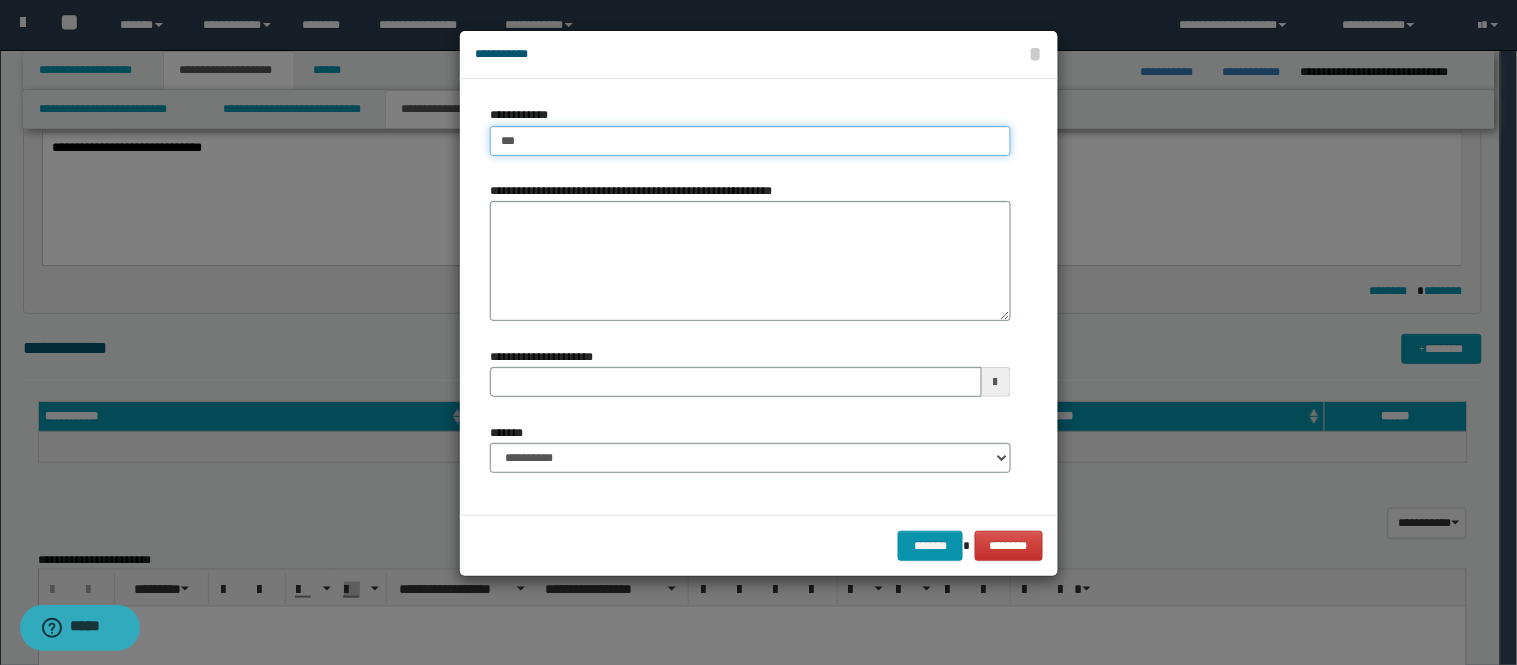 type on "****" 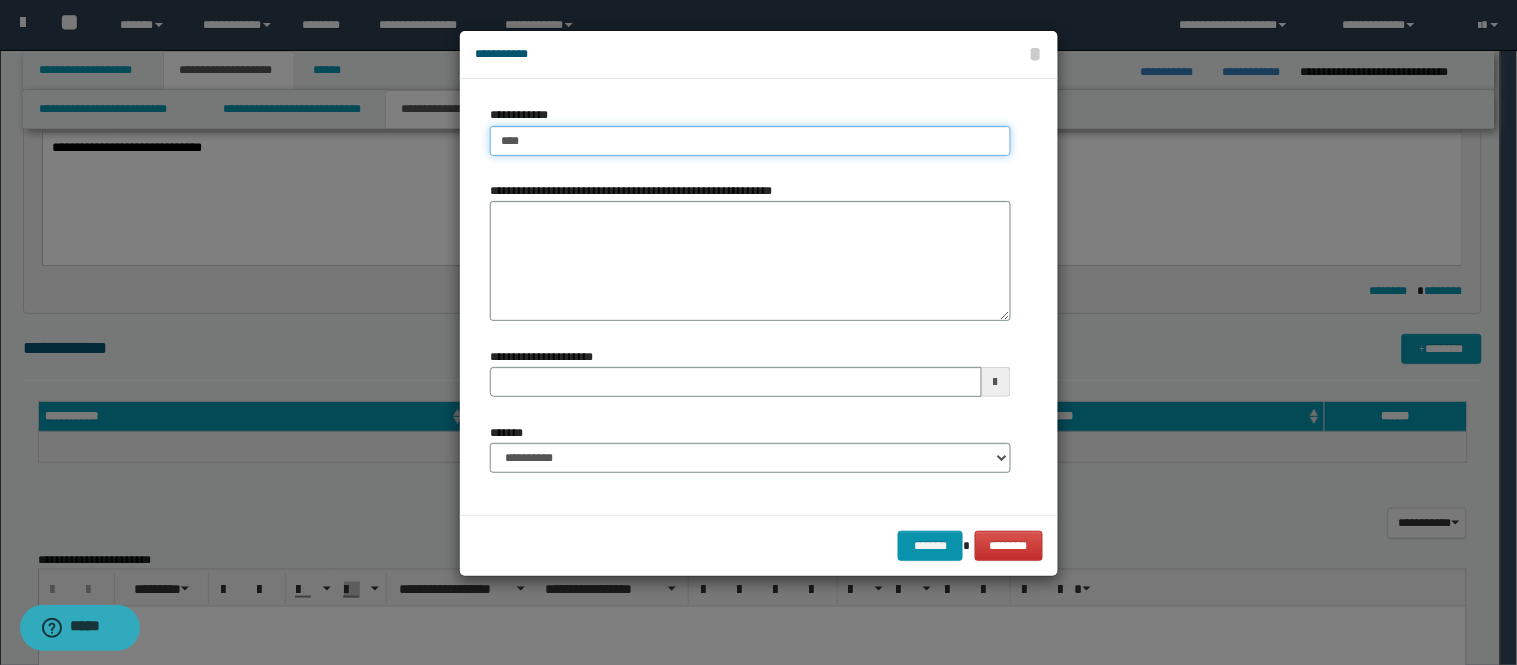 type on "****" 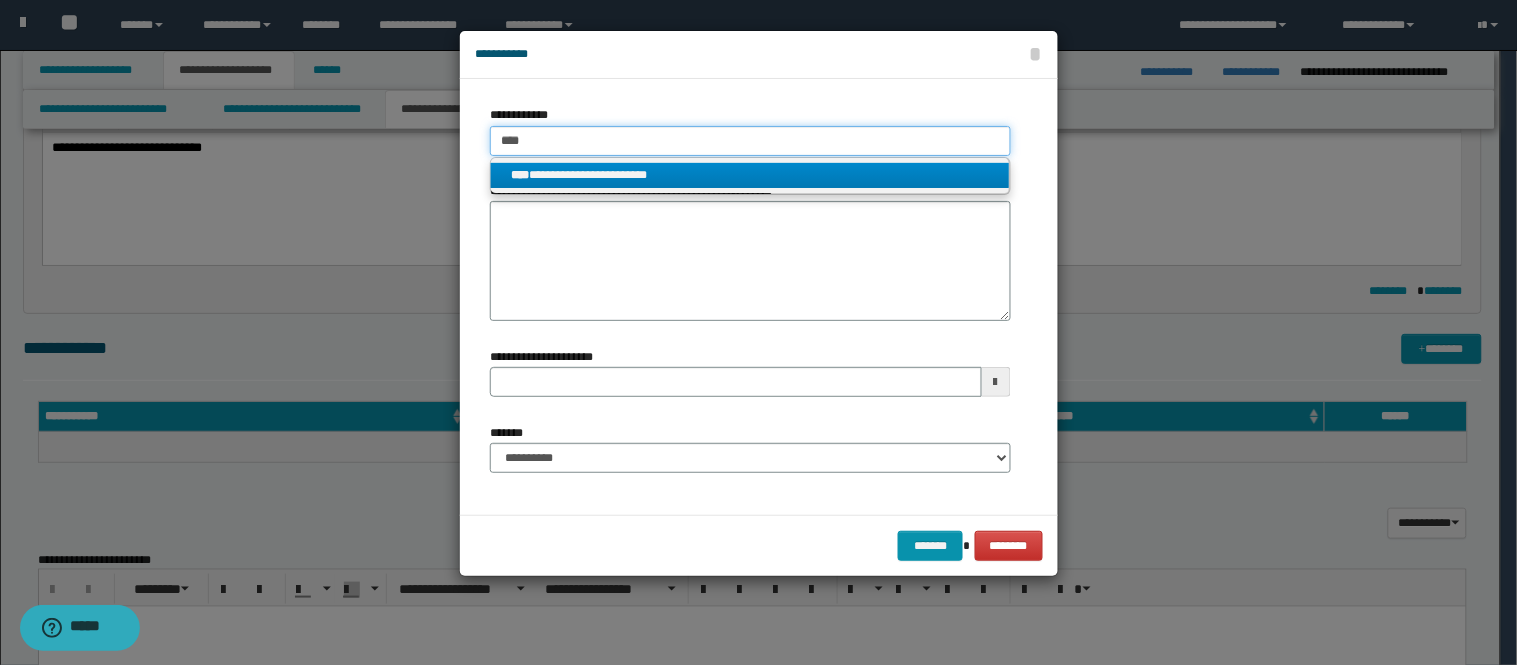 type on "****" 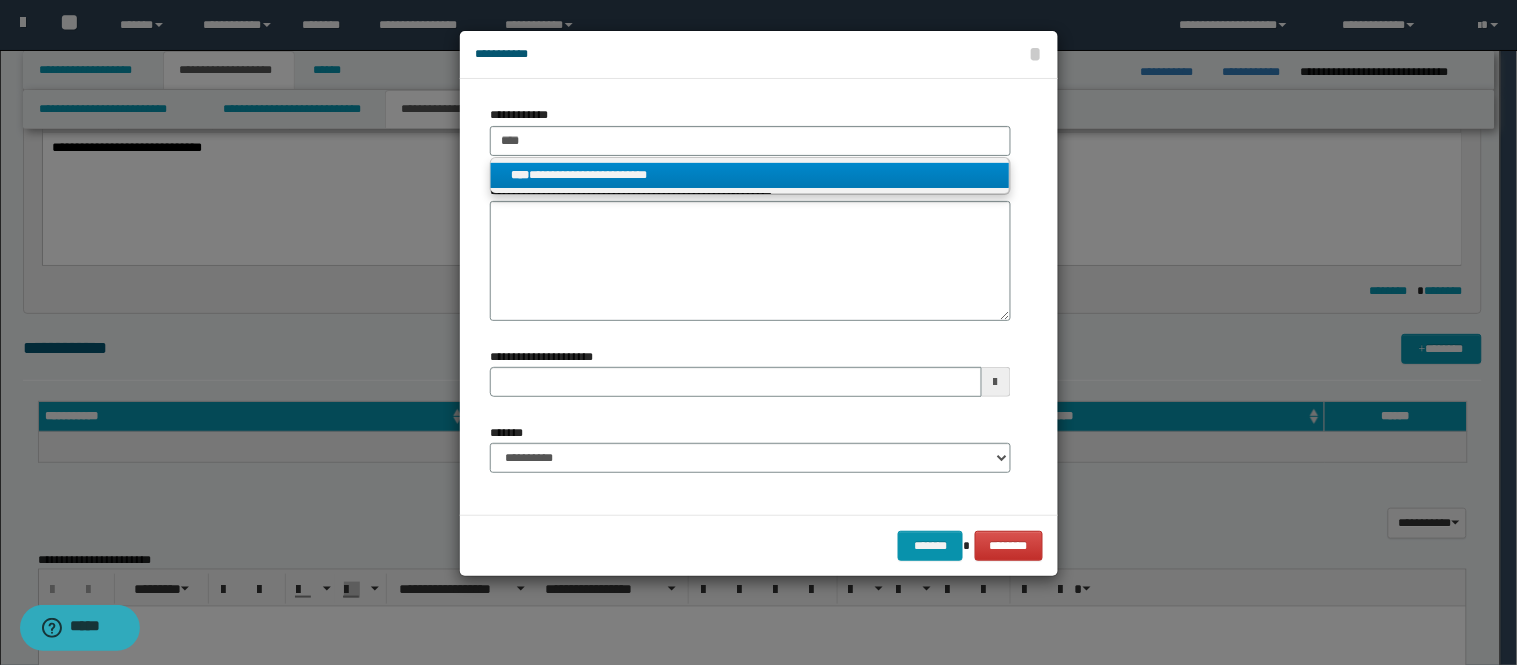 click on "**********" at bounding box center (750, 175) 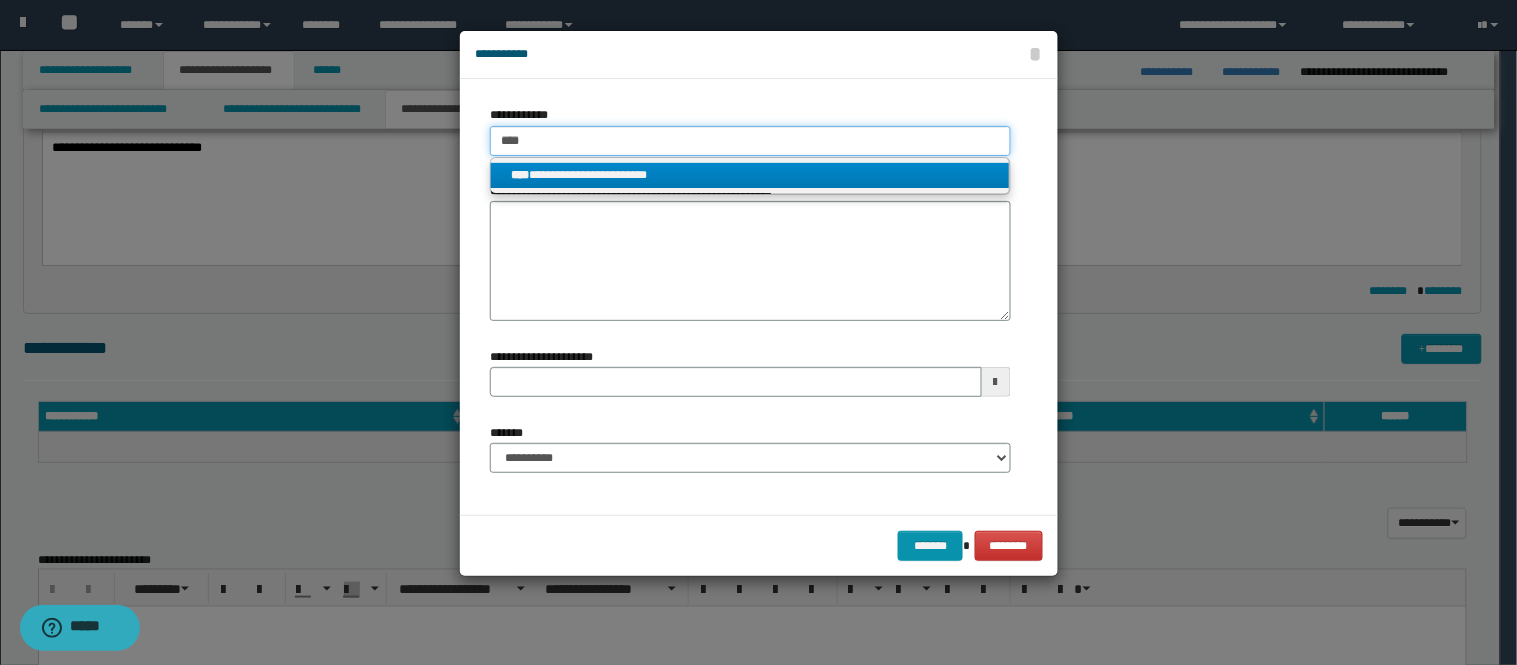 type 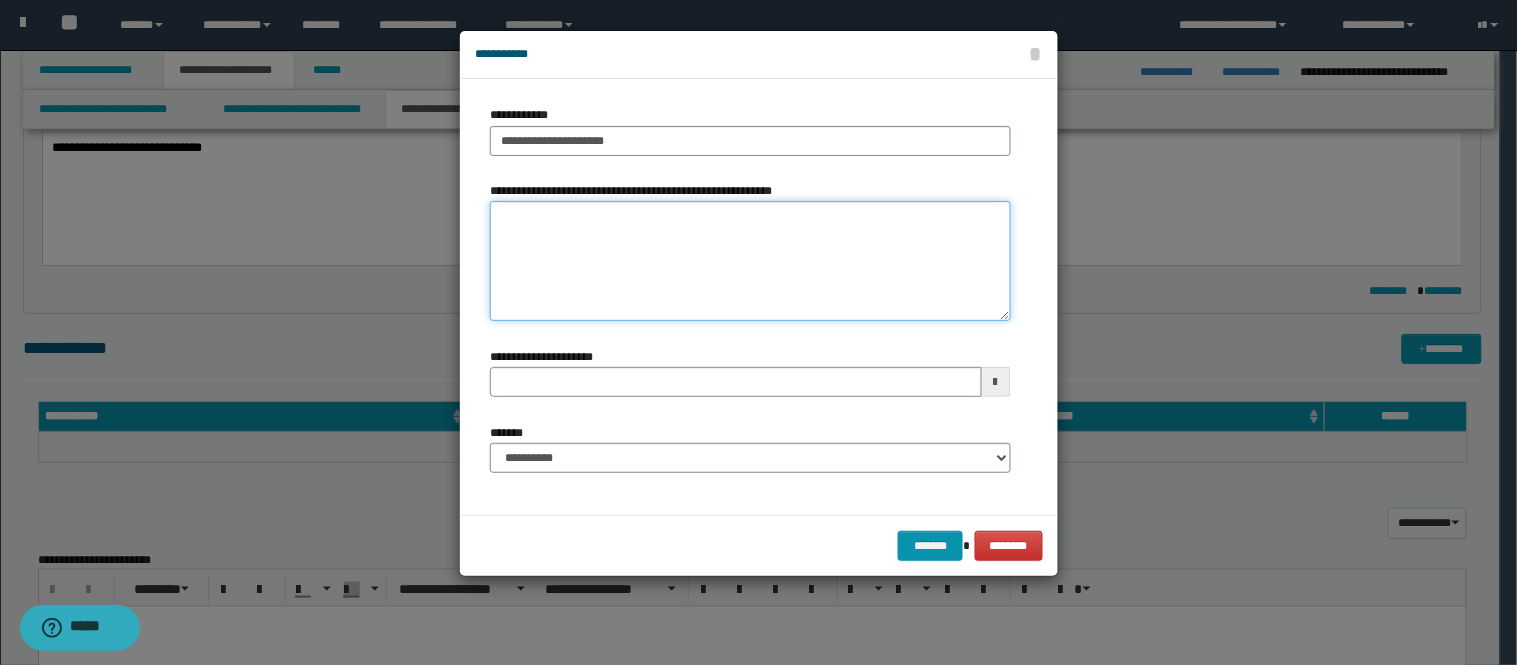 click on "**********" at bounding box center (750, 261) 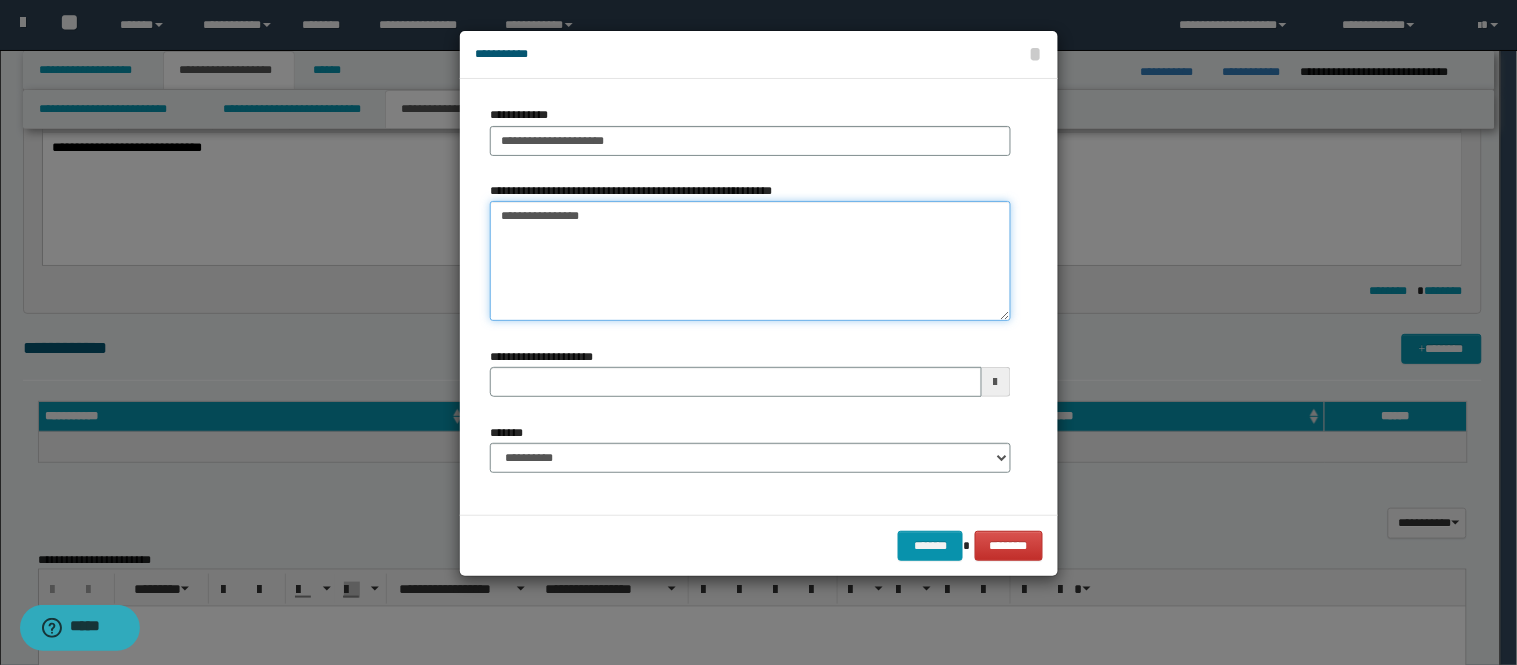 type on "**********" 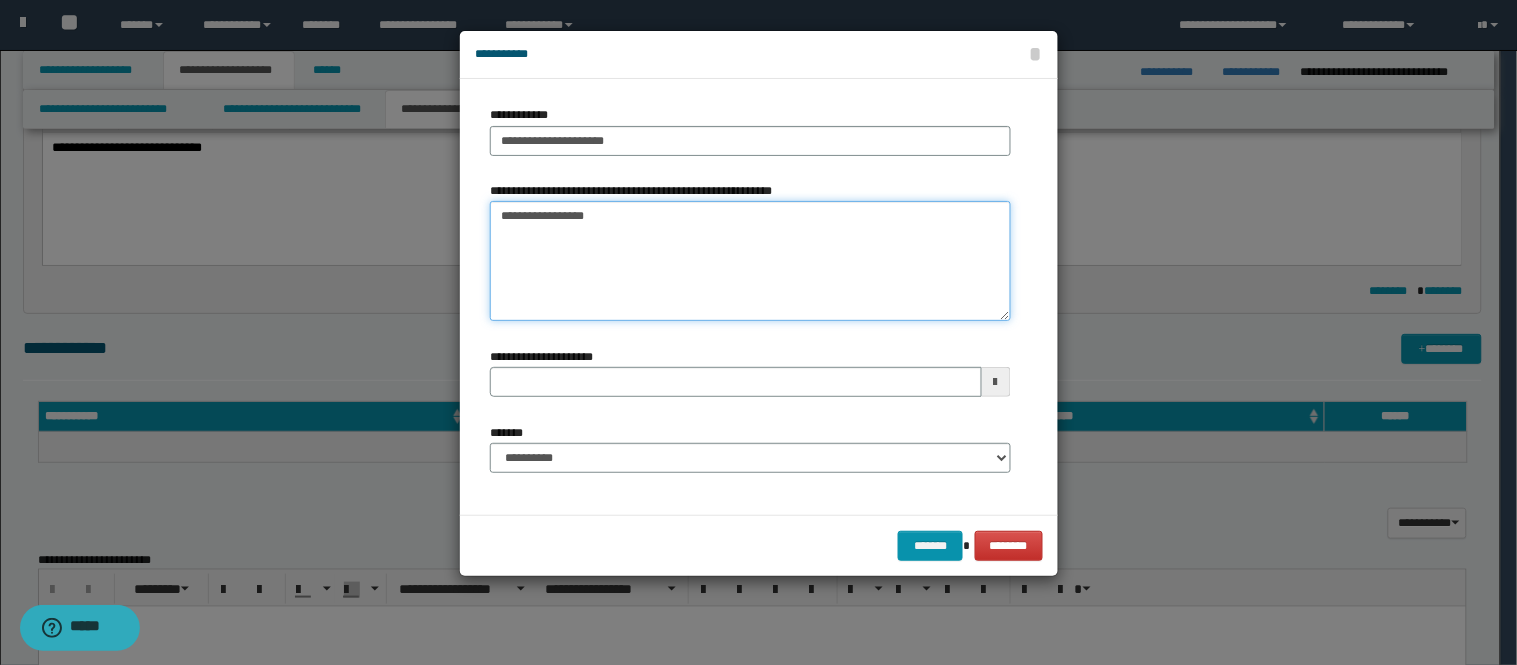 type 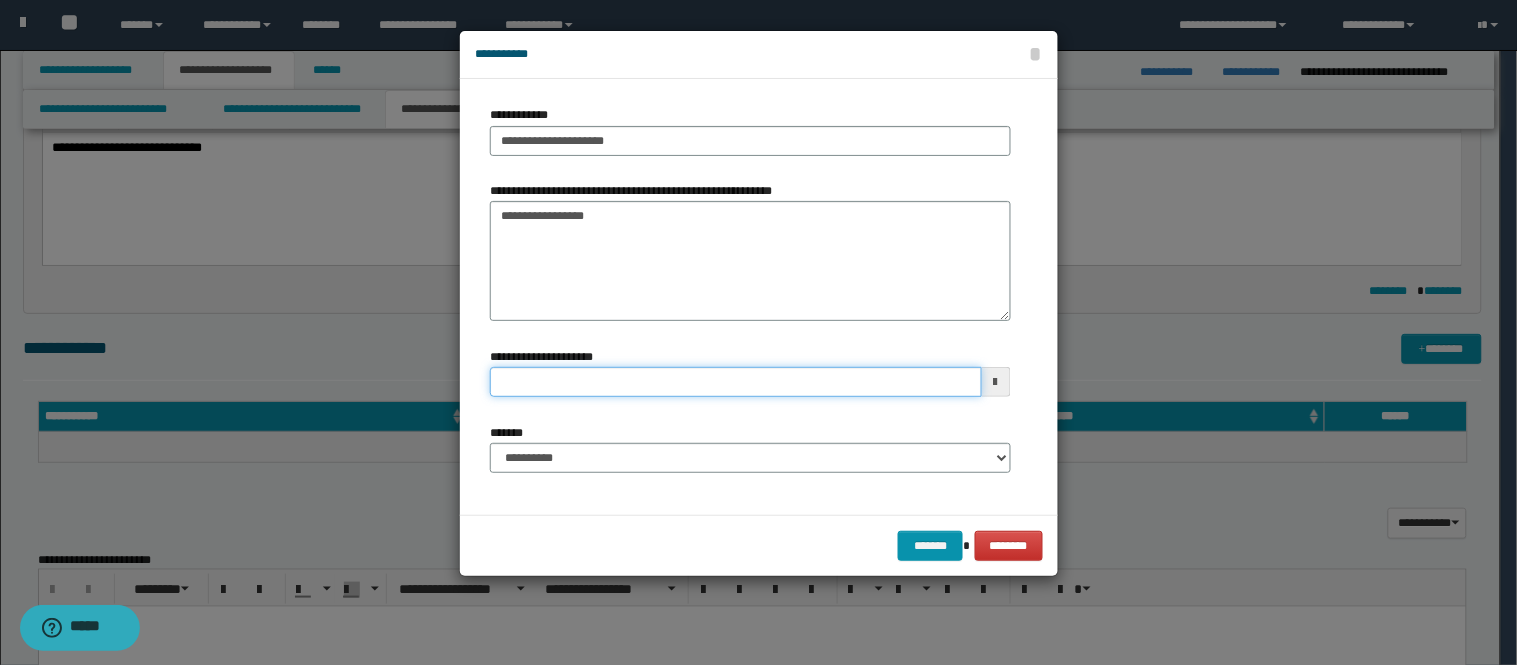 click on "**********" at bounding box center [736, 382] 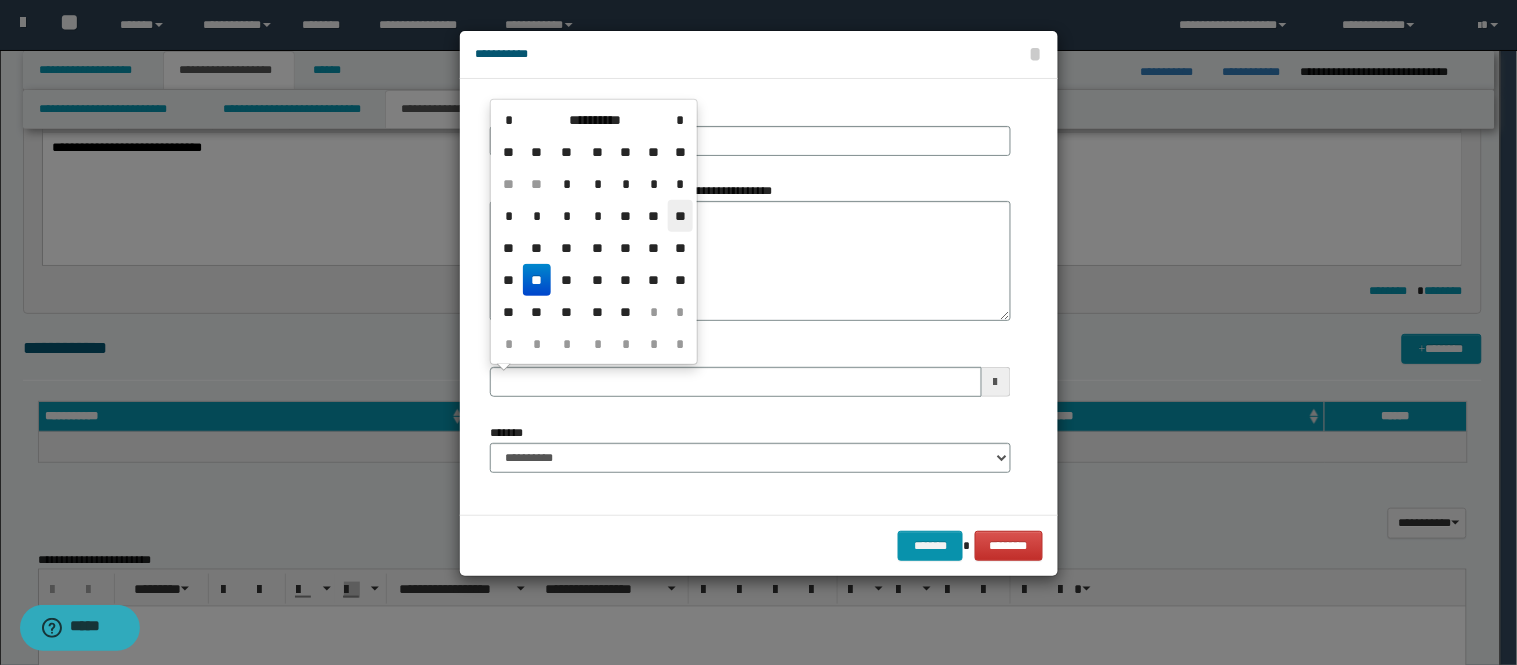 click on "**" at bounding box center [680, 216] 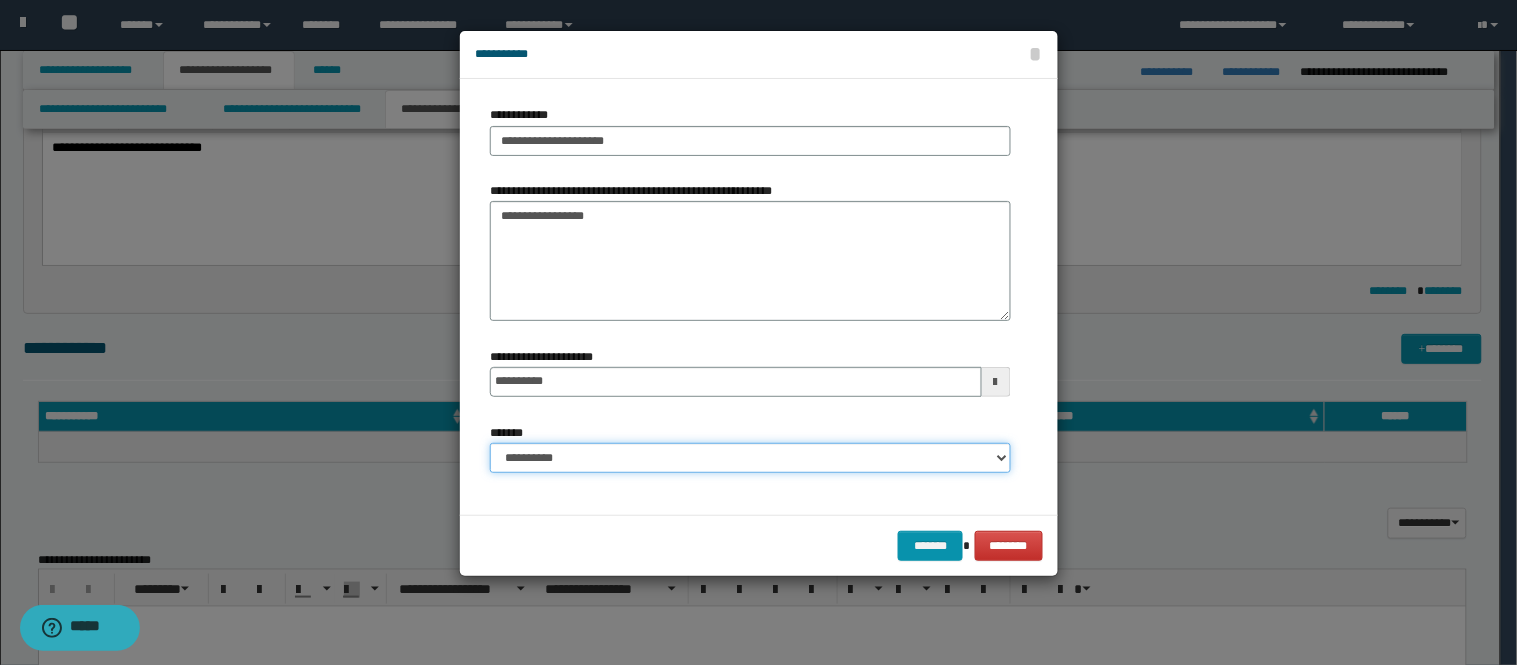 click on "**********" at bounding box center (750, 458) 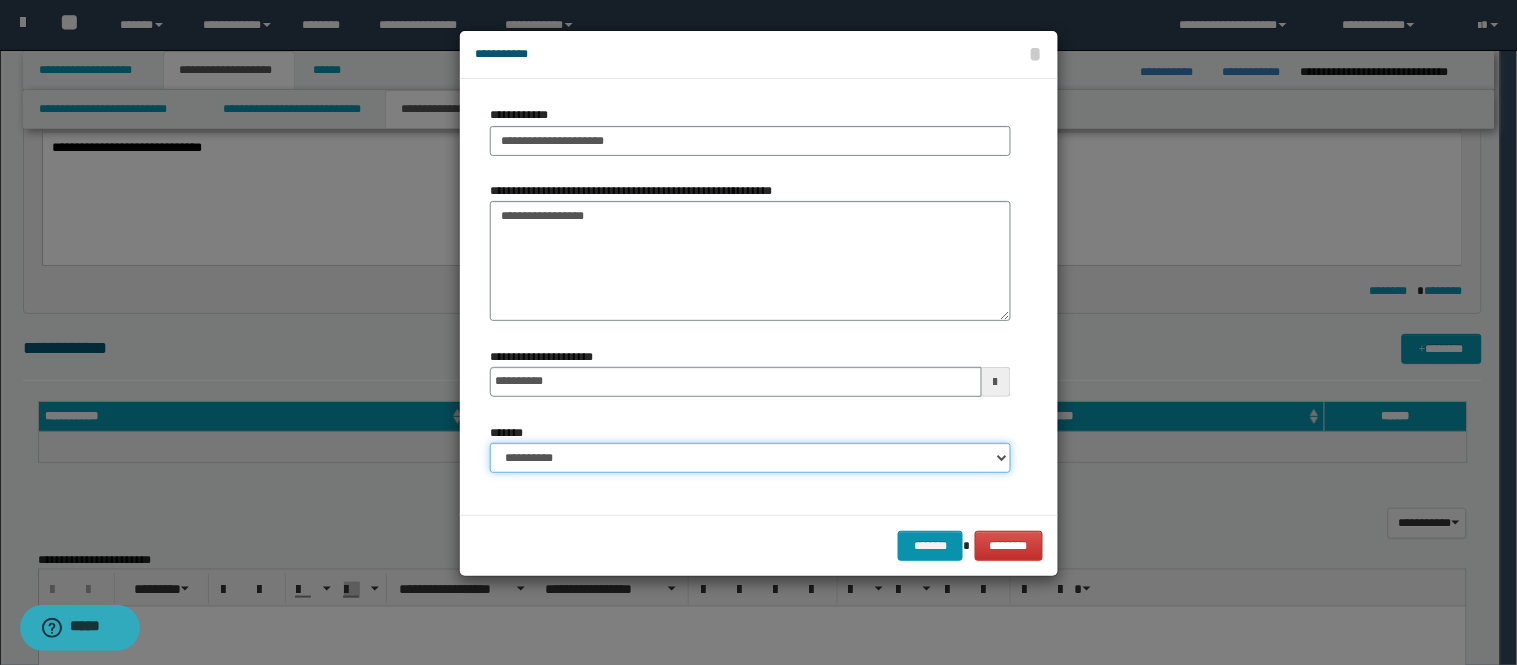 click on "**********" at bounding box center (750, 458) 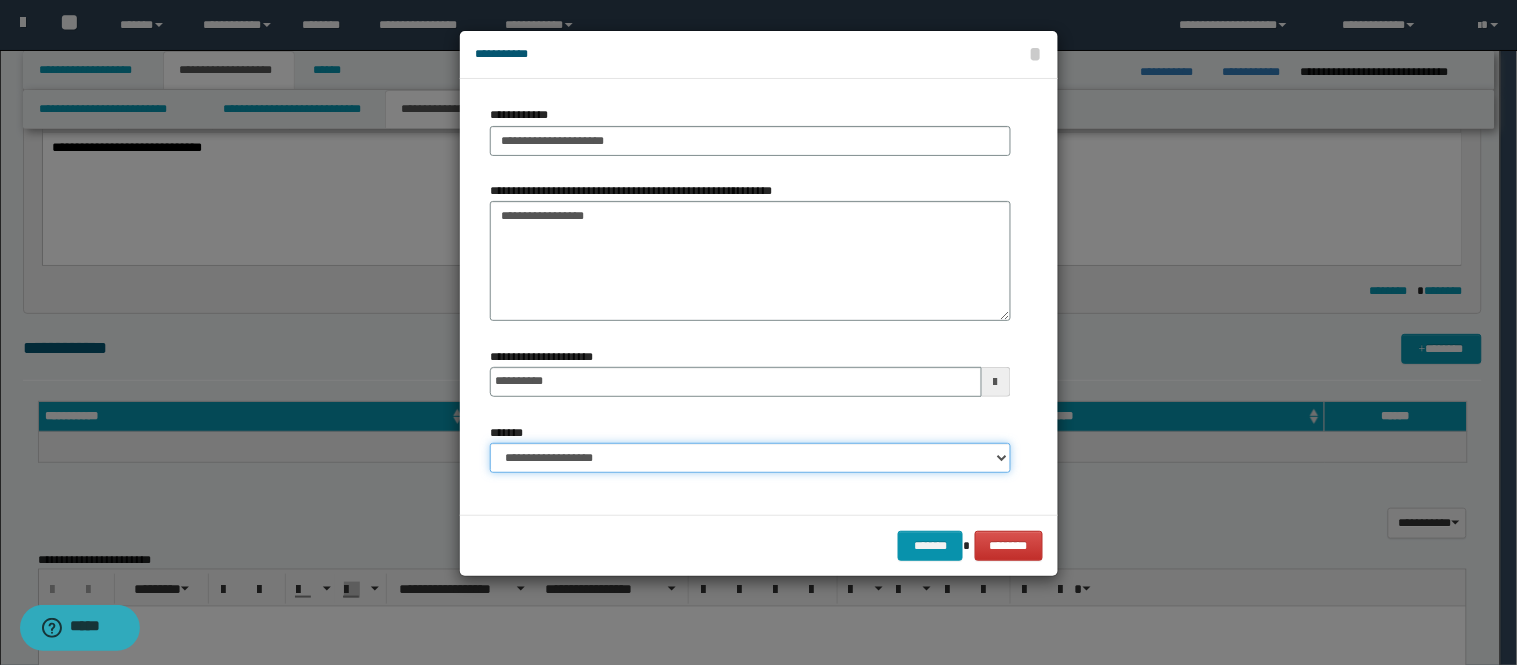 click on "**********" at bounding box center [750, 458] 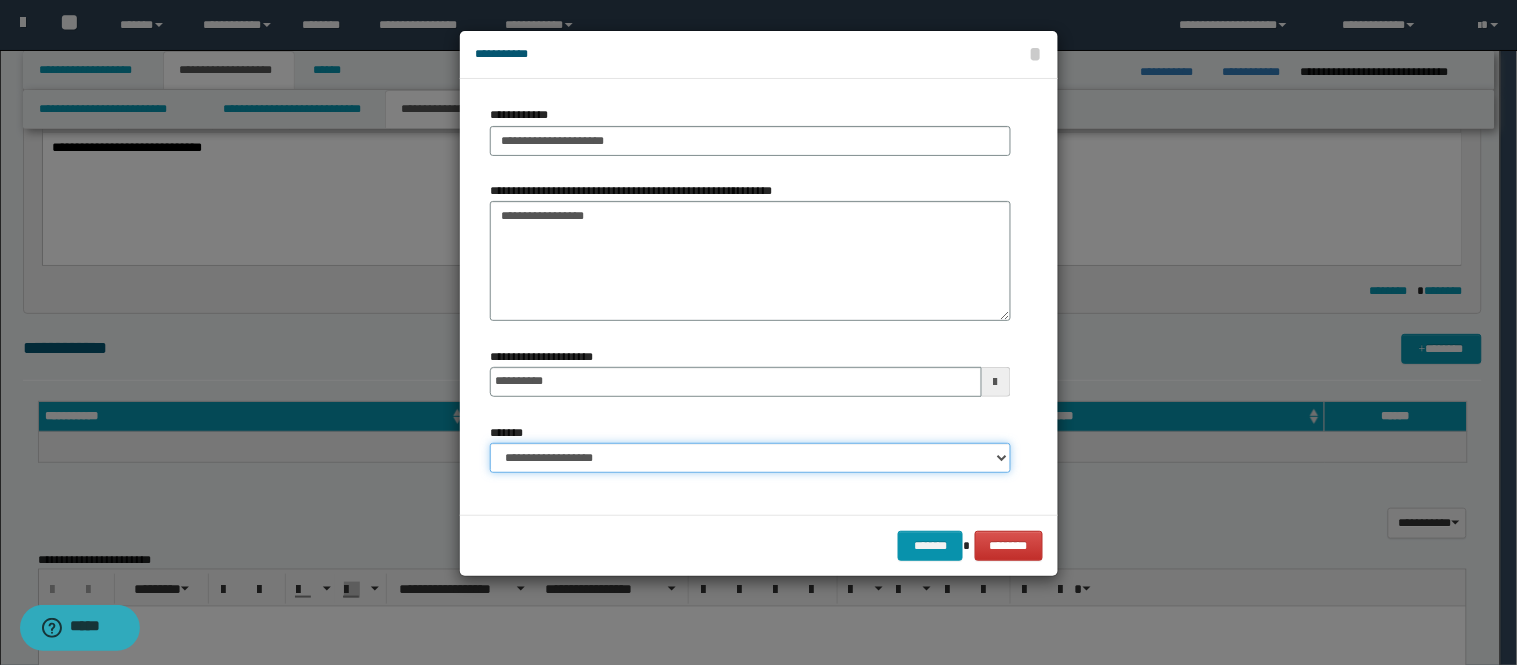 select on "*" 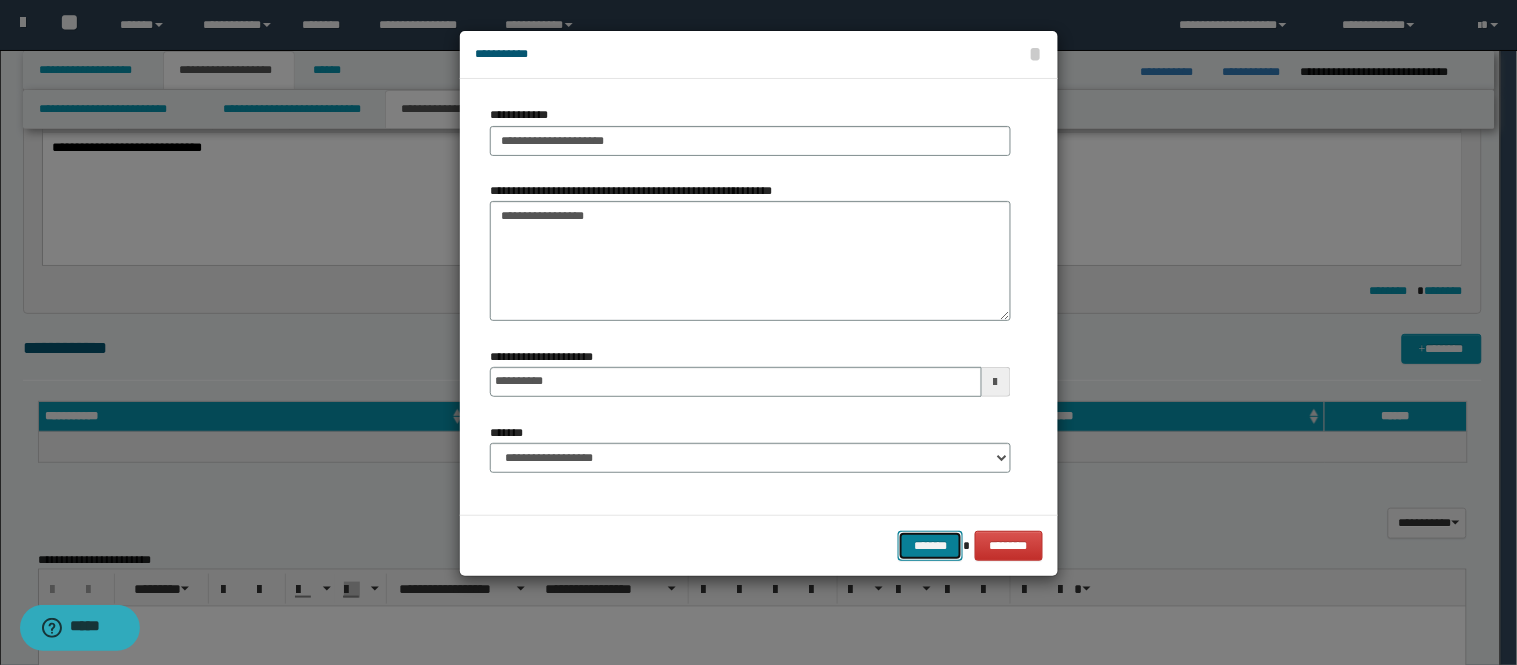 click on "*******" at bounding box center [930, 546] 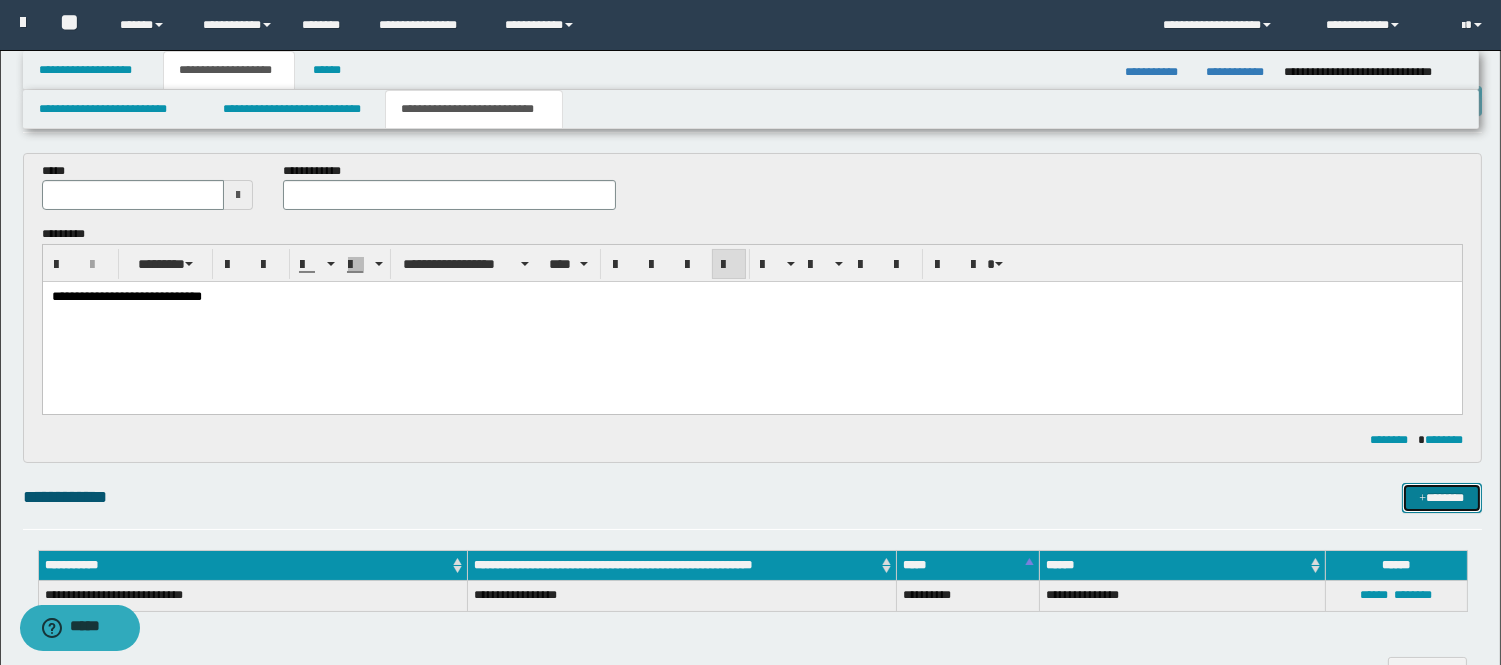 scroll, scrollTop: 0, scrollLeft: 0, axis: both 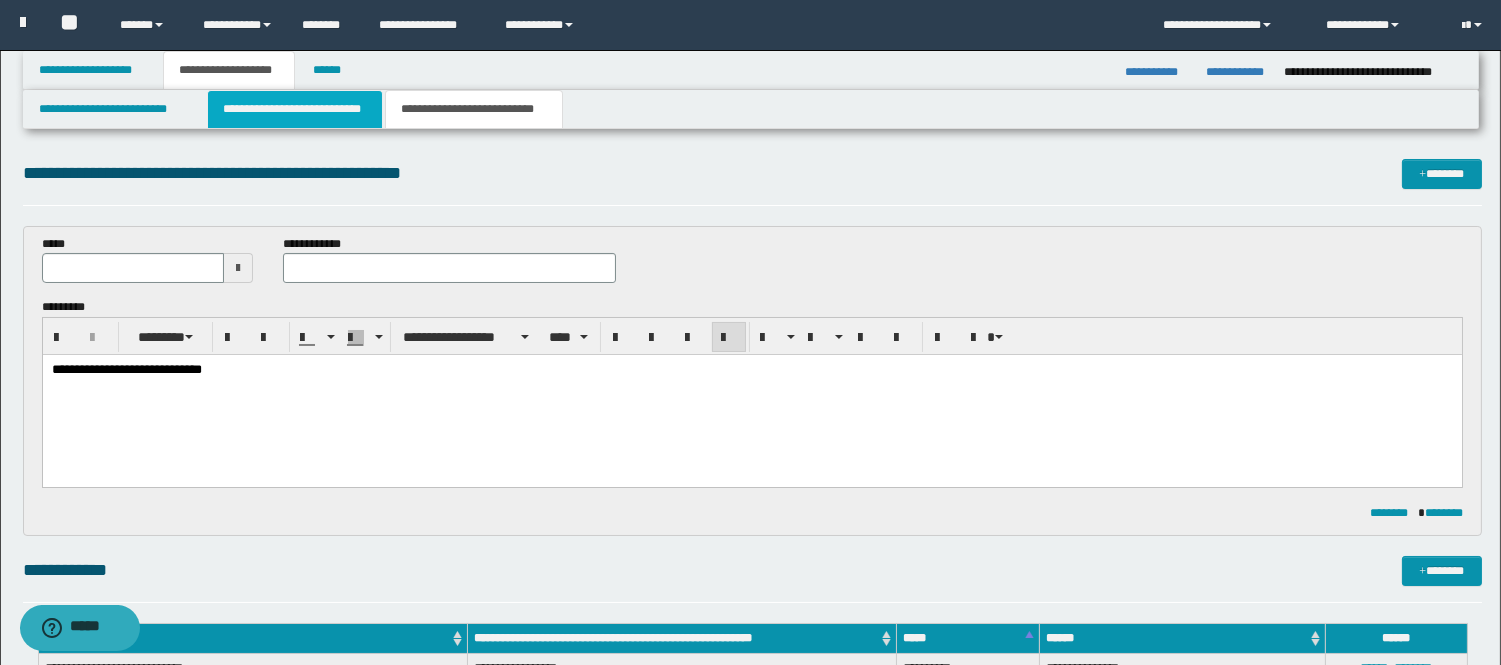 click on "**********" at bounding box center (295, 109) 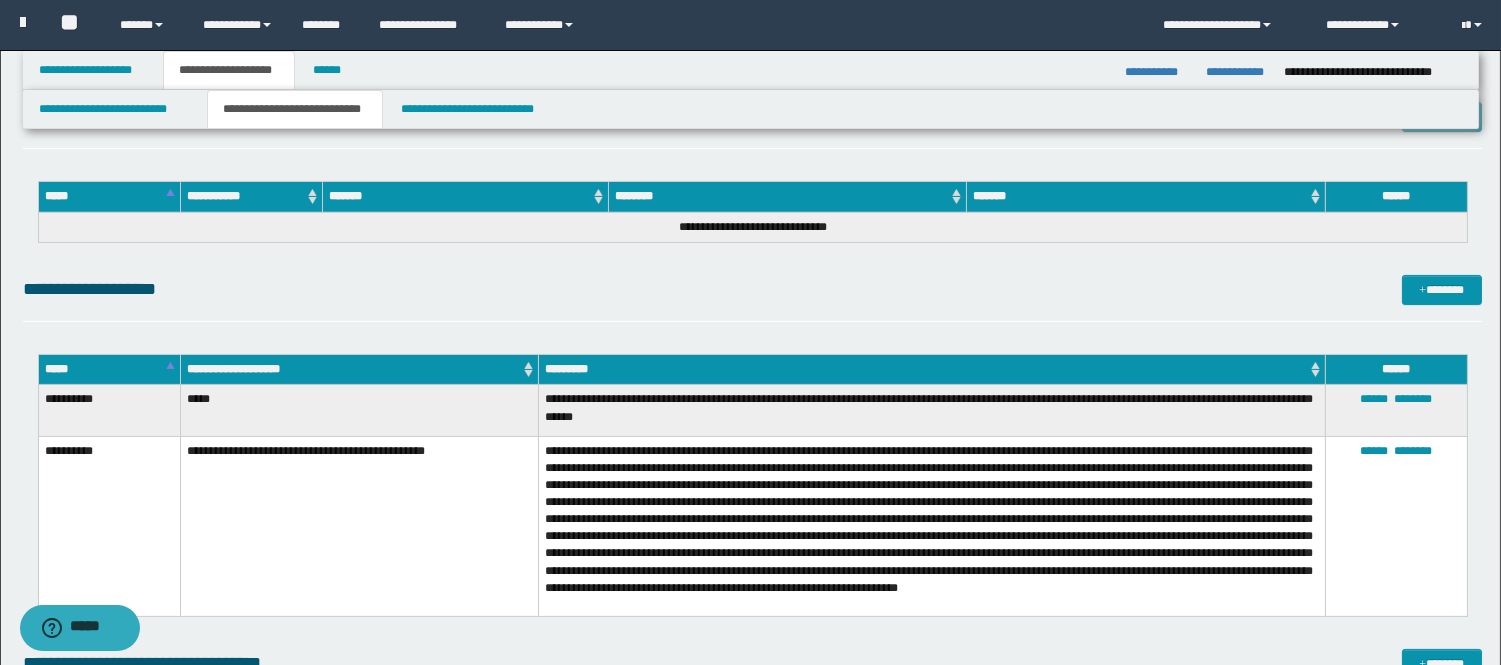 scroll, scrollTop: 866, scrollLeft: 0, axis: vertical 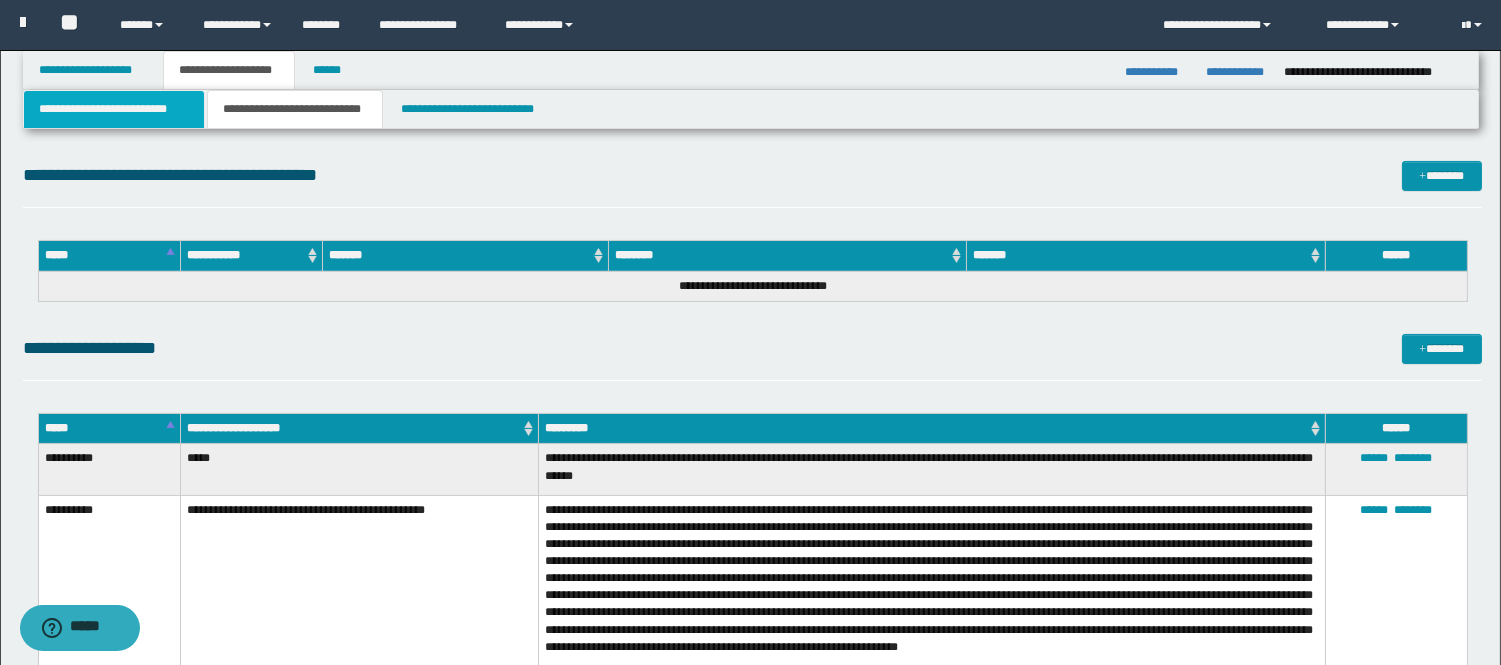 click on "**********" at bounding box center (114, 109) 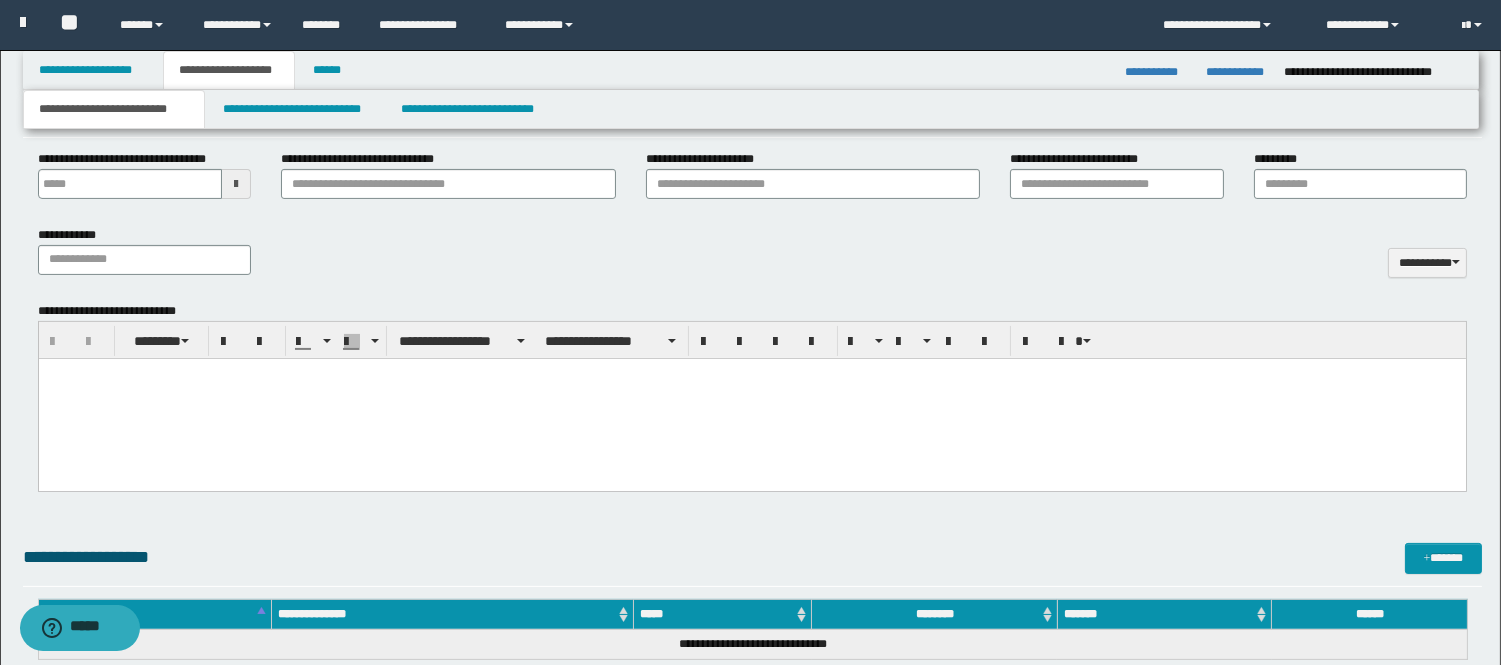 type 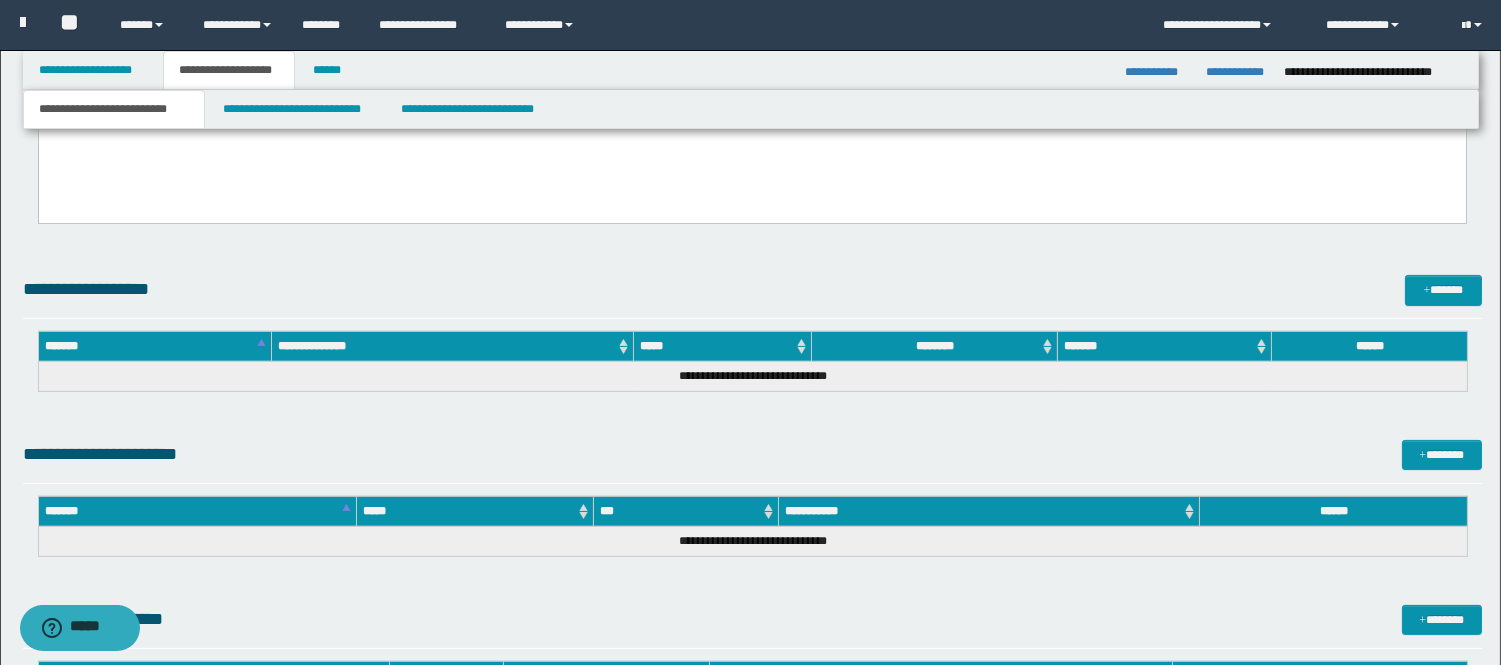 scroll, scrollTop: 1300, scrollLeft: 0, axis: vertical 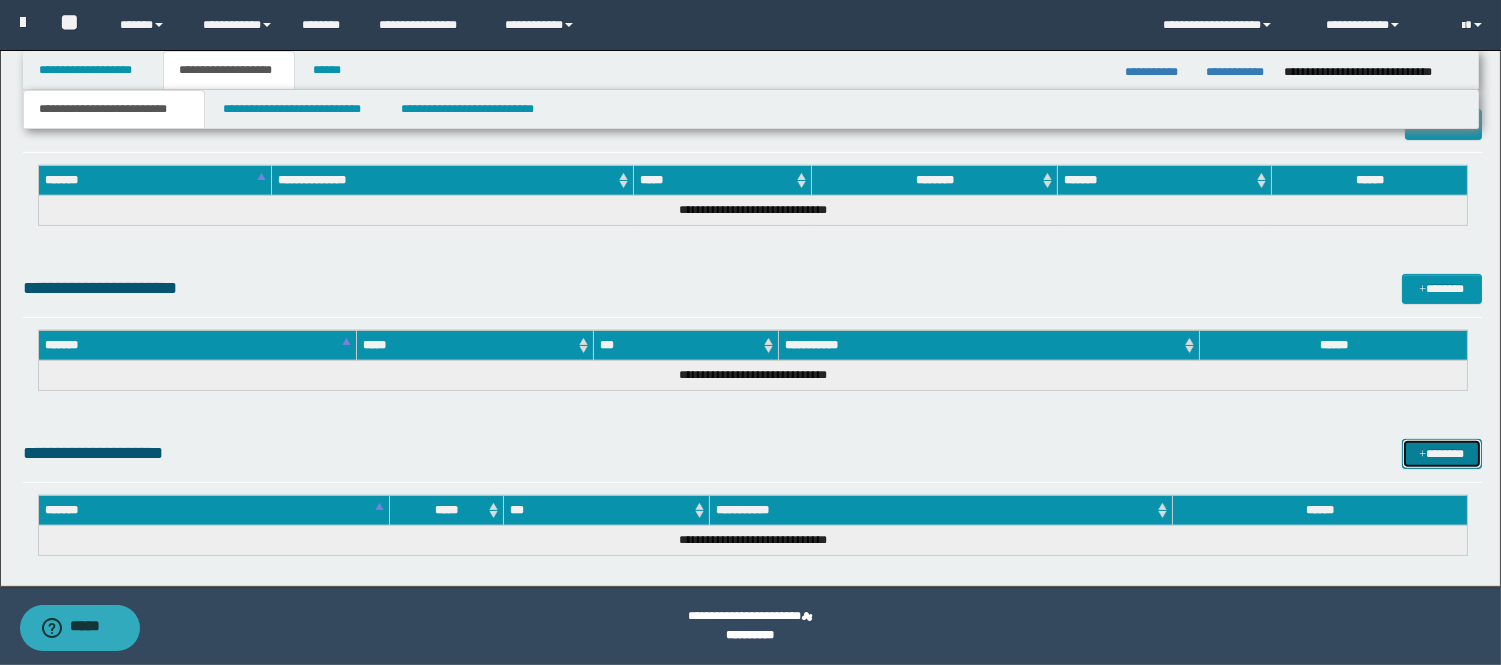 click on "*******" at bounding box center (1442, 454) 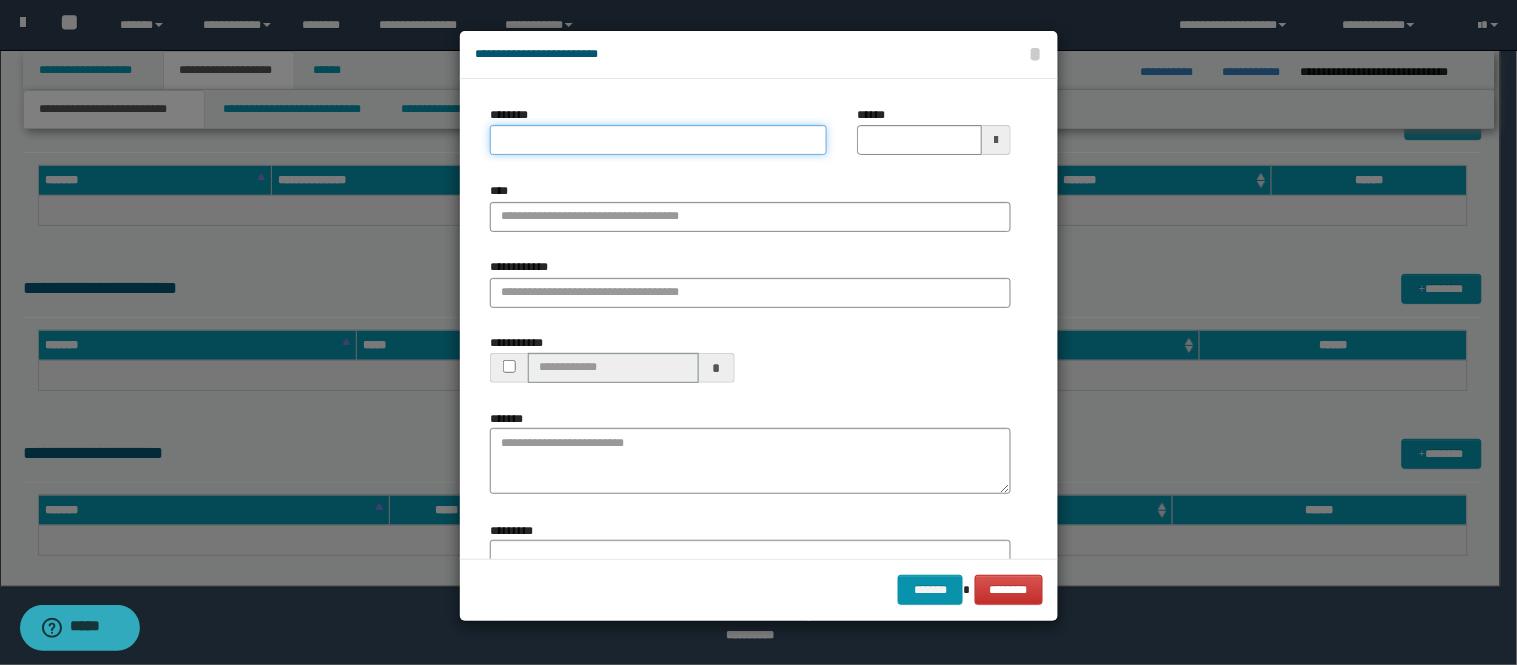 click on "********" at bounding box center (658, 140) 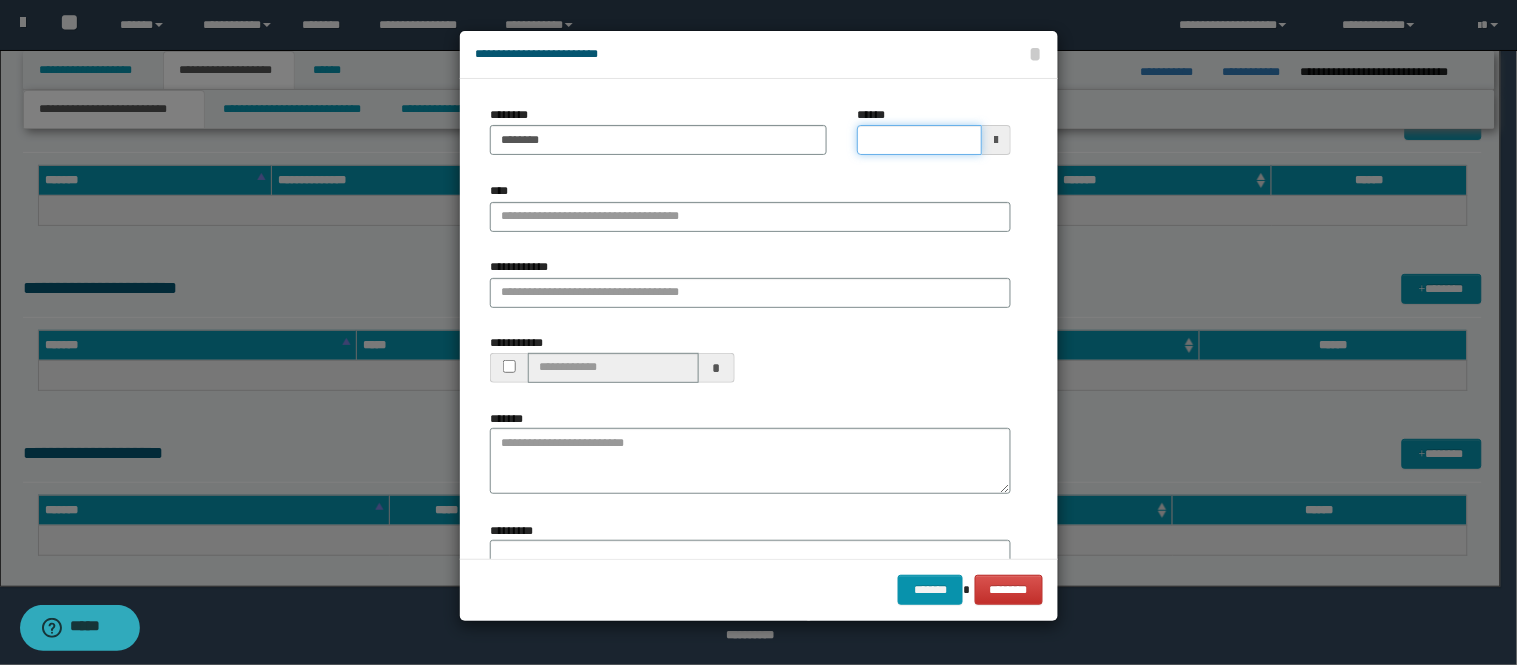 click on "******" at bounding box center (919, 140) 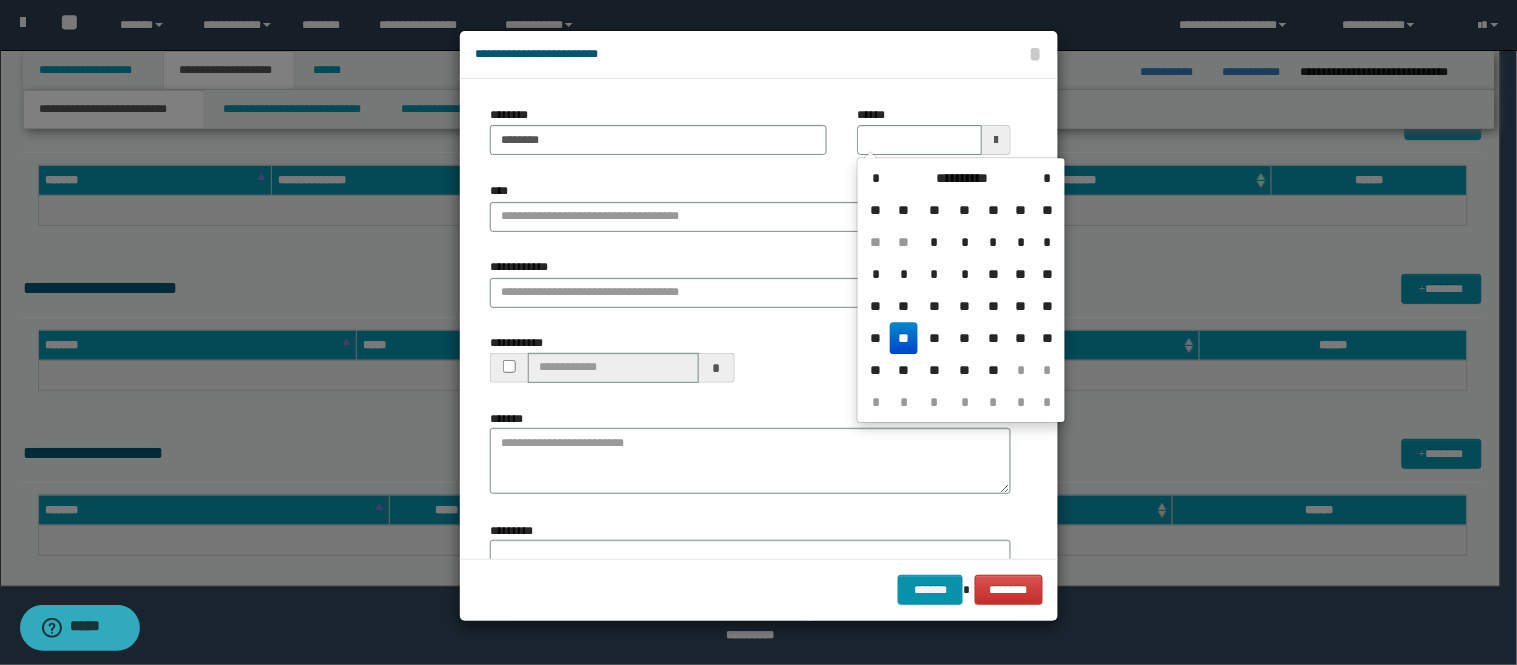 click on "**" at bounding box center [1047, 274] 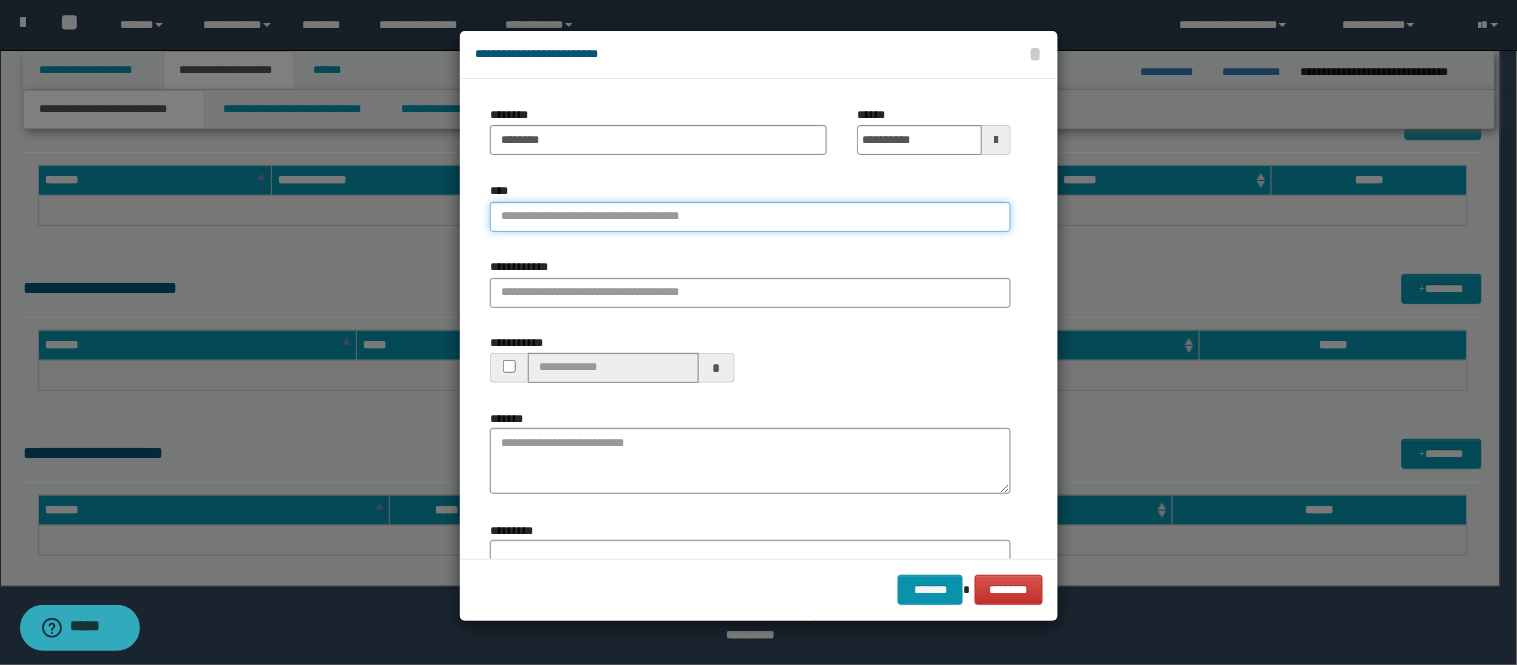 click on "****" at bounding box center (750, 217) 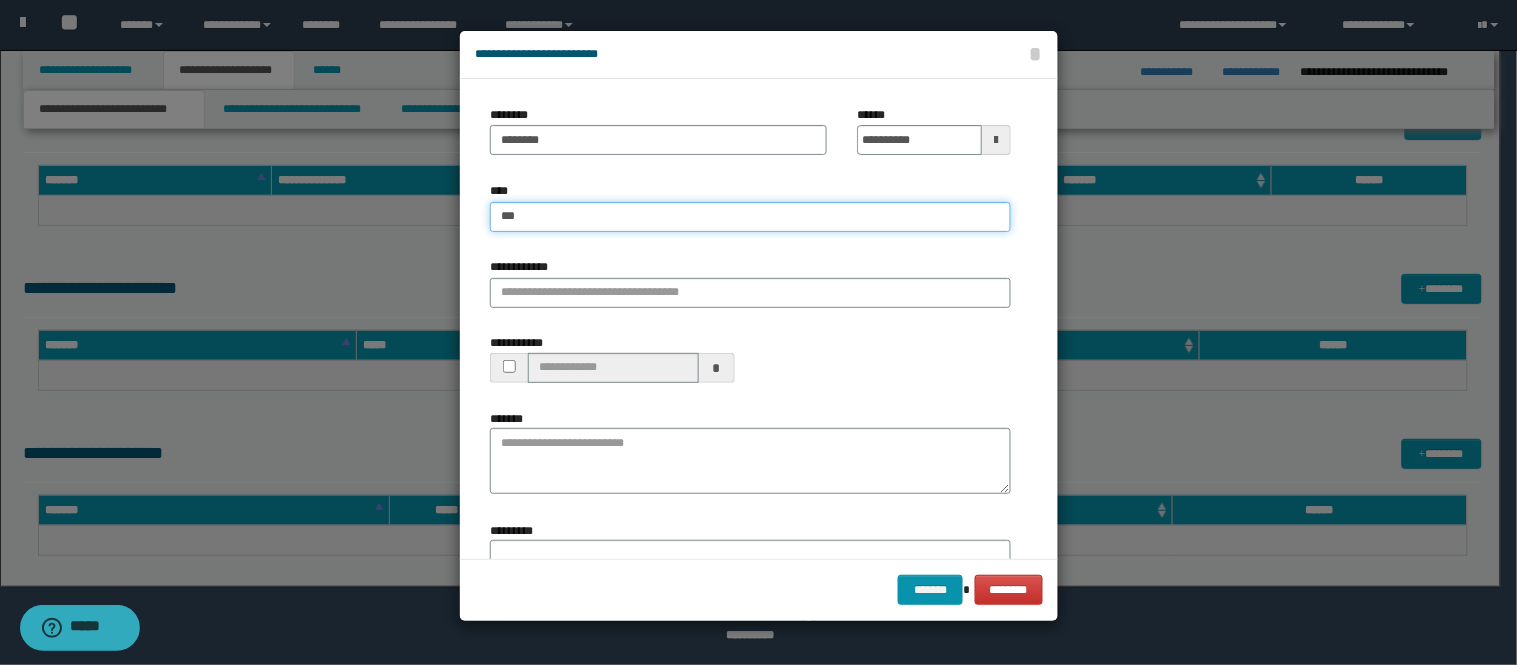 type on "****" 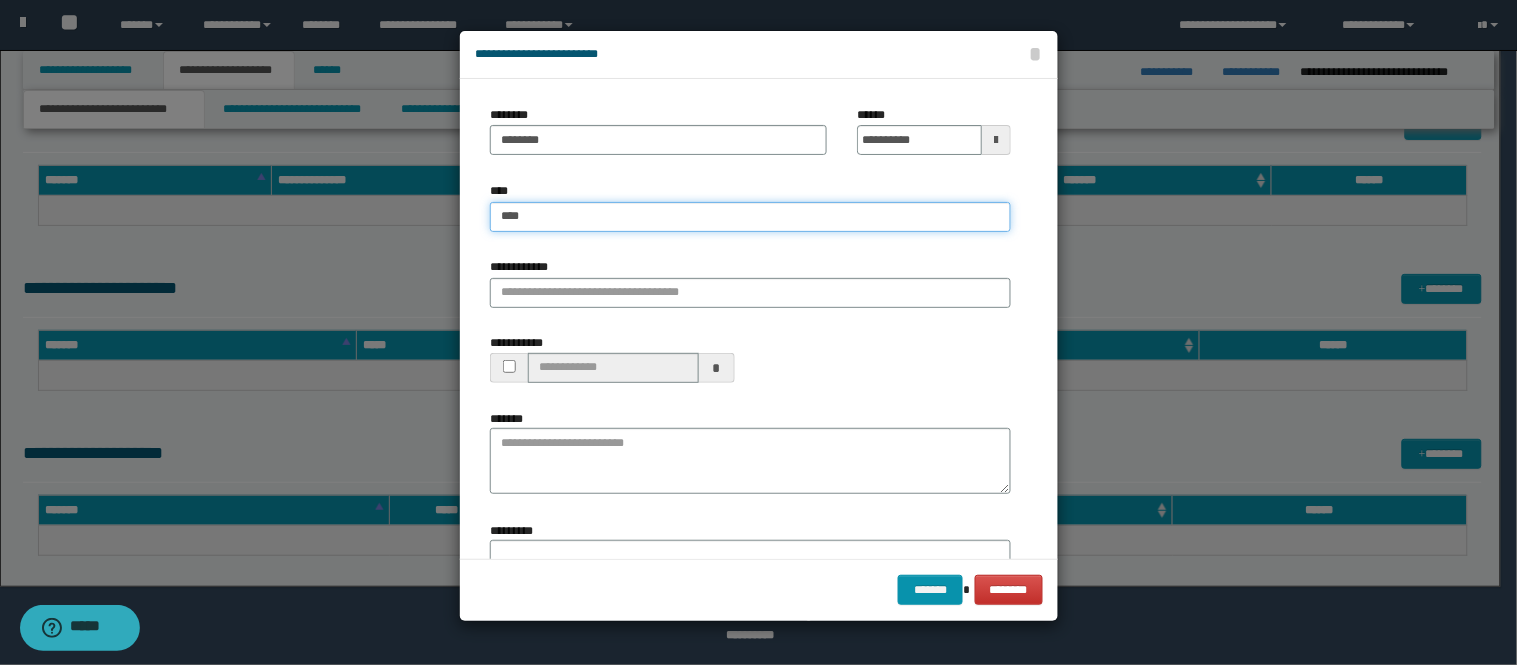 type on "****" 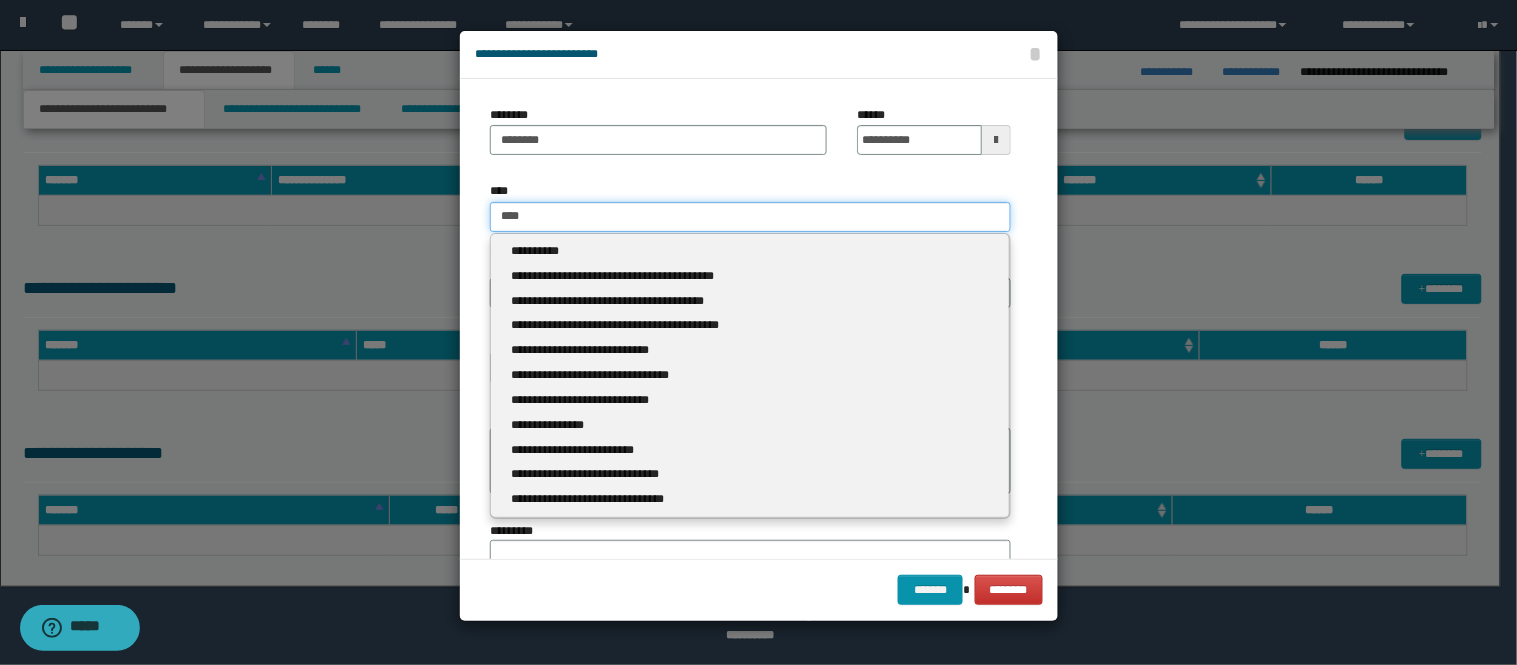 type 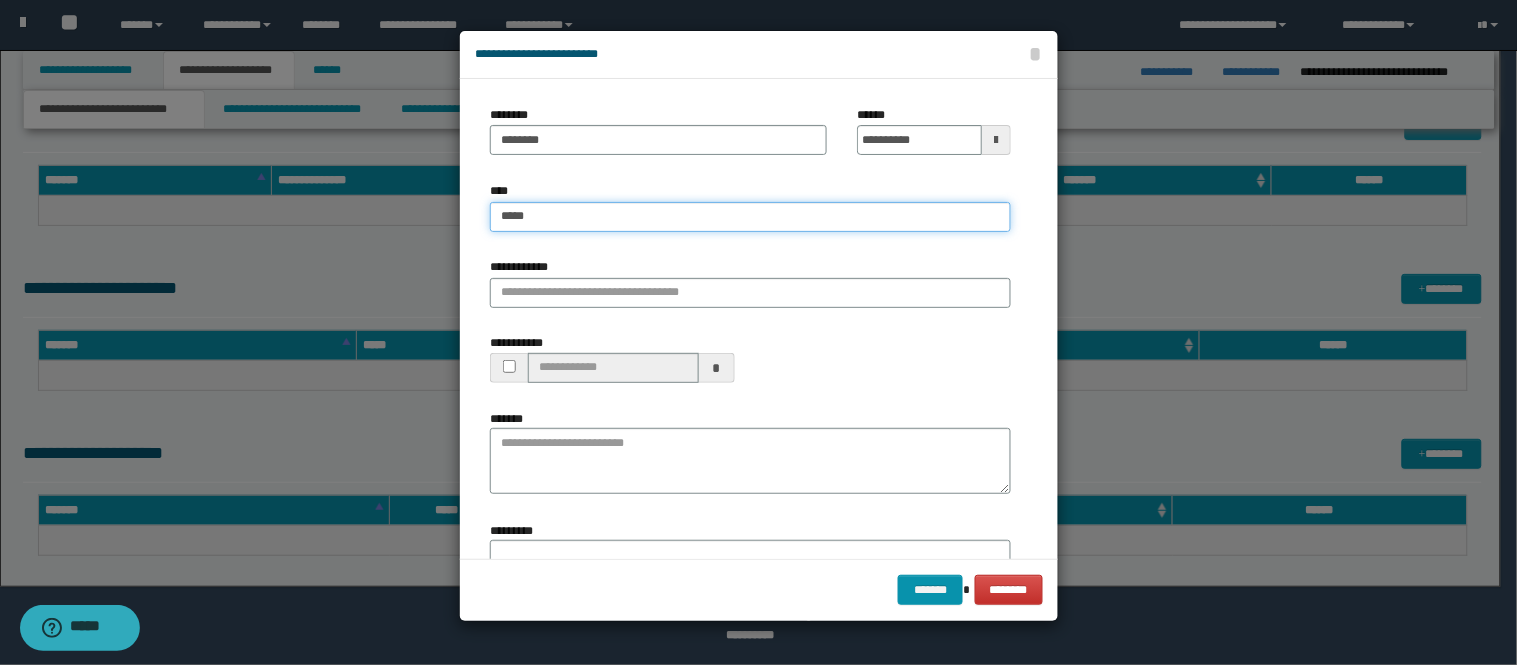 type on "*****" 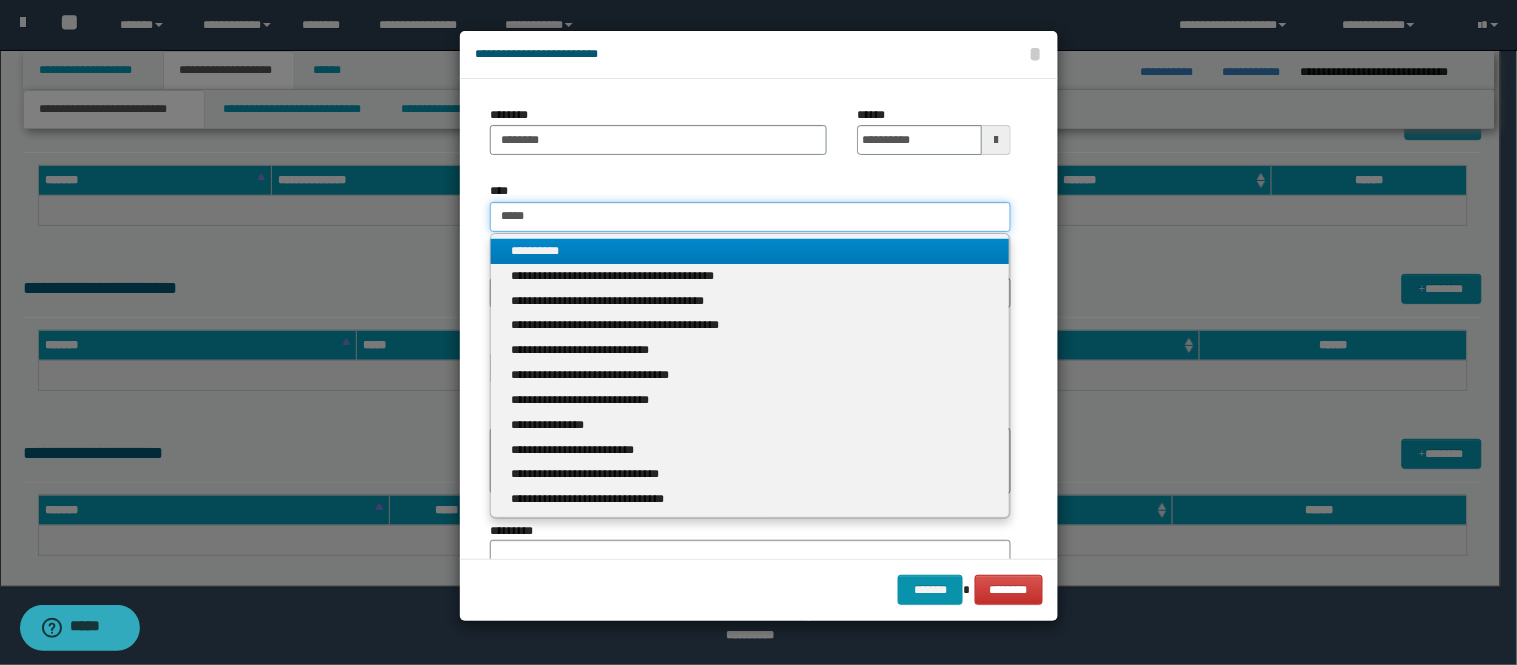 type 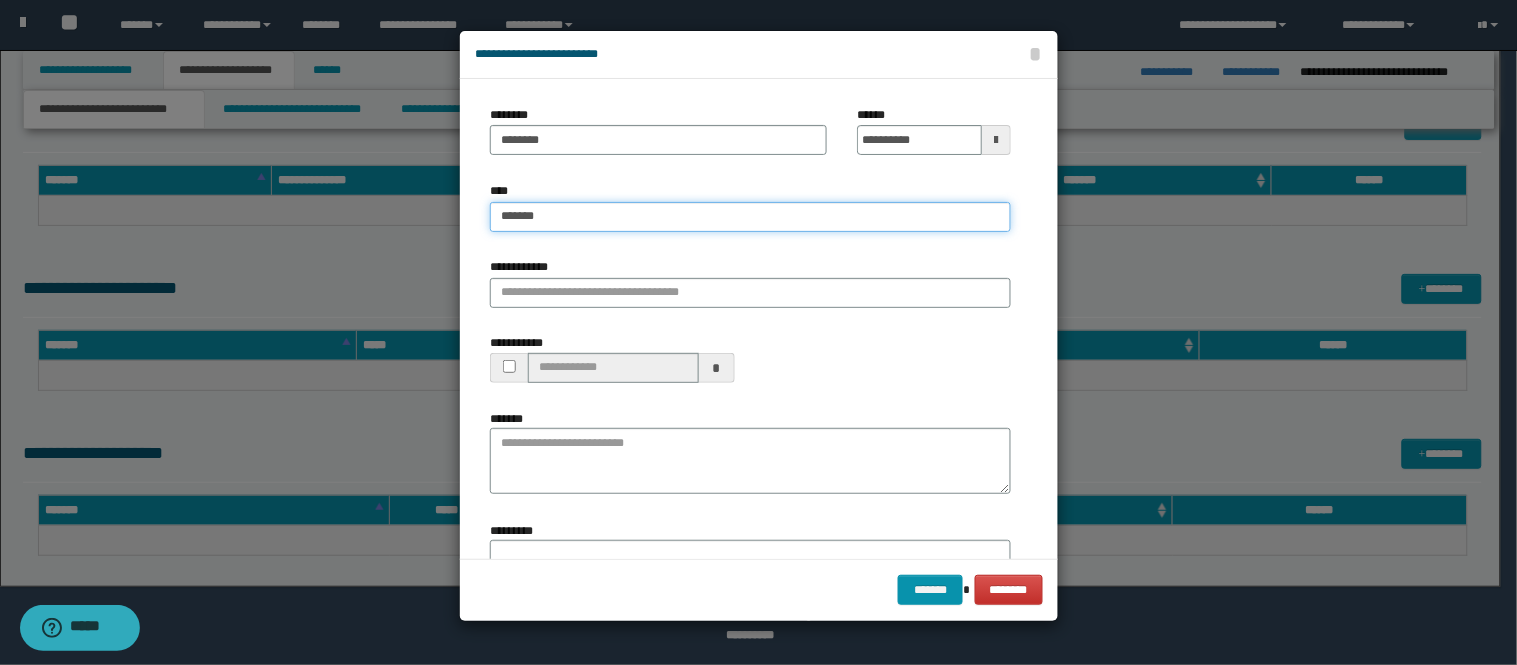 type on "*******" 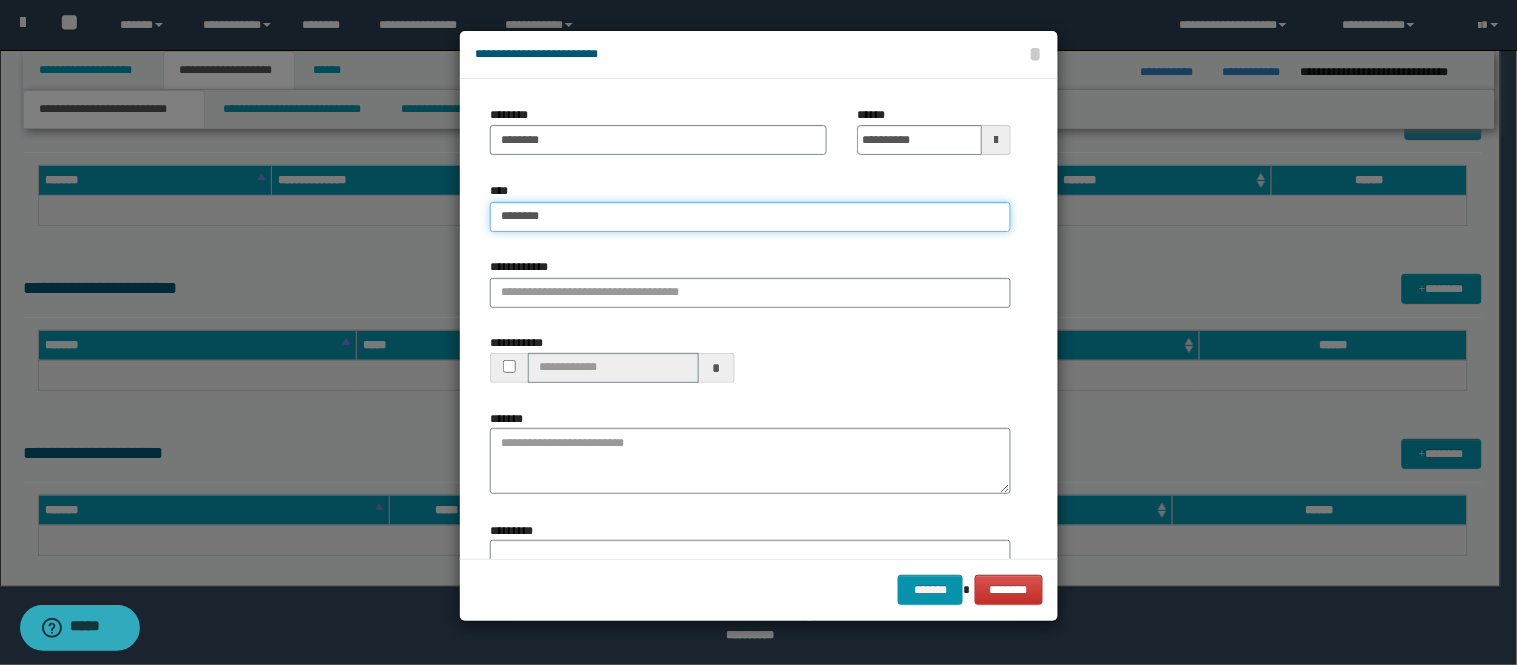 type on "*******" 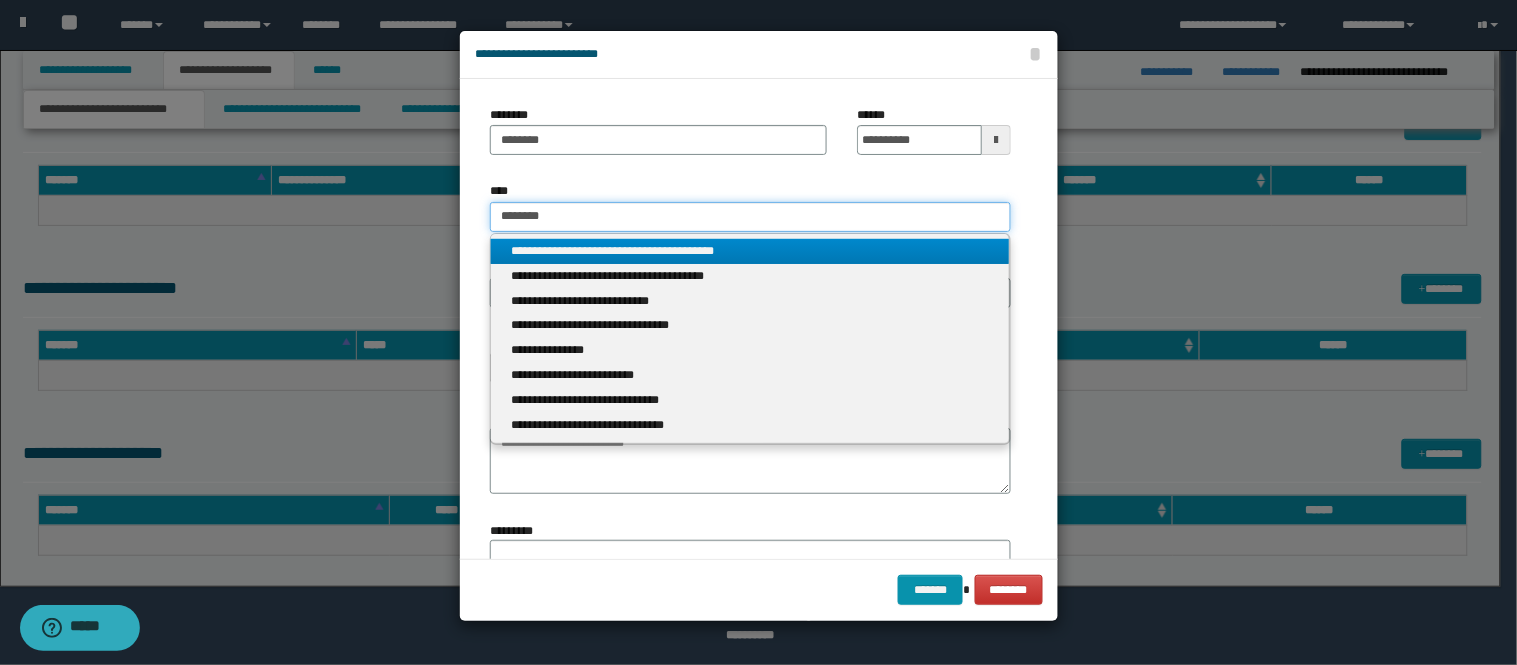 type 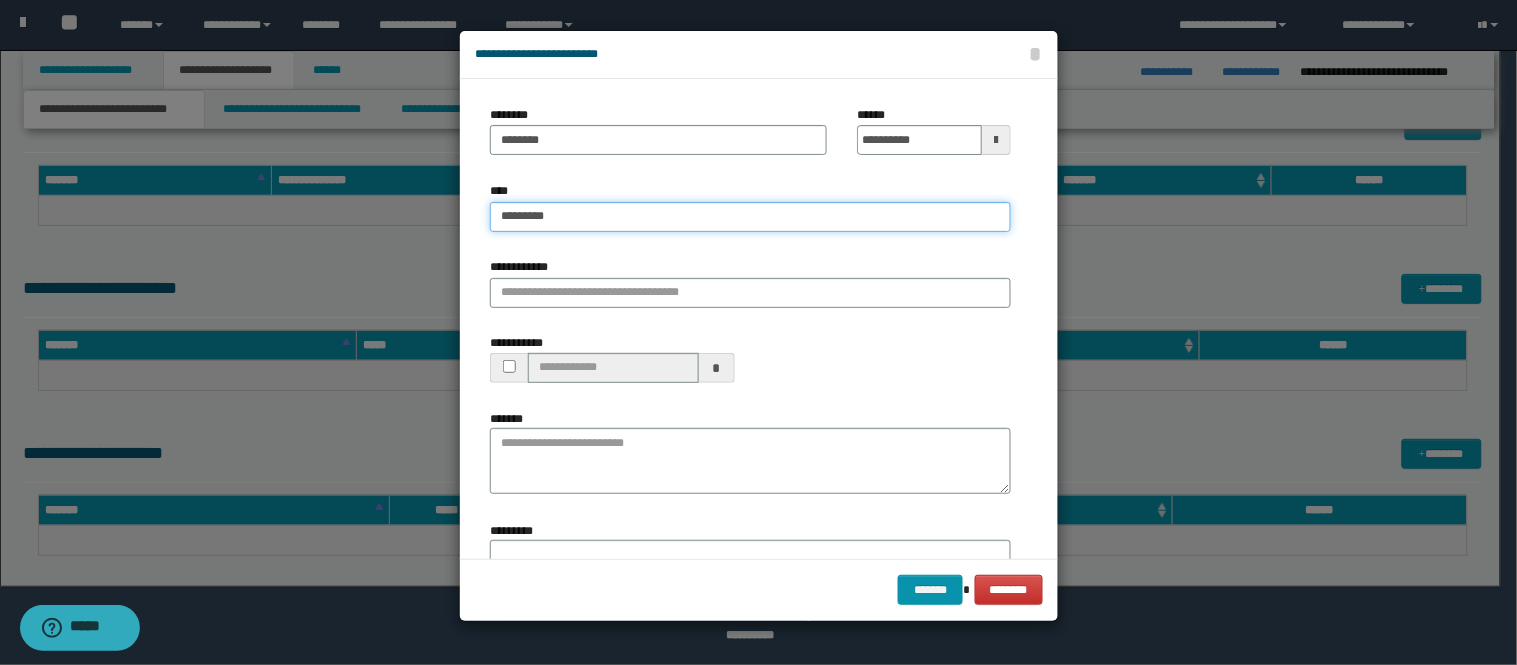 click on "*********" at bounding box center [750, 217] 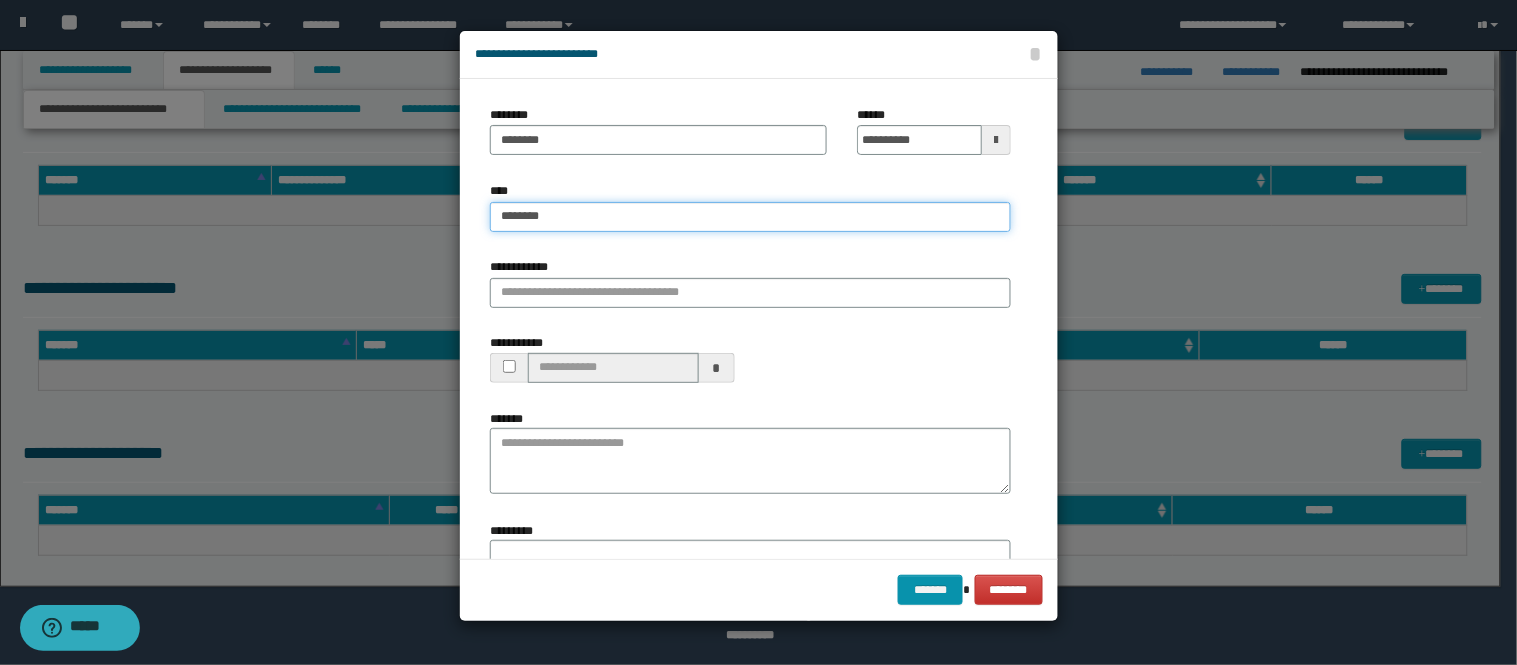 type on "*******" 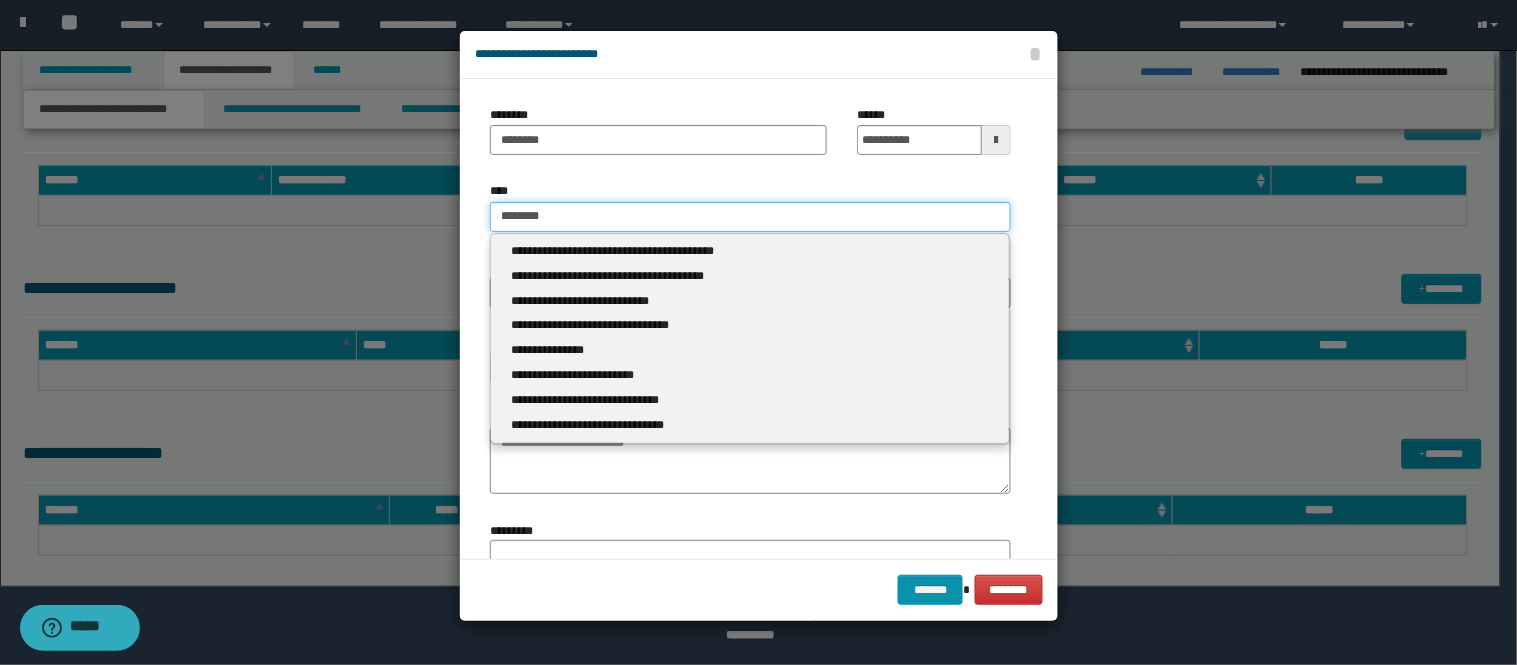 type 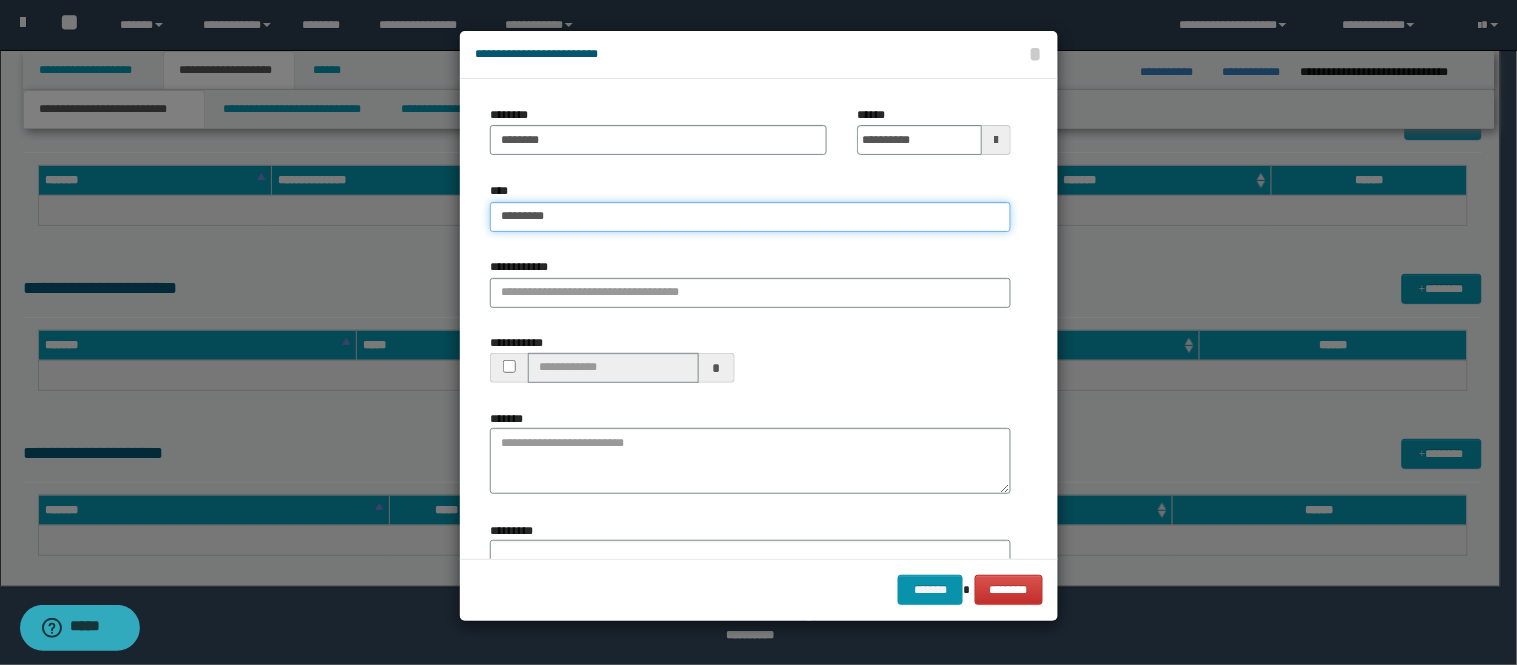 type on "**********" 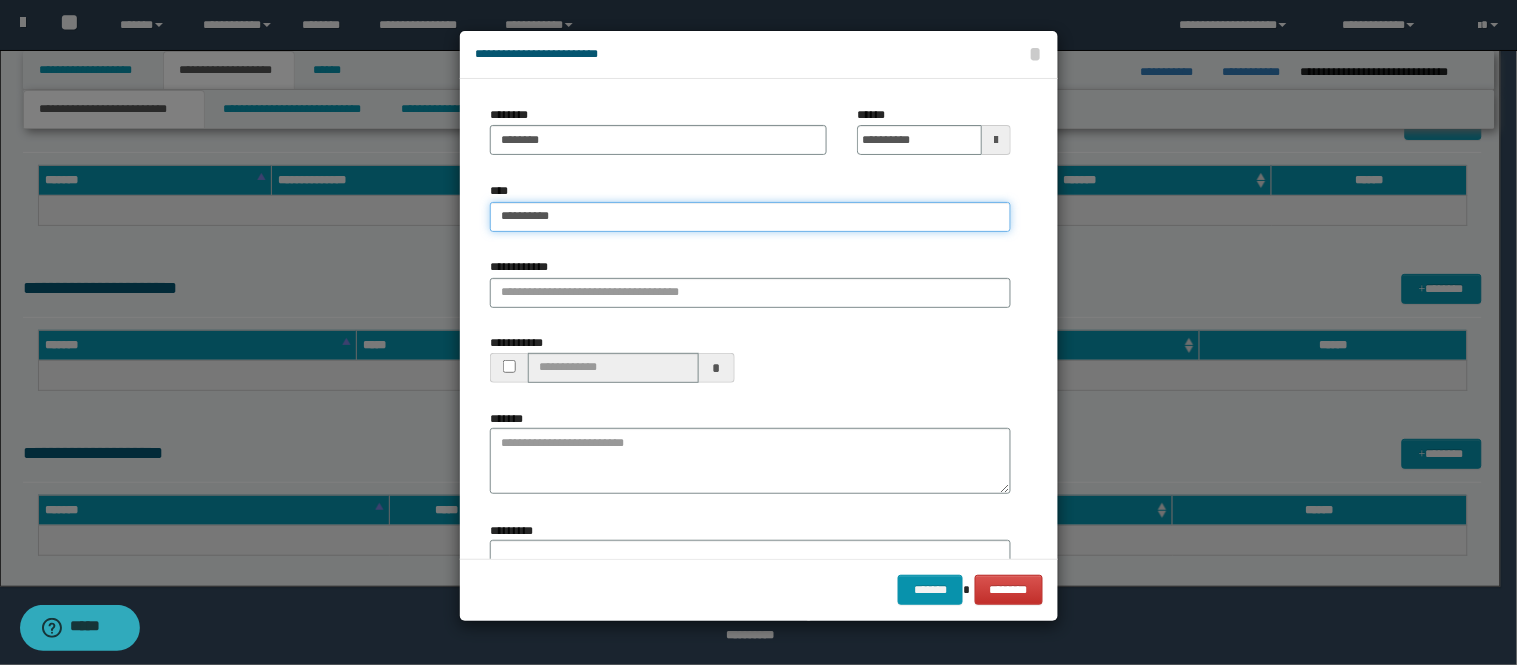 type on "**********" 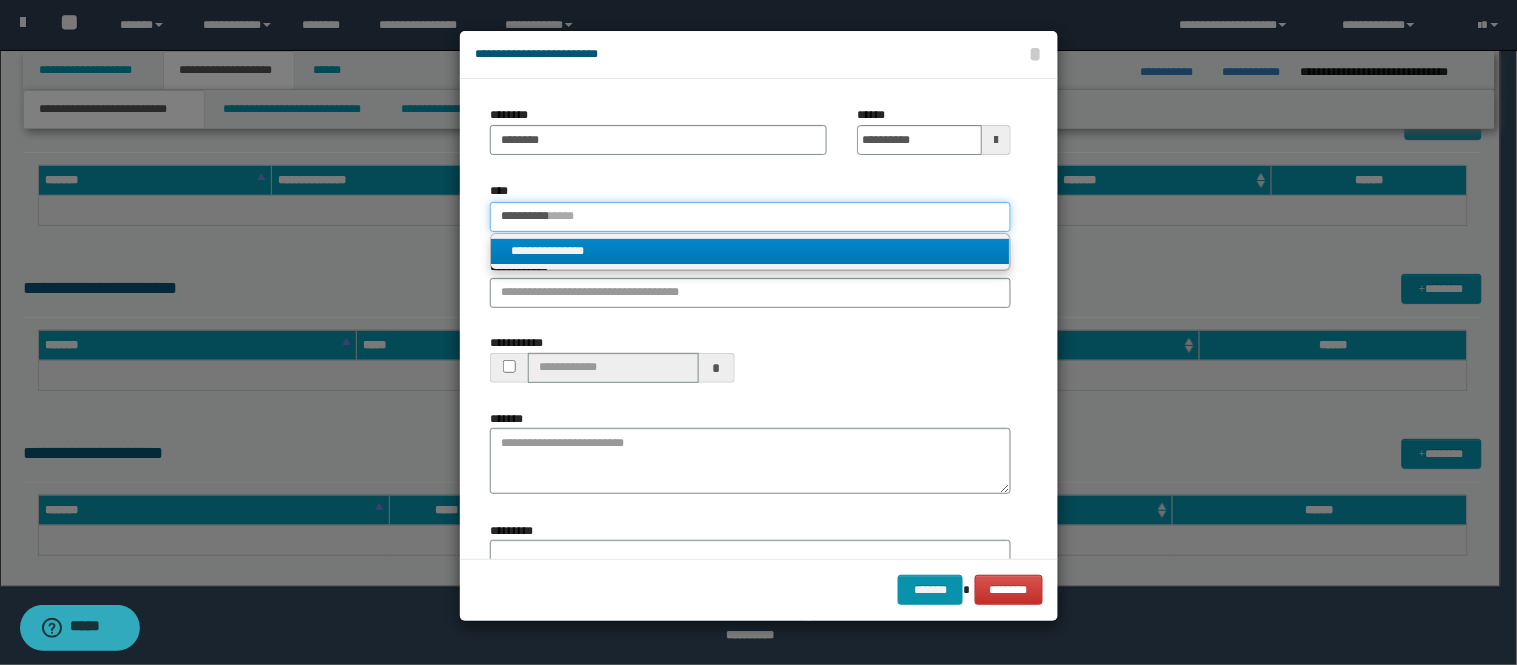 type on "**********" 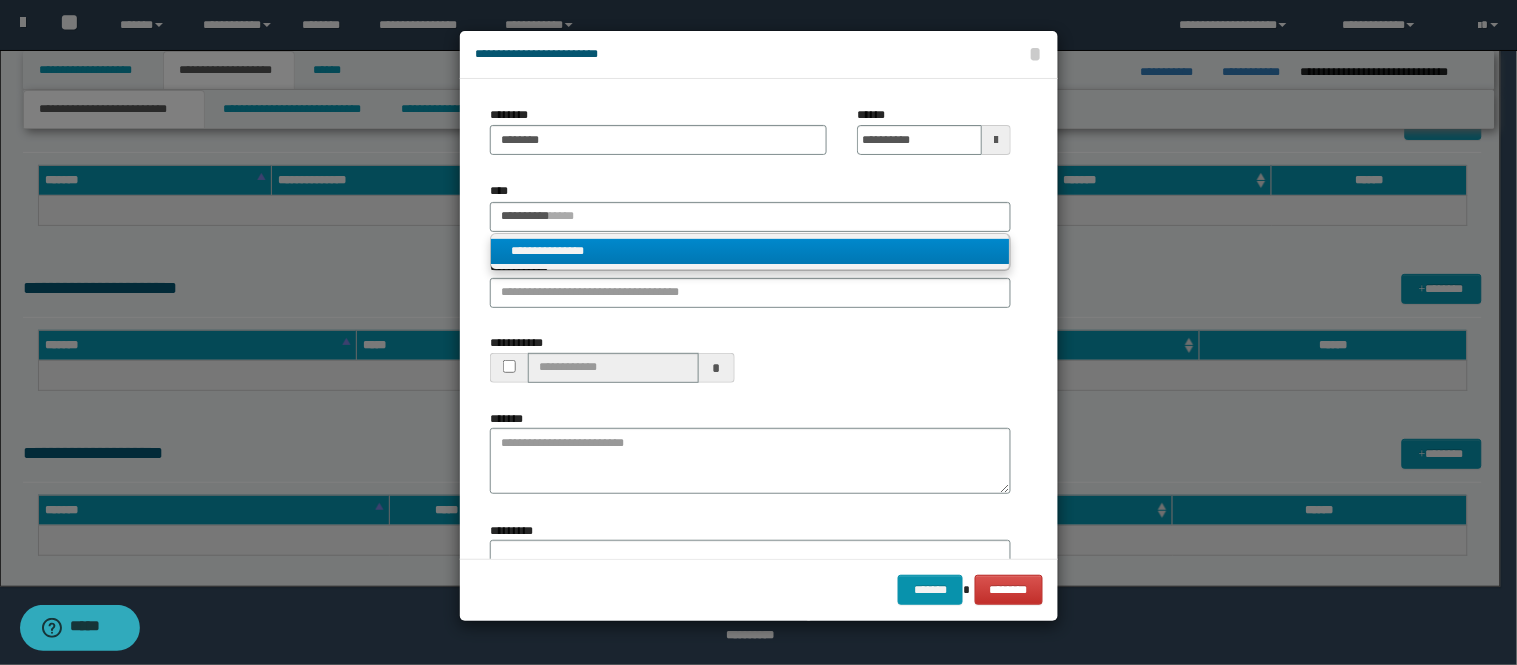 click on "**********" at bounding box center (750, 251) 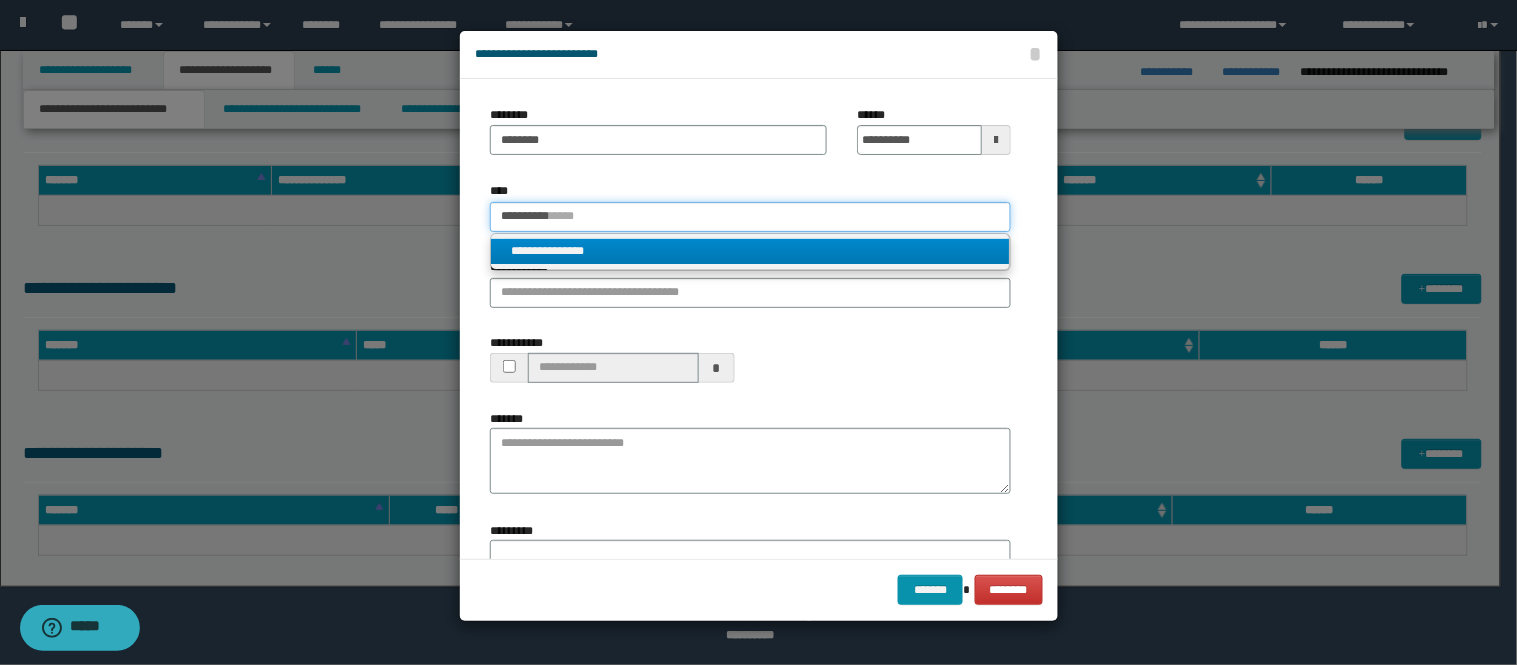 type 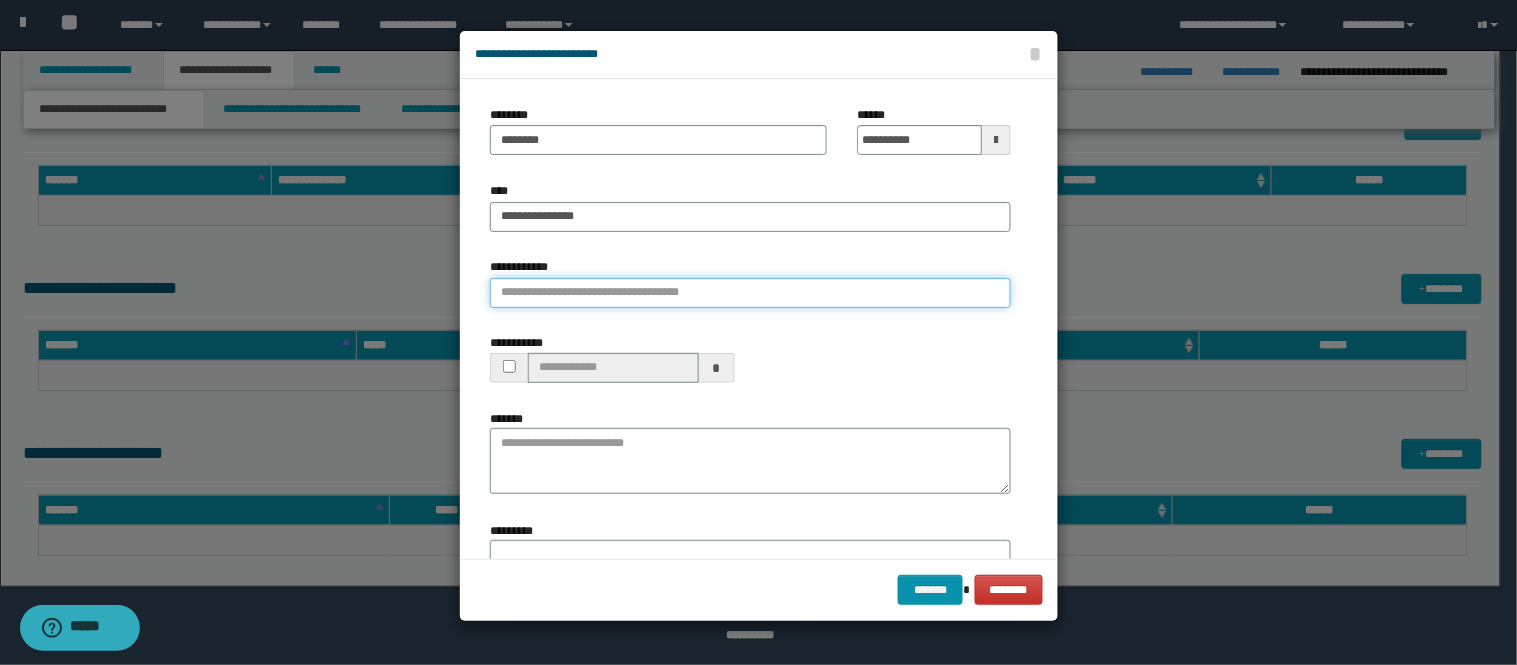 click on "**********" at bounding box center (750, 293) 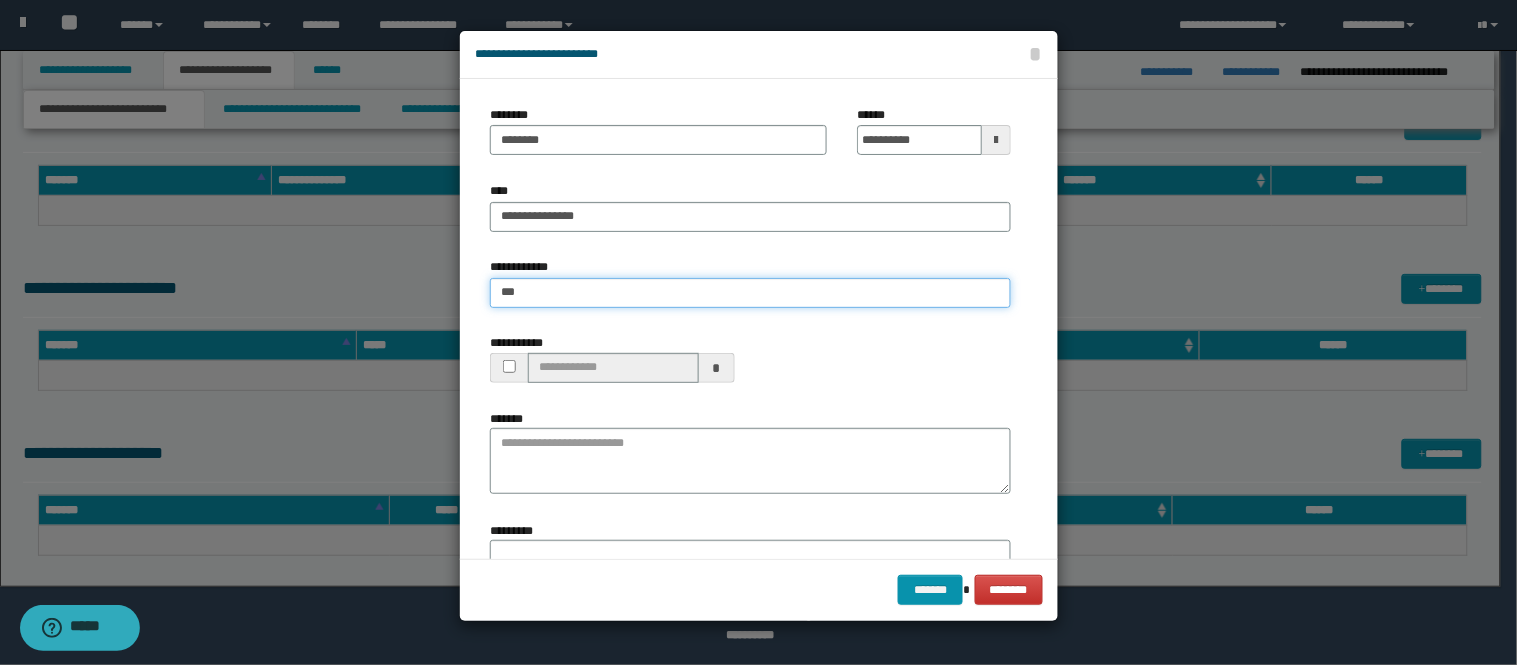 type on "****" 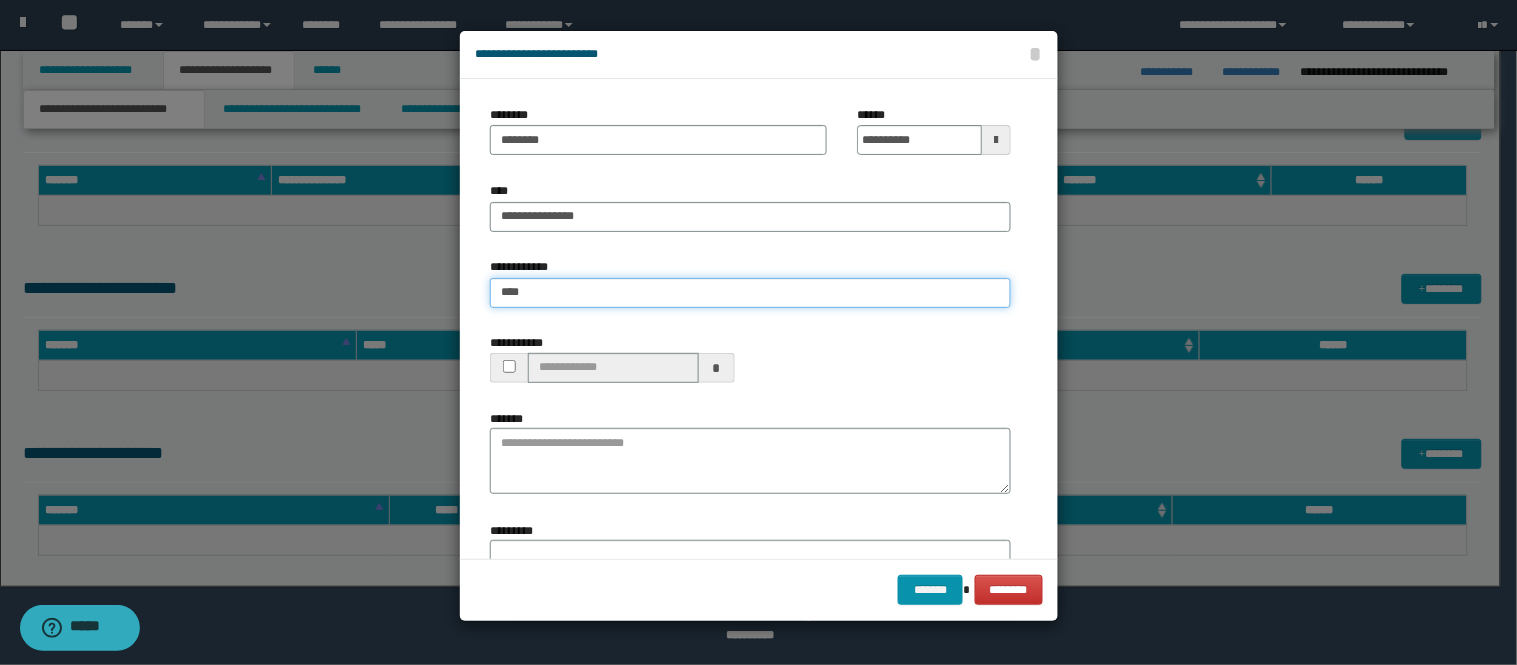 type on "****" 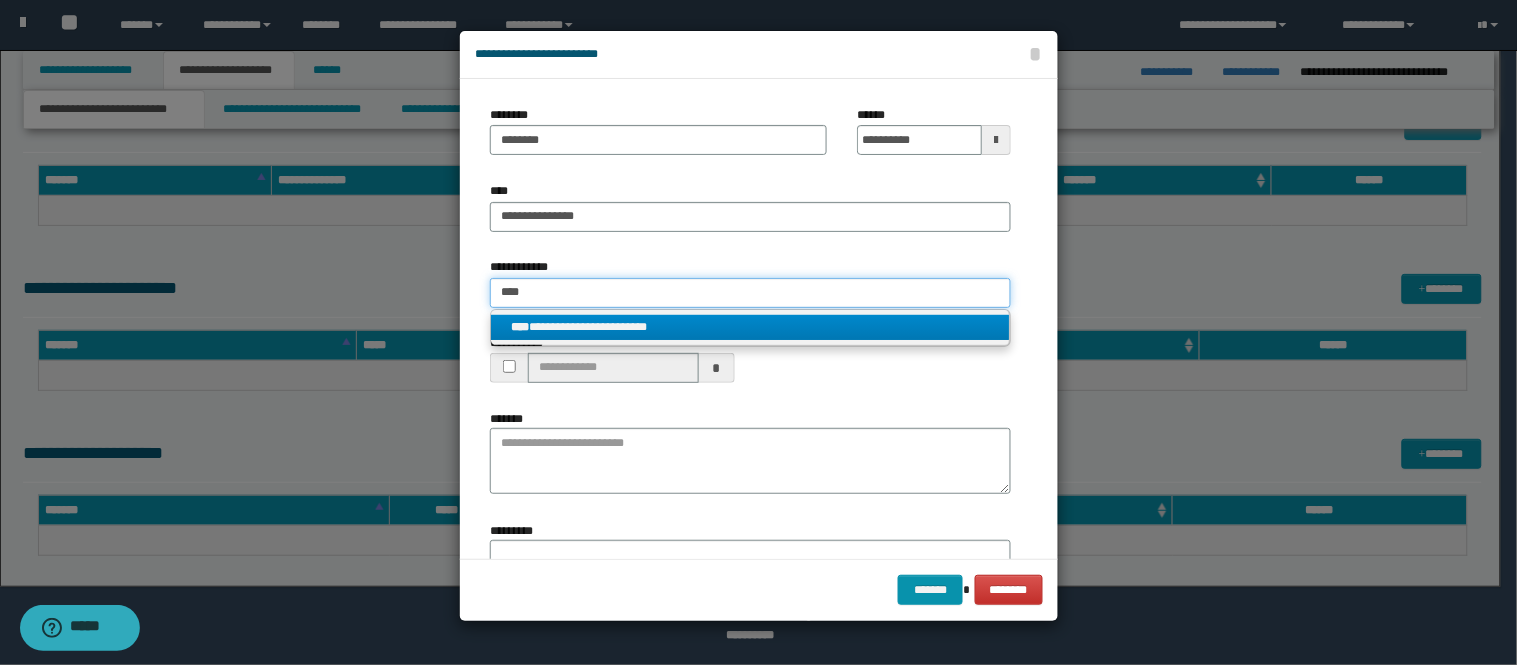 type on "****" 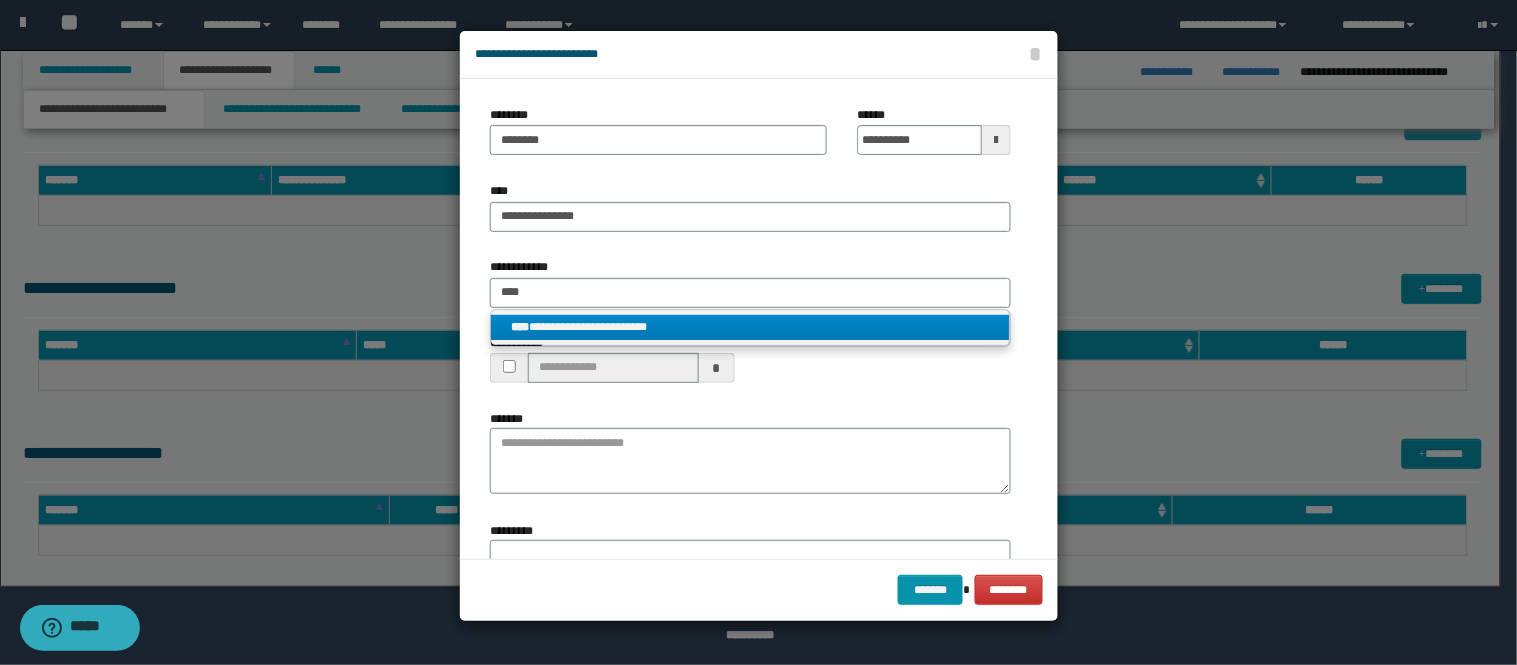 click on "**********" at bounding box center (750, 327) 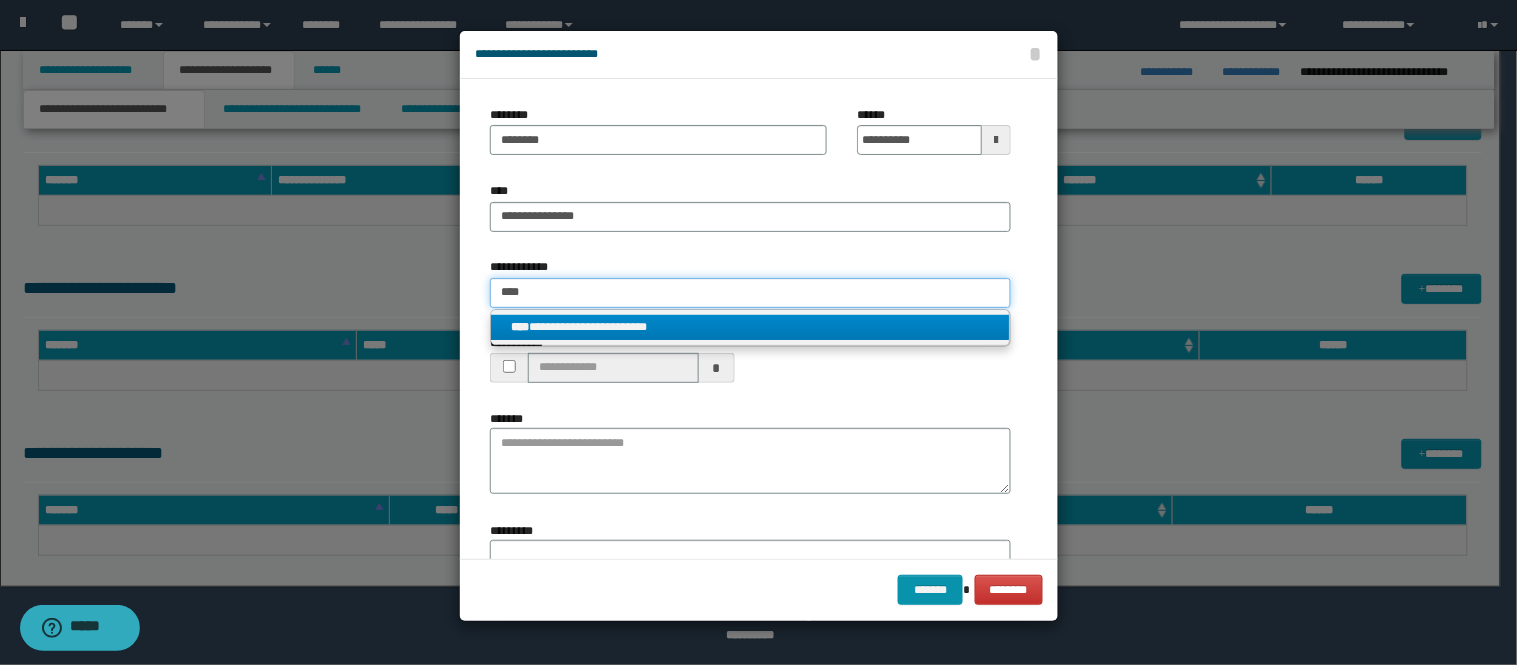 type 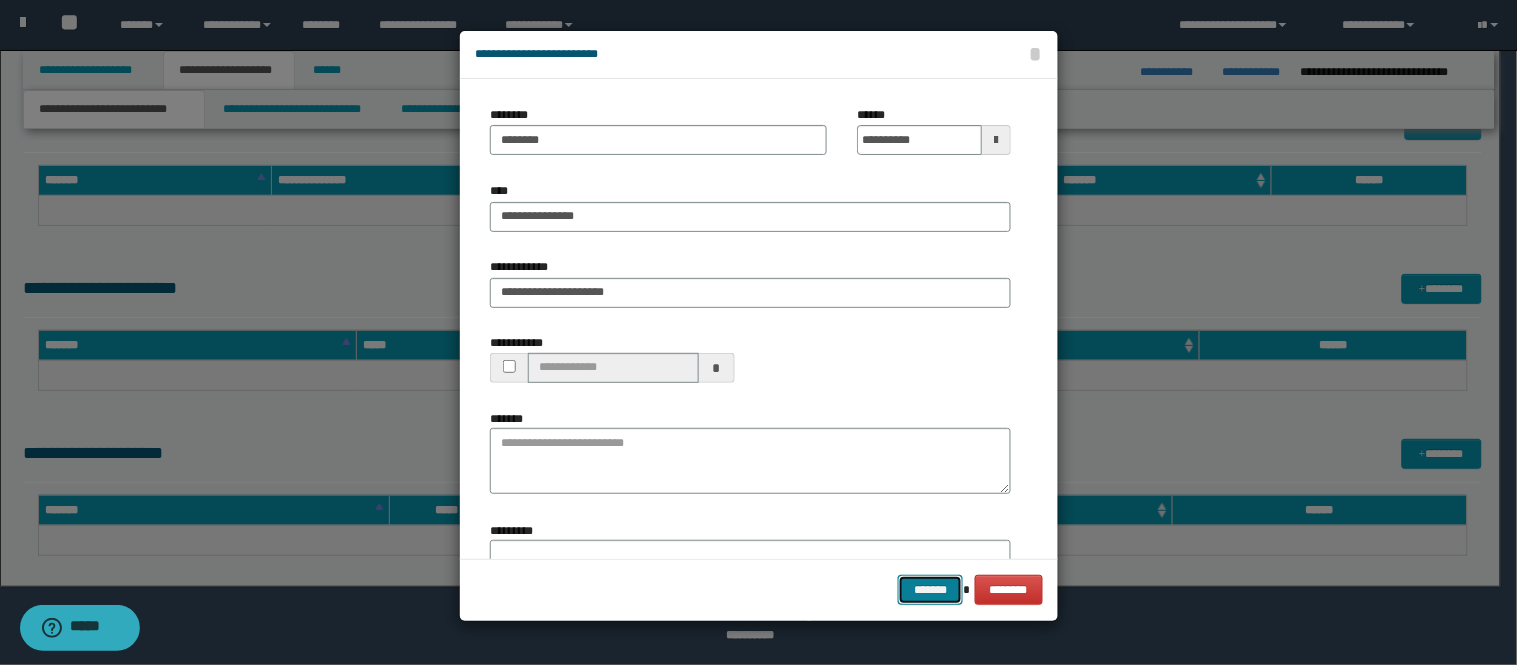 click on "*******" at bounding box center [930, 590] 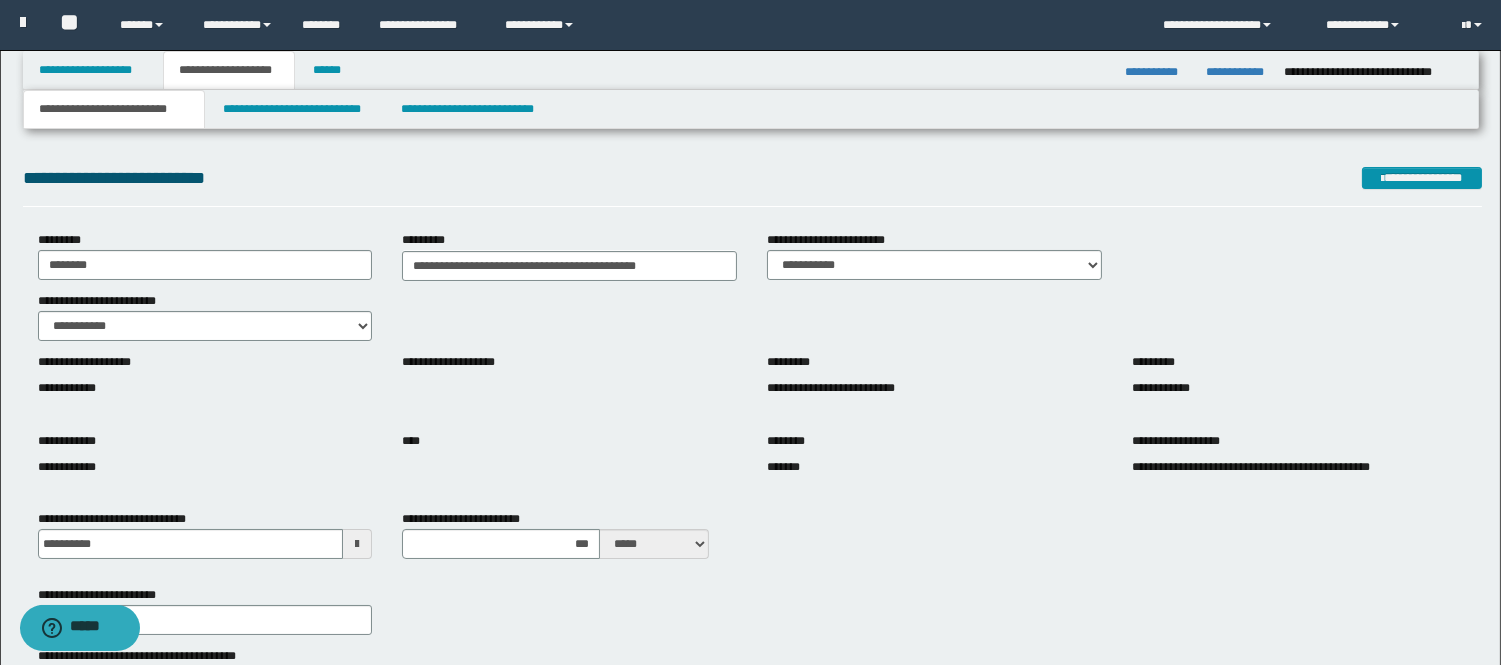 scroll, scrollTop: 0, scrollLeft: 0, axis: both 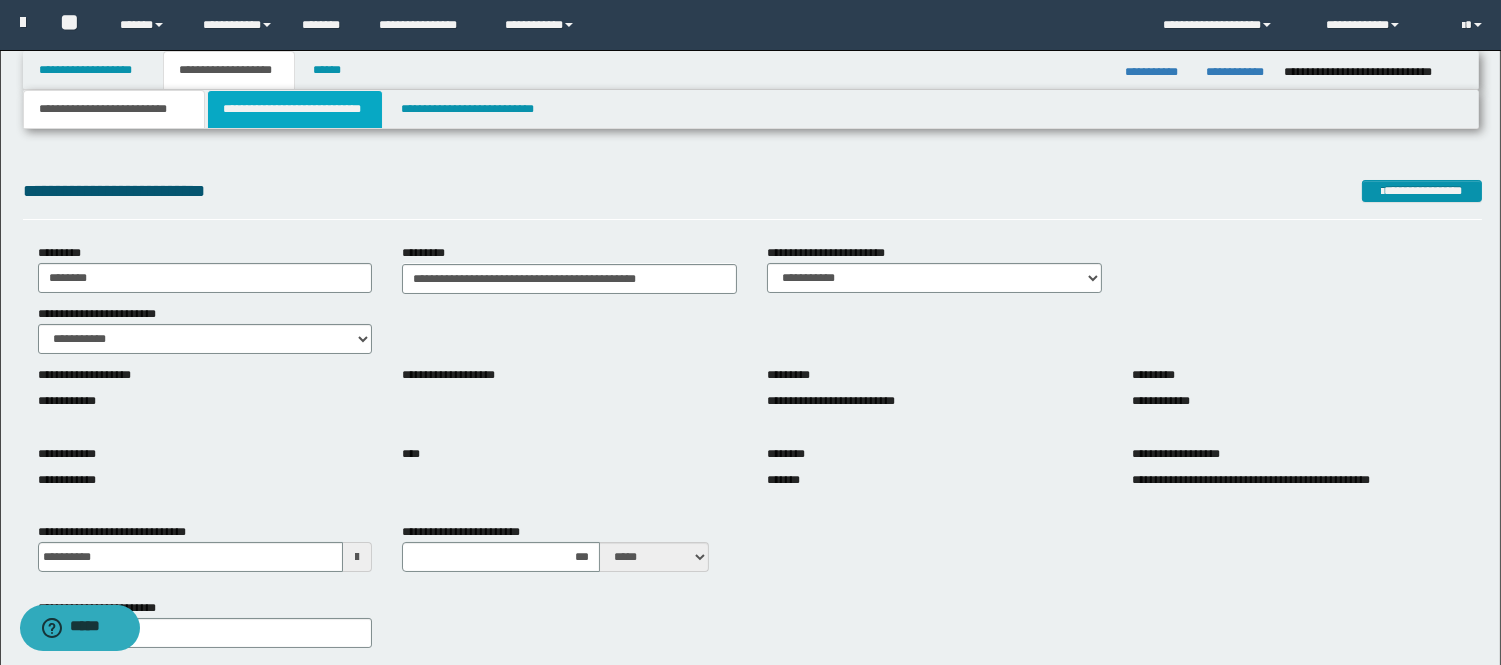click on "**********" at bounding box center (295, 109) 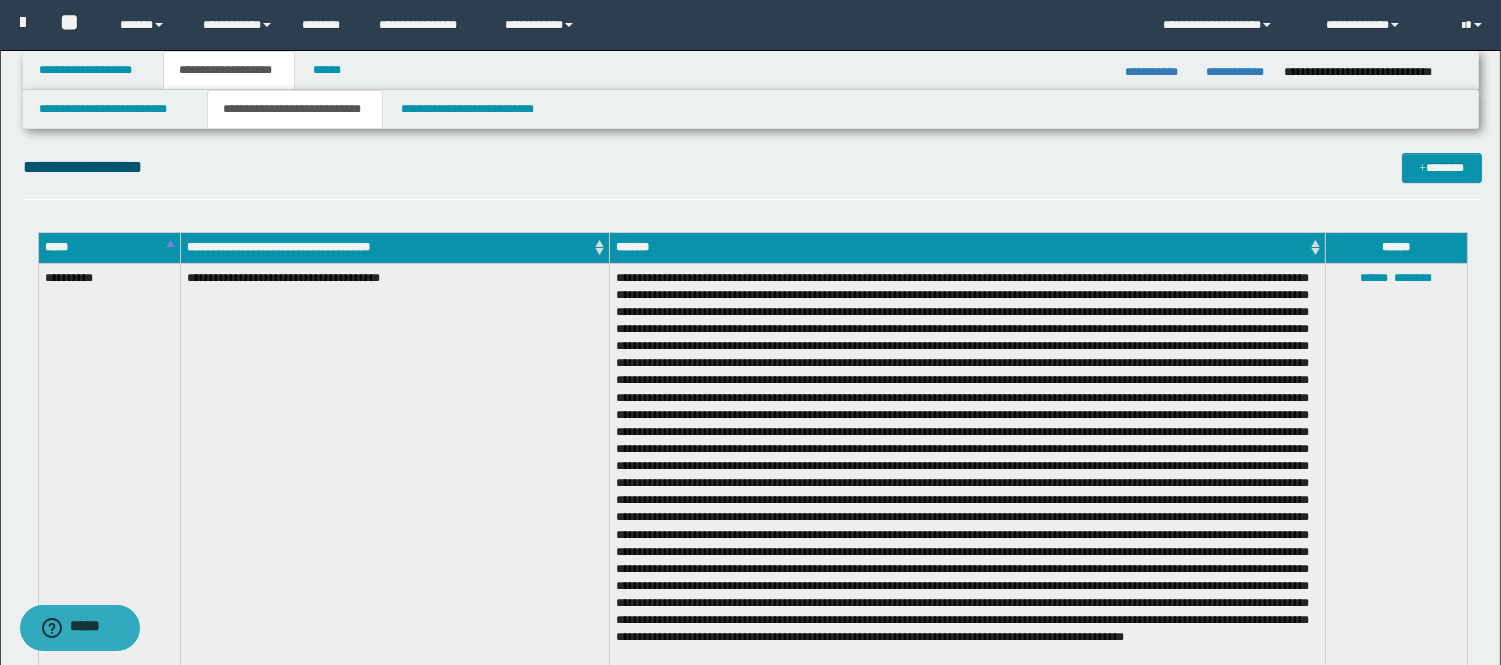 scroll, scrollTop: 0, scrollLeft: 0, axis: both 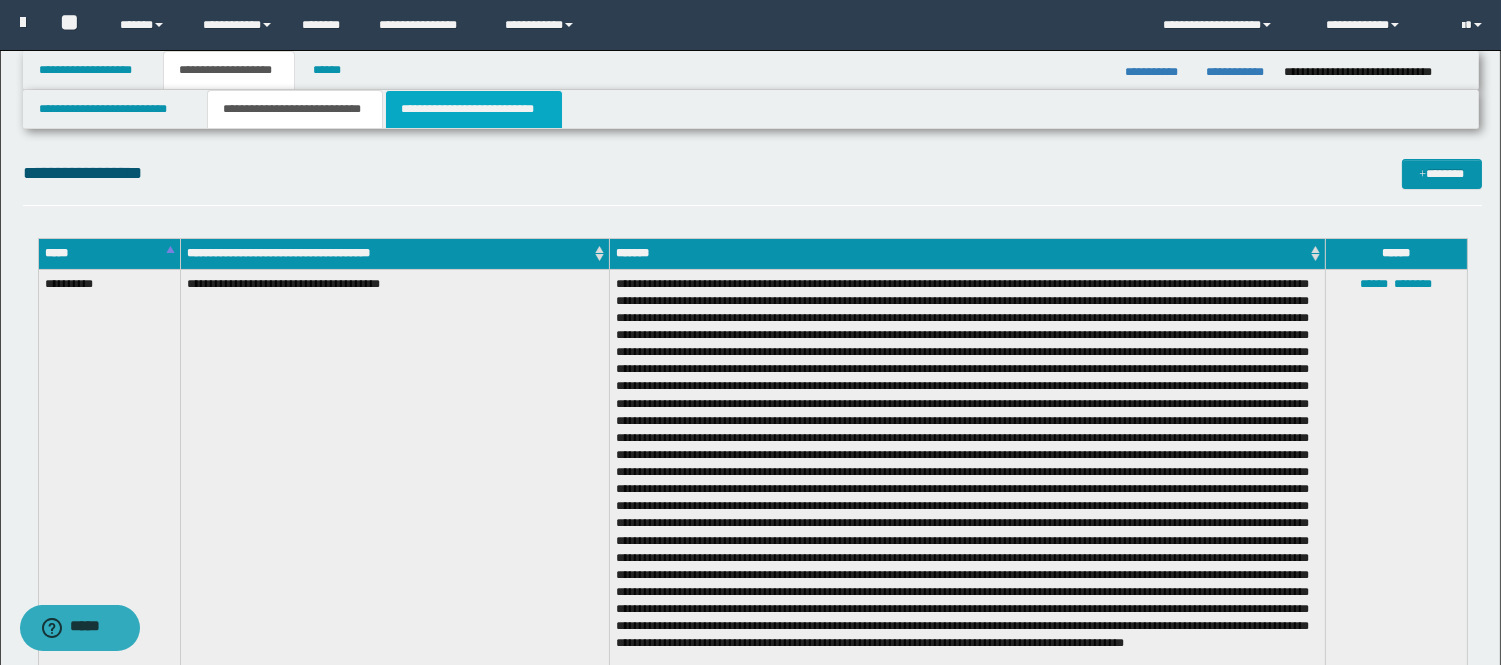 click on "**********" at bounding box center (474, 109) 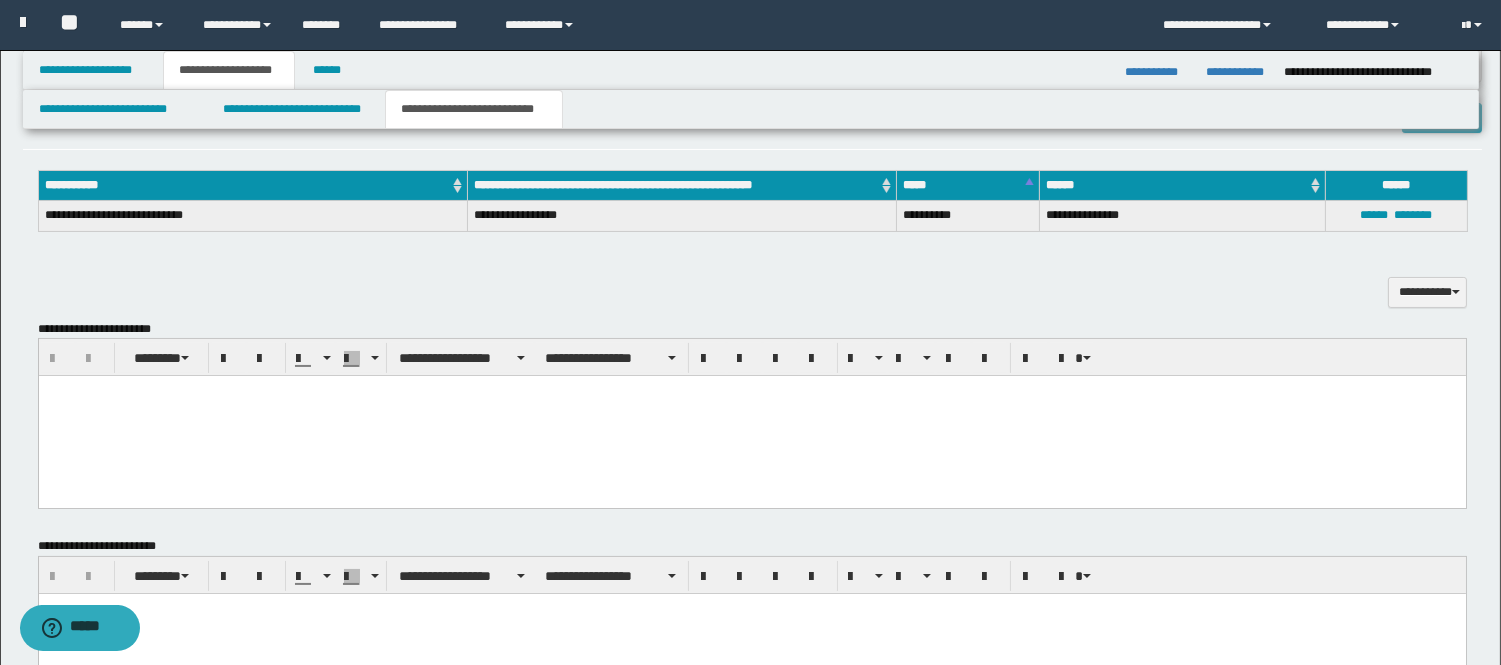 scroll, scrollTop: 444, scrollLeft: 0, axis: vertical 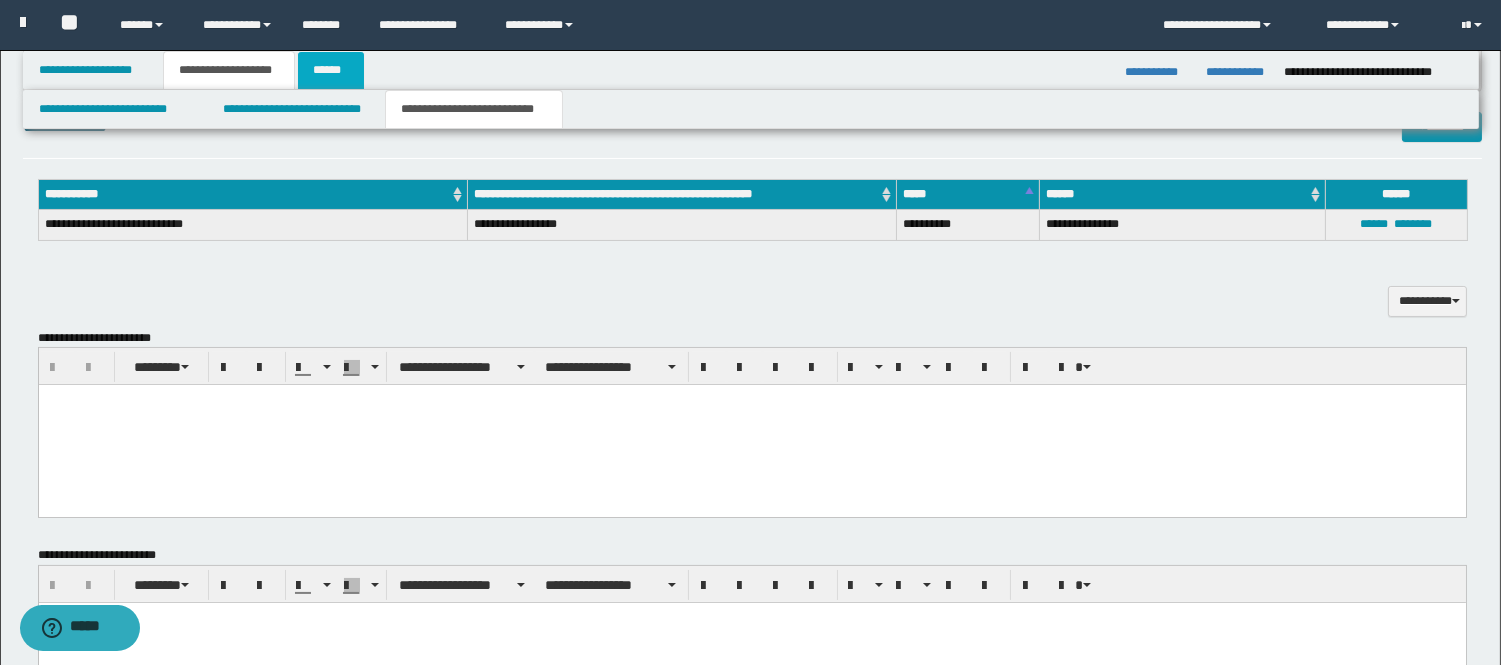 click on "******" at bounding box center [331, 70] 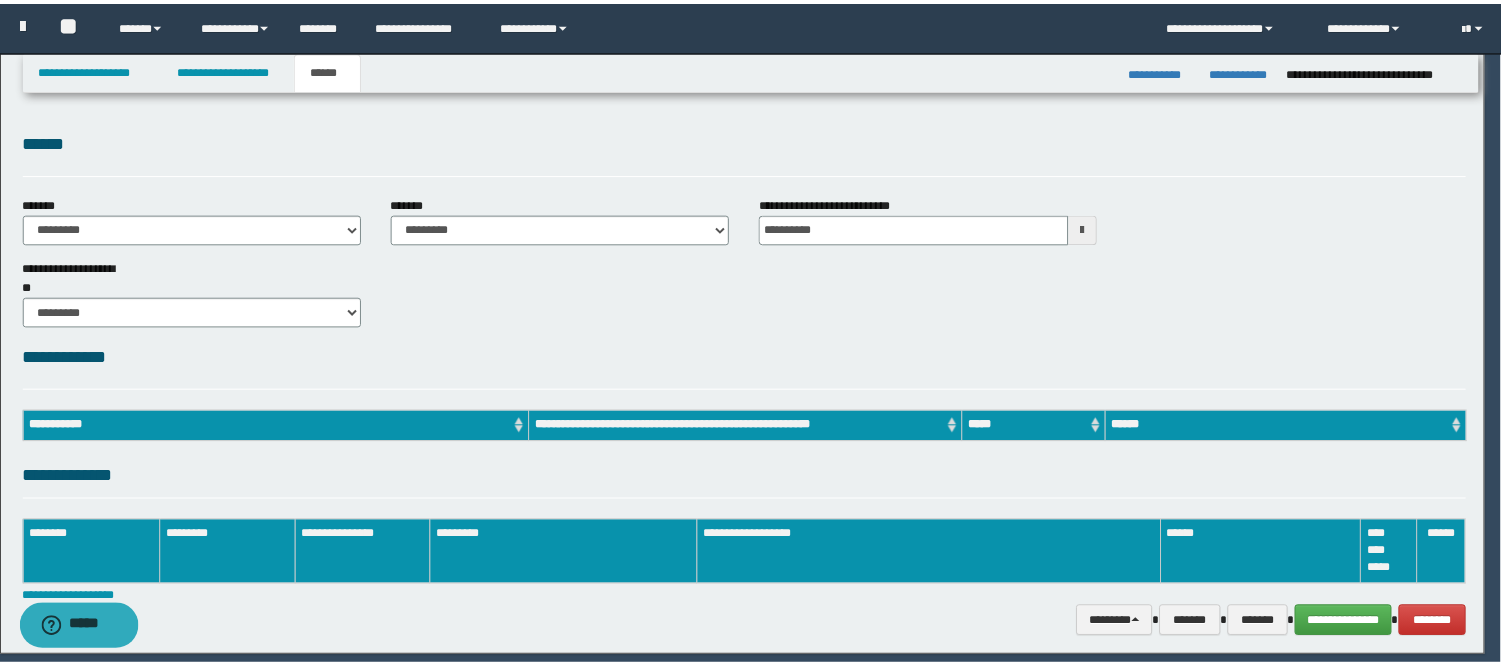 scroll, scrollTop: 0, scrollLeft: 0, axis: both 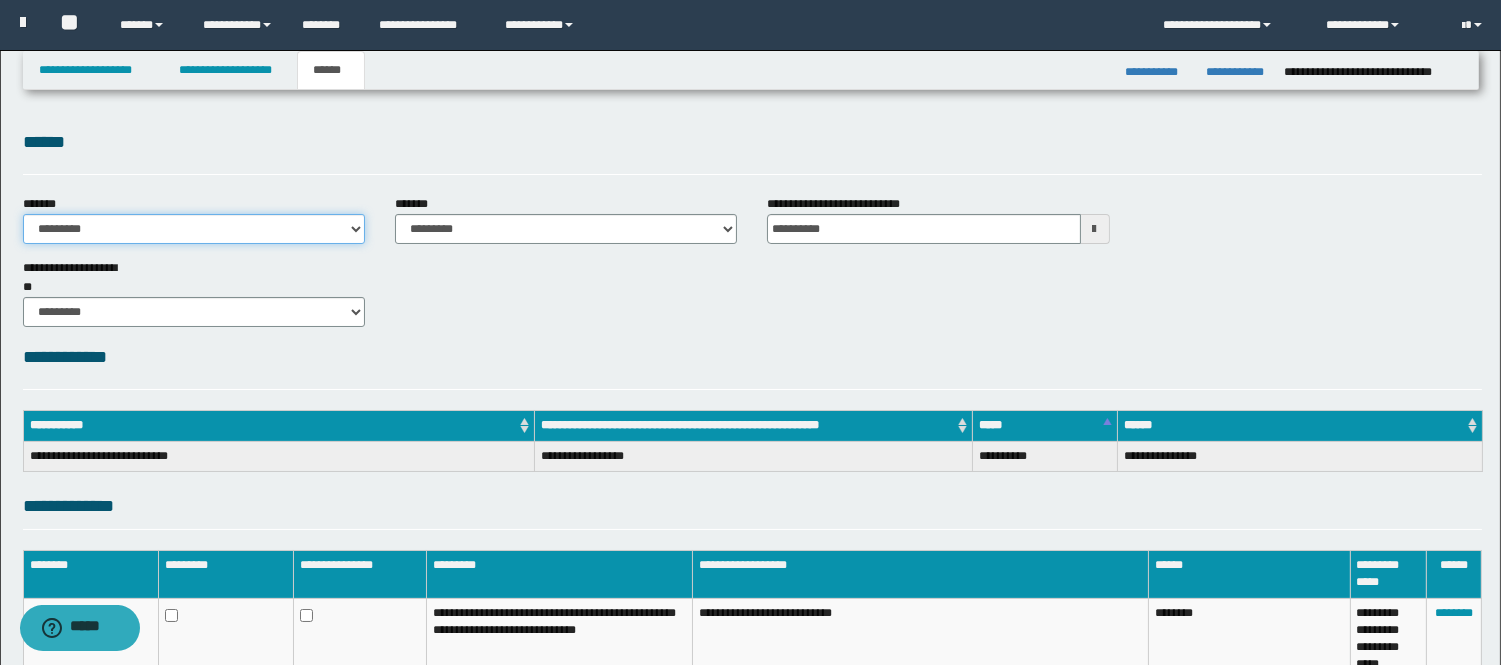 click on "**********" at bounding box center (194, 229) 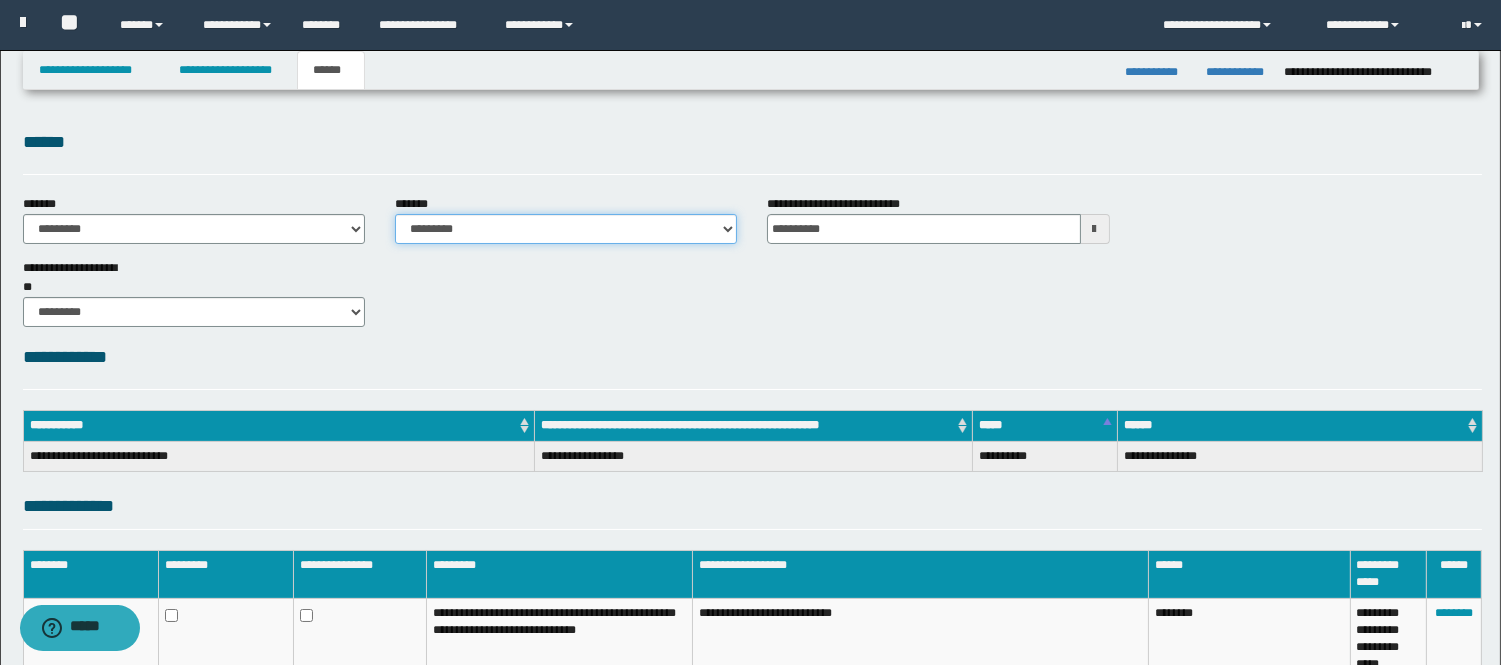 click on "**********" at bounding box center (566, 229) 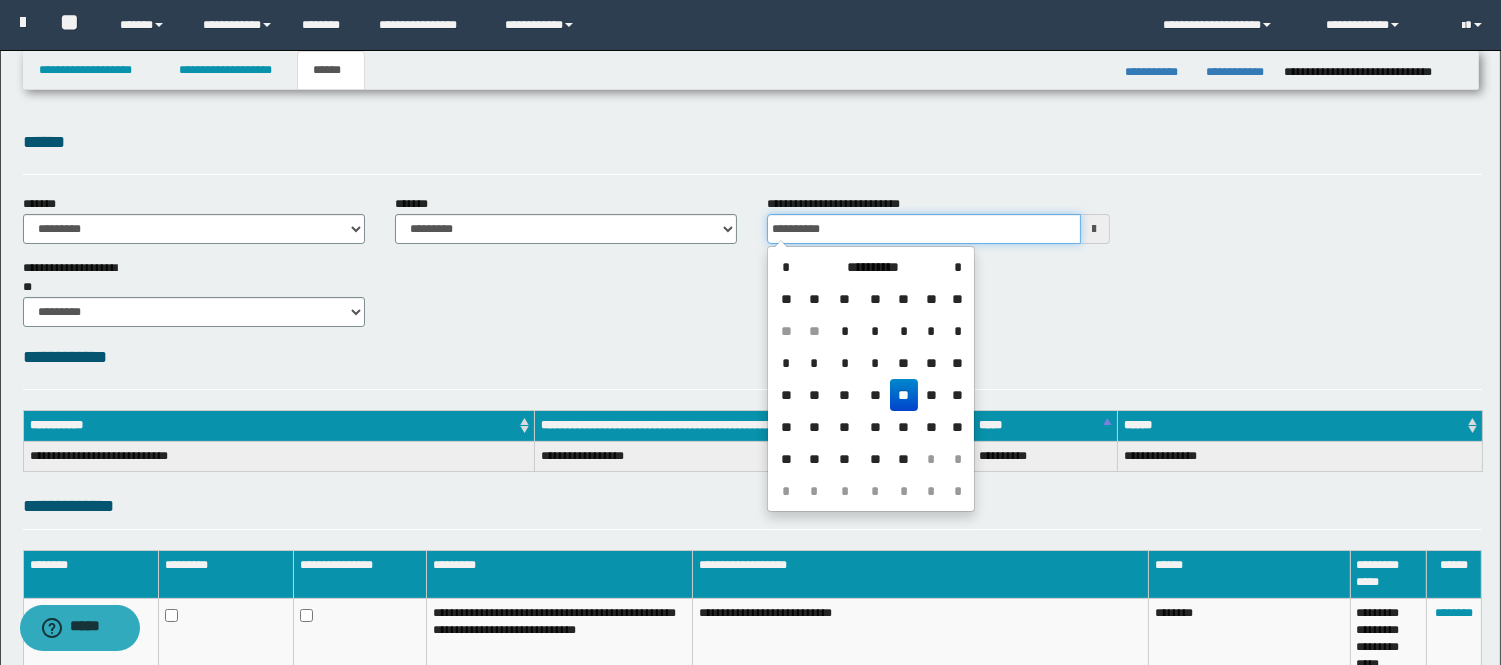 click on "**********" at bounding box center (923, 229) 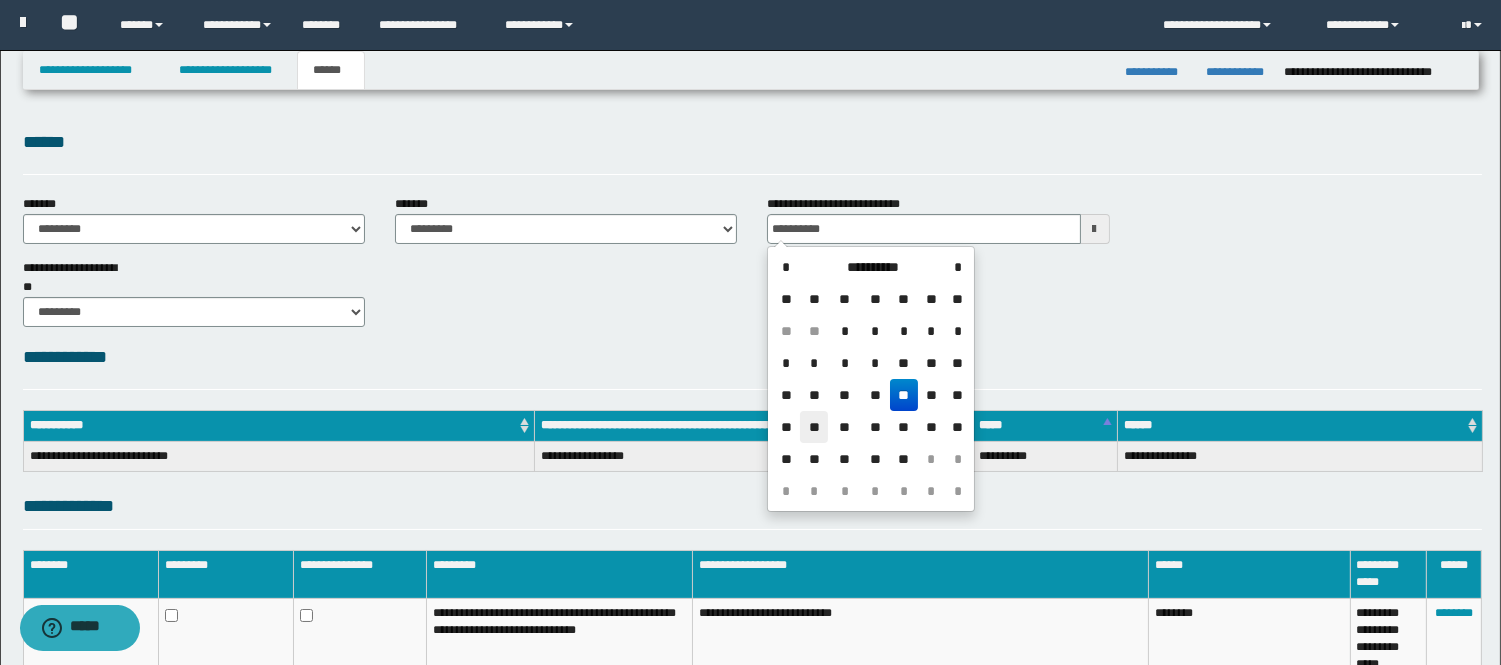 click on "**" at bounding box center [814, 427] 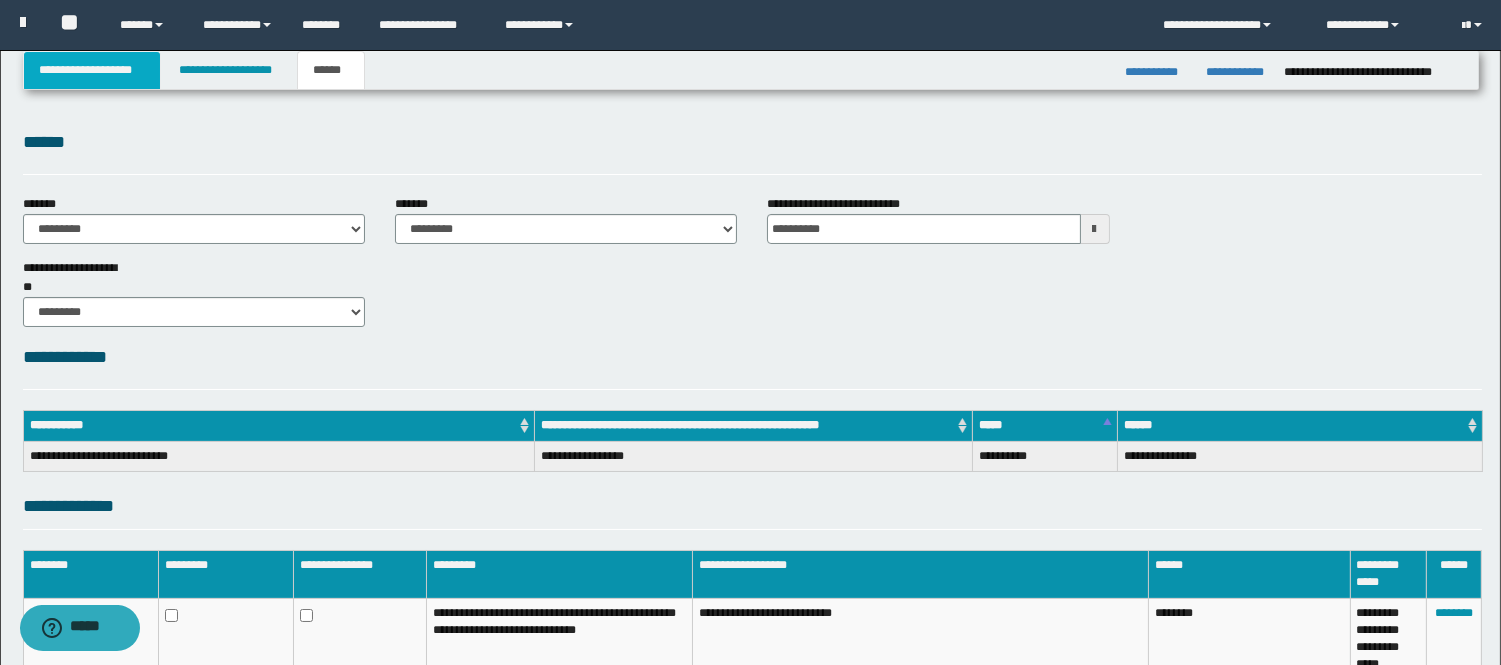 click on "**********" at bounding box center [92, 70] 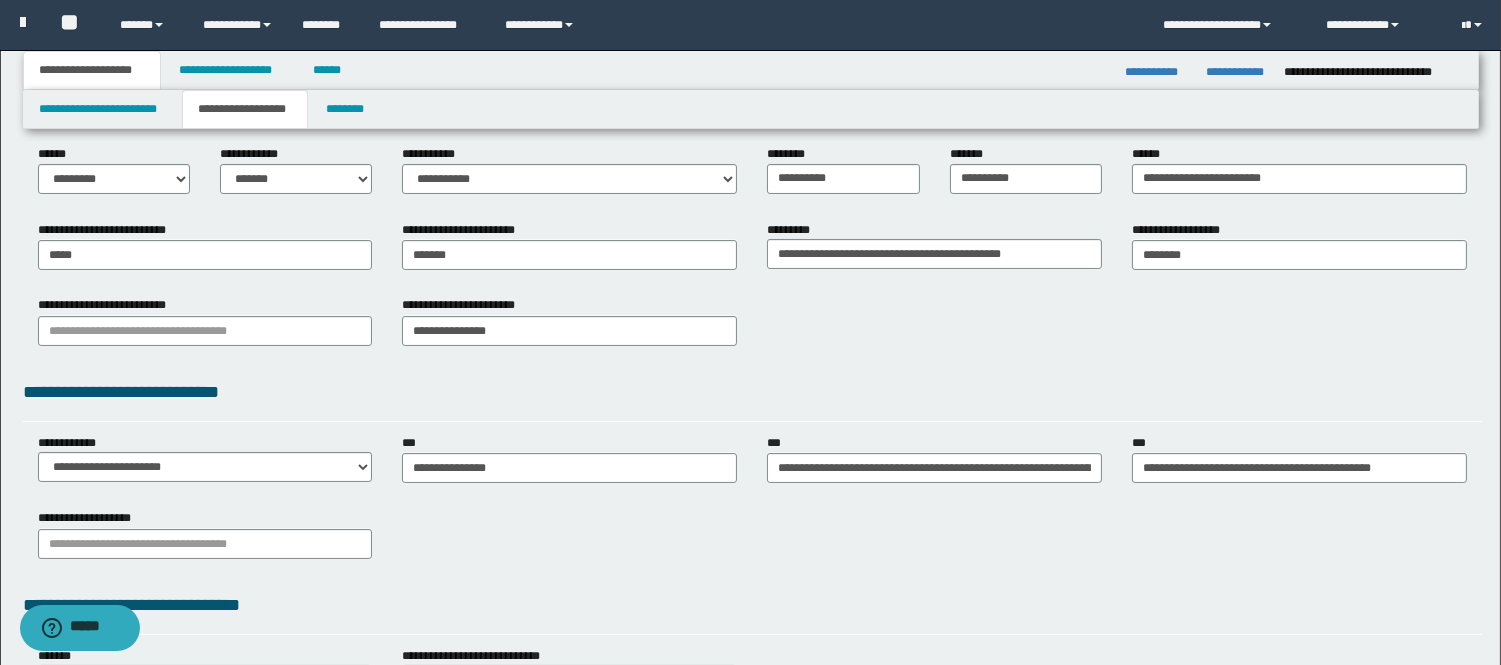scroll, scrollTop: 220, scrollLeft: 0, axis: vertical 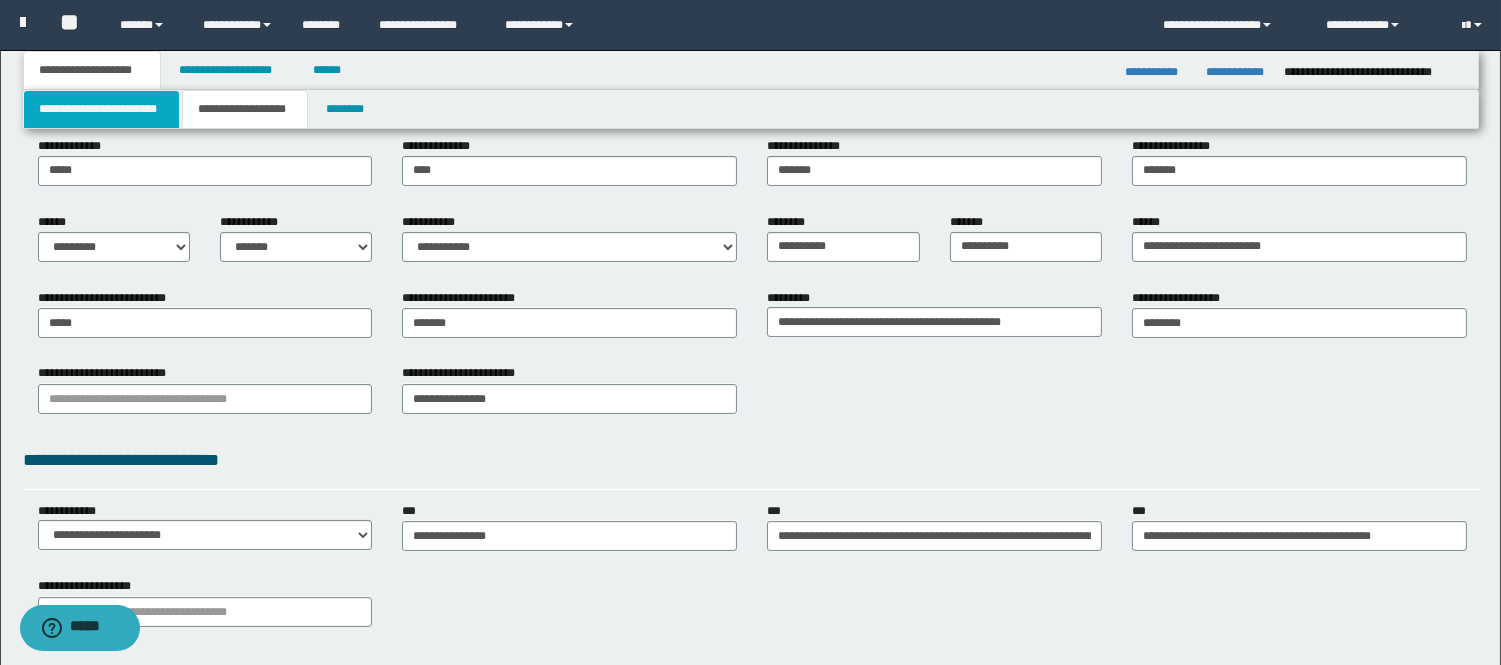 click on "**********" at bounding box center (101, 109) 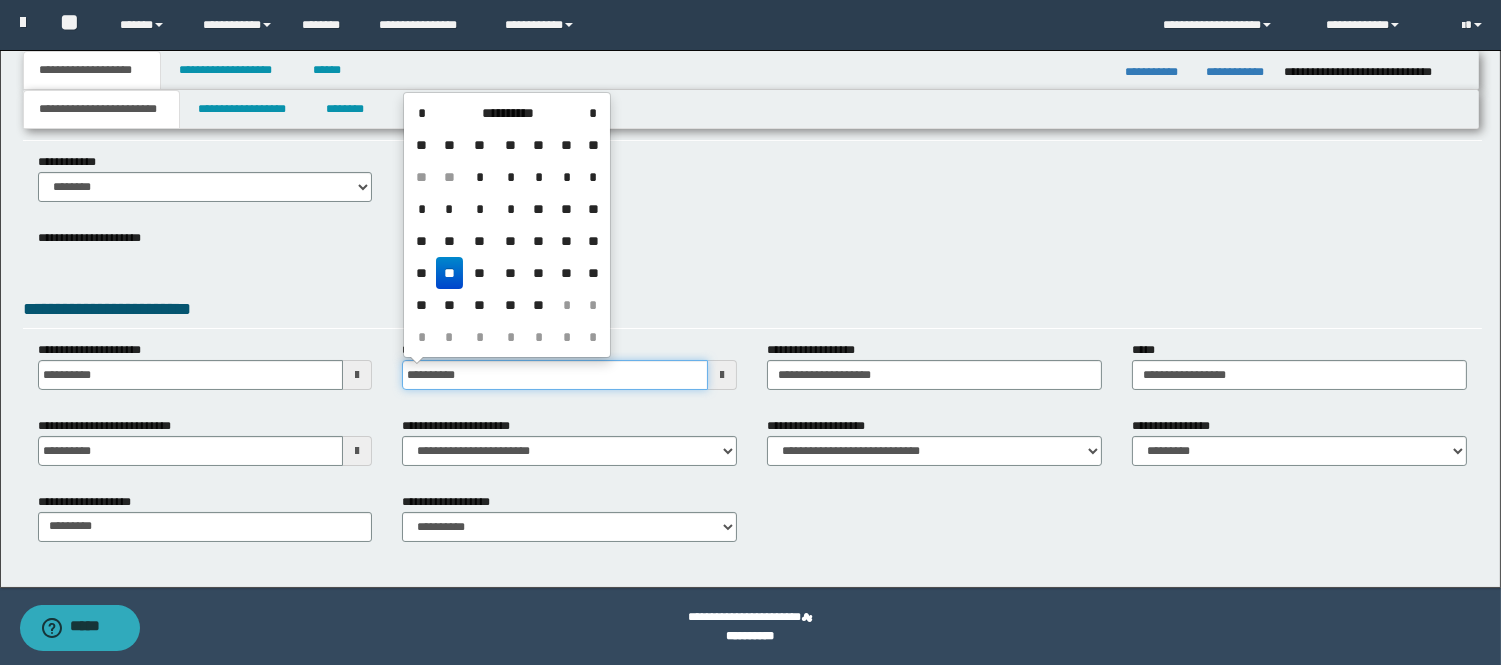 click on "**********" at bounding box center [555, 375] 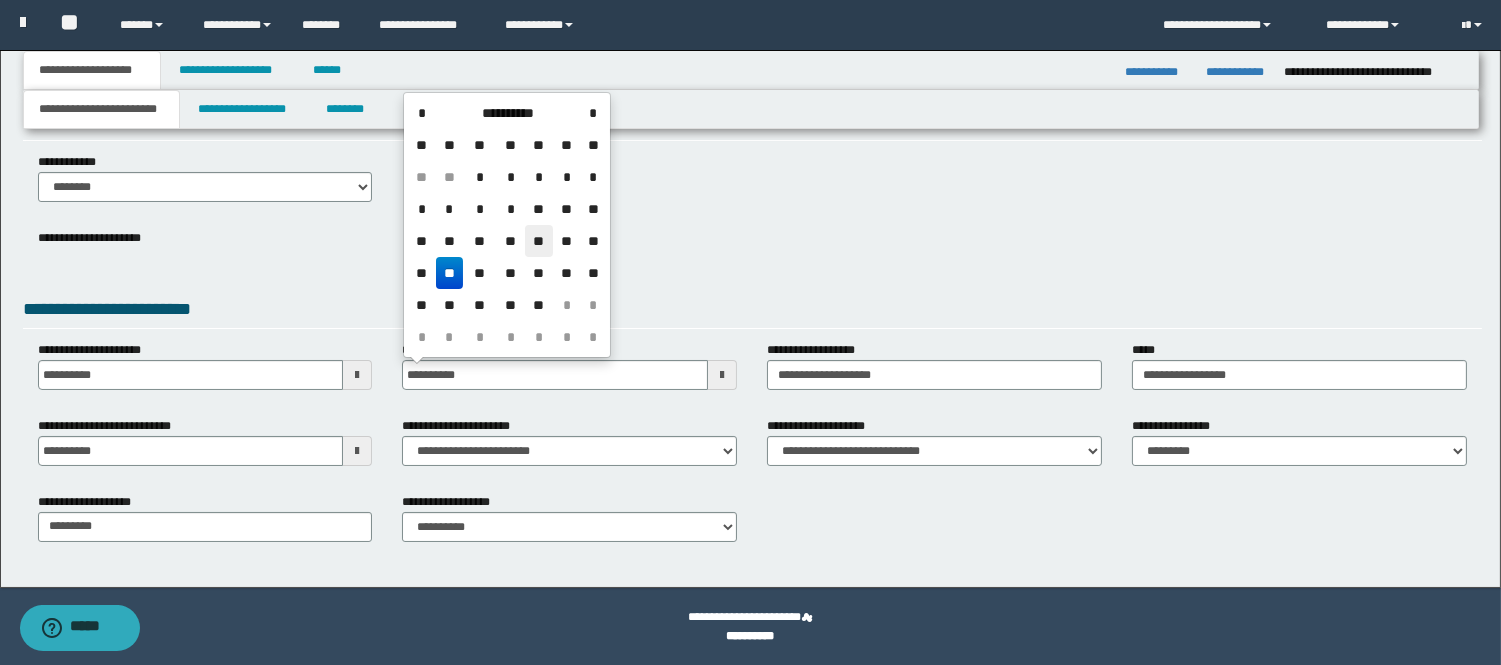 click on "**" at bounding box center (539, 241) 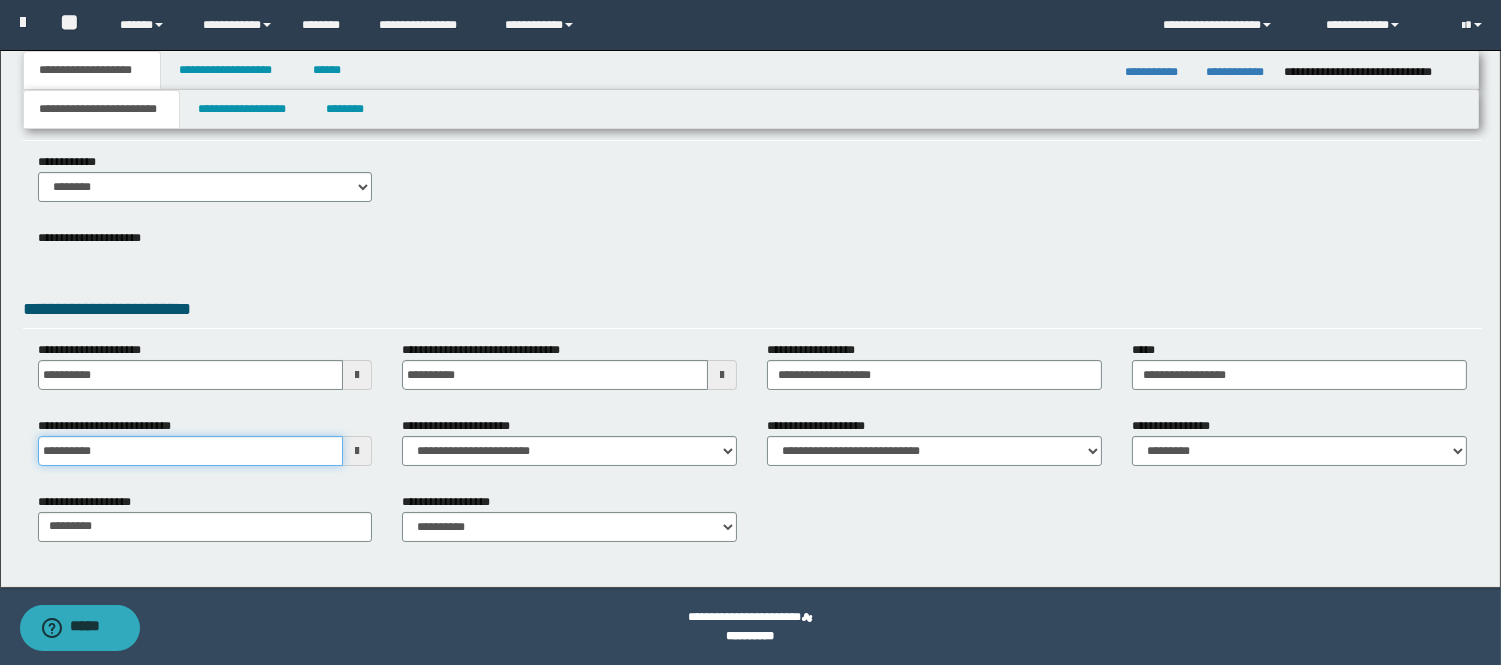 click on "**********" at bounding box center (191, 451) 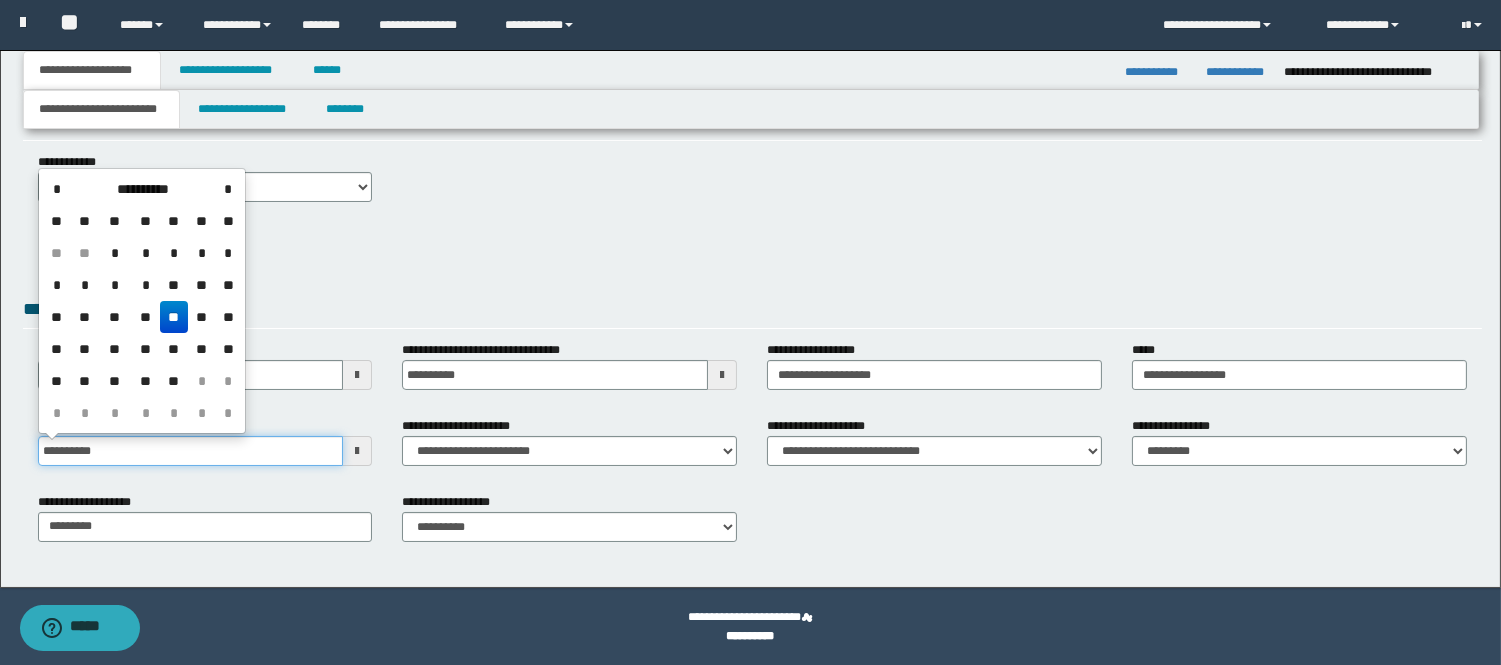click on "**********" at bounding box center (191, 451) 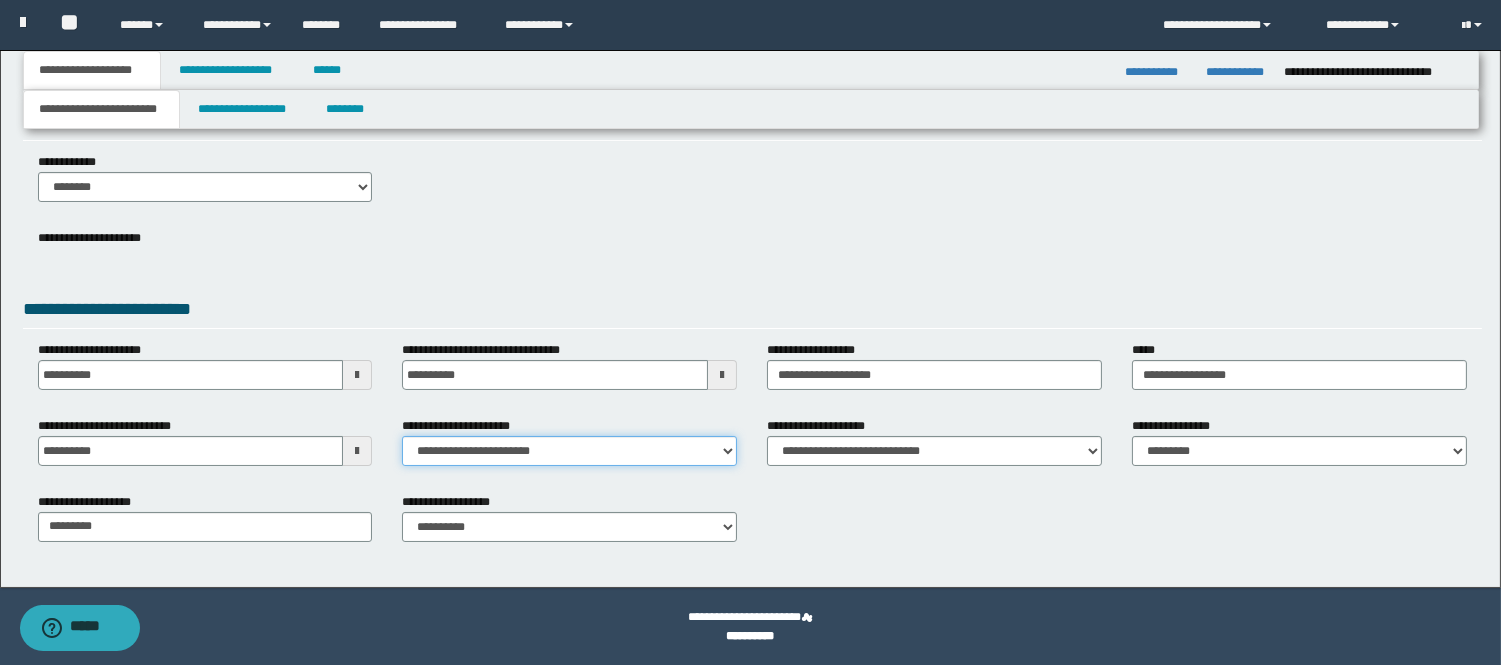 click on "**********" at bounding box center (569, 451) 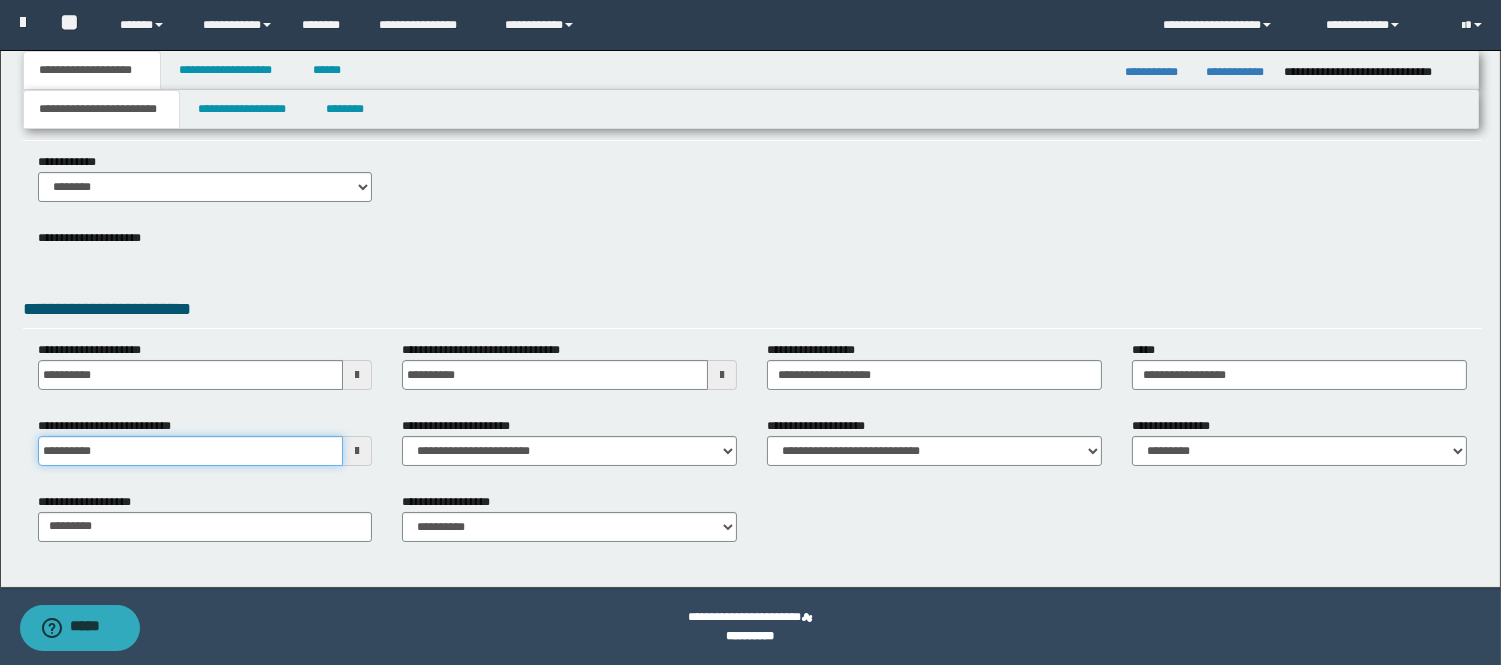 click on "**********" at bounding box center (191, 451) 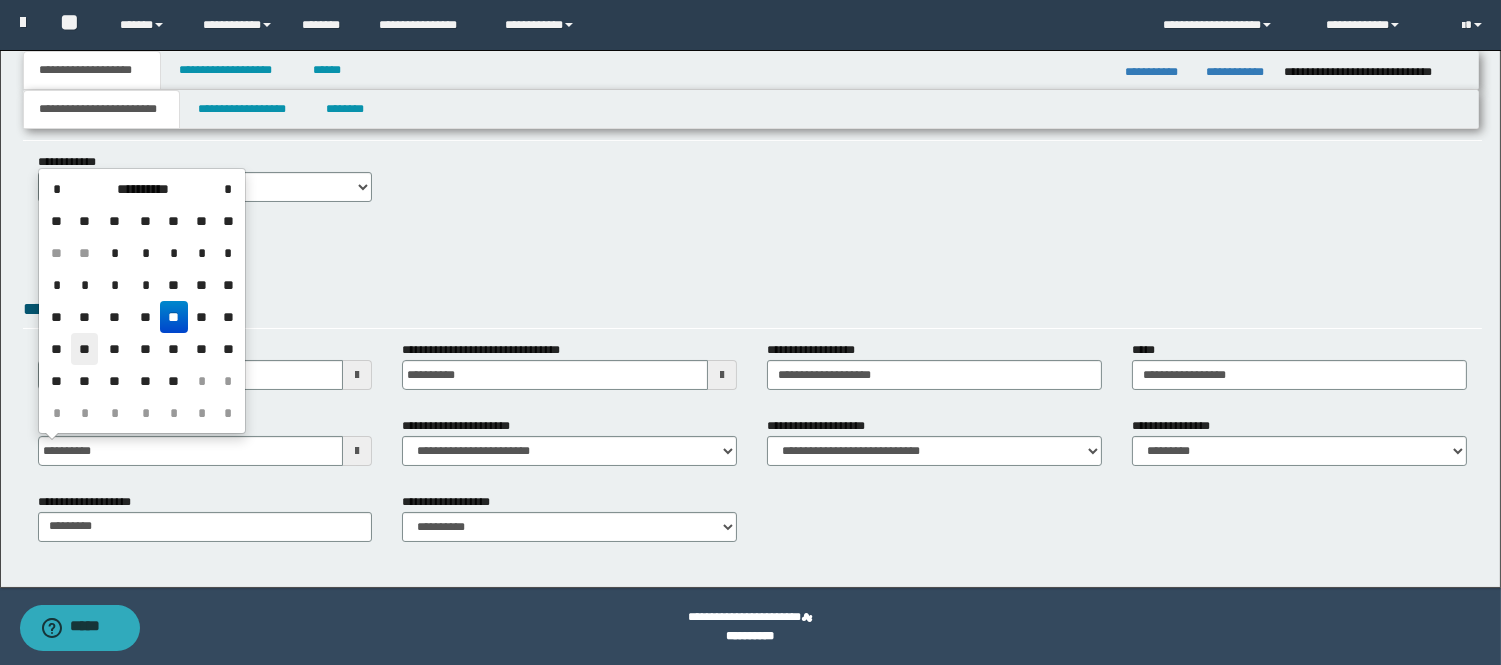 click on "**" at bounding box center (85, 349) 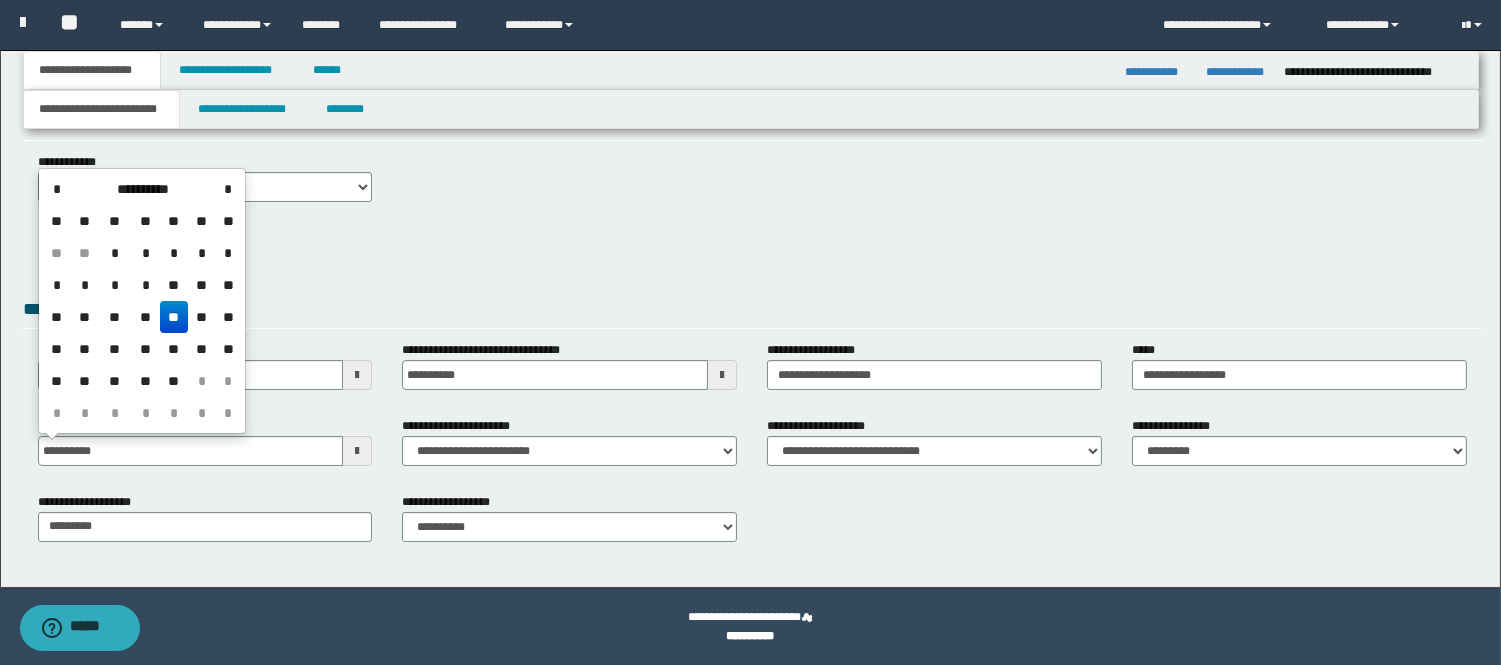 type on "**********" 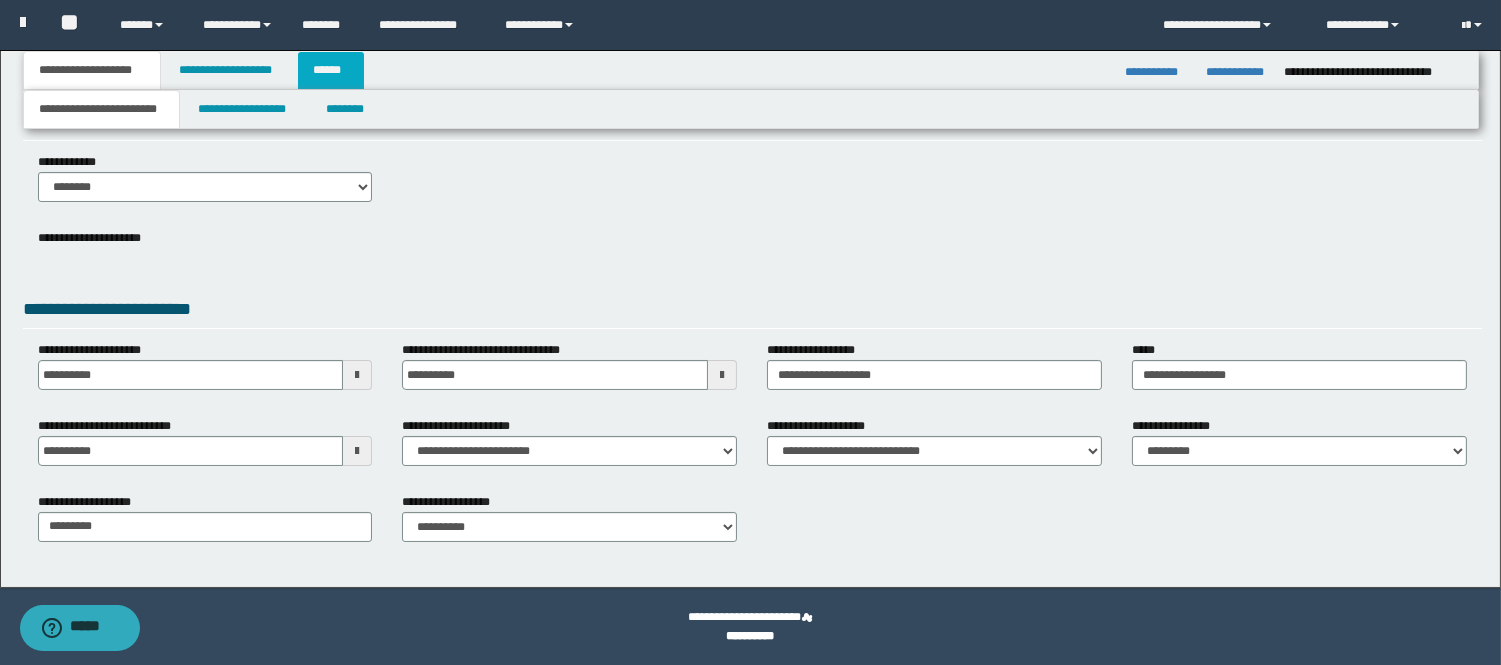 click on "******" at bounding box center [331, 70] 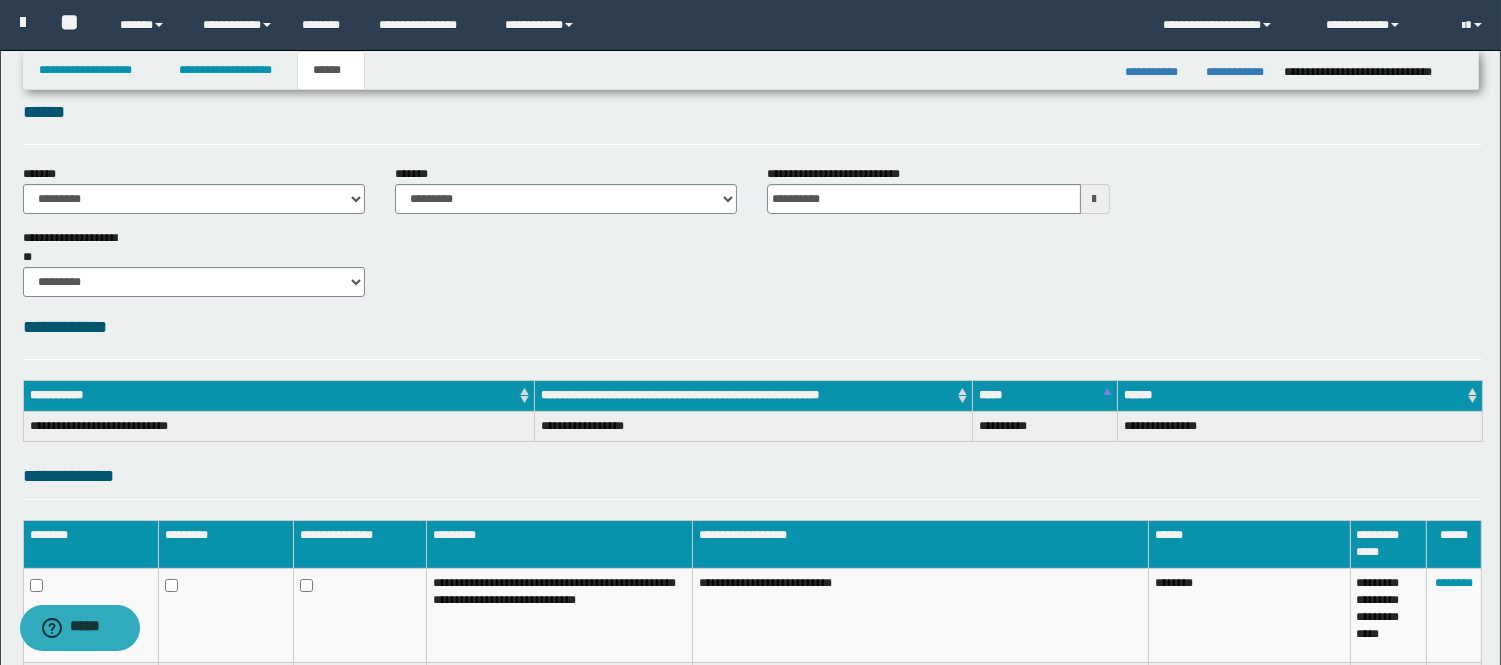 scroll, scrollTop: 141, scrollLeft: 0, axis: vertical 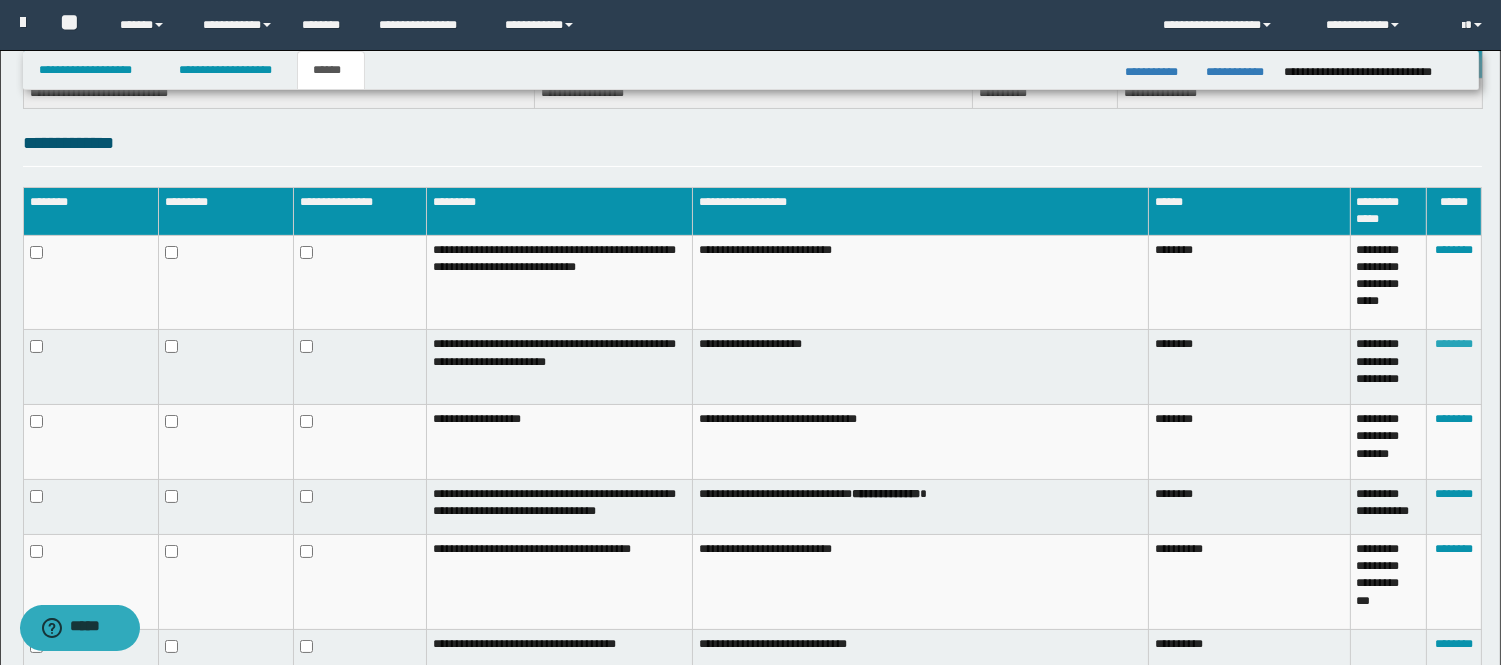 click on "********" at bounding box center [1454, 344] 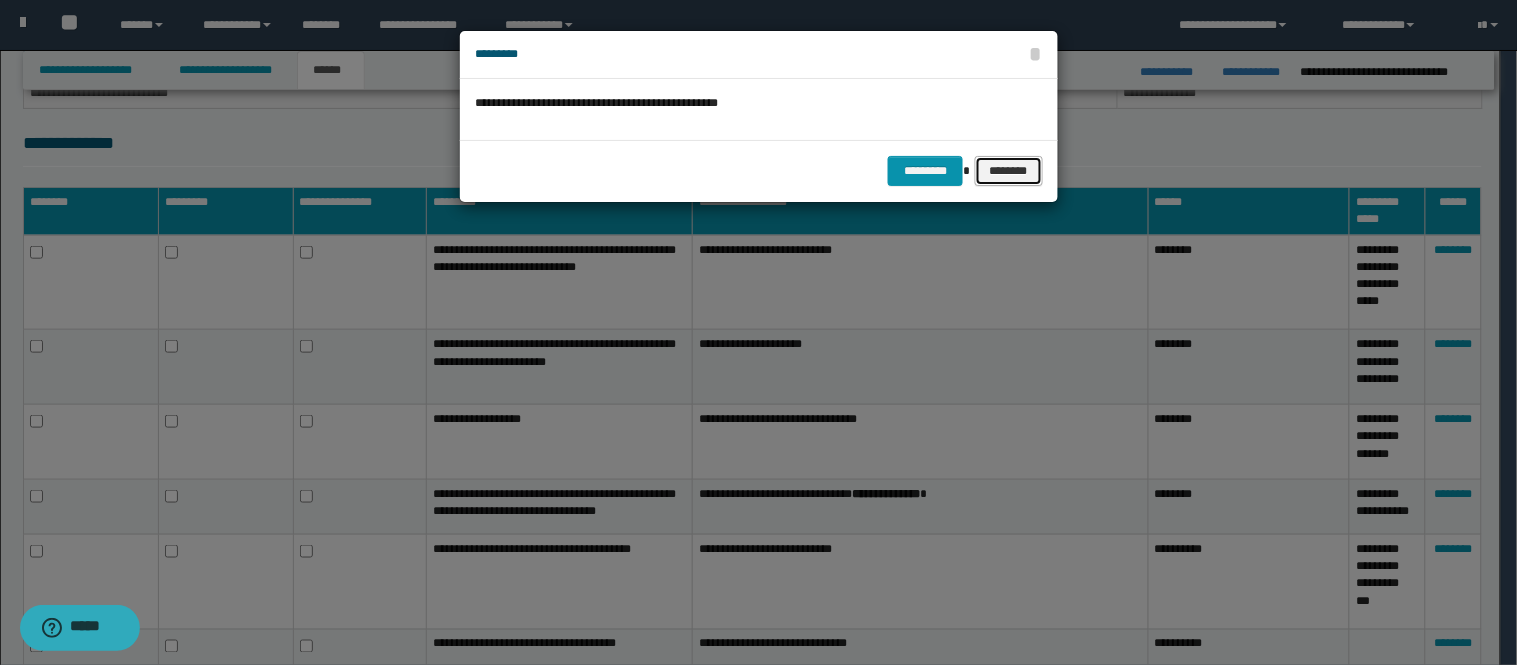 drag, startPoint x: 1035, startPoint y: 166, endPoint x: 1103, endPoint y: 223, distance: 88.72993 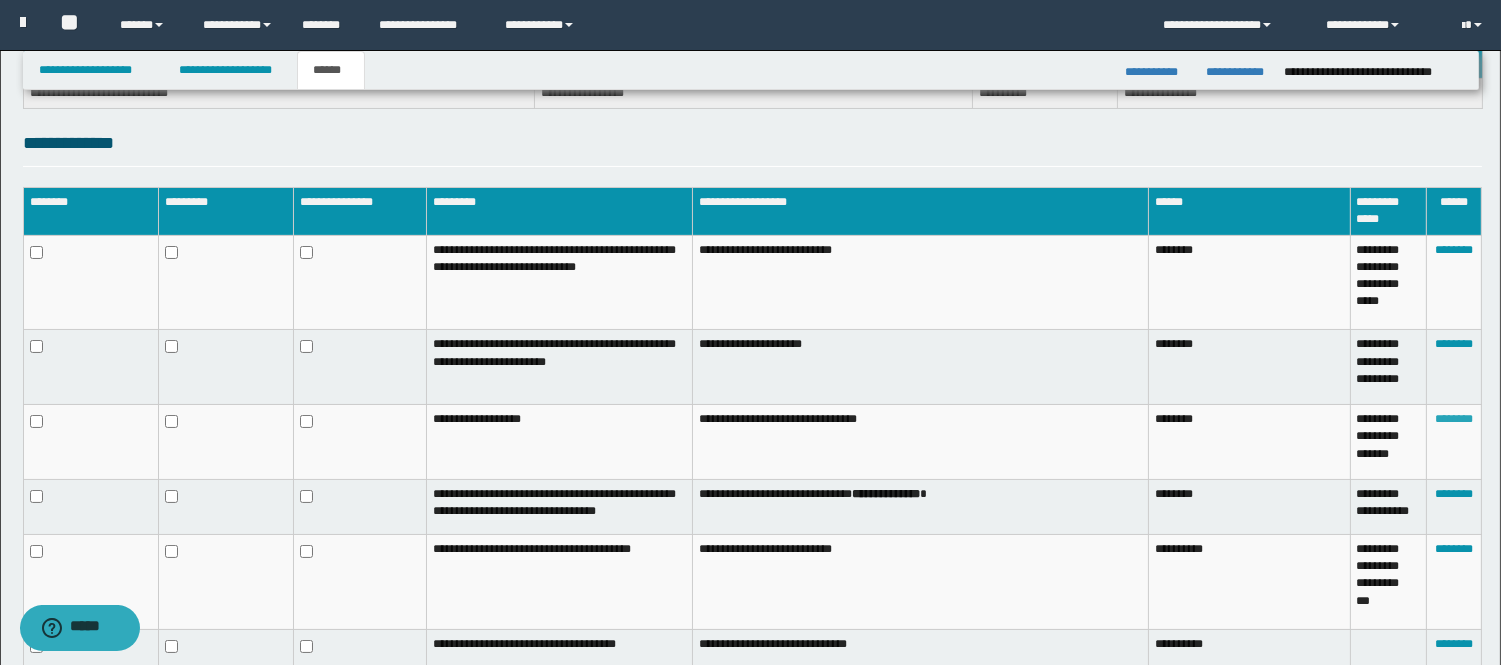 click on "********" at bounding box center (1454, 419) 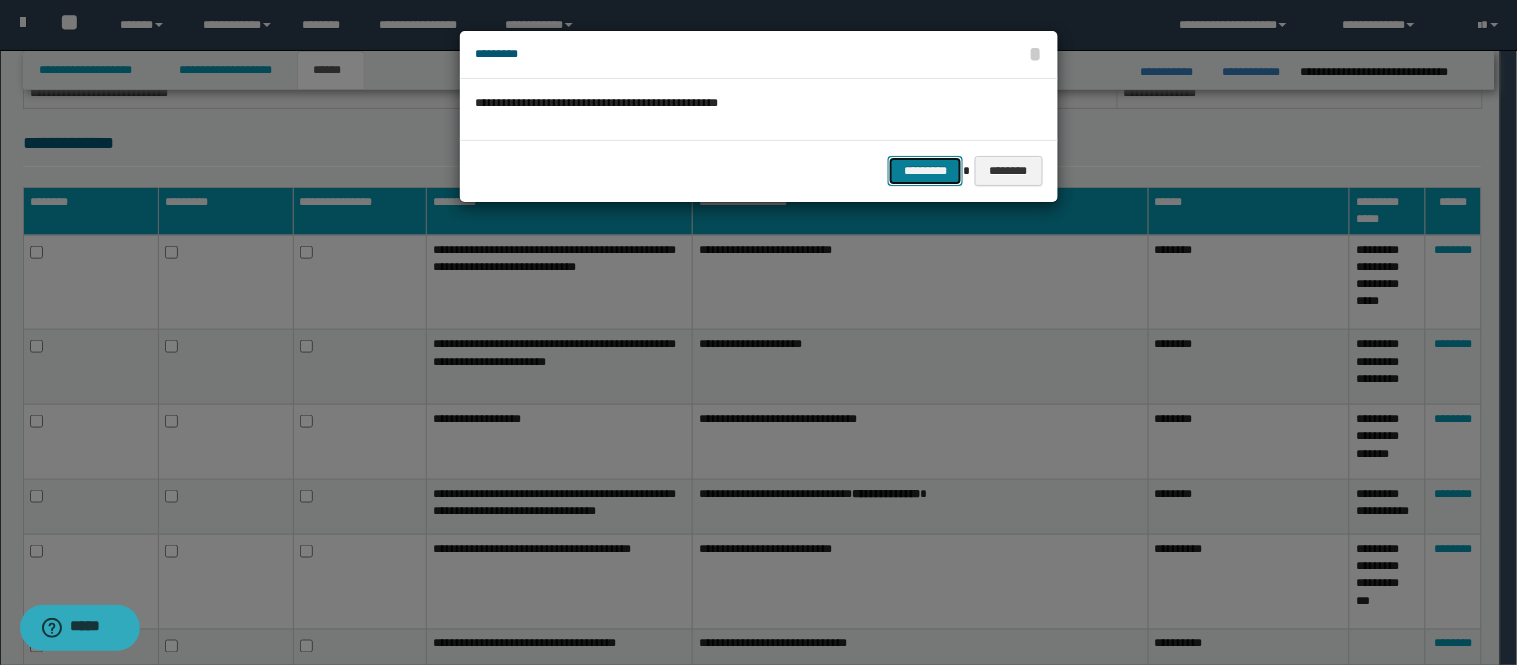click on "*********" at bounding box center (925, 171) 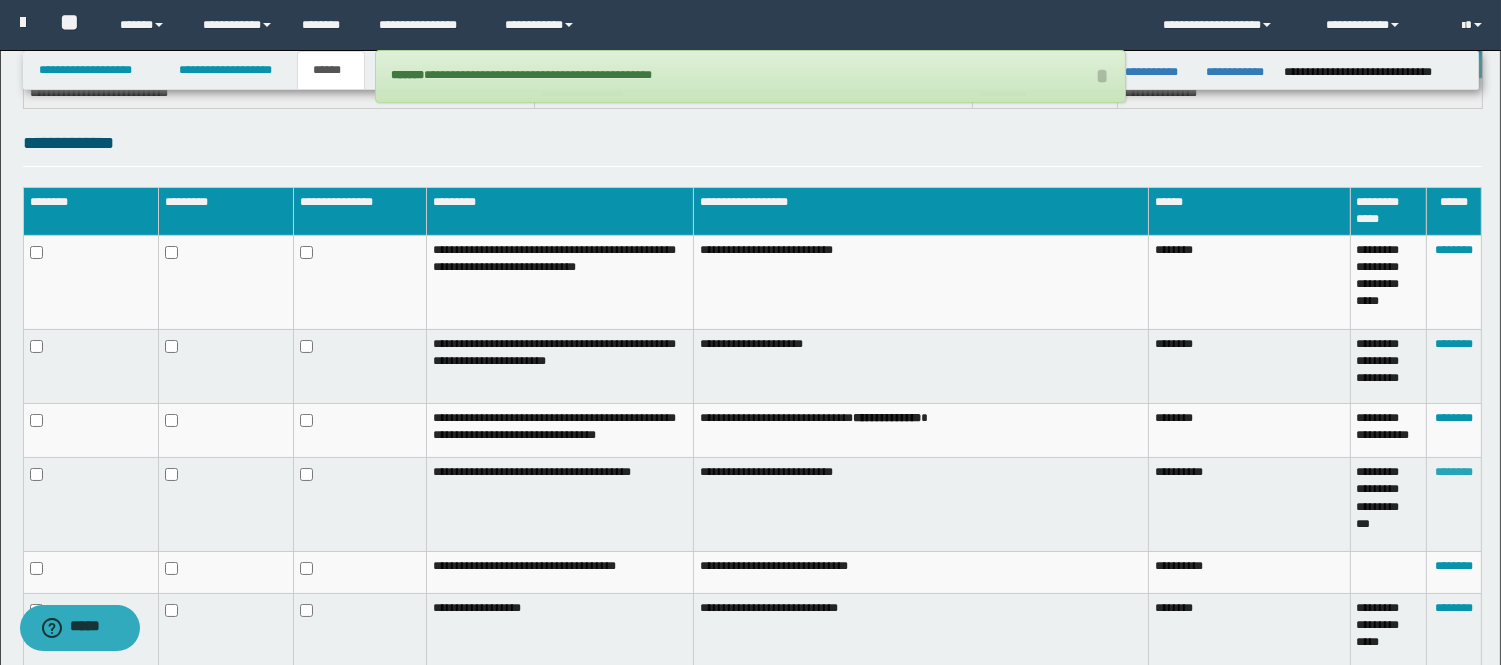 click on "********" at bounding box center [1454, 472] 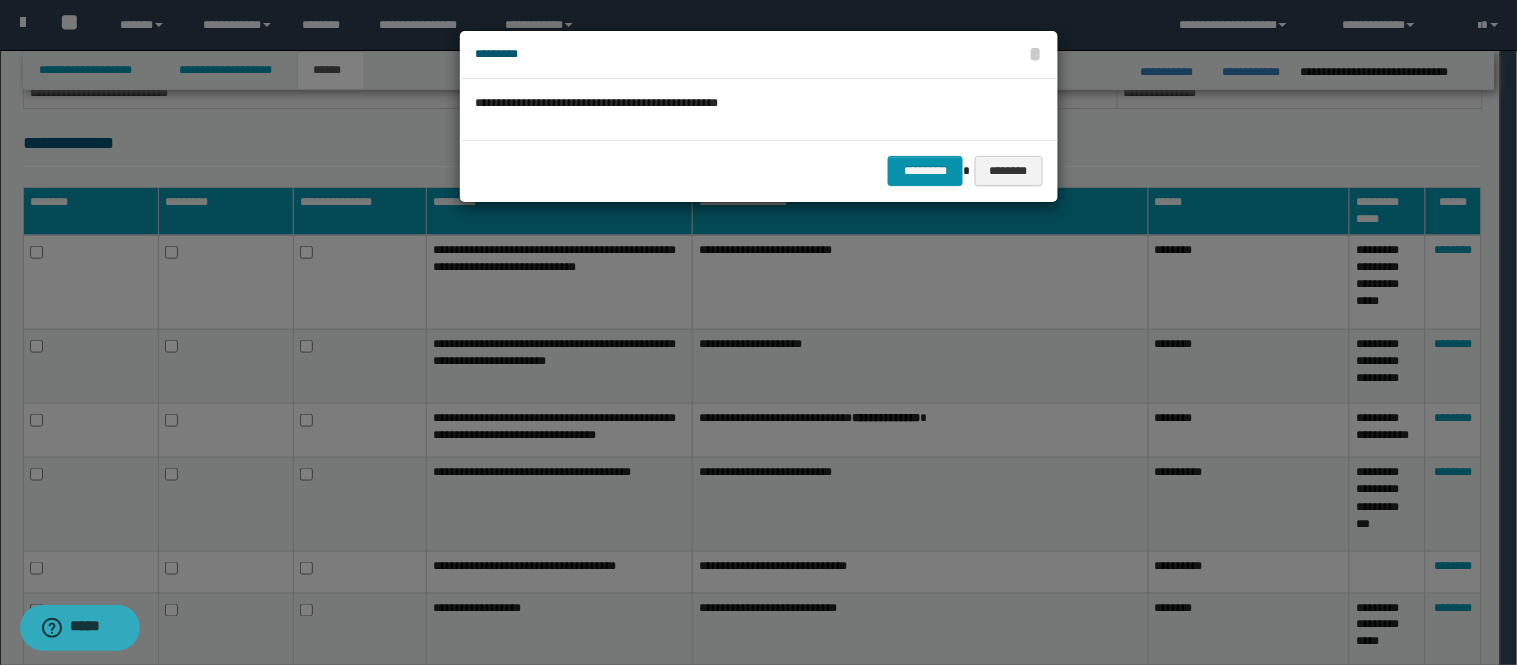 click on "*********
********" at bounding box center [759, 170] 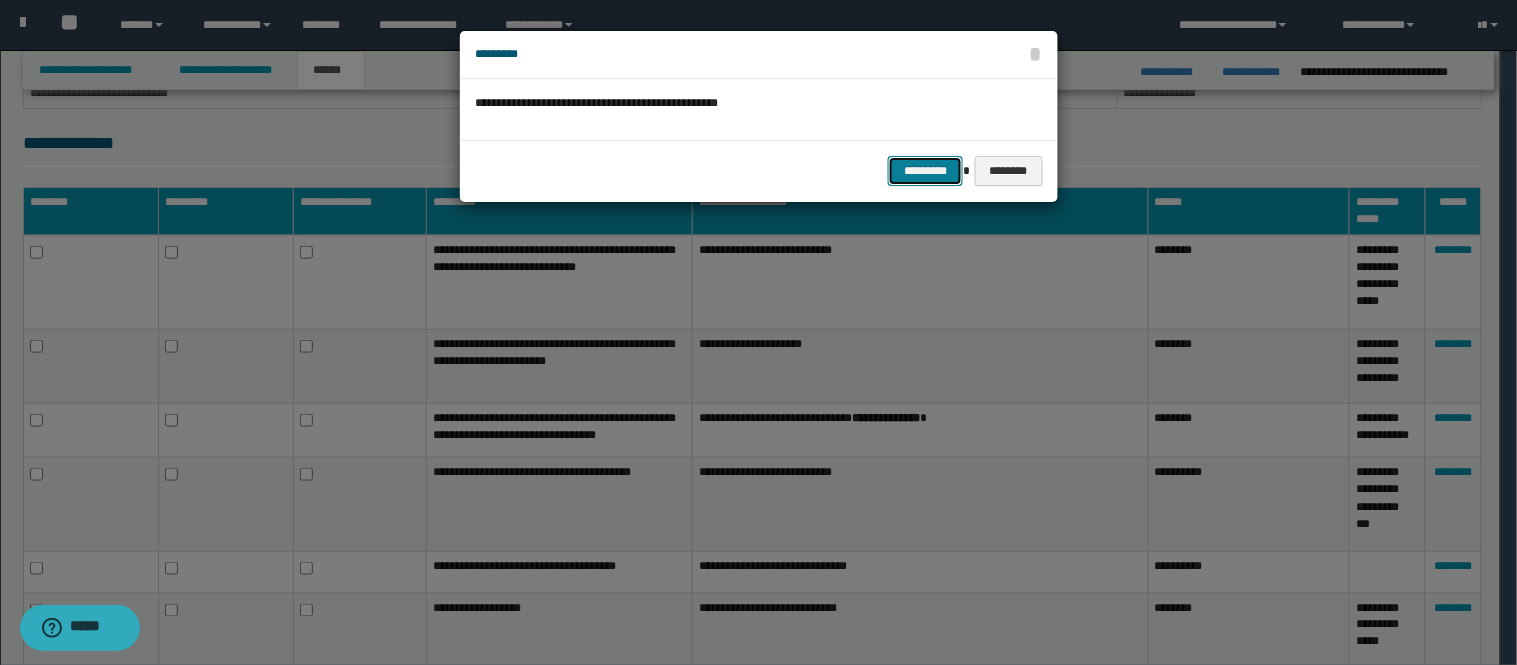 click on "*********" at bounding box center (925, 171) 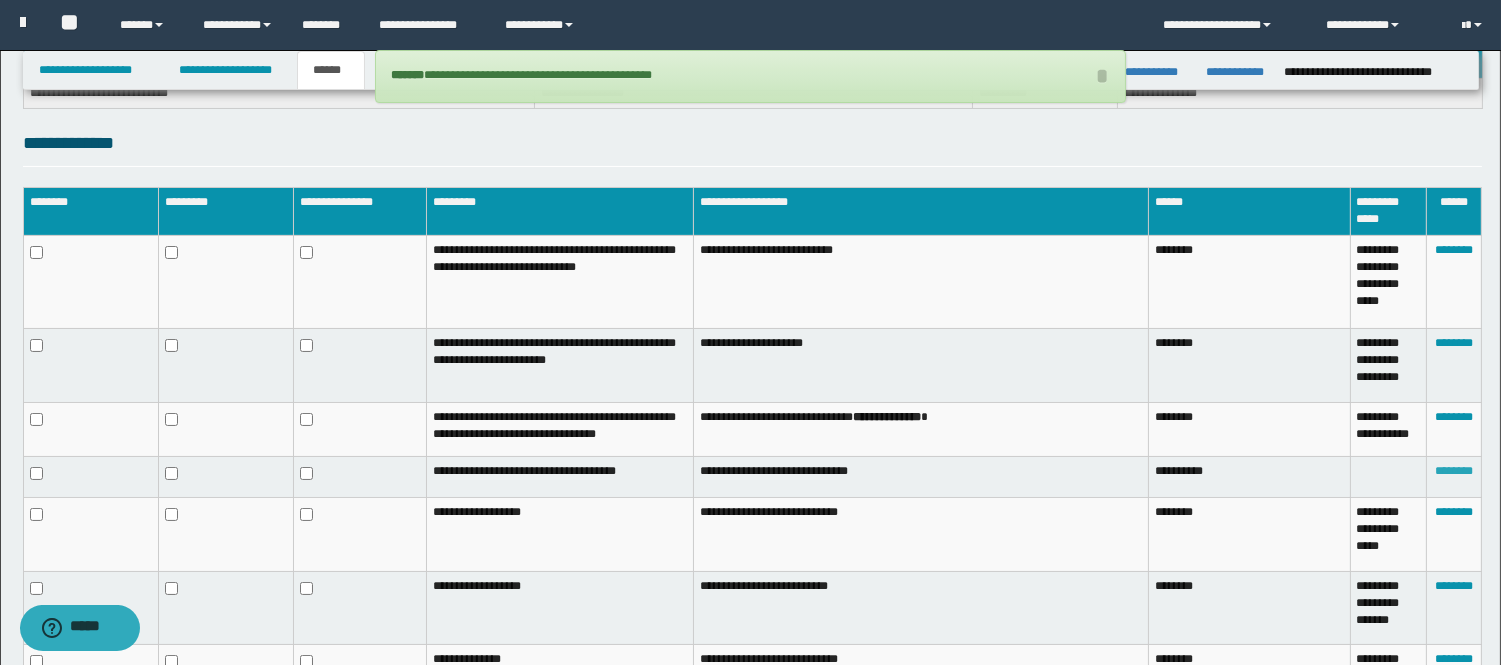 click on "********" at bounding box center [1454, 471] 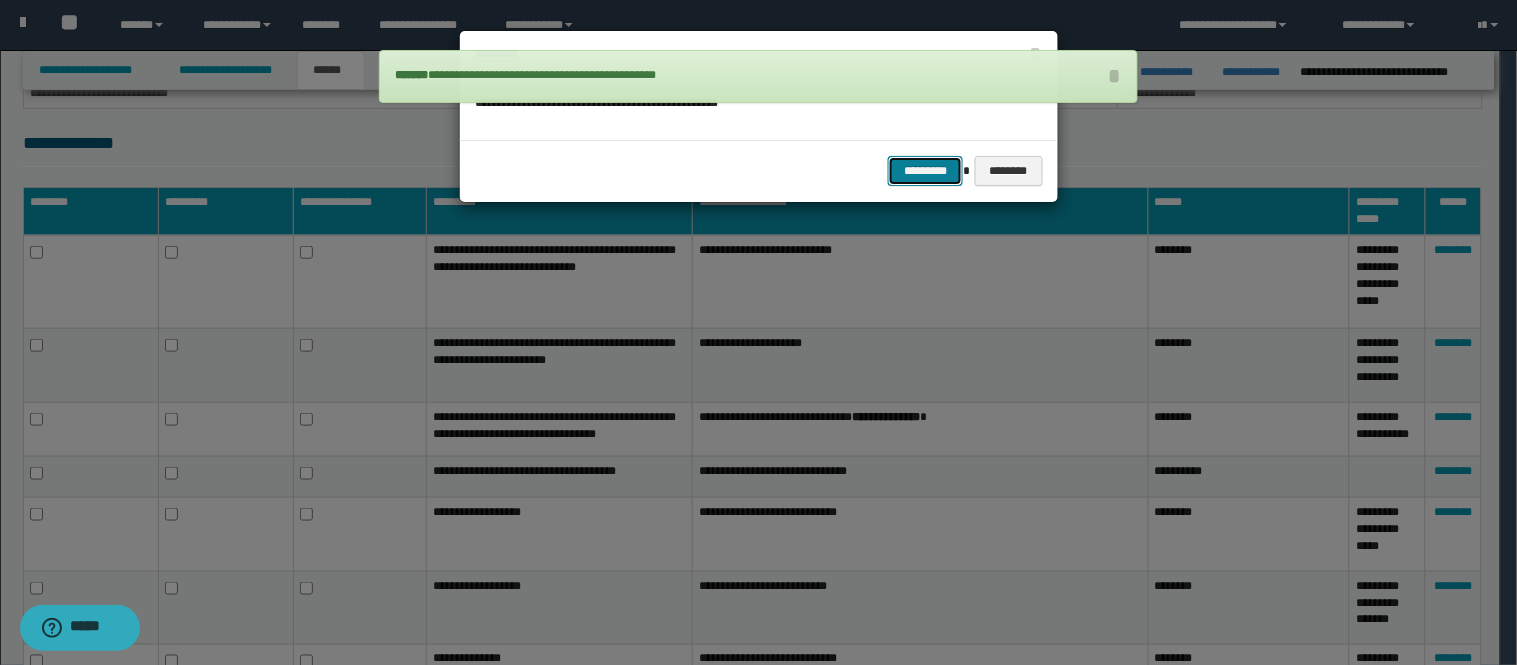 drag, startPoint x: 926, startPoint y: 164, endPoint x: 916, endPoint y: 190, distance: 27.856777 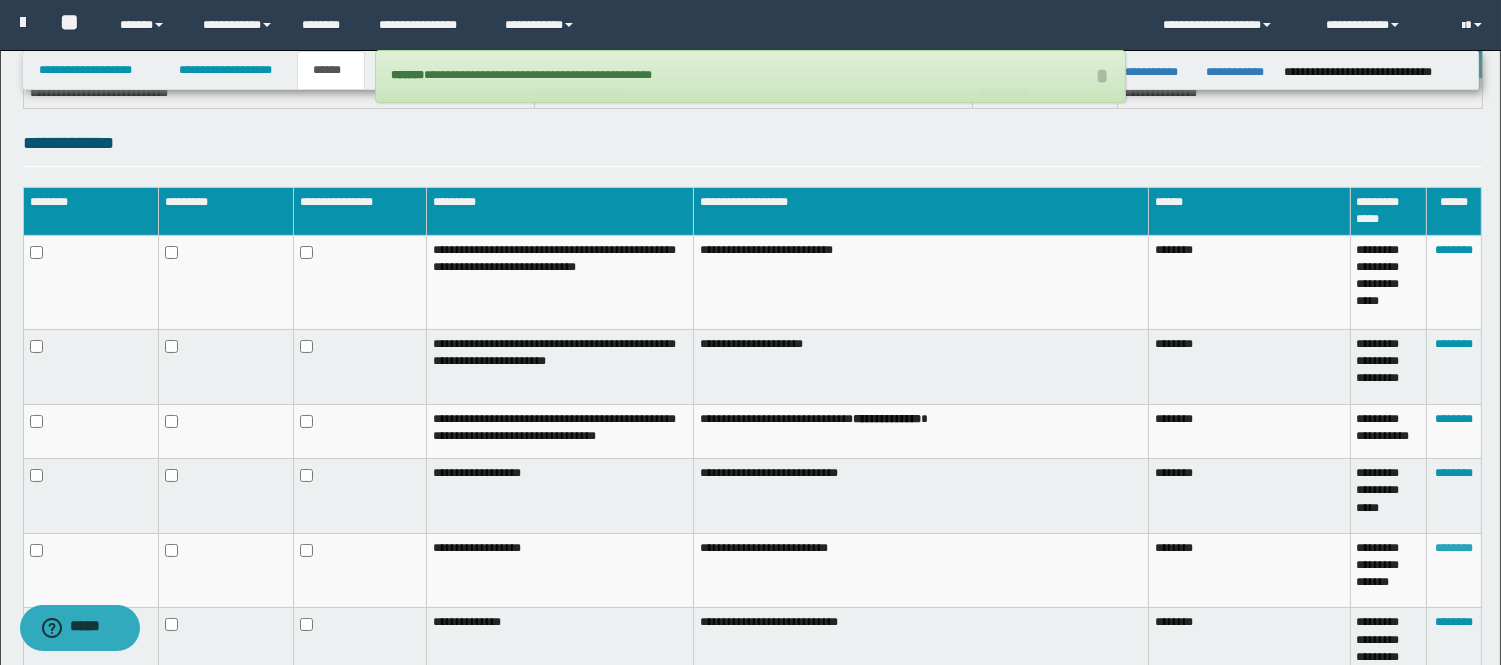 click on "********" at bounding box center [1454, 548] 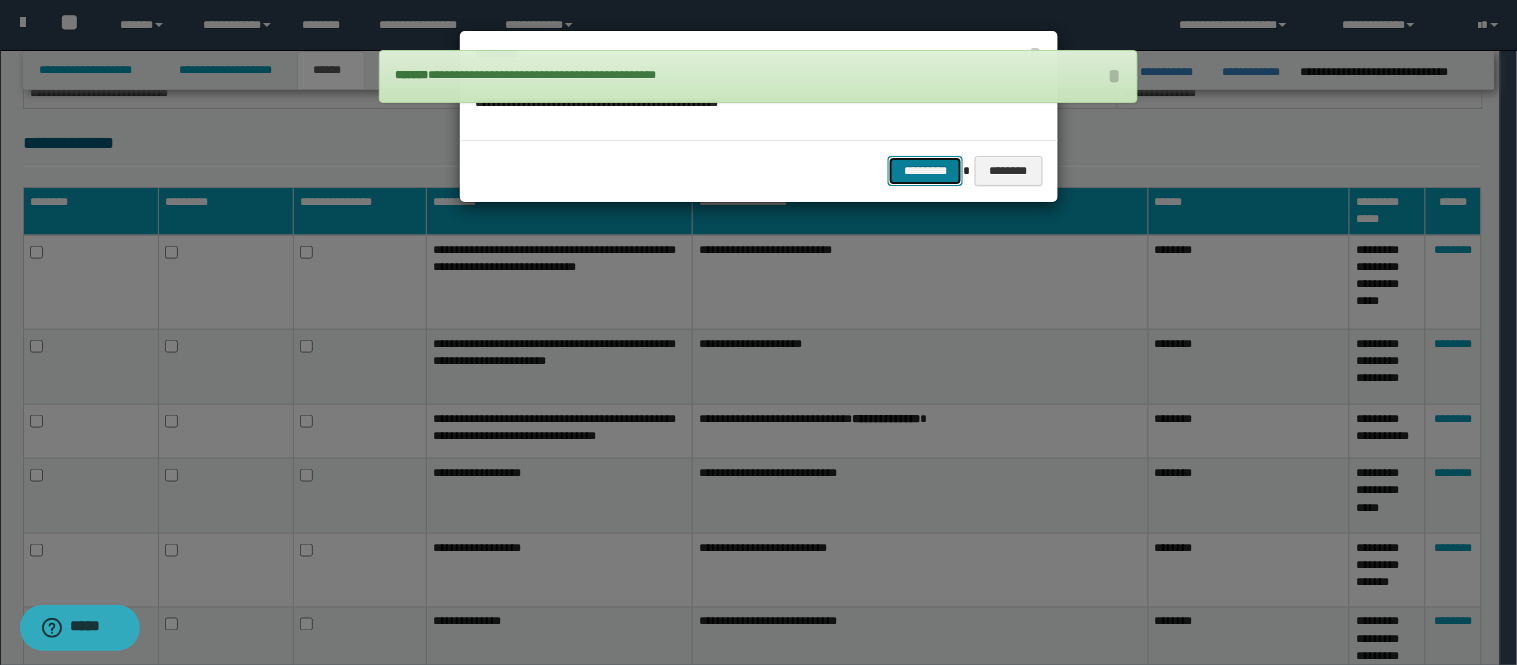 click on "*********" at bounding box center (925, 171) 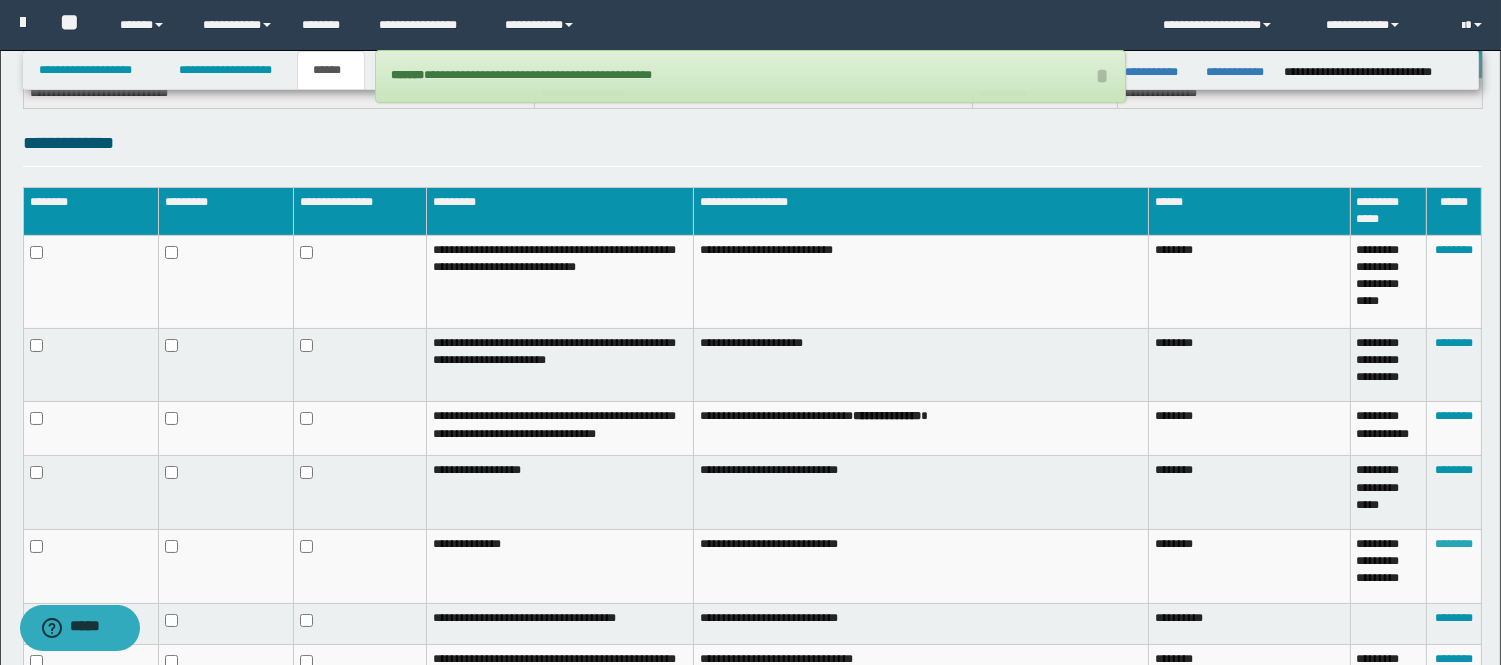 click on "********" at bounding box center (1454, 544) 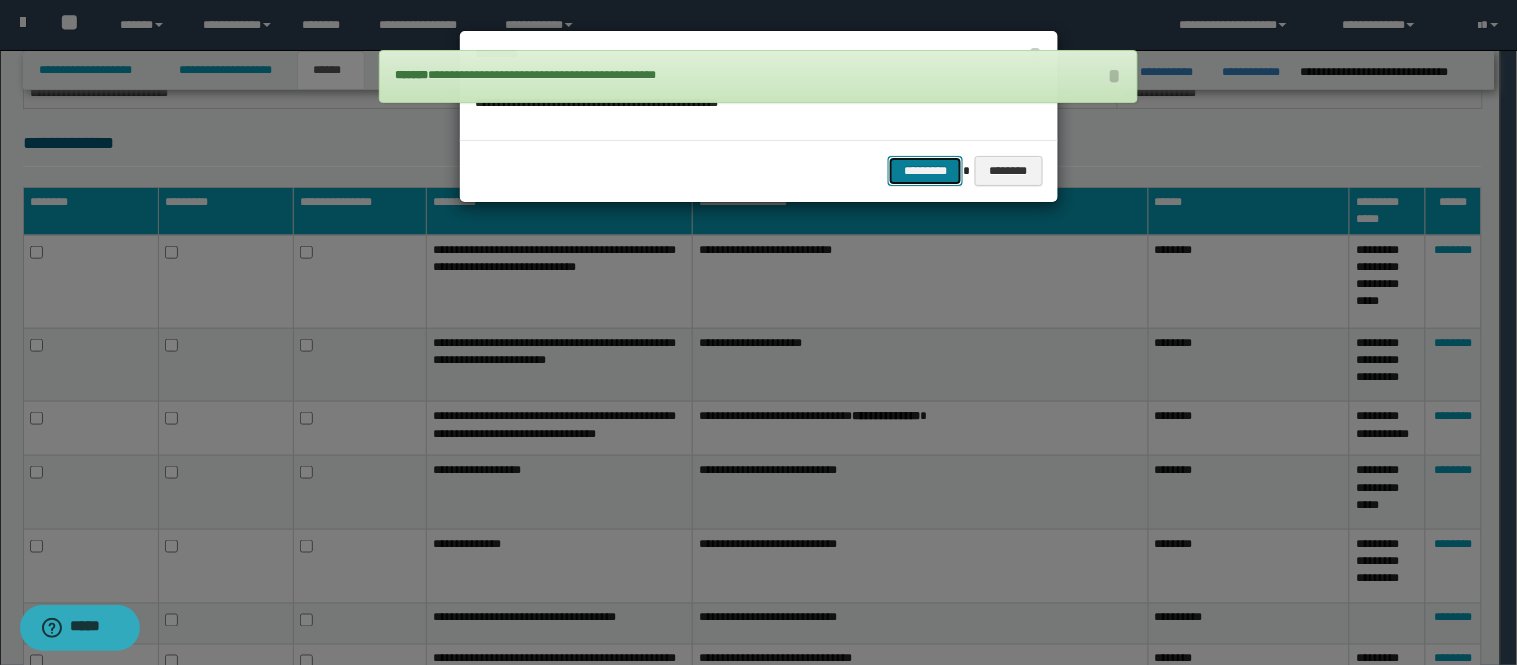click on "*********" at bounding box center [925, 171] 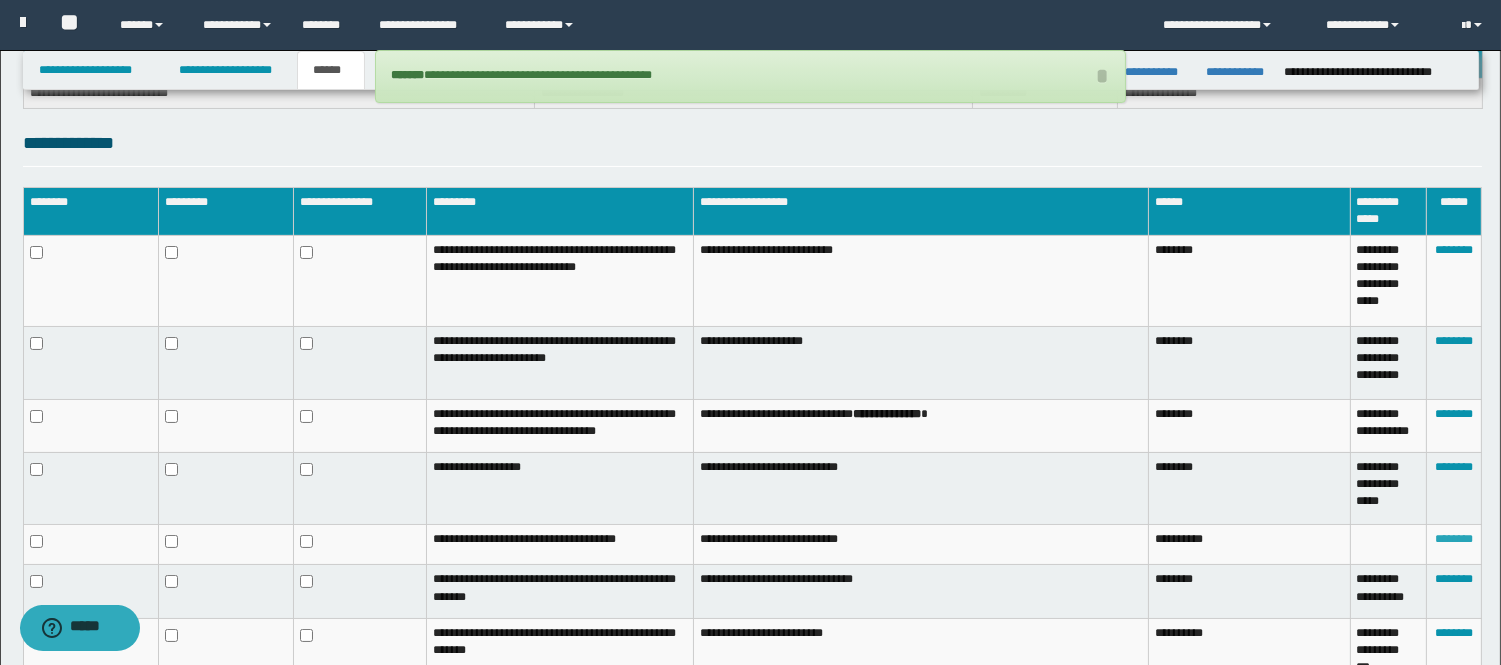 click on "********" at bounding box center [1454, 539] 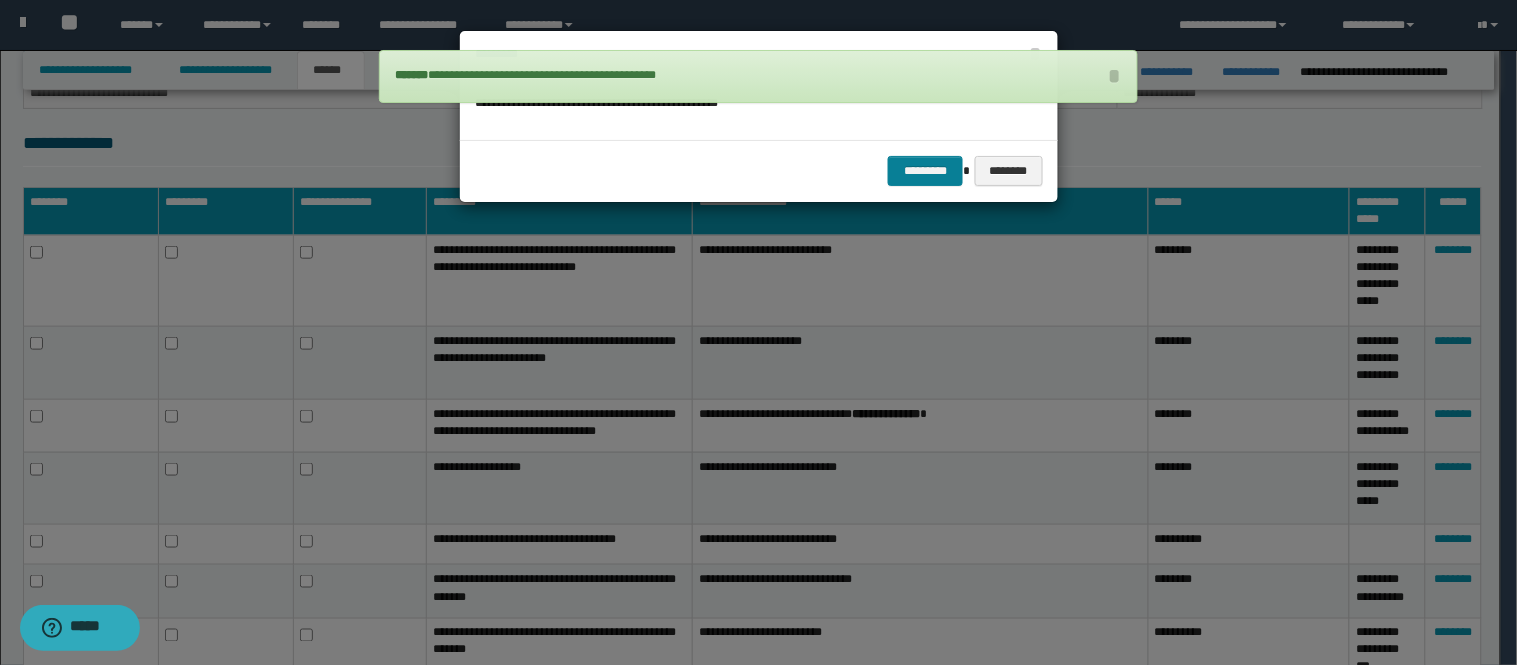 drag, startPoint x: 880, startPoint y: 173, endPoint x: 894, endPoint y: 175, distance: 14.142136 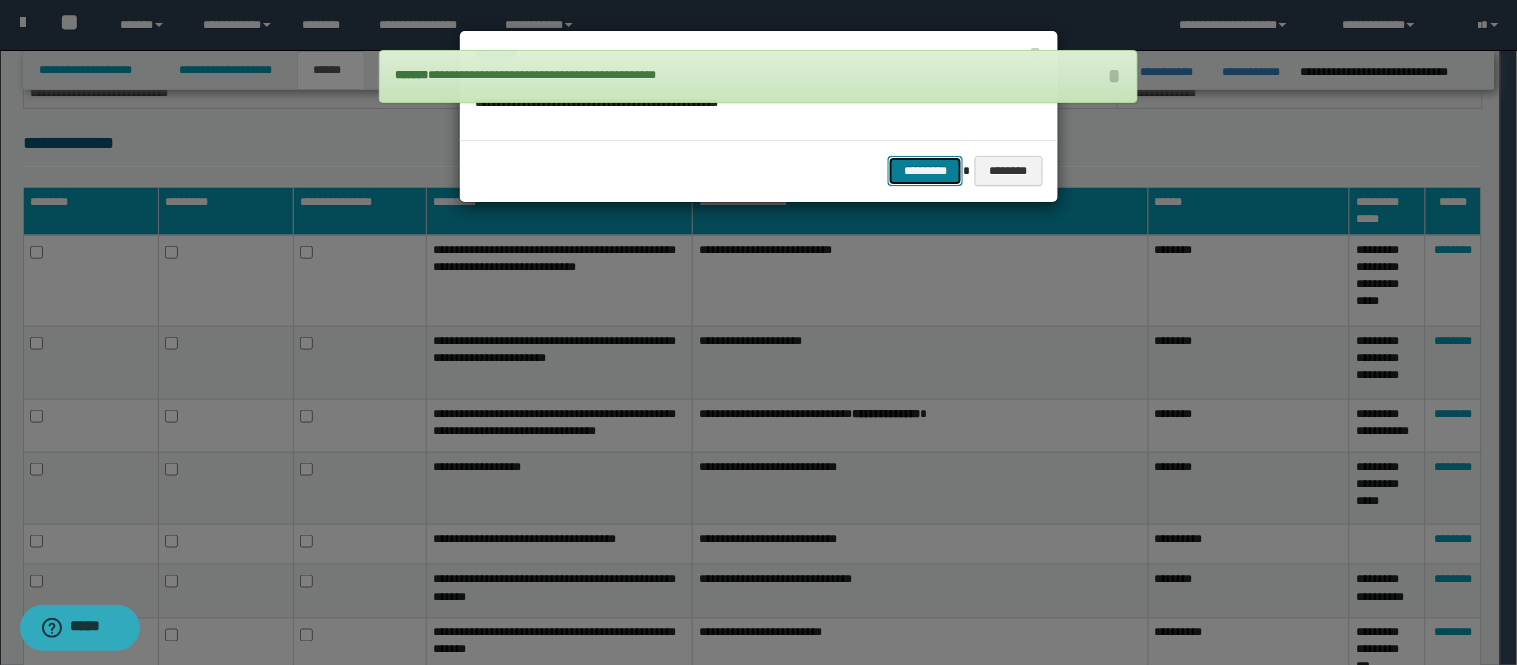 click on "*********" at bounding box center [925, 171] 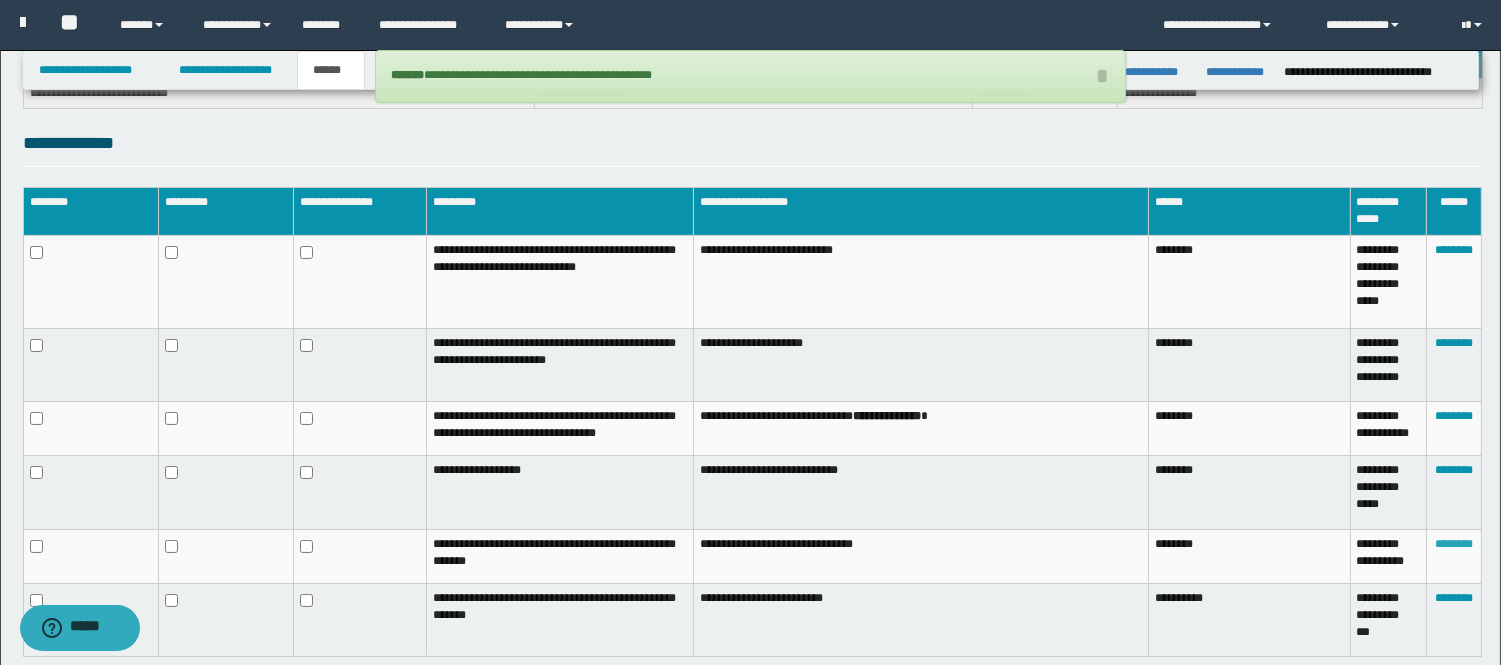 click on "********" at bounding box center [1454, 544] 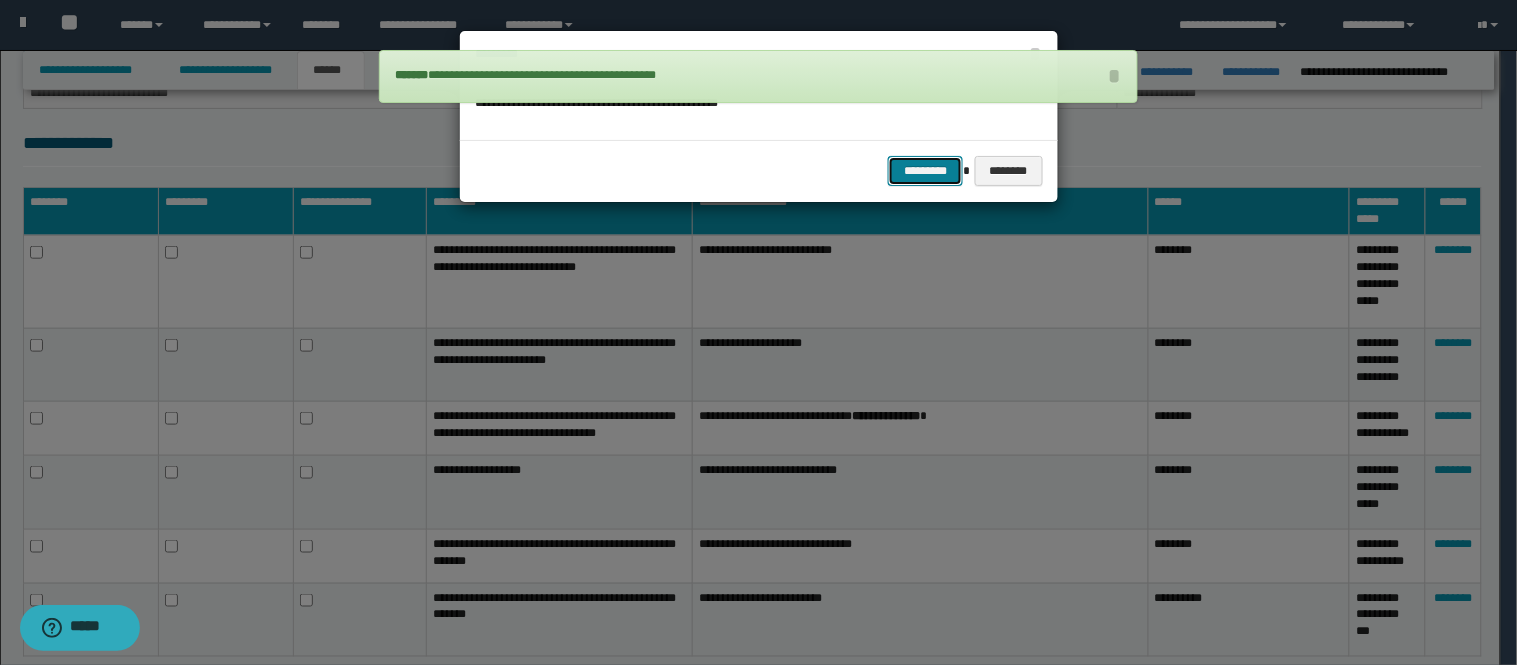 click on "*********" at bounding box center (925, 171) 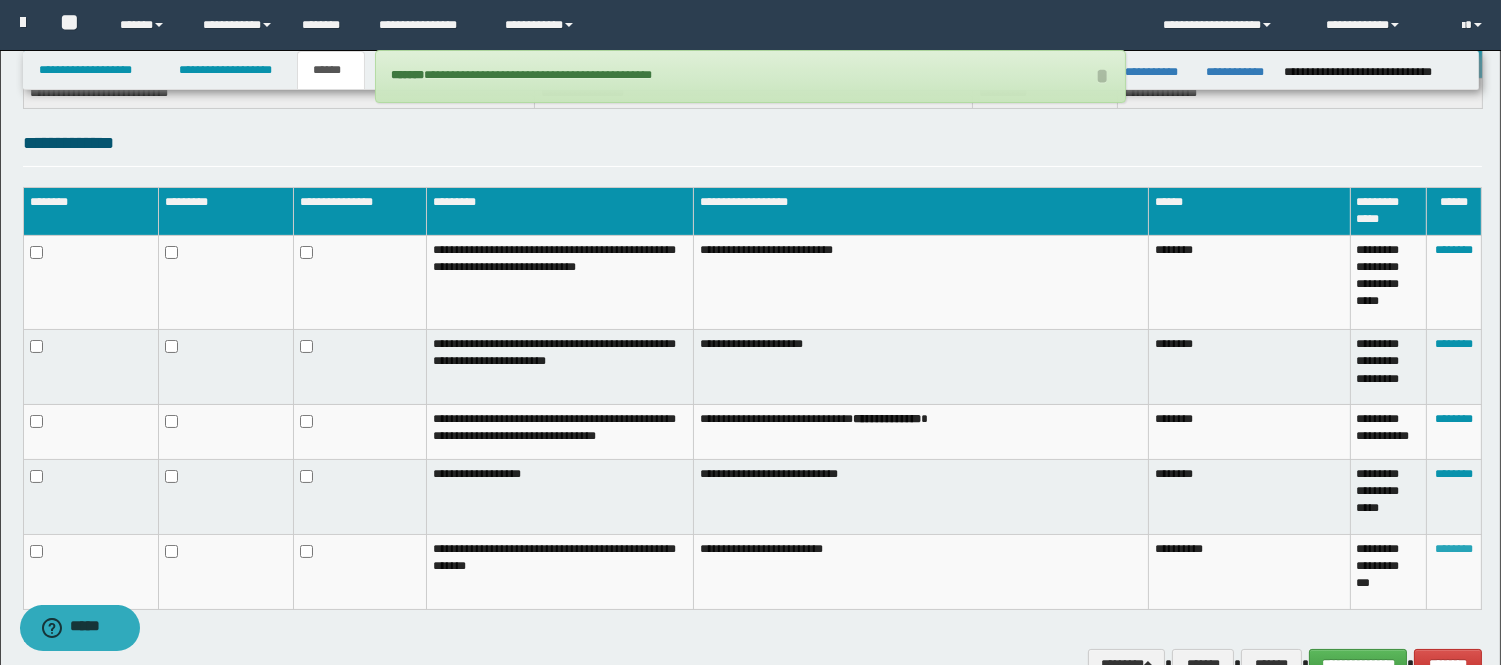 click on "********" at bounding box center [1454, 549] 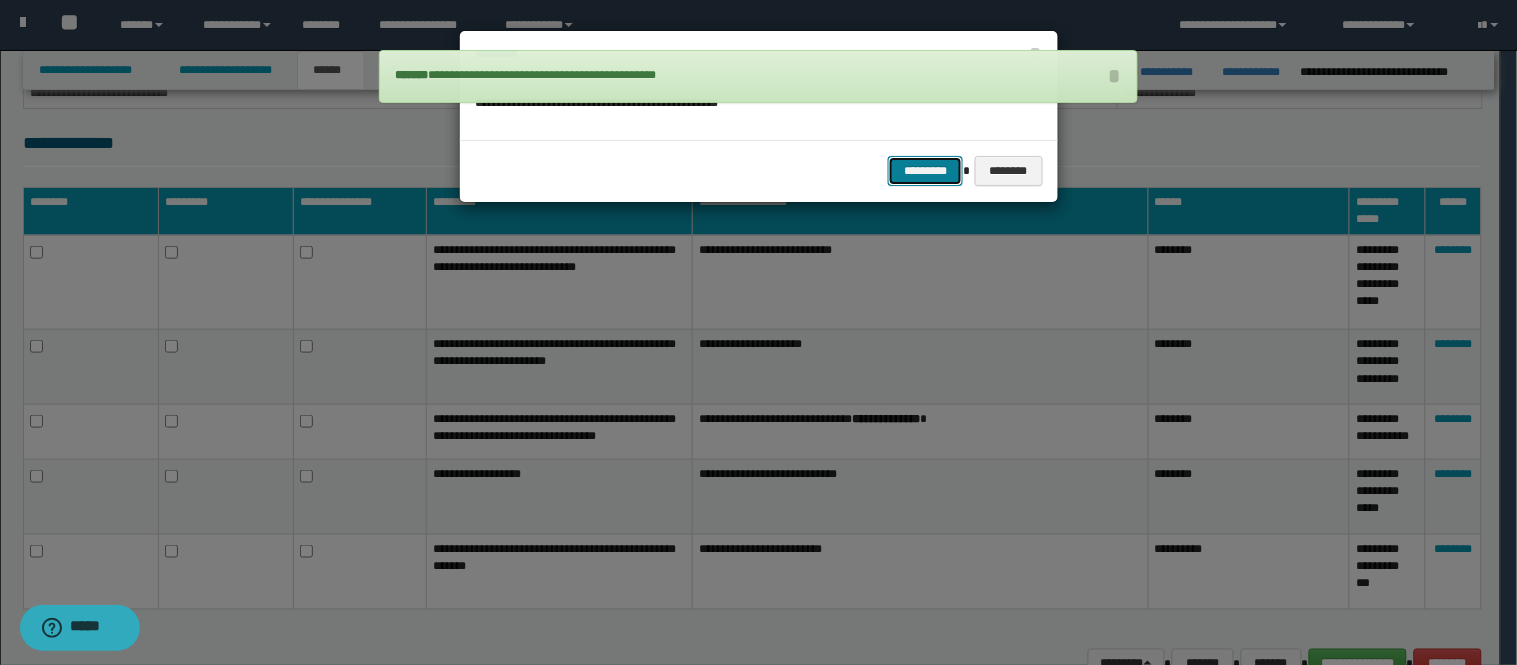 click on "*********" at bounding box center (925, 171) 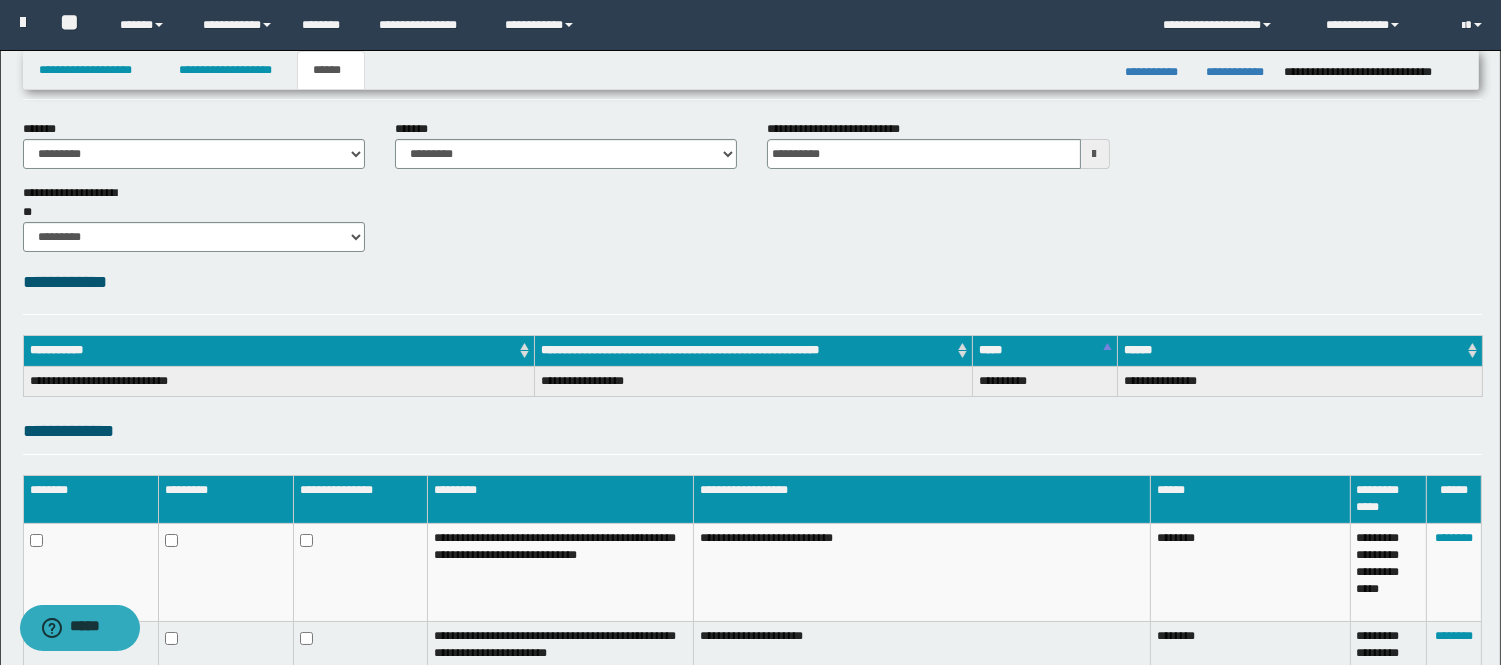 scroll, scrollTop: 0, scrollLeft: 0, axis: both 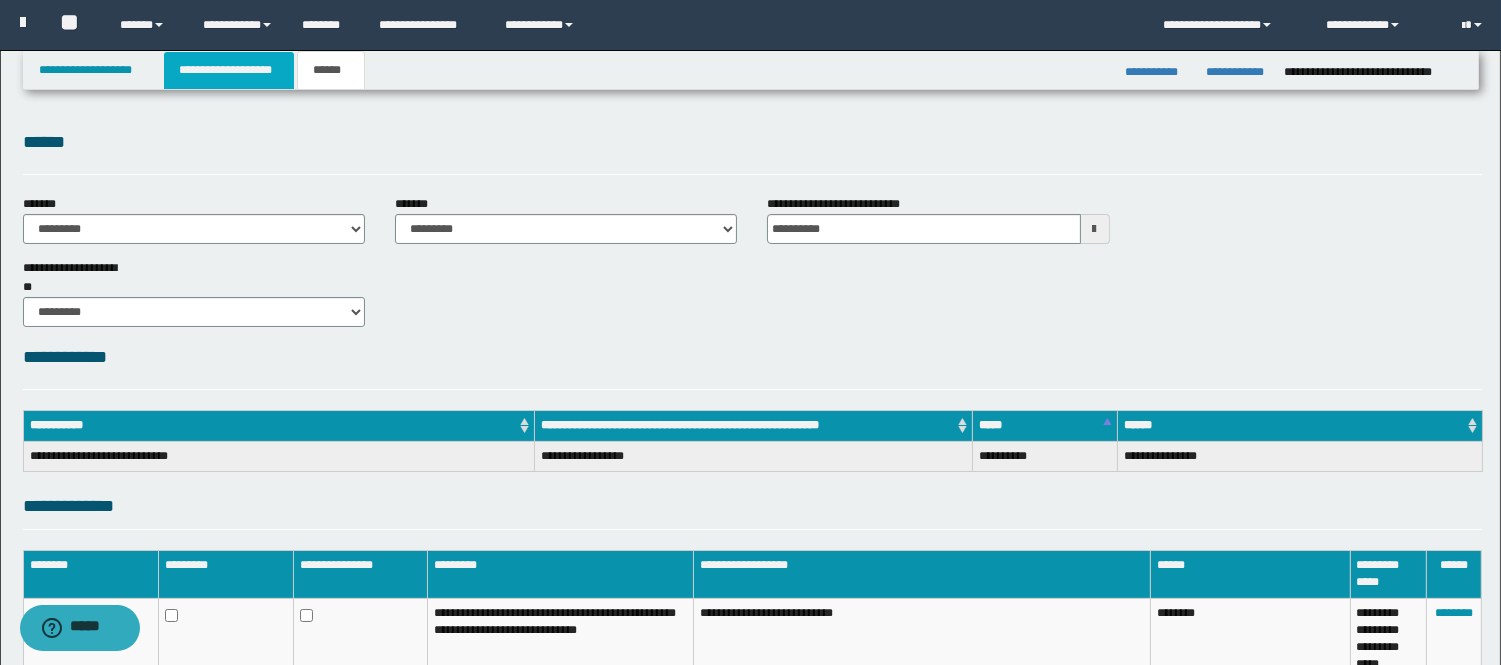 click on "**********" at bounding box center (229, 70) 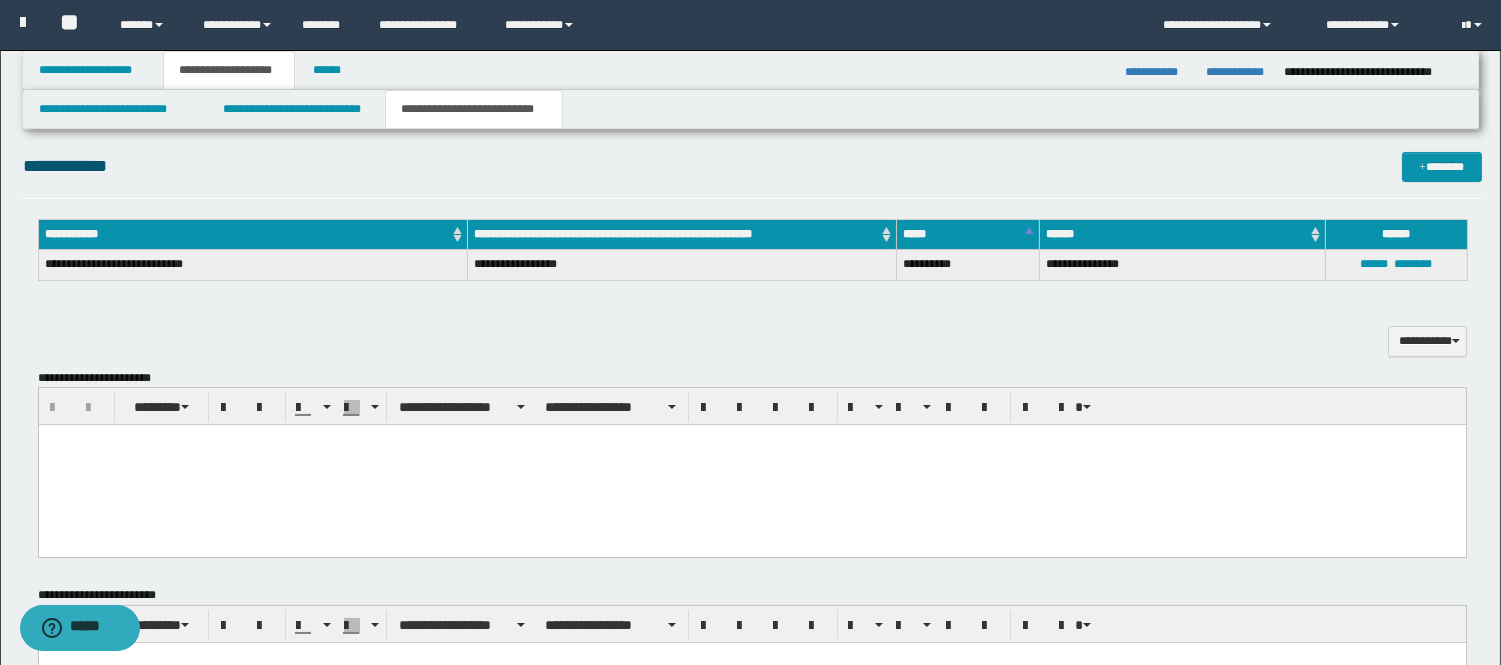 scroll, scrollTop: 555, scrollLeft: 0, axis: vertical 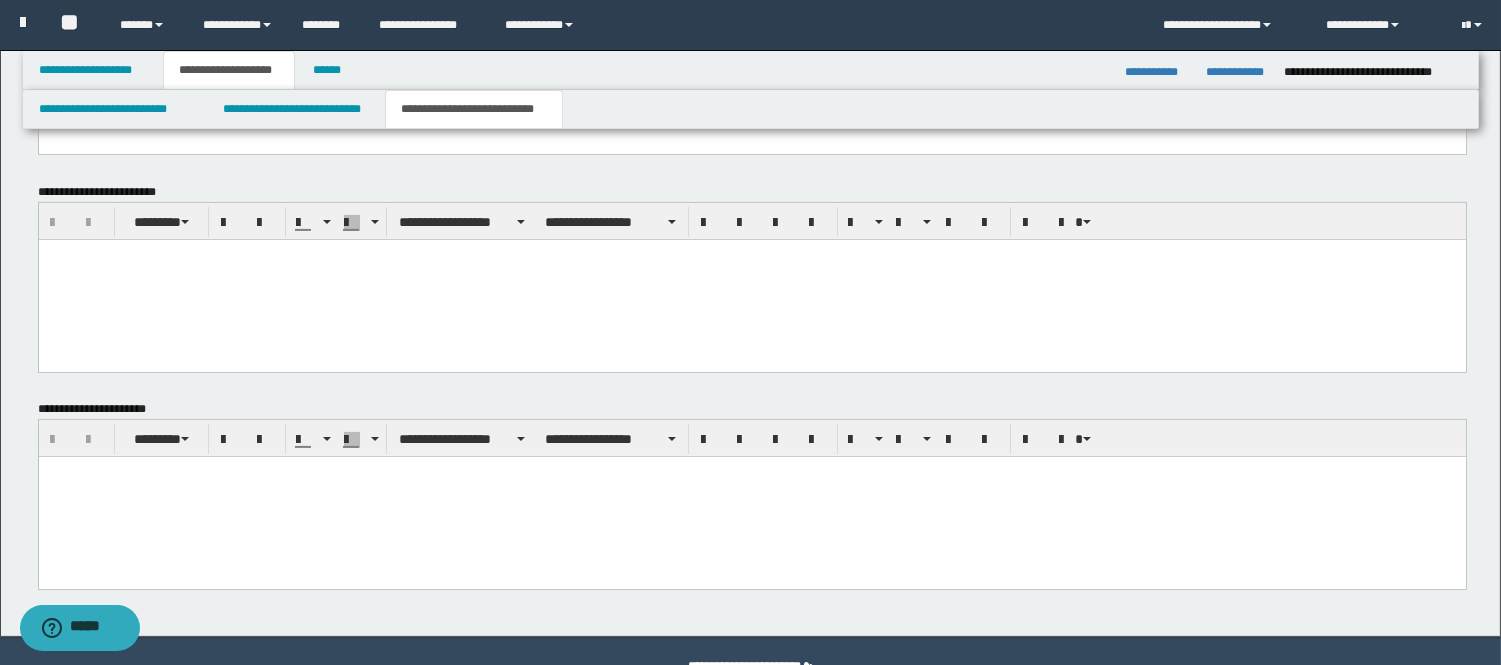 click at bounding box center [751, 497] 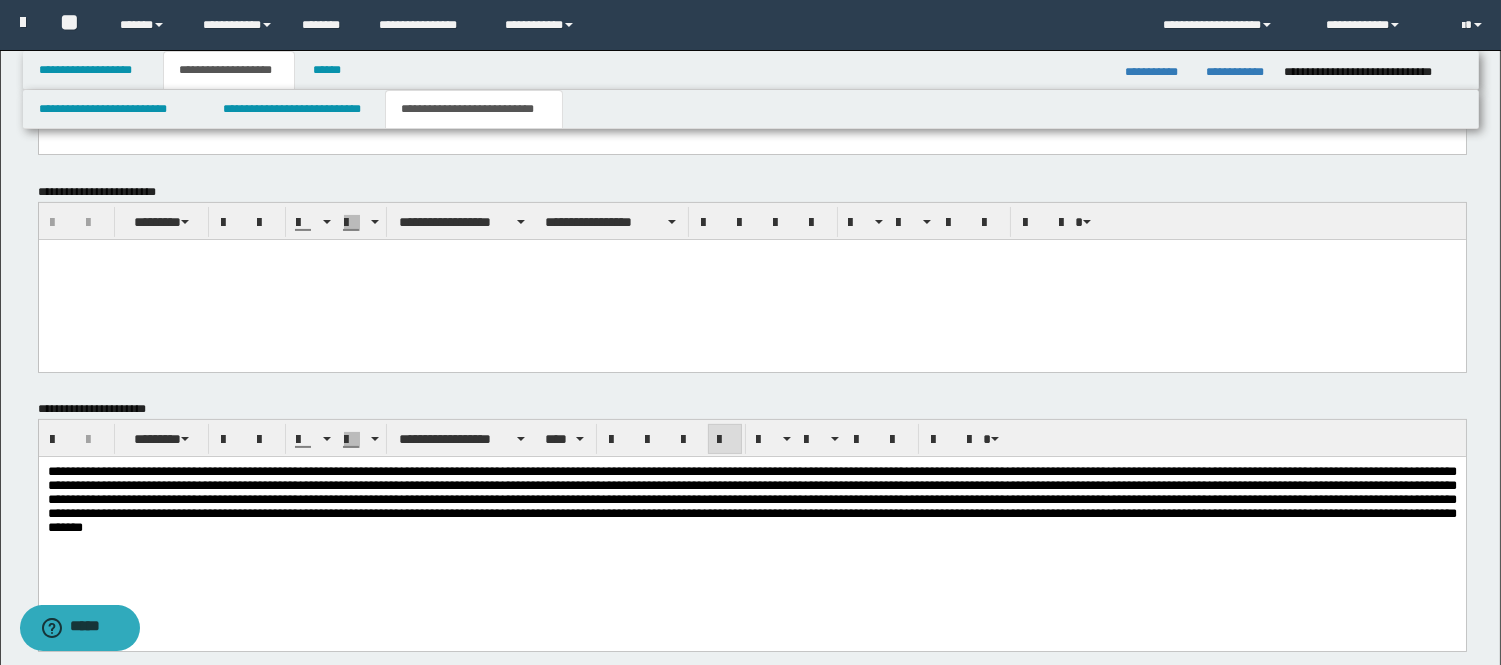 click at bounding box center (751, 499) 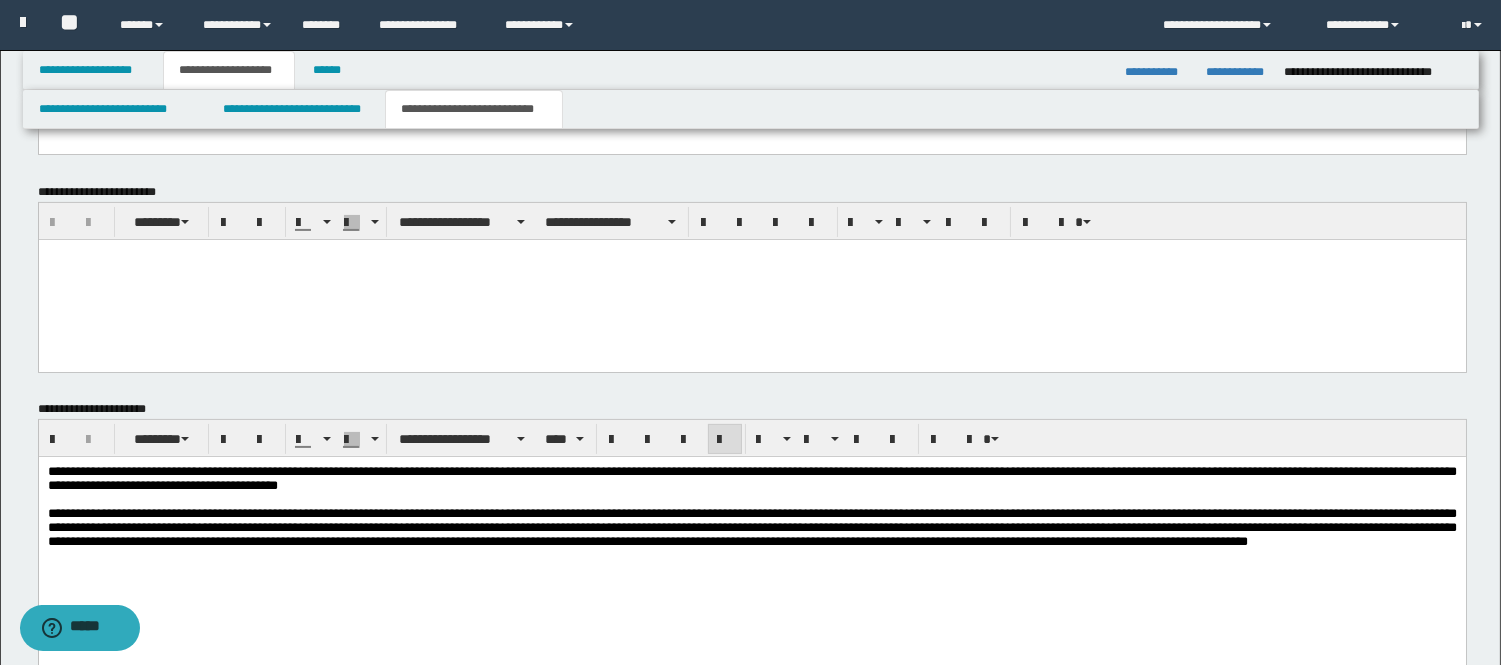 click on "**********" at bounding box center [751, 527] 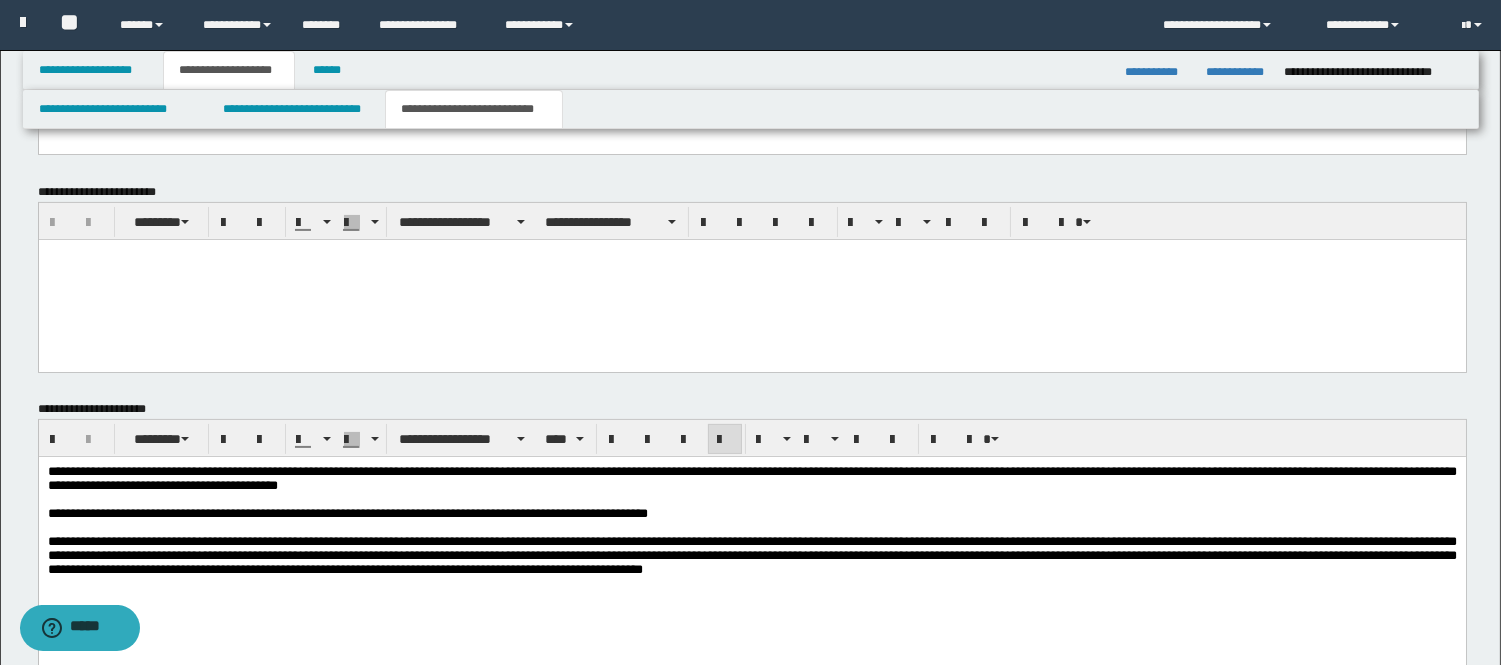 click on "**********" at bounding box center (751, 555) 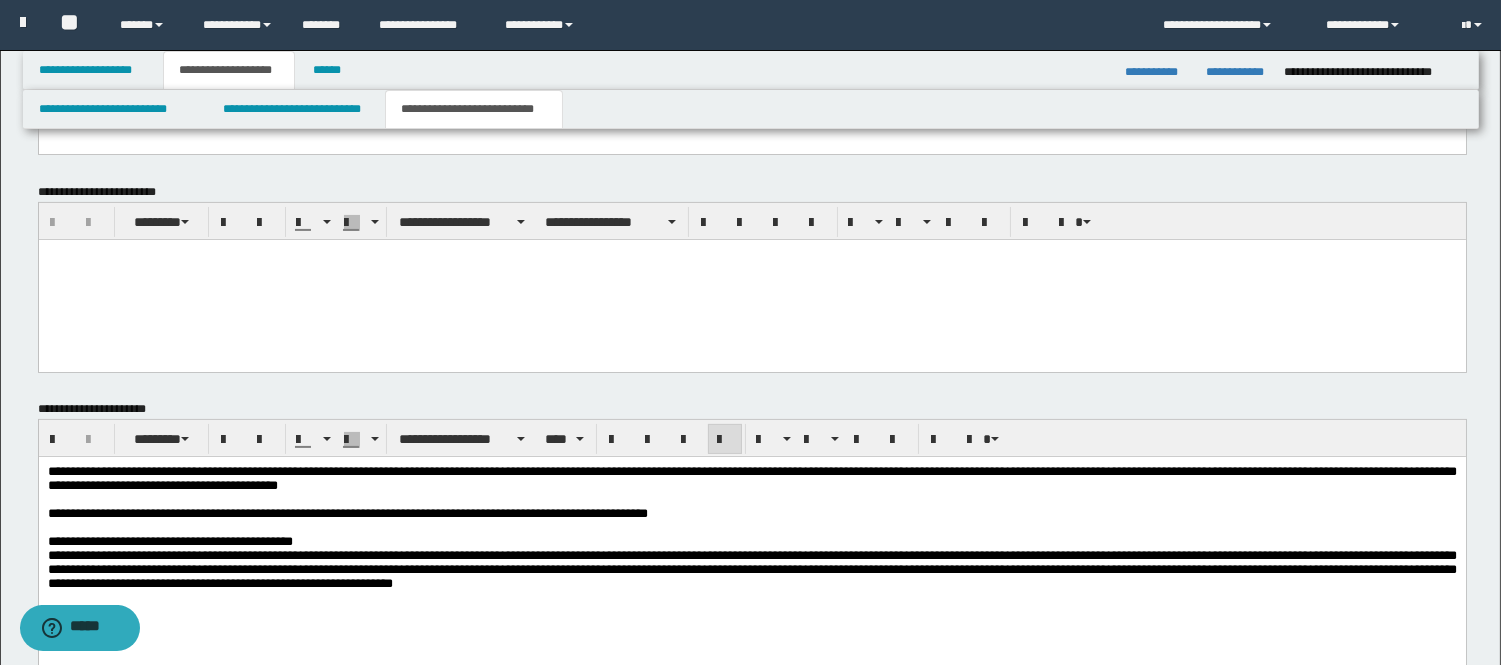 click on "**********" at bounding box center (751, 569) 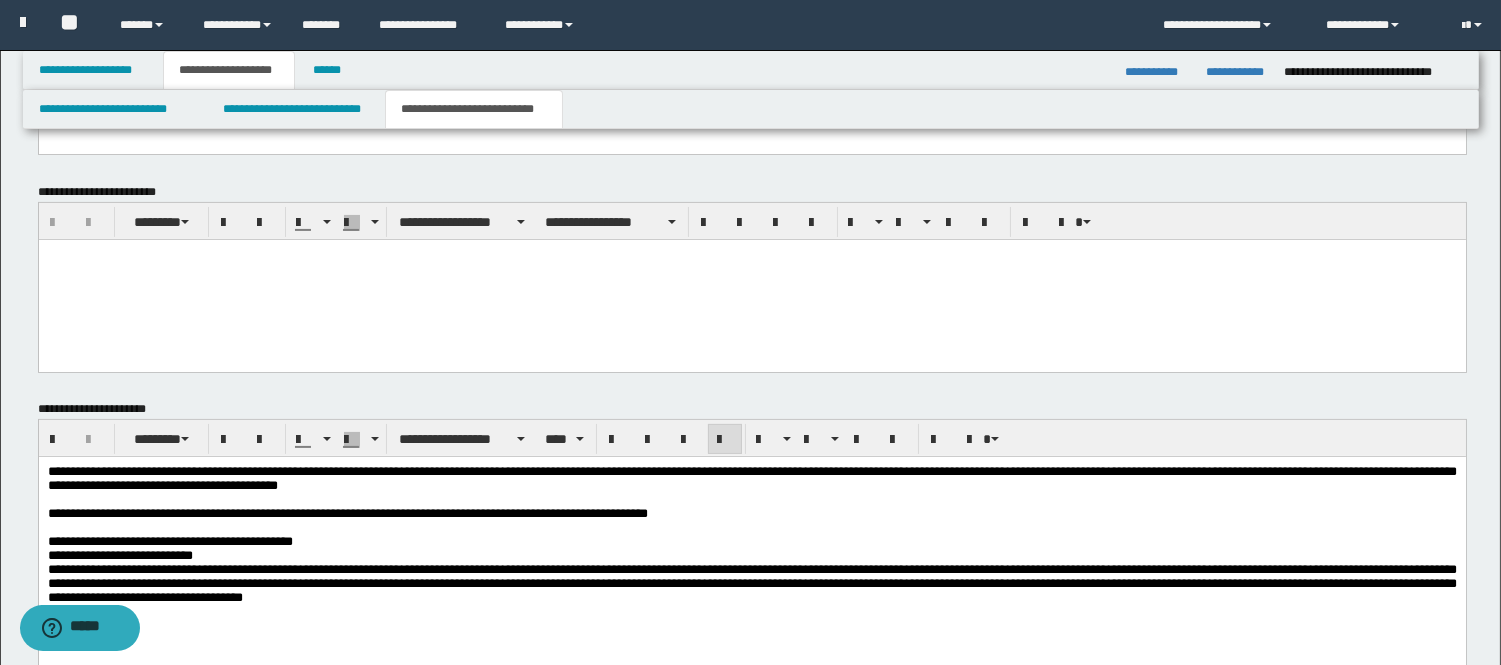 click on "**********" at bounding box center [751, 583] 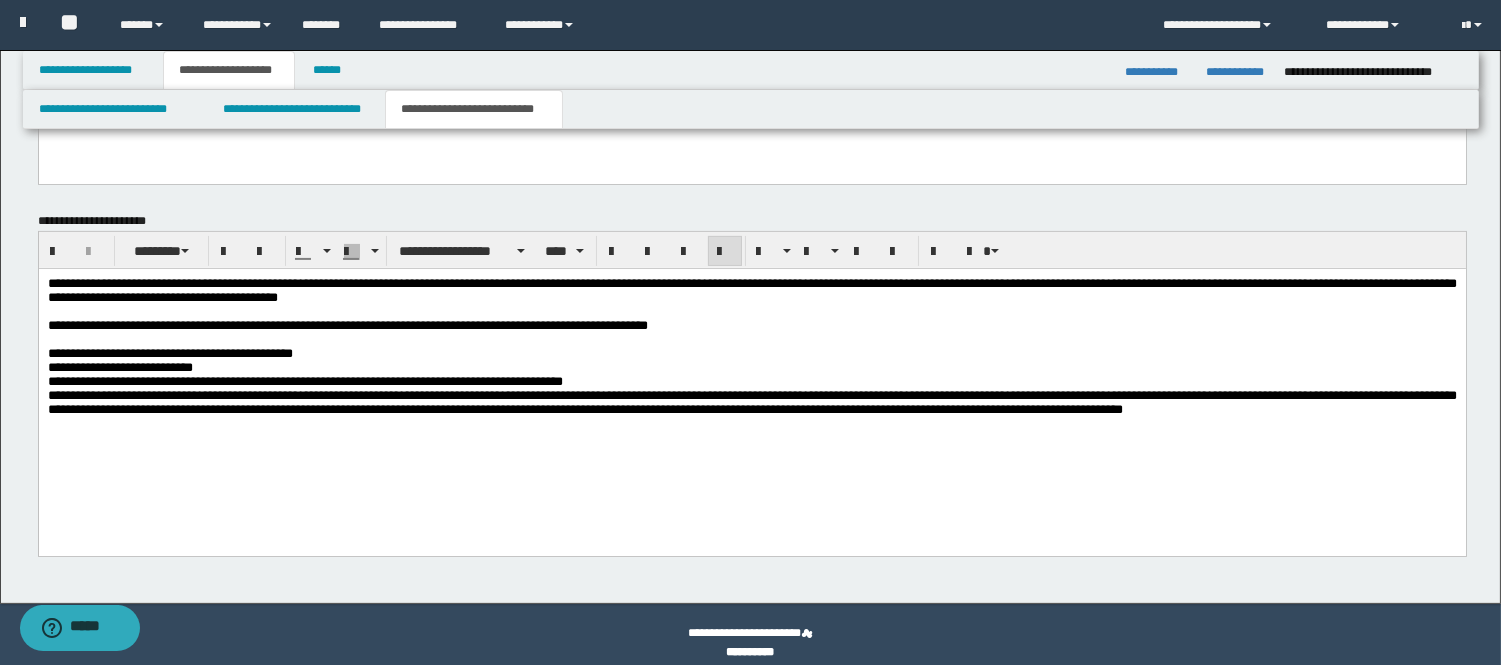 scroll, scrollTop: 1011, scrollLeft: 0, axis: vertical 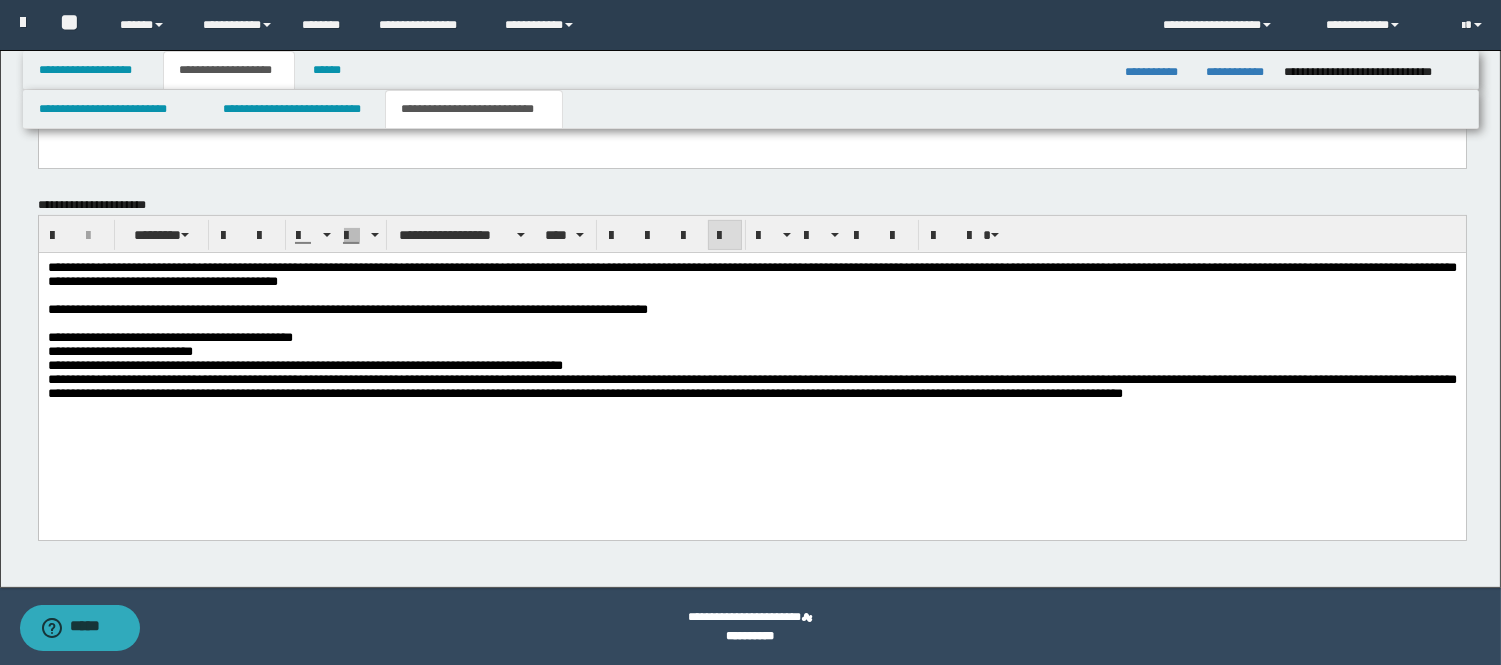 click on "**********" at bounding box center [751, 386] 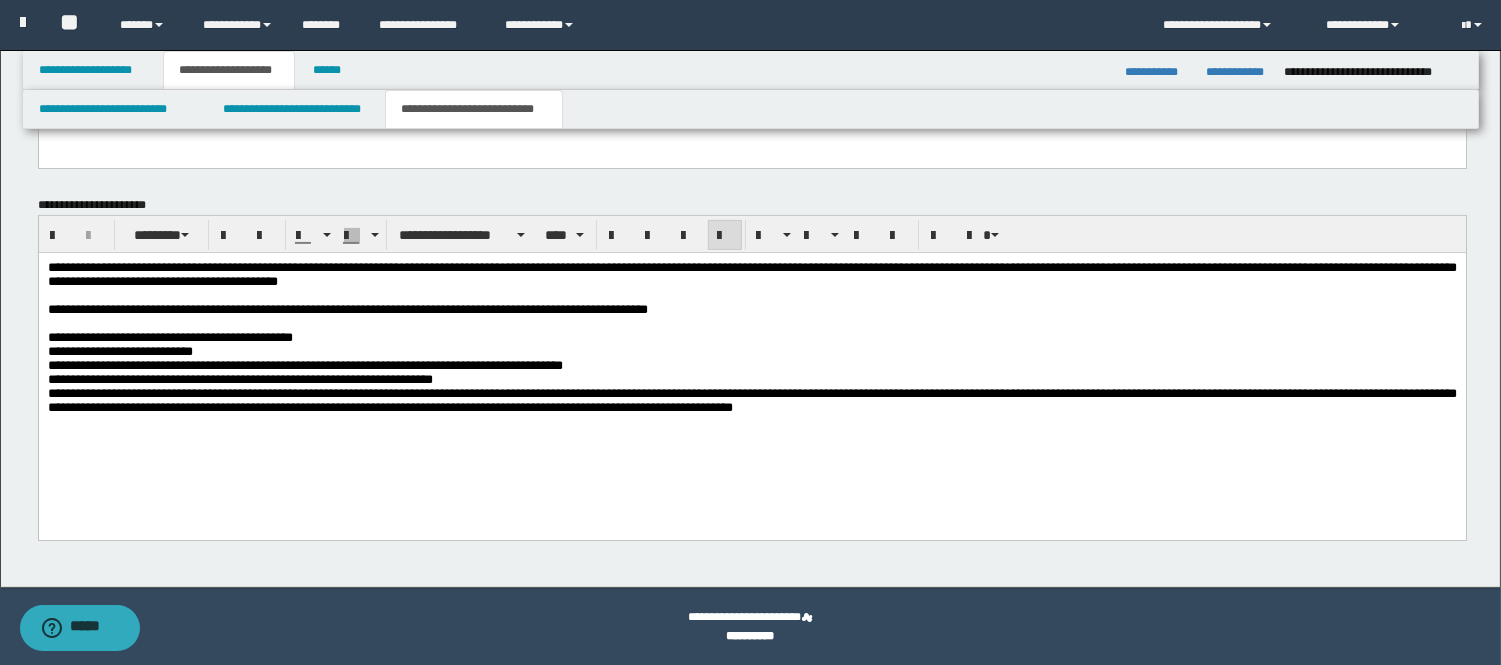 click on "**********" at bounding box center (751, 400) 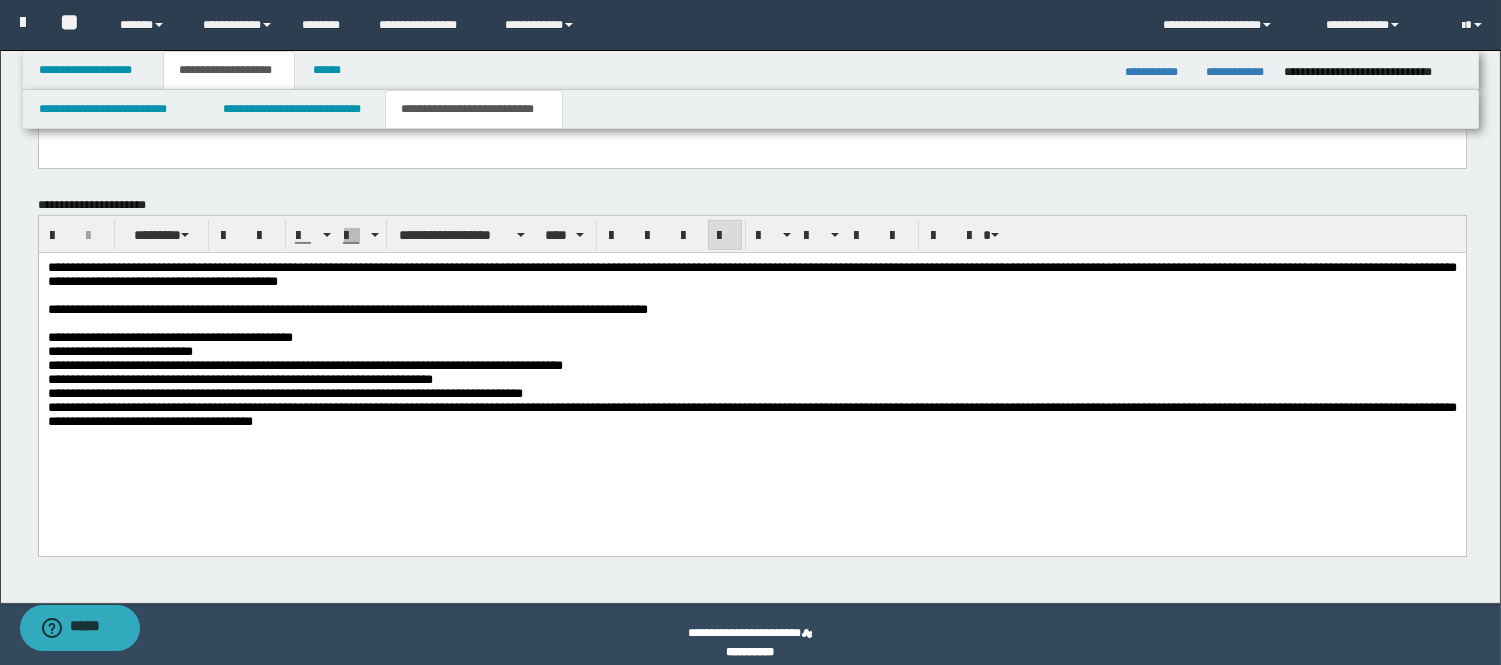 click on "**********" at bounding box center [751, 414] 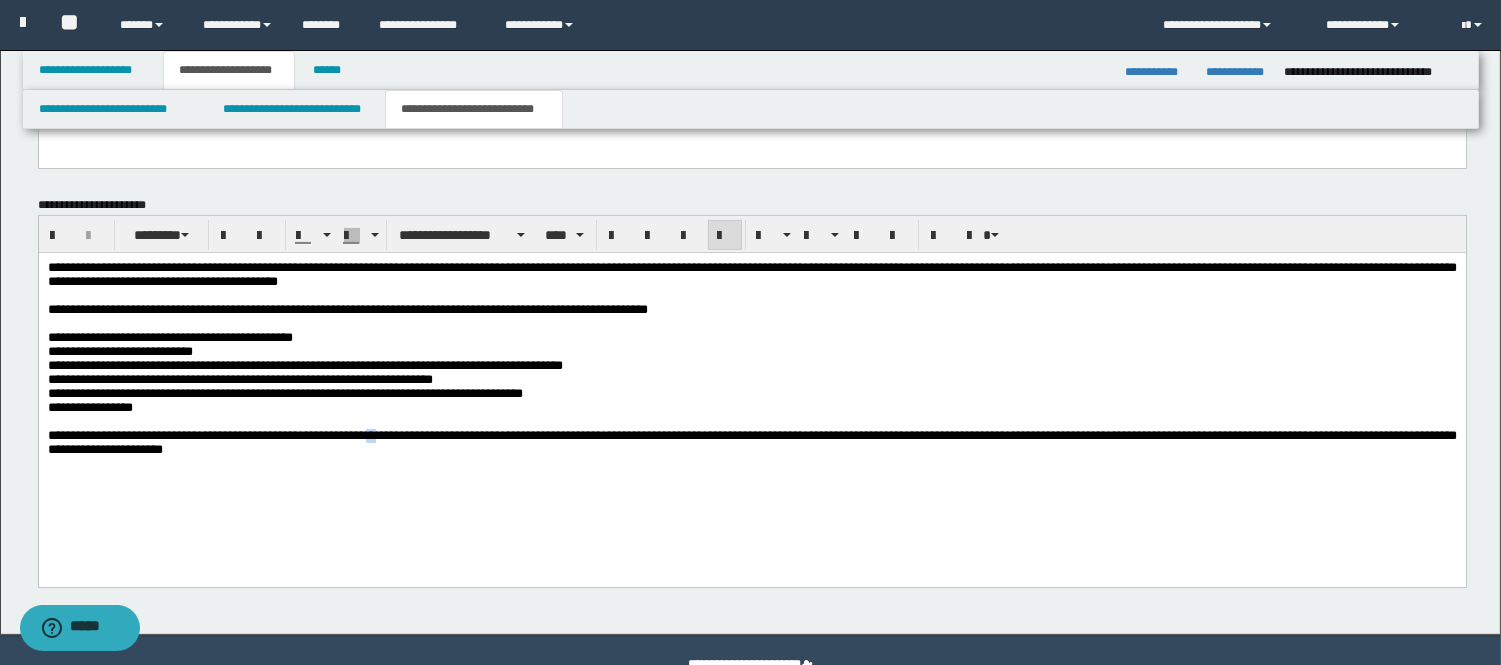 drag, startPoint x: 430, startPoint y: 462, endPoint x: 411, endPoint y: 460, distance: 19.104973 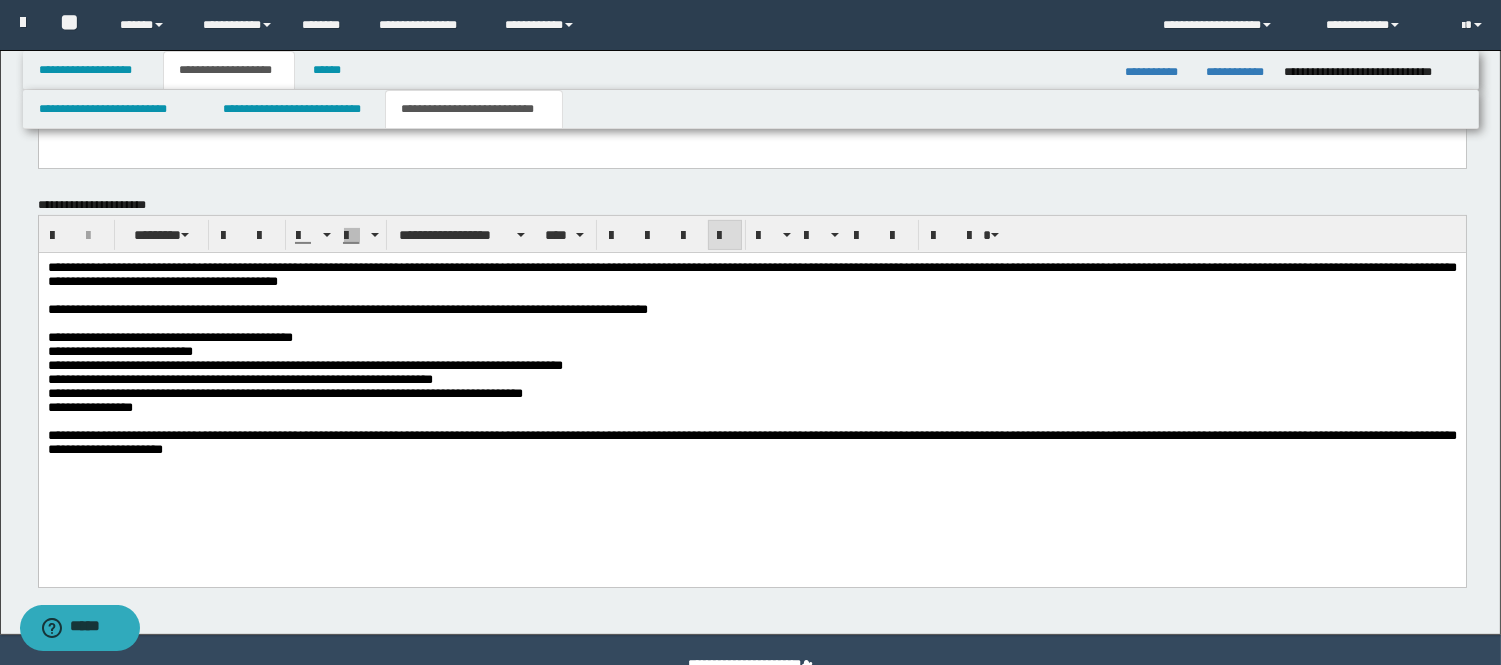 click on "**********" at bounding box center (751, 443) 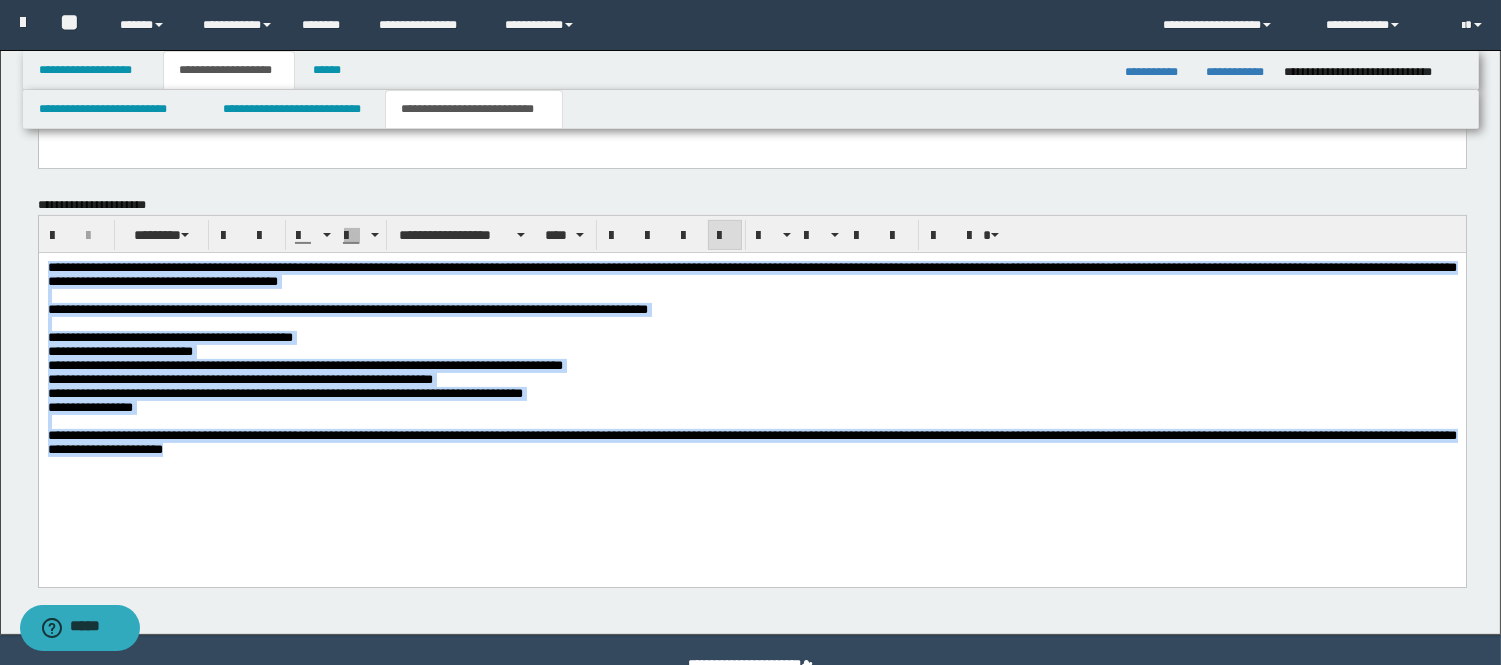drag, startPoint x: 425, startPoint y: 475, endPoint x: 70, endPoint y: 518, distance: 357.59476 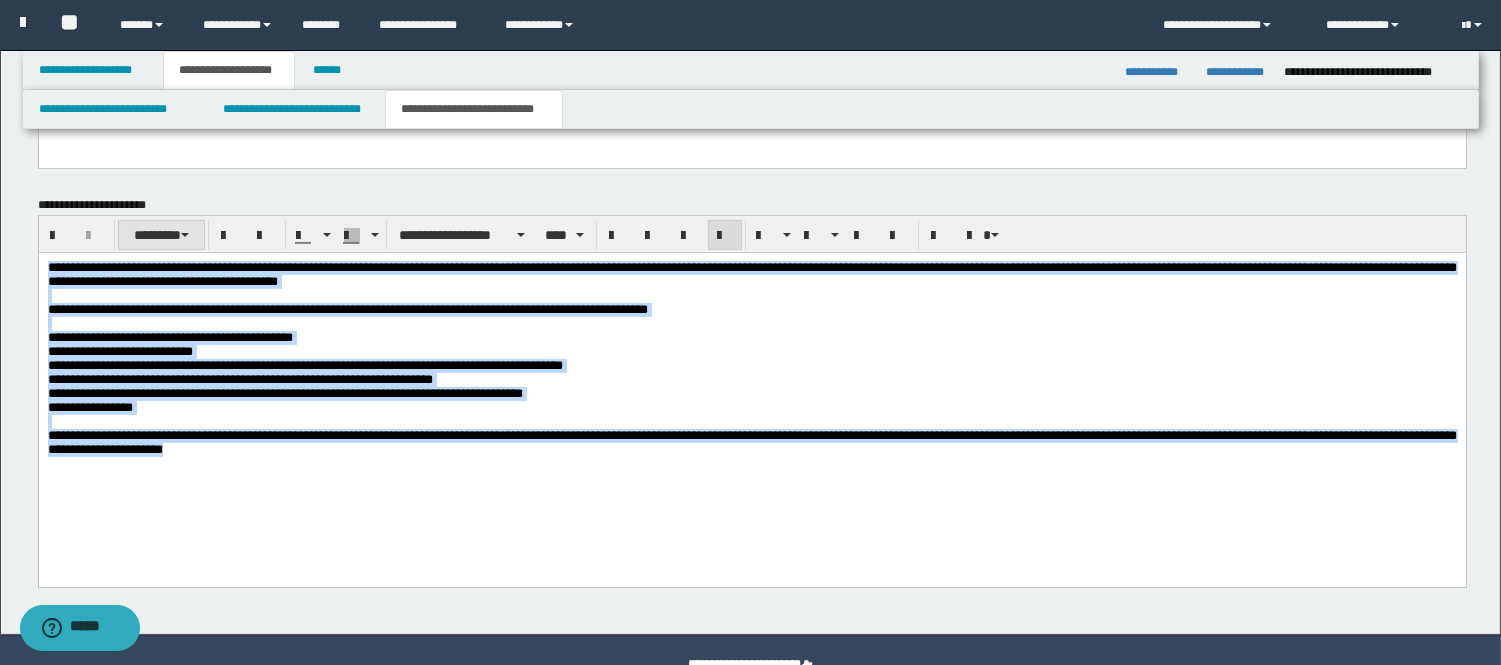 click on "********" at bounding box center [162, 235] 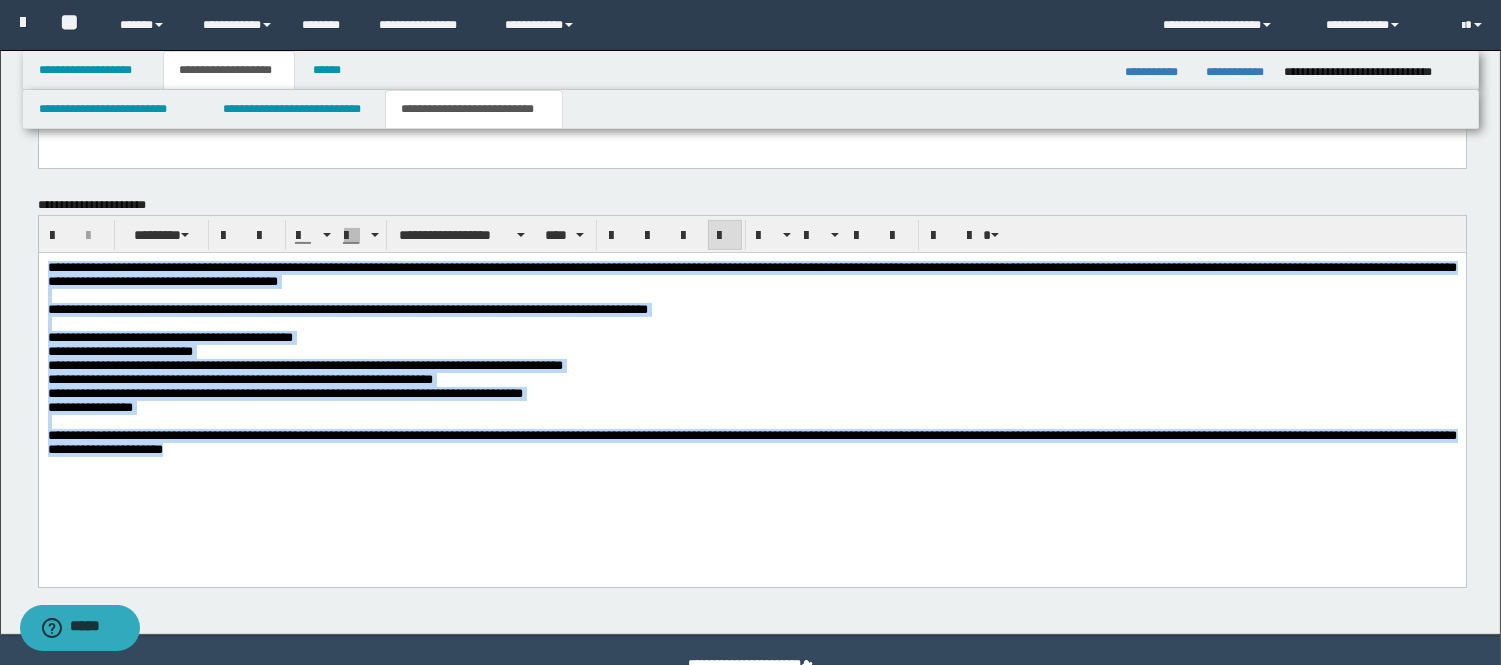 click at bounding box center [751, 422] 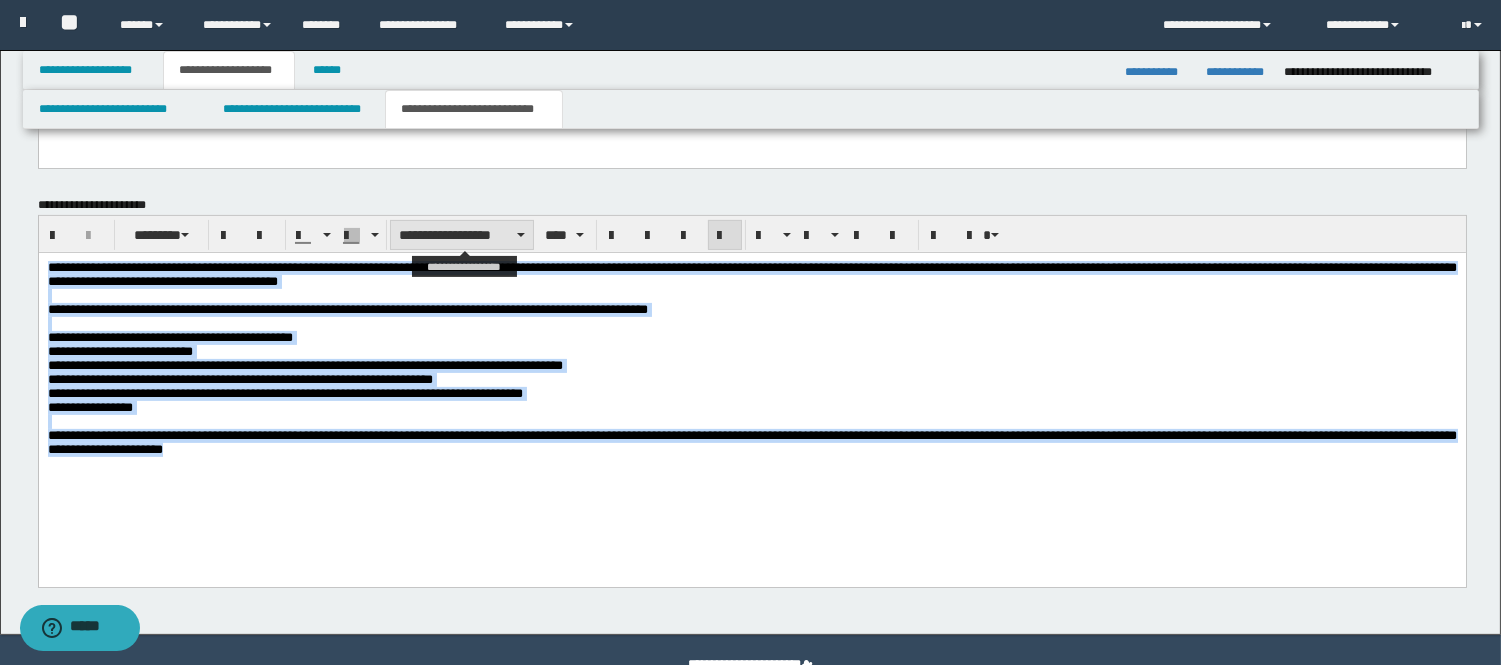 click on "**********" at bounding box center (462, 235) 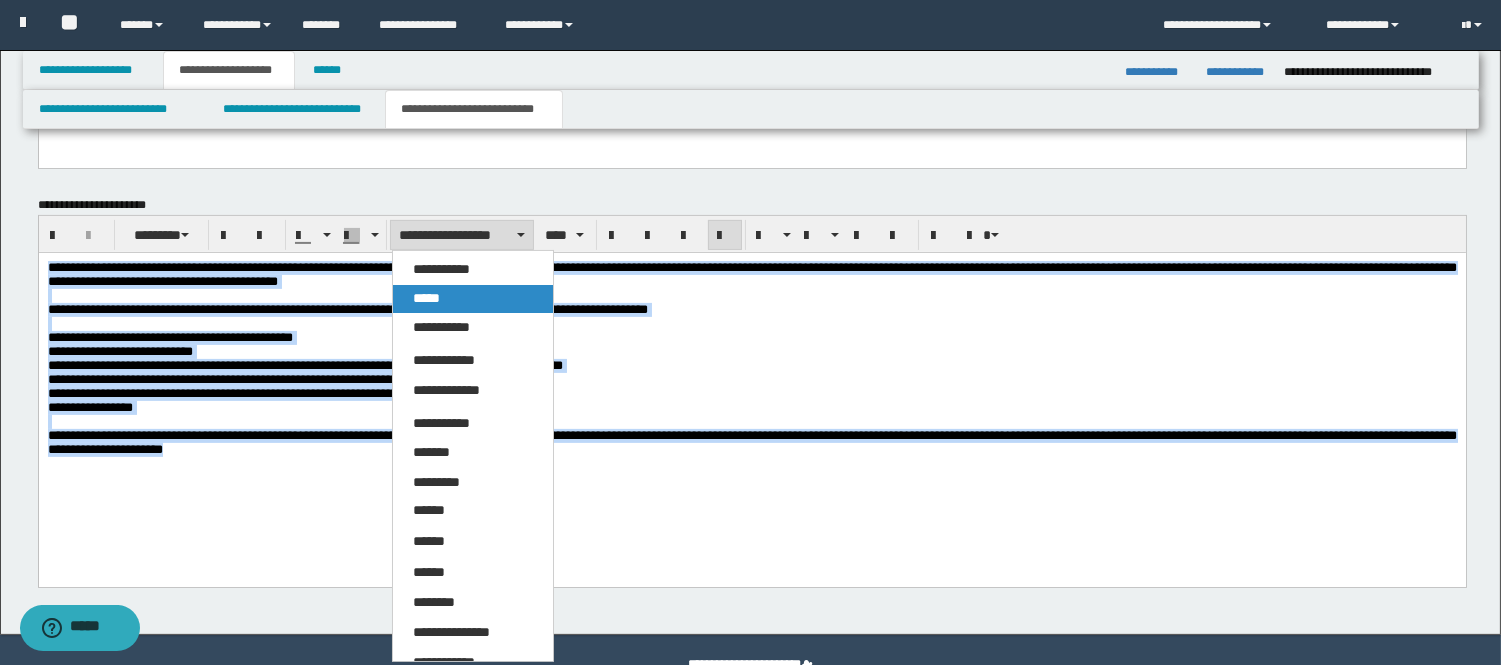 click on "*****" at bounding box center [473, 299] 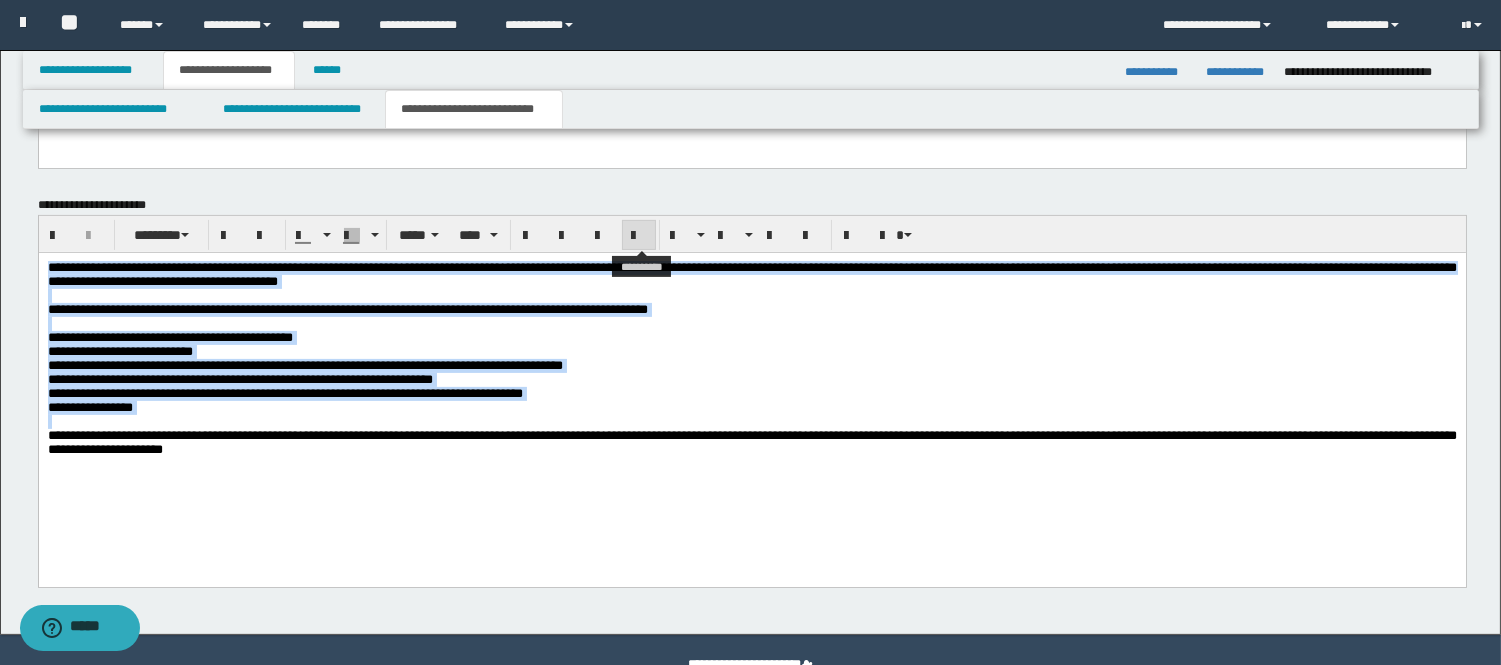 click at bounding box center (639, 236) 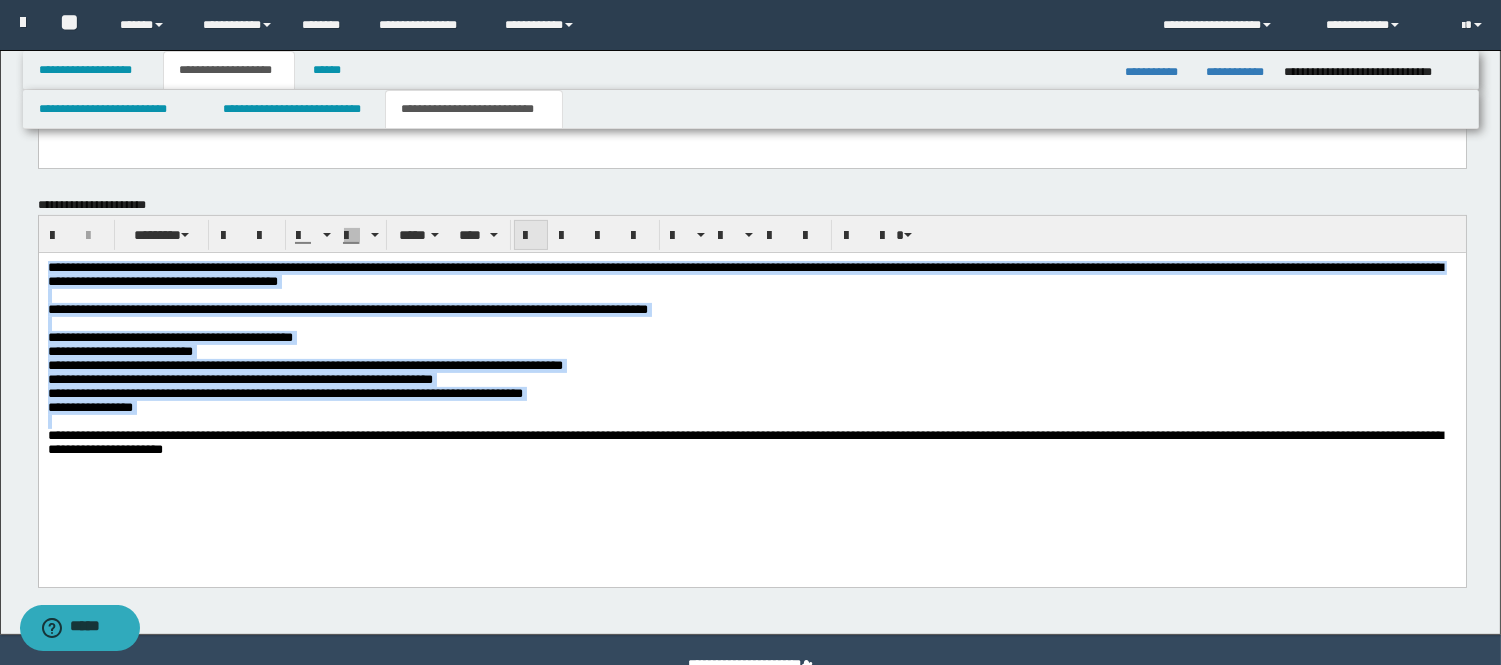 click at bounding box center [531, 236] 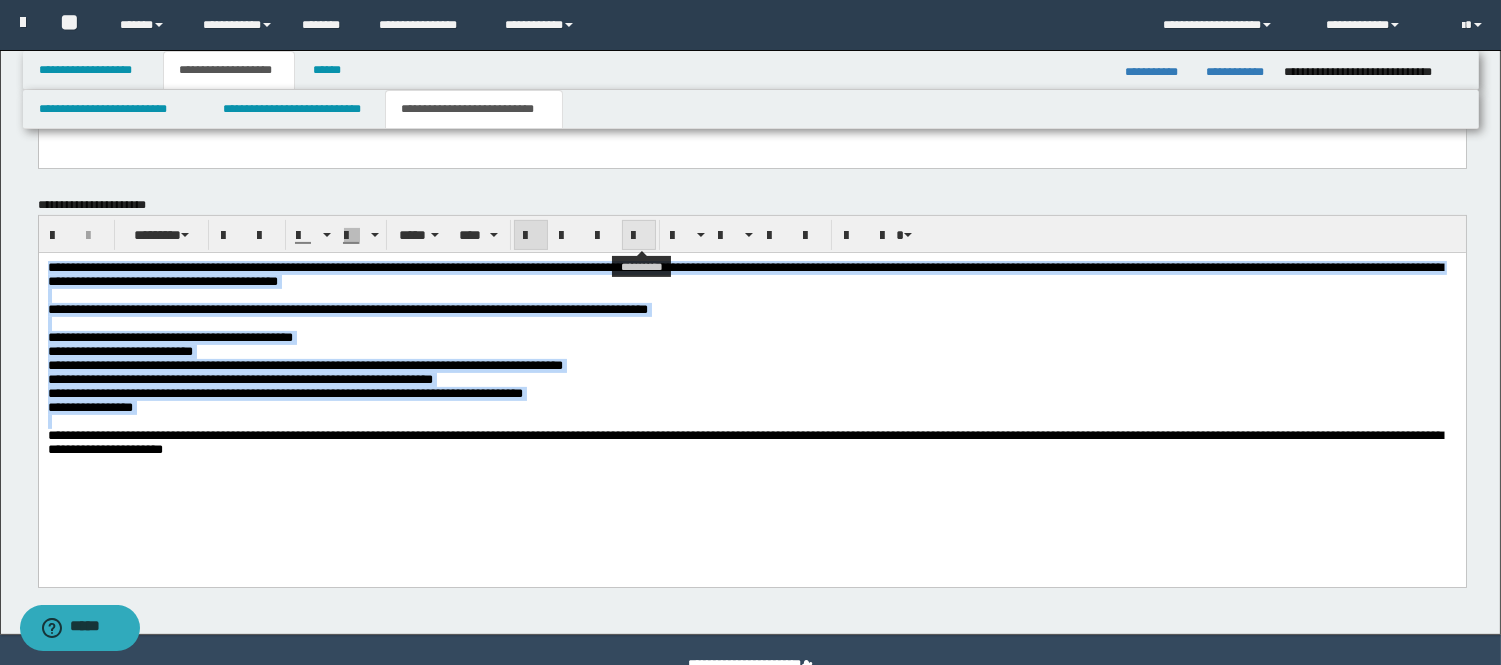 click at bounding box center [639, 236] 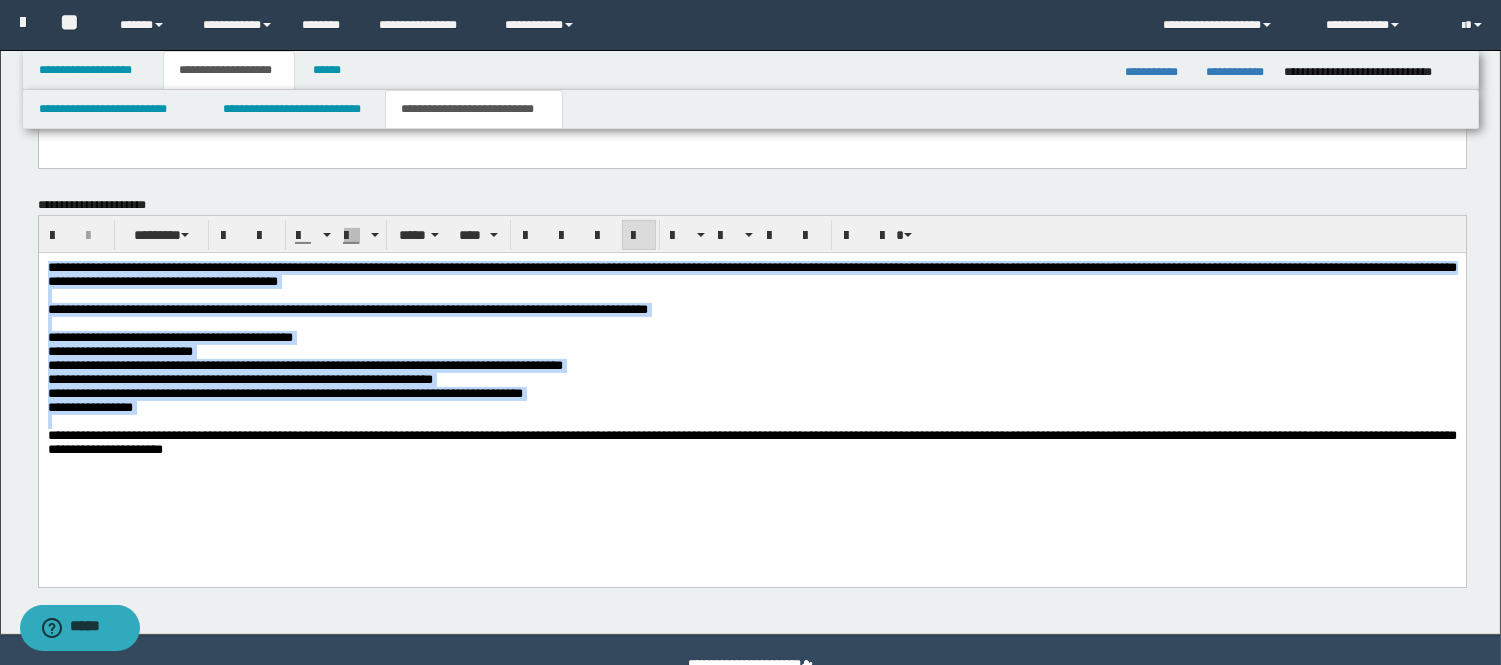 click on "**********" at bounding box center [751, 408] 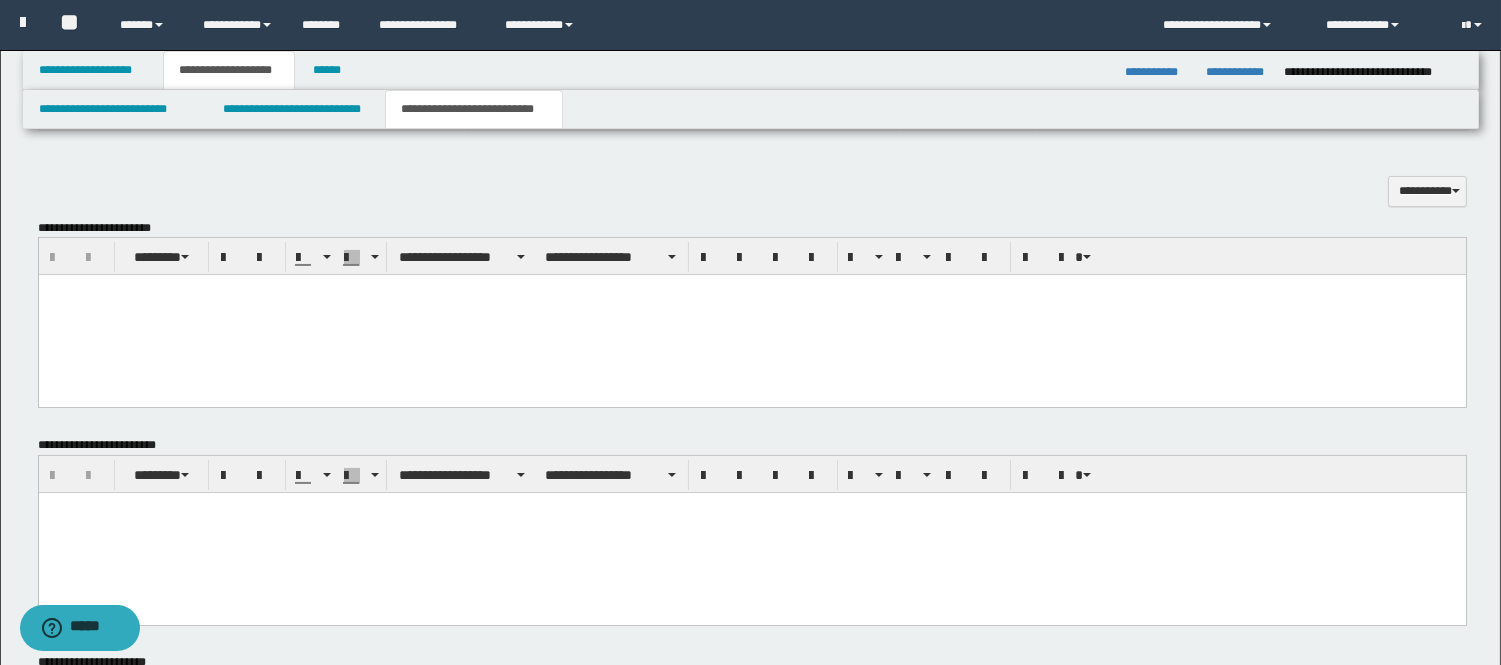 scroll, scrollTop: 566, scrollLeft: 0, axis: vertical 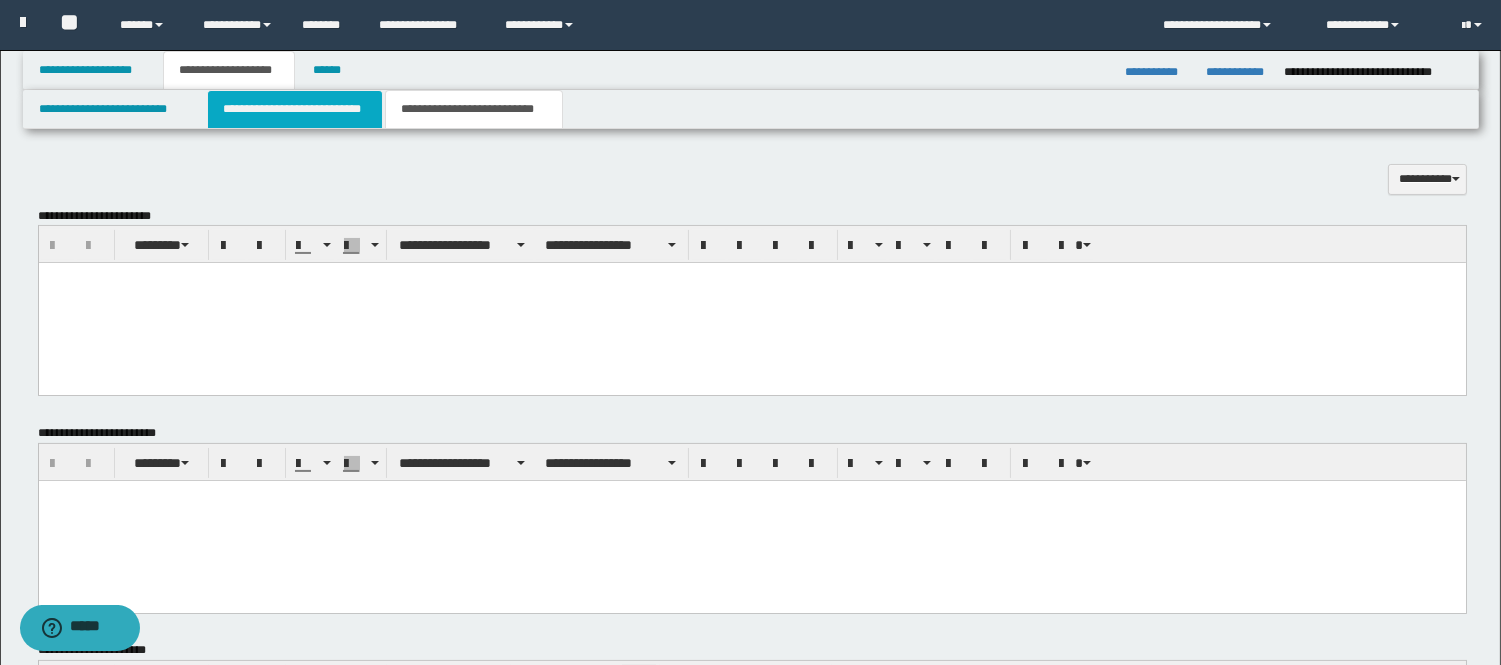 click on "**********" at bounding box center [295, 109] 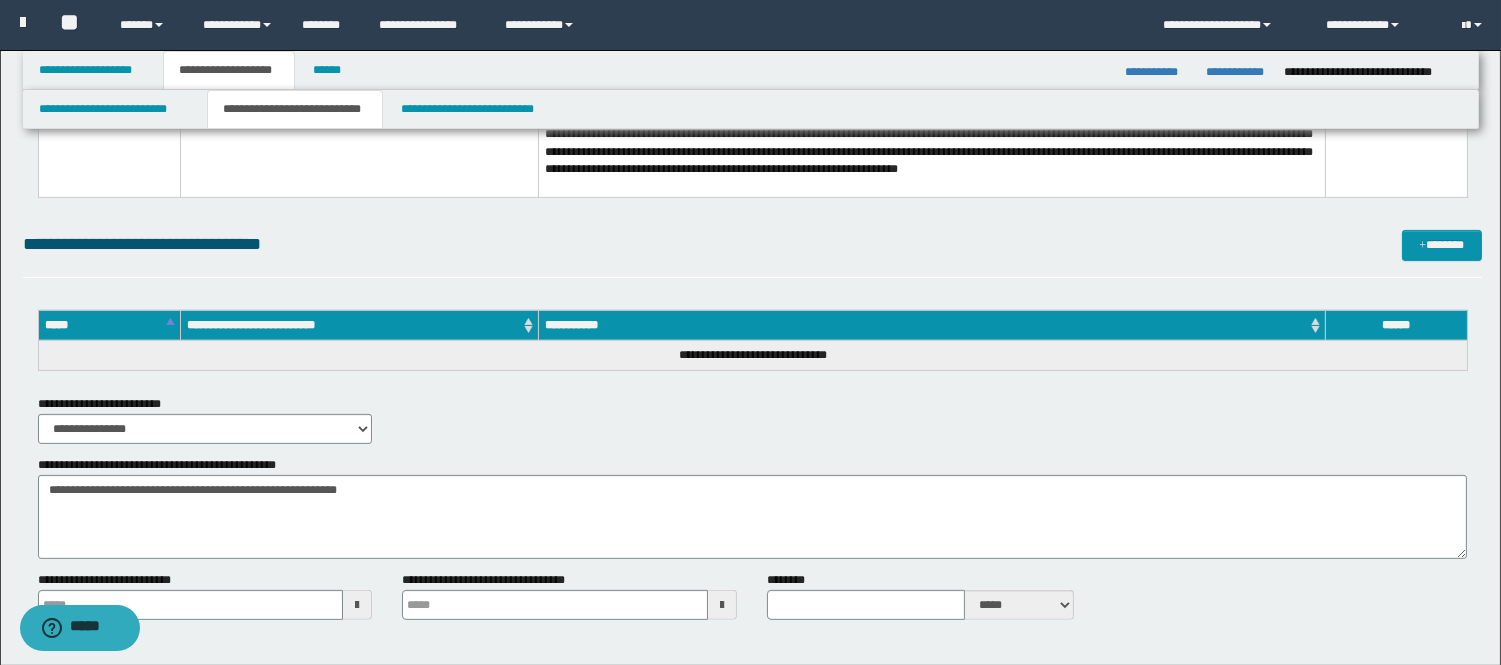 scroll, scrollTop: 1088, scrollLeft: 0, axis: vertical 